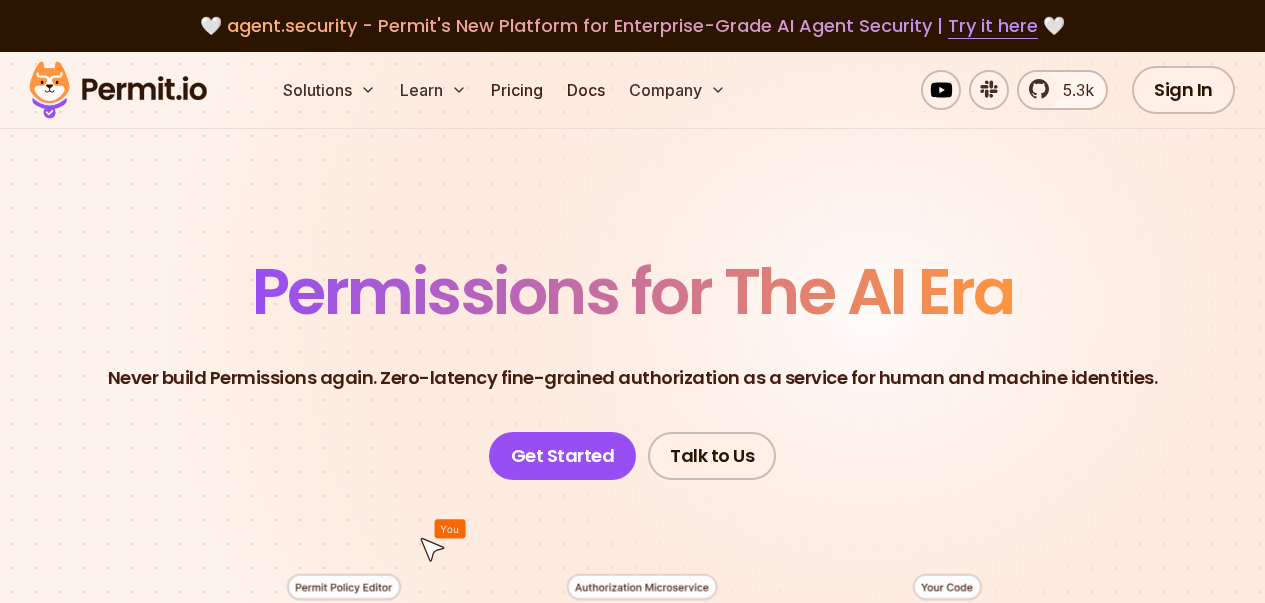 scroll, scrollTop: 0, scrollLeft: 0, axis: both 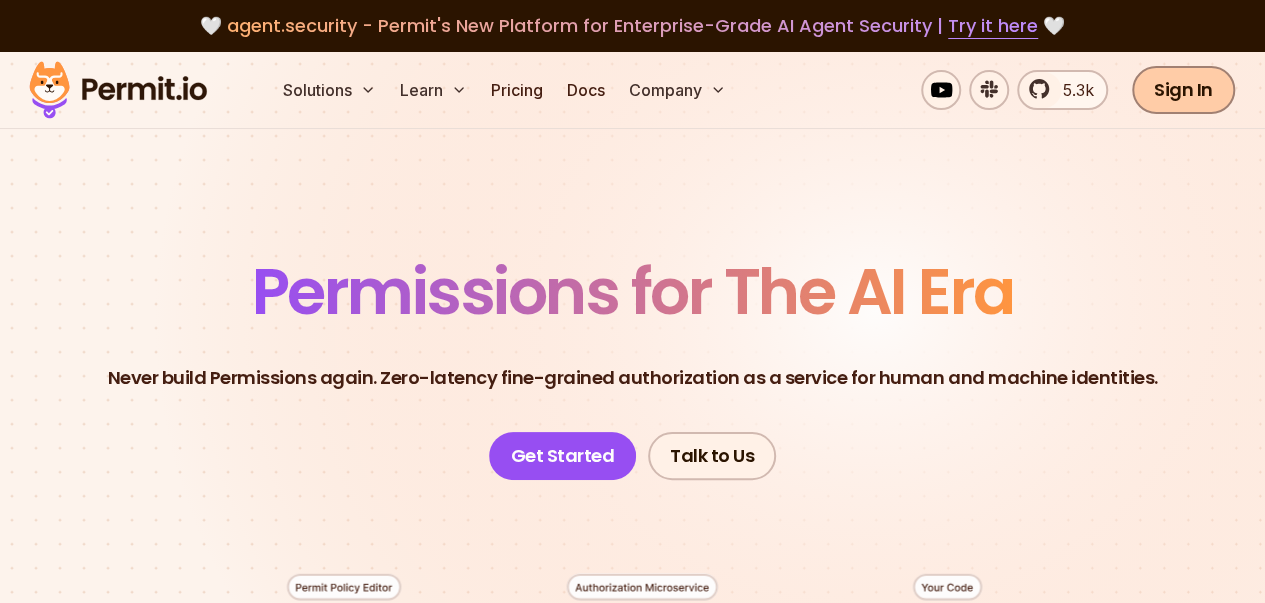 click on "Sign In" at bounding box center [1183, 90] 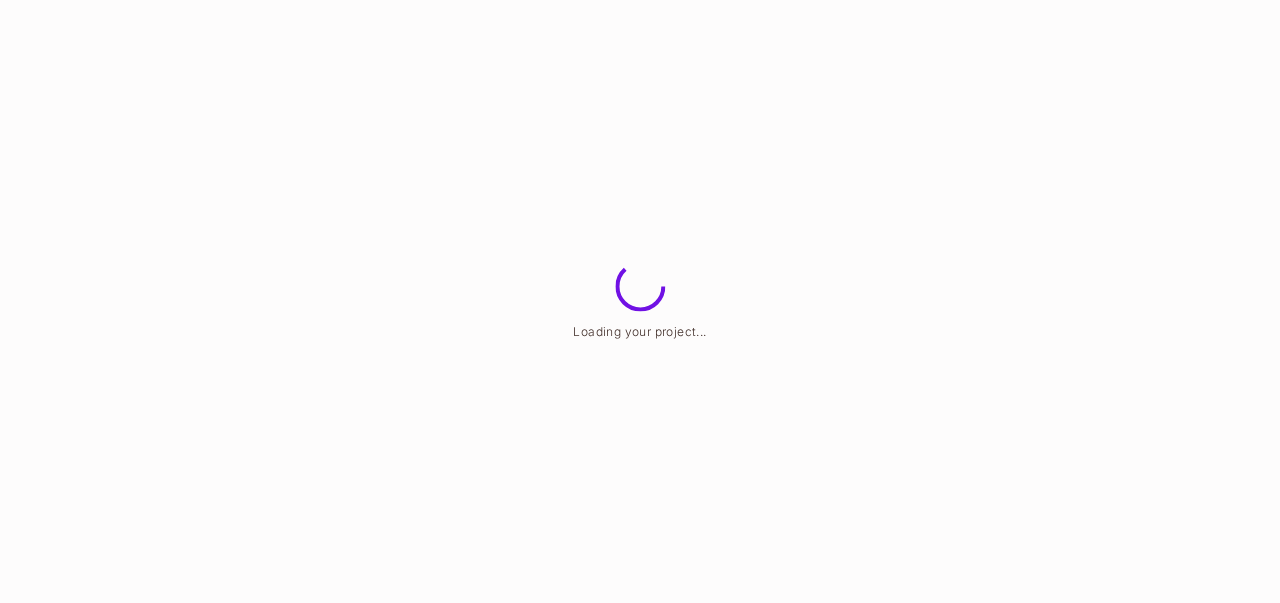 scroll, scrollTop: 0, scrollLeft: 0, axis: both 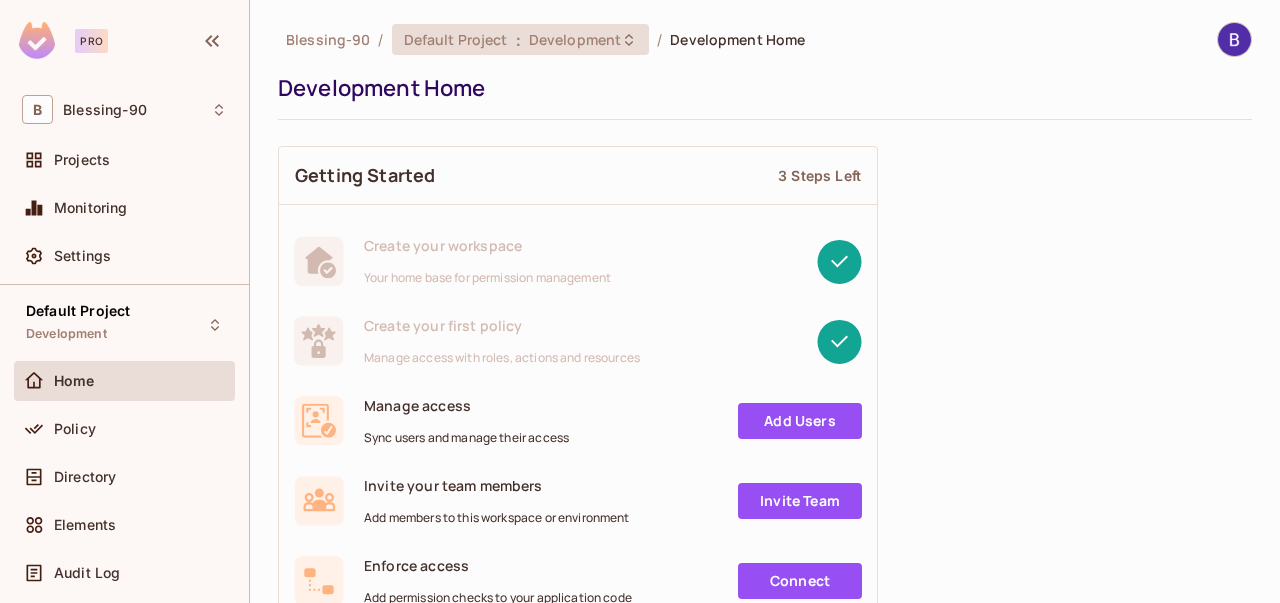 click on "Development" at bounding box center [575, 39] 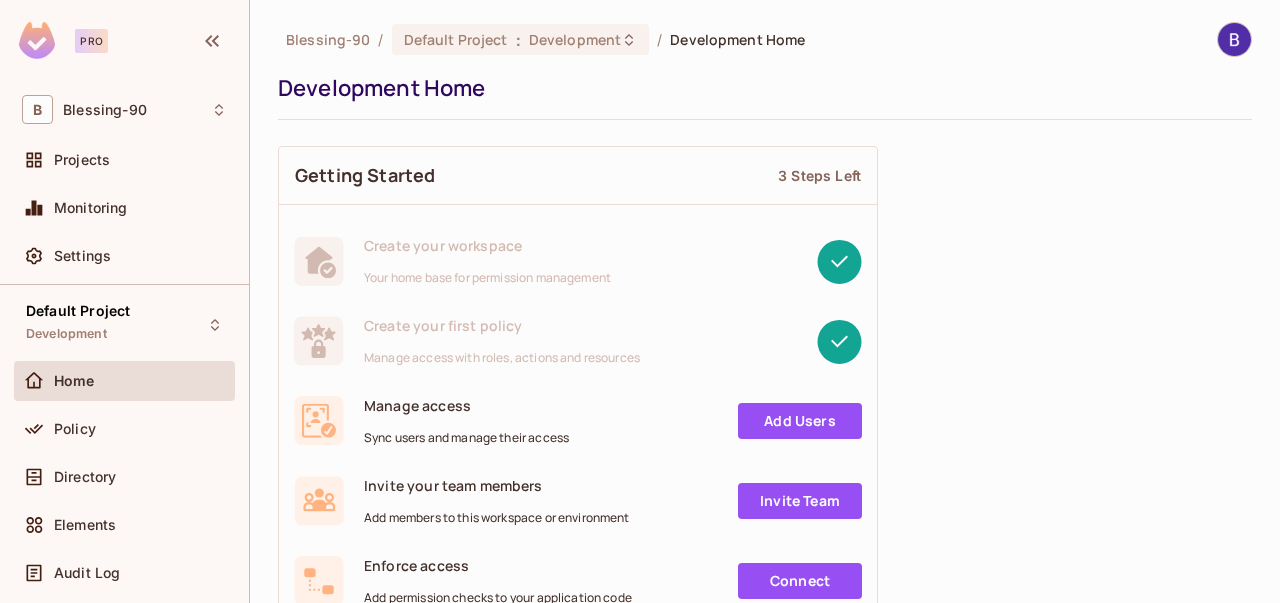 drag, startPoint x: 782, startPoint y: 391, endPoint x: 765, endPoint y: 424, distance: 37.12142 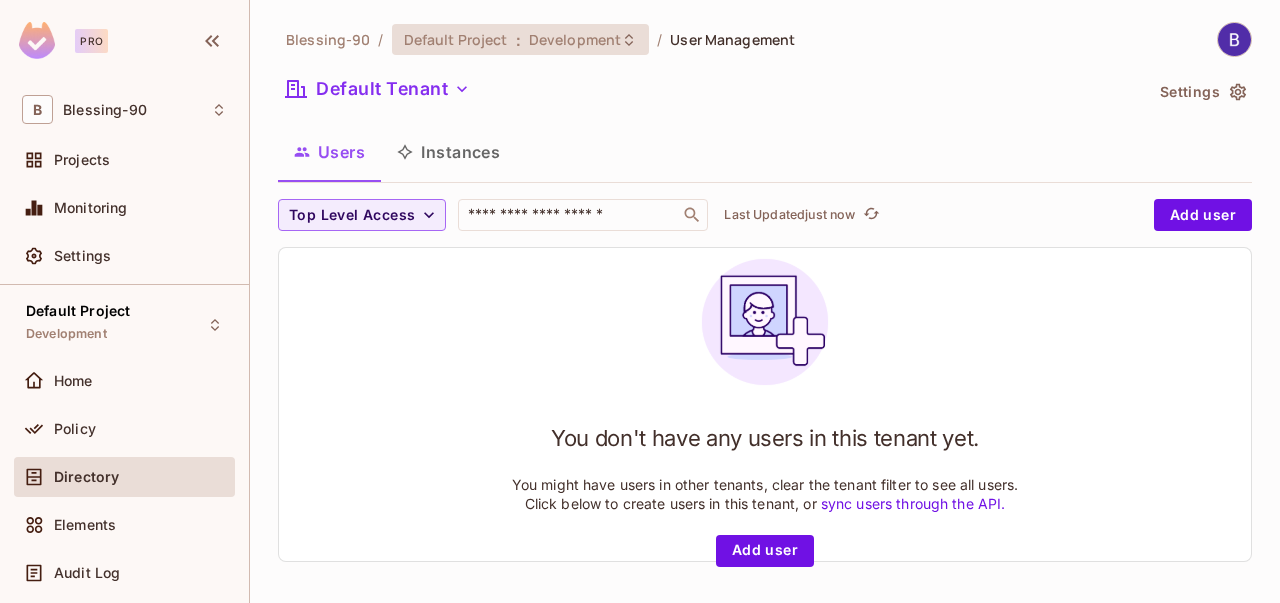 click 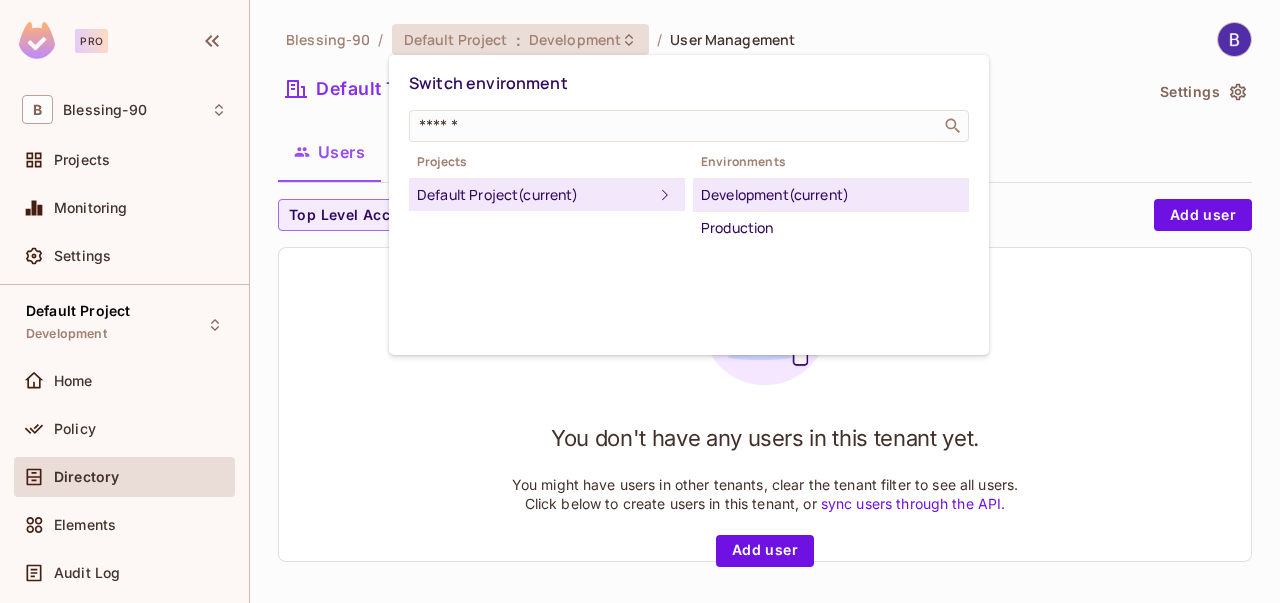 click 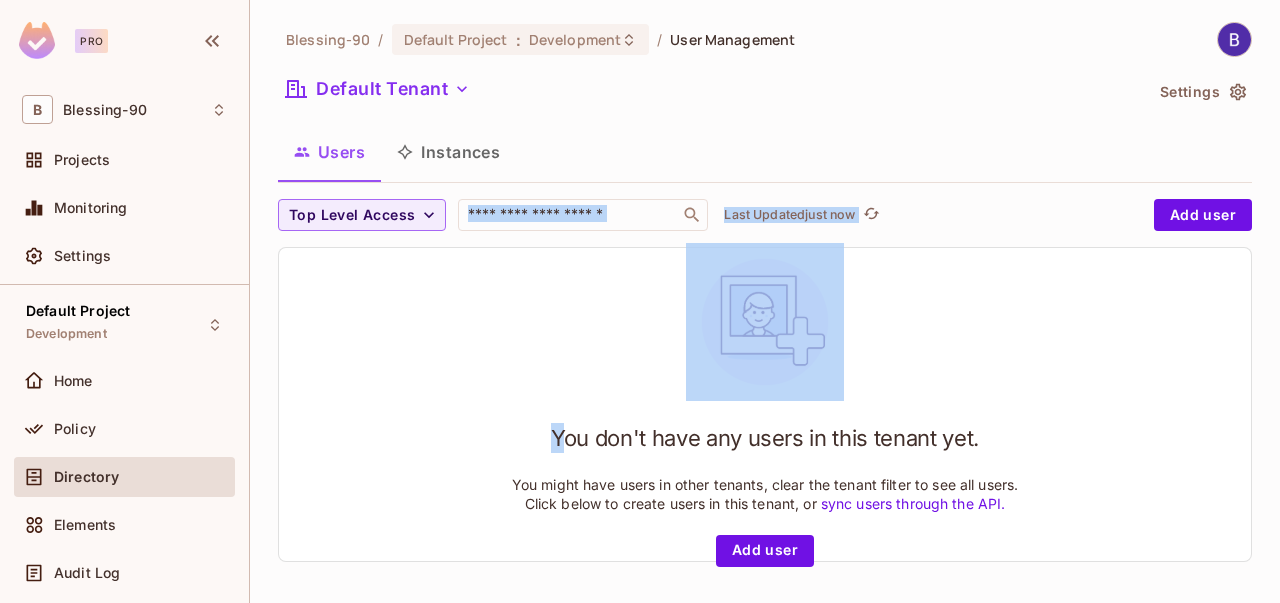 drag, startPoint x: 560, startPoint y: 423, endPoint x: 1030, endPoint y: 29, distance: 613.29926 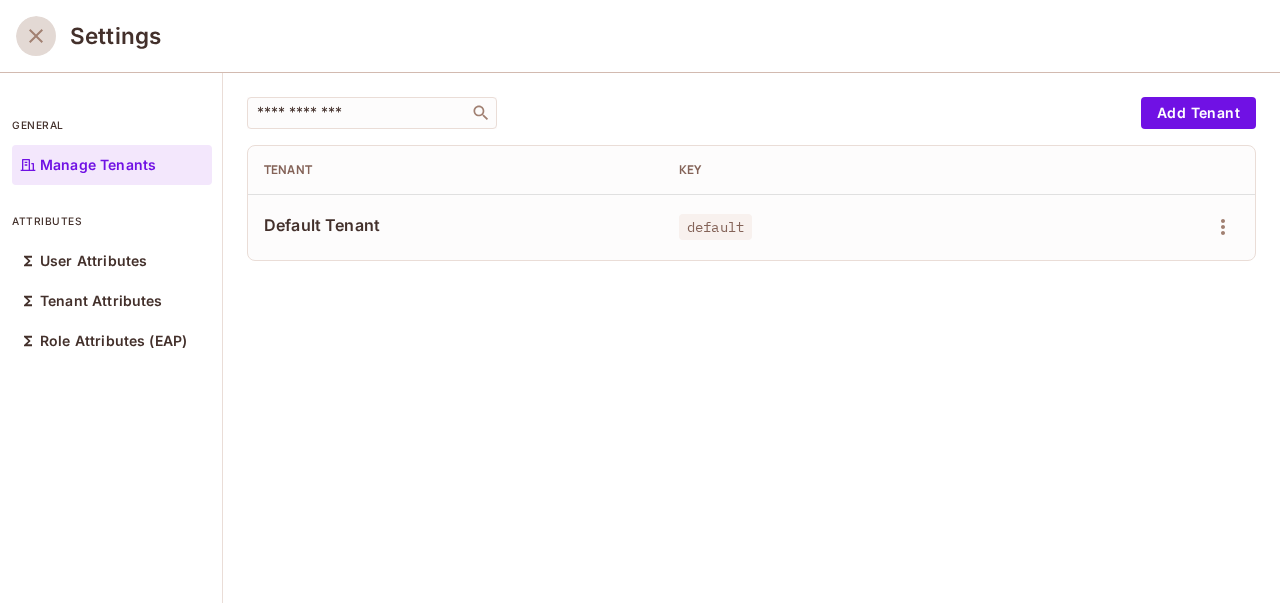 click 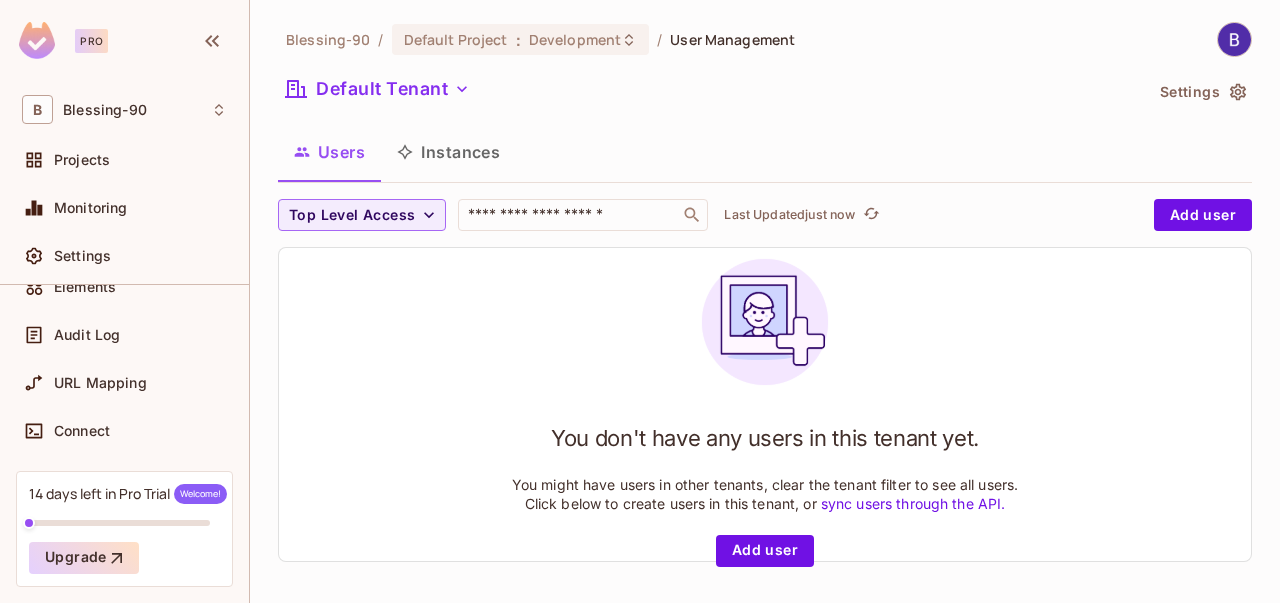 scroll, scrollTop: 300, scrollLeft: 0, axis: vertical 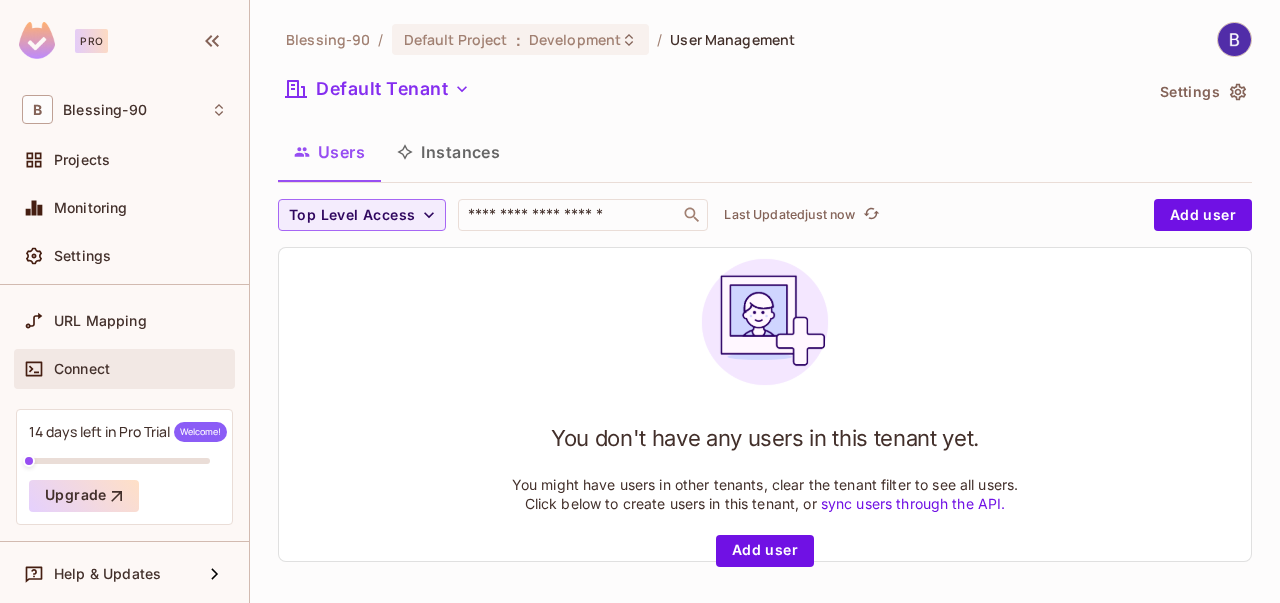 click on "Connect" at bounding box center (124, 369) 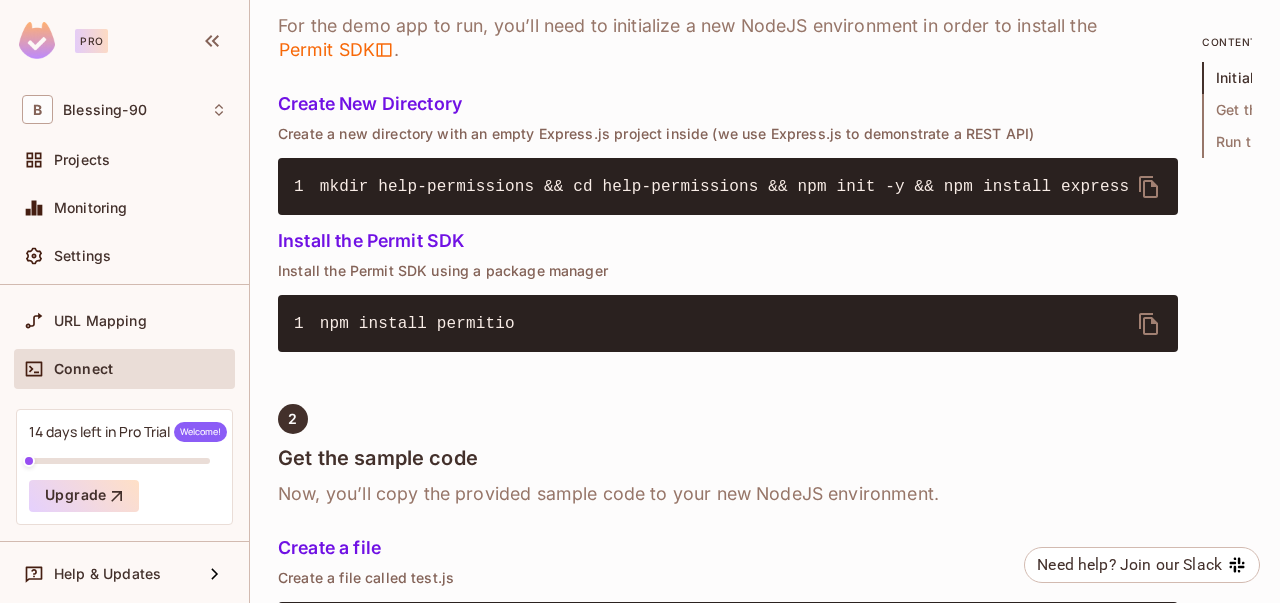 scroll, scrollTop: 855, scrollLeft: 0, axis: vertical 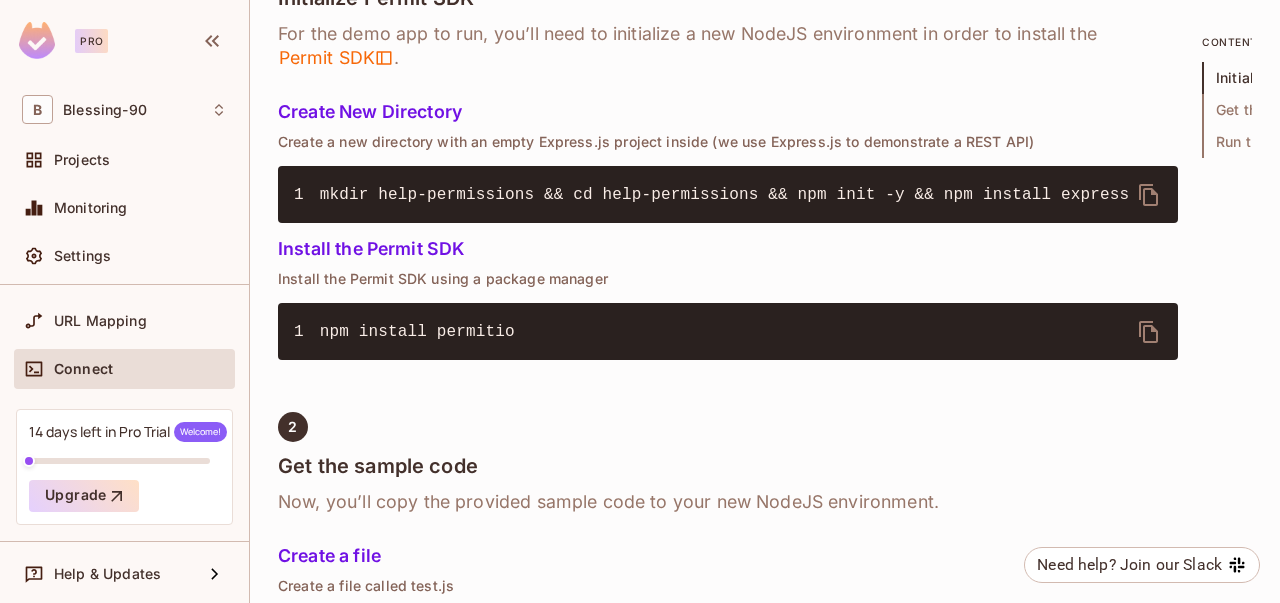 click 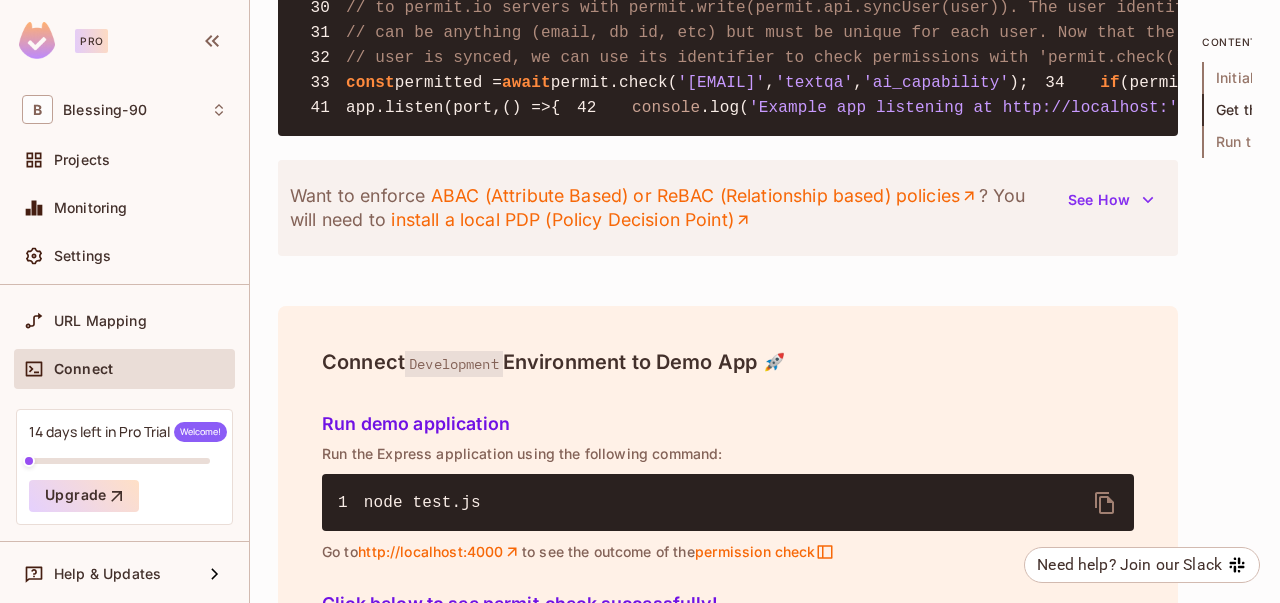scroll, scrollTop: 2006, scrollLeft: 0, axis: vertical 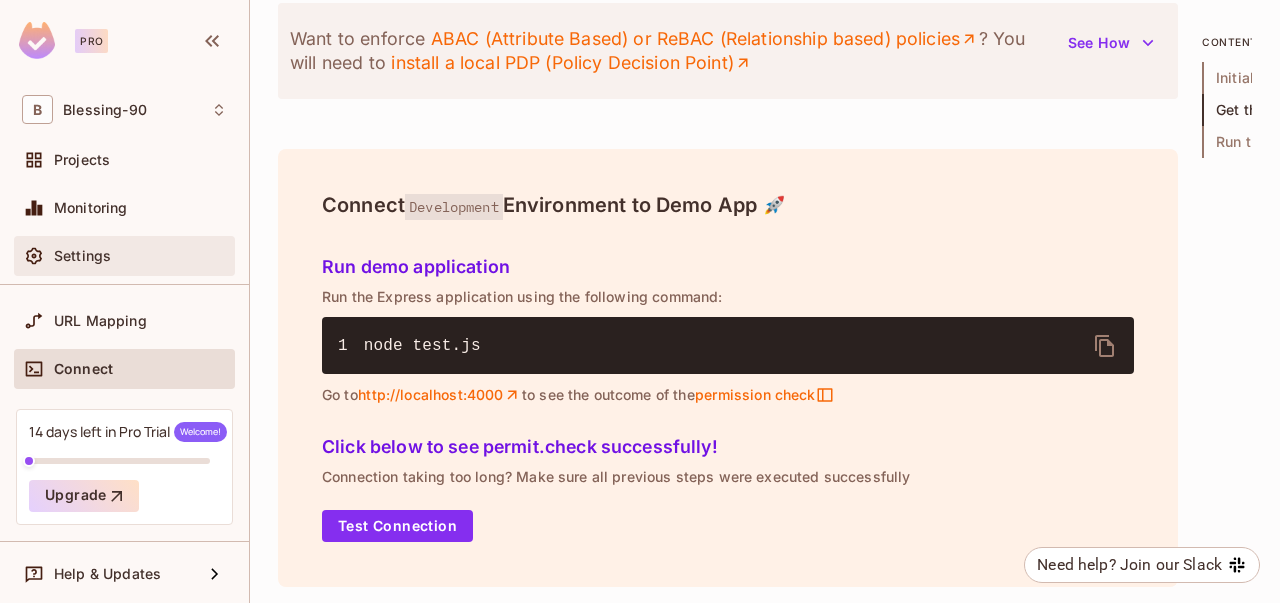 click on "Settings" at bounding box center (140, 256) 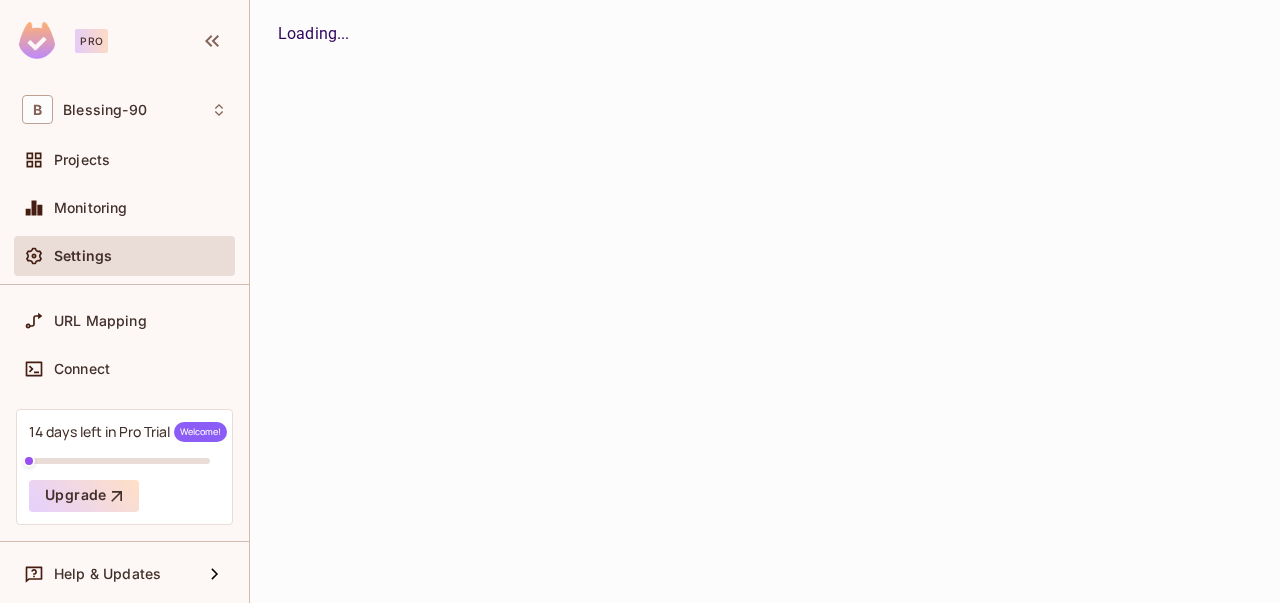 scroll, scrollTop: 0, scrollLeft: 0, axis: both 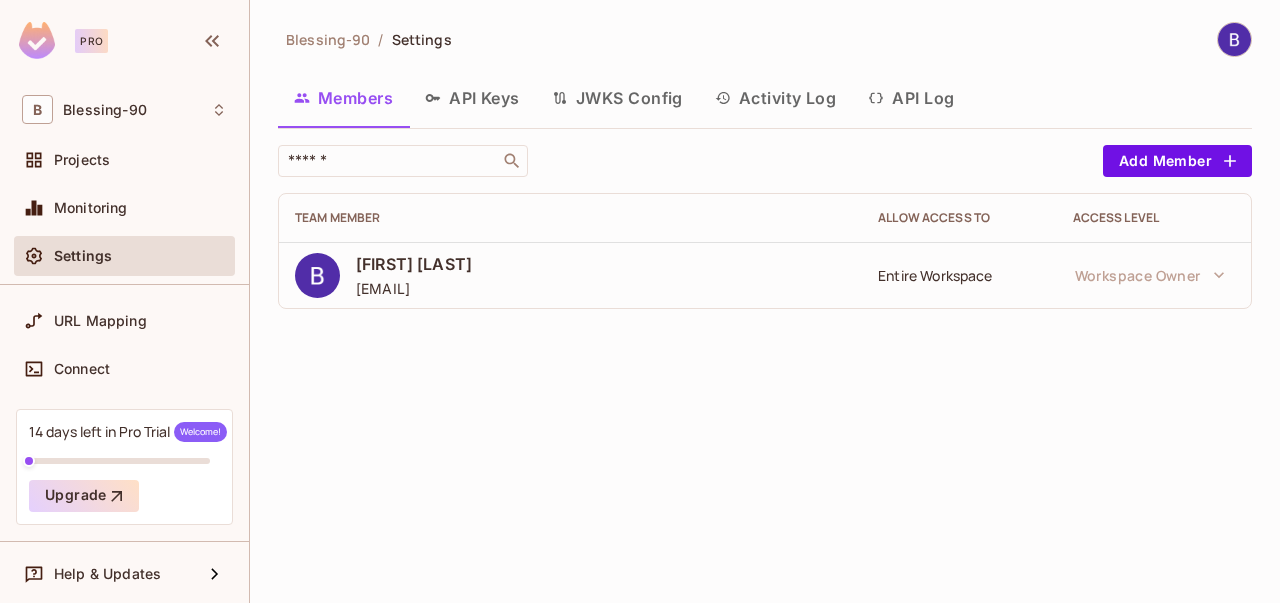 click on "API Keys" at bounding box center [472, 98] 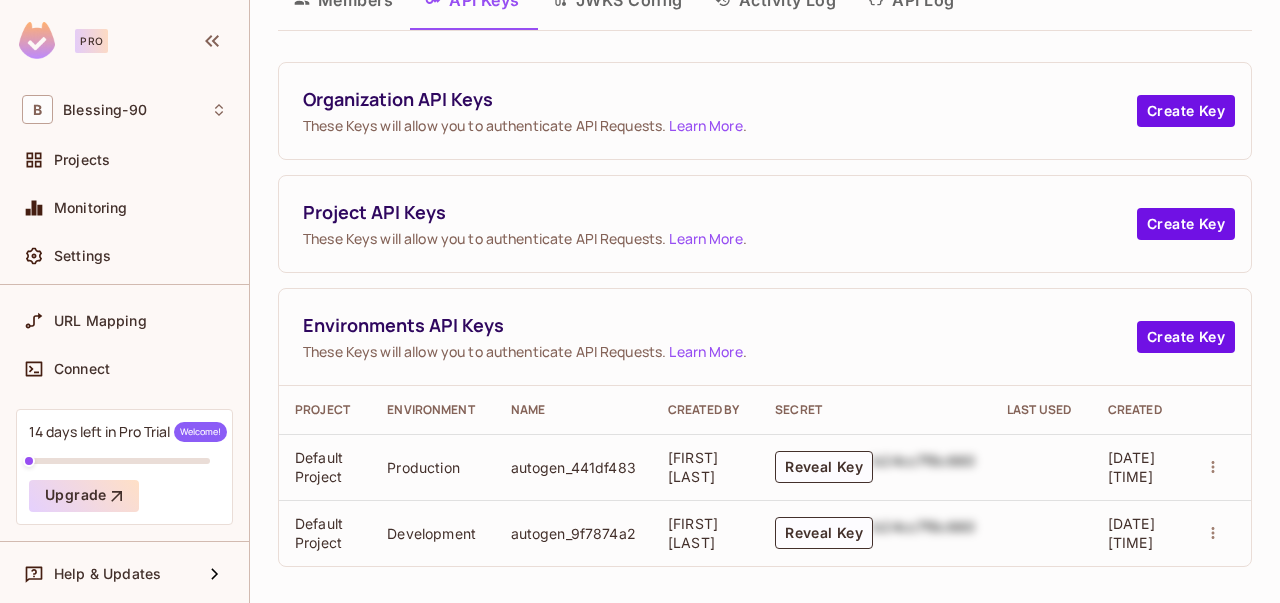 scroll, scrollTop: 118, scrollLeft: 0, axis: vertical 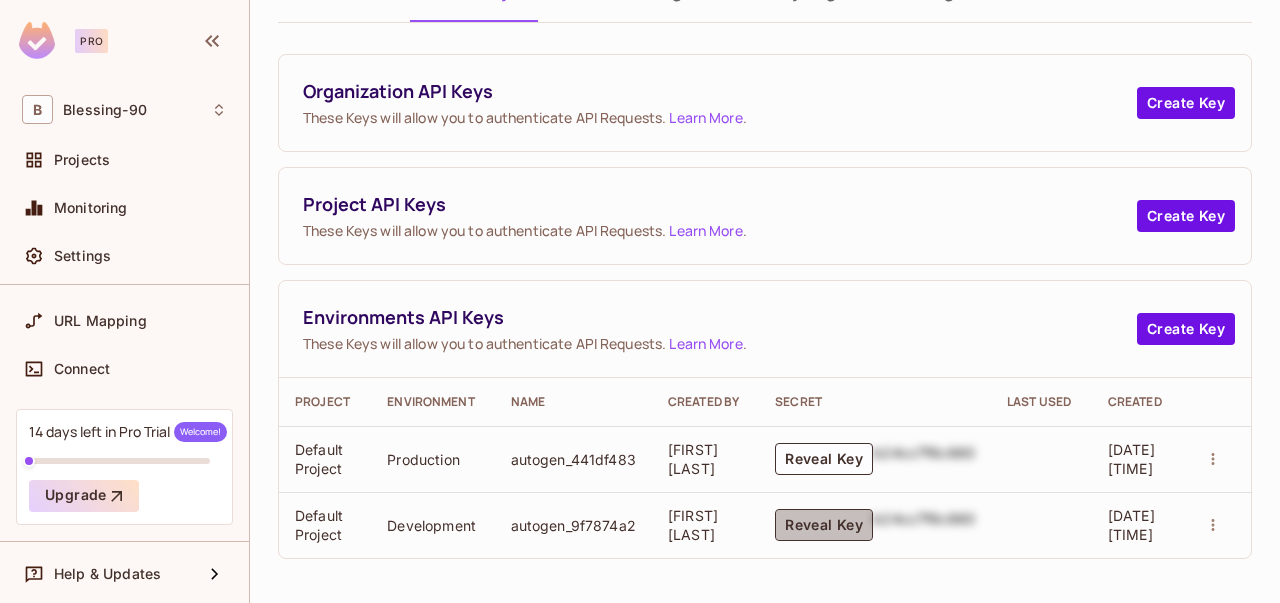 click on "Reveal Key" at bounding box center (824, 525) 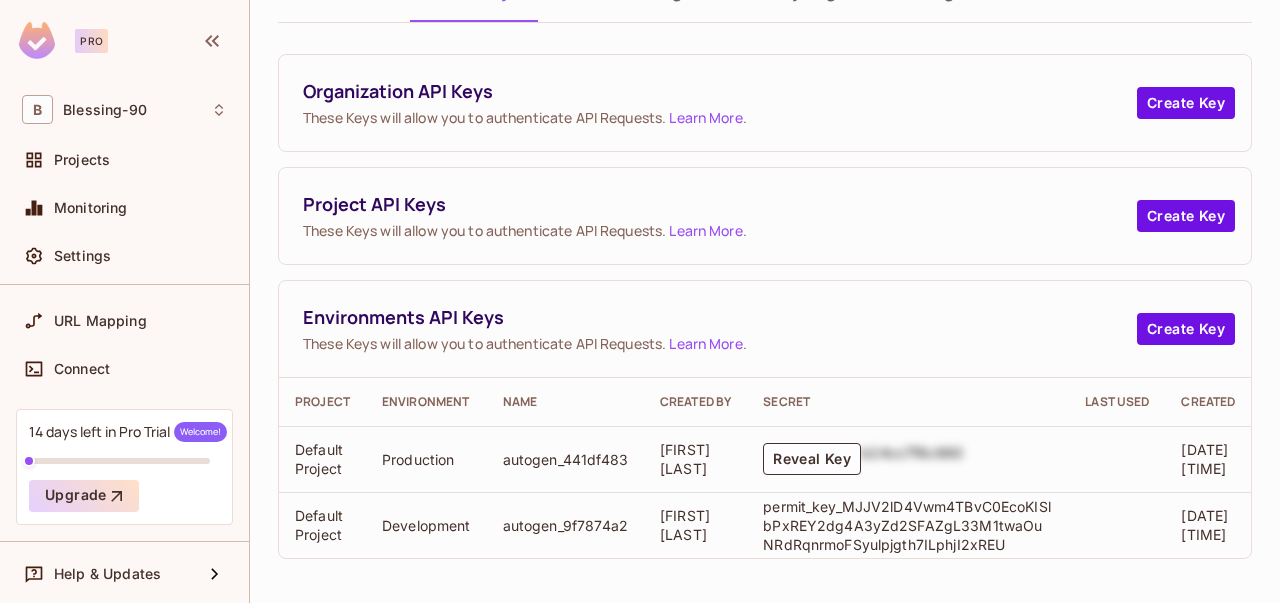 click on "permit_key_MJJV2lD4Vwm4TBvC0EcoKISlbPxREY2dg4A3yZd2SFAZgL33M1twaOuNRdRqnrmoFSyulpjgth7ILphjI2xREU" at bounding box center (908, 525) 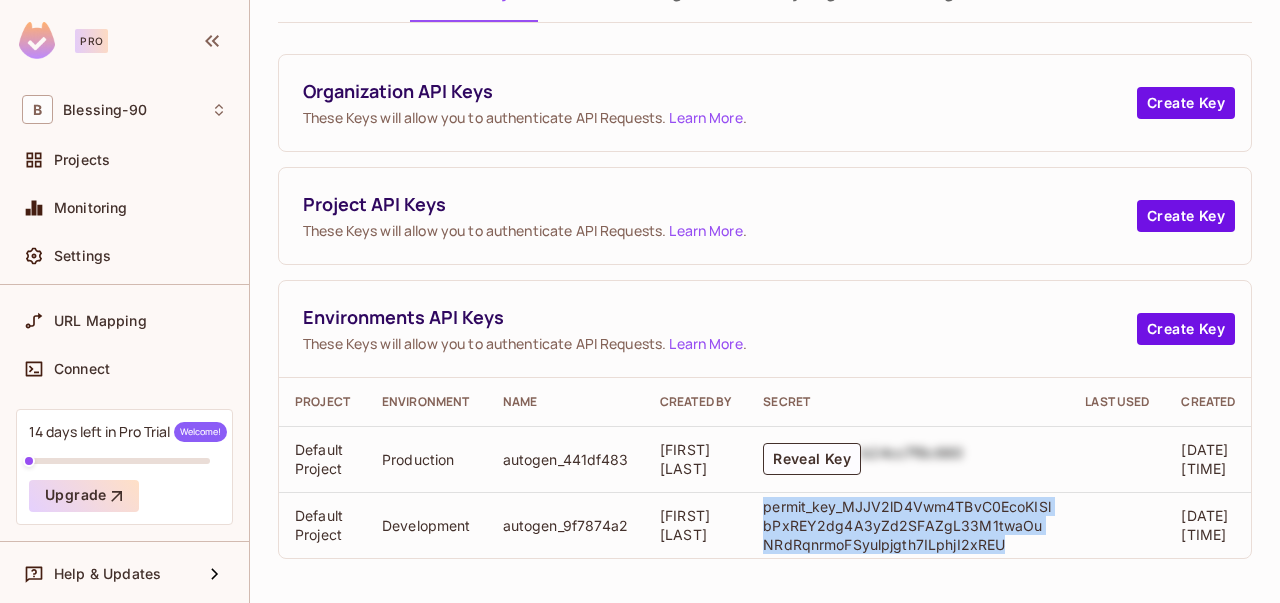 copy on "permit_key_MJJV2lD4Vwm4TBvC0EcoKISlbPxREY2dg4A3yZd2SFAZgL33M1twaOuNRdRqnrmoFSyulpjgth7ILphjI2xREU" 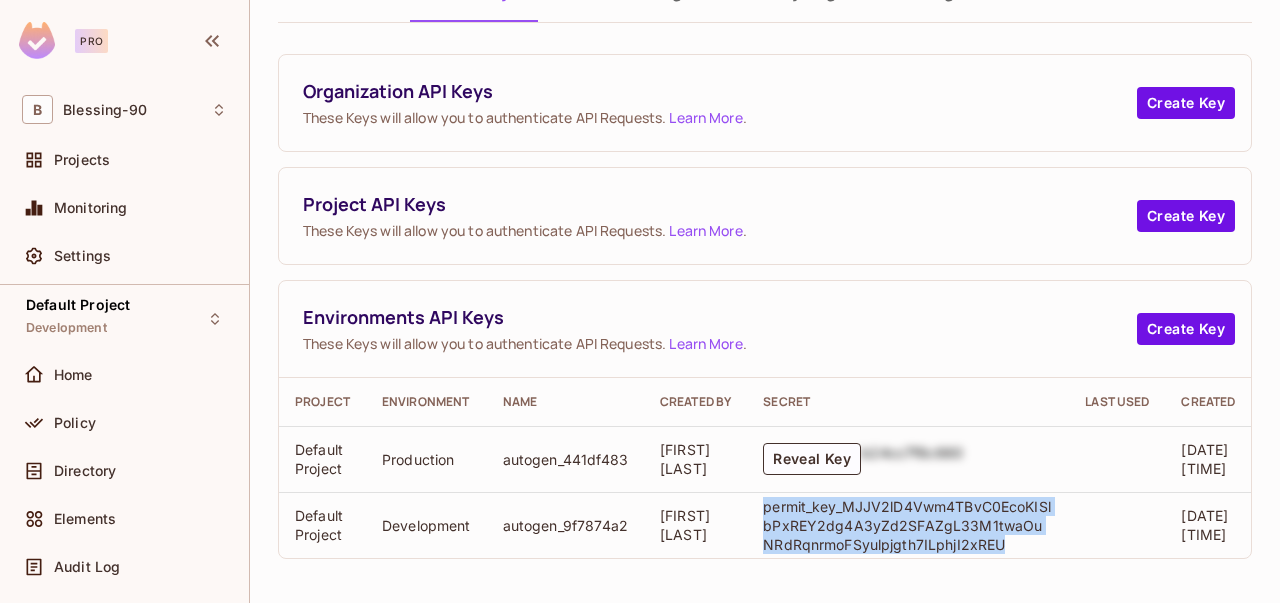 scroll, scrollTop: 8, scrollLeft: 0, axis: vertical 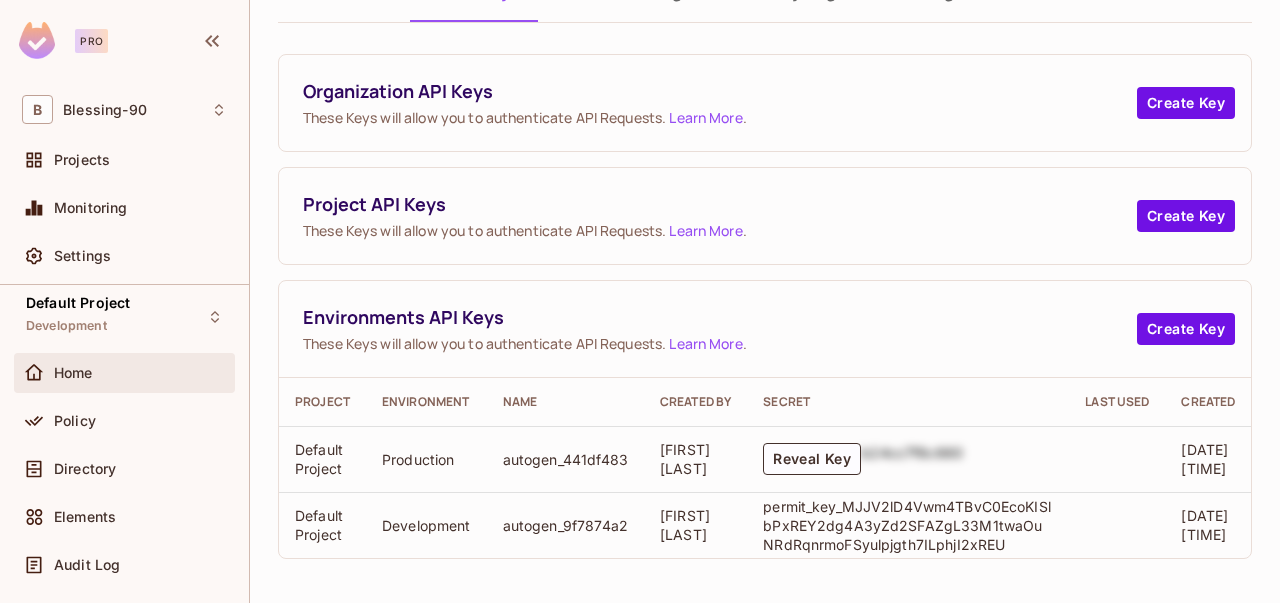 click on "Home" at bounding box center [73, 373] 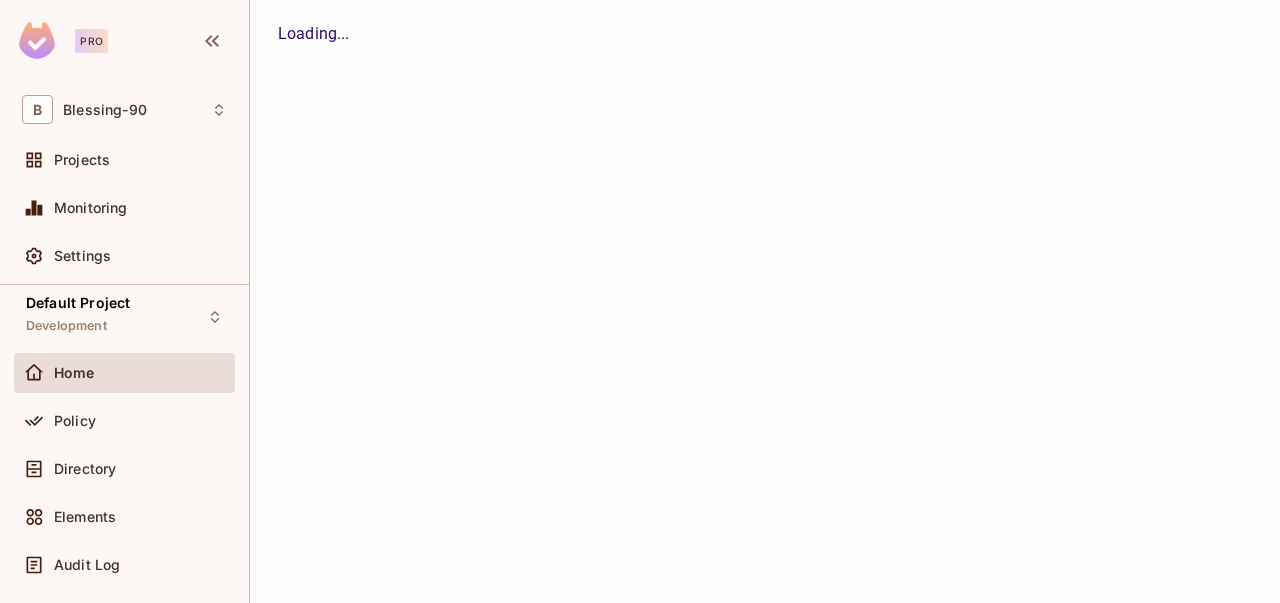 scroll, scrollTop: 0, scrollLeft: 0, axis: both 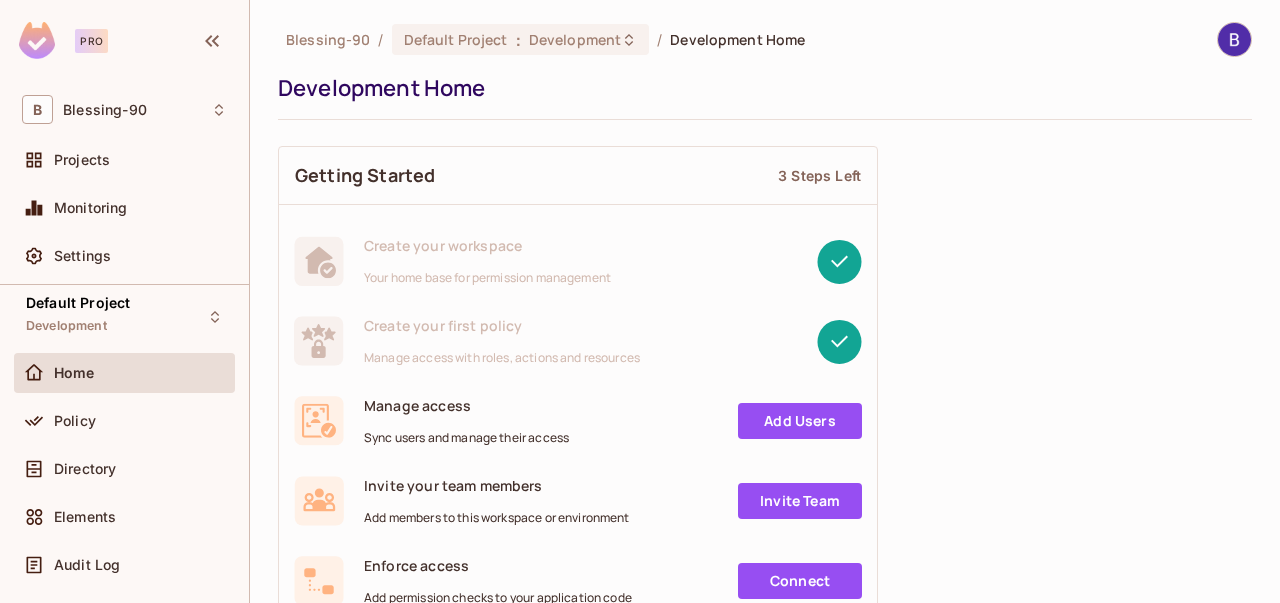 click on "Add Users" at bounding box center (800, 421) 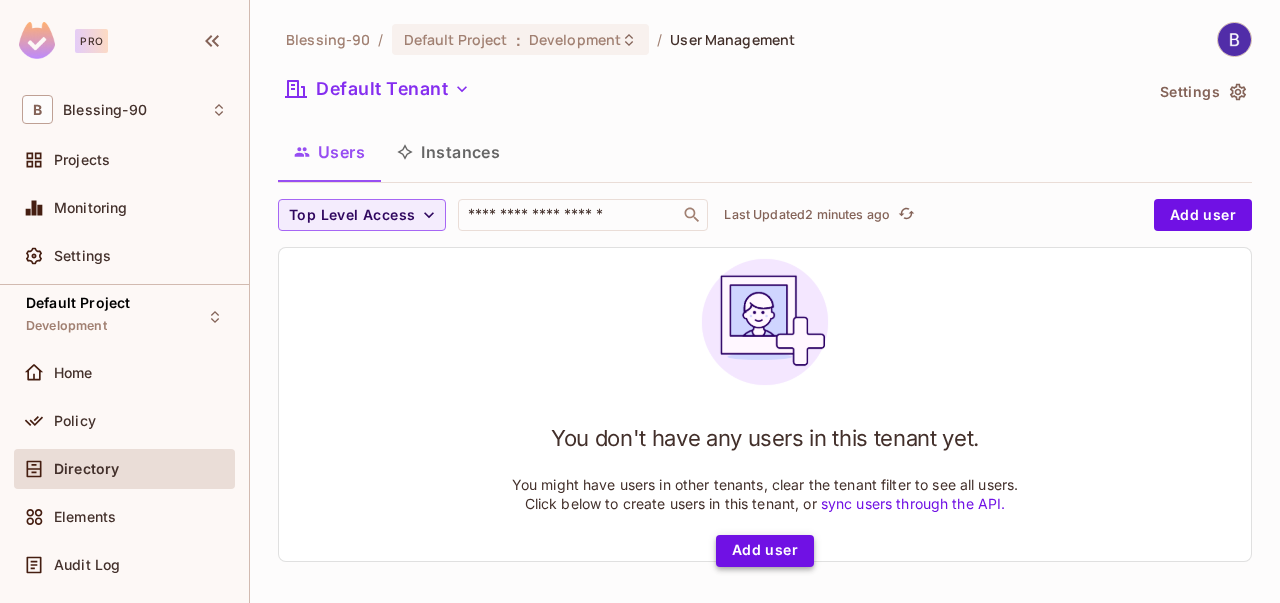 click on "Add user" at bounding box center [765, 551] 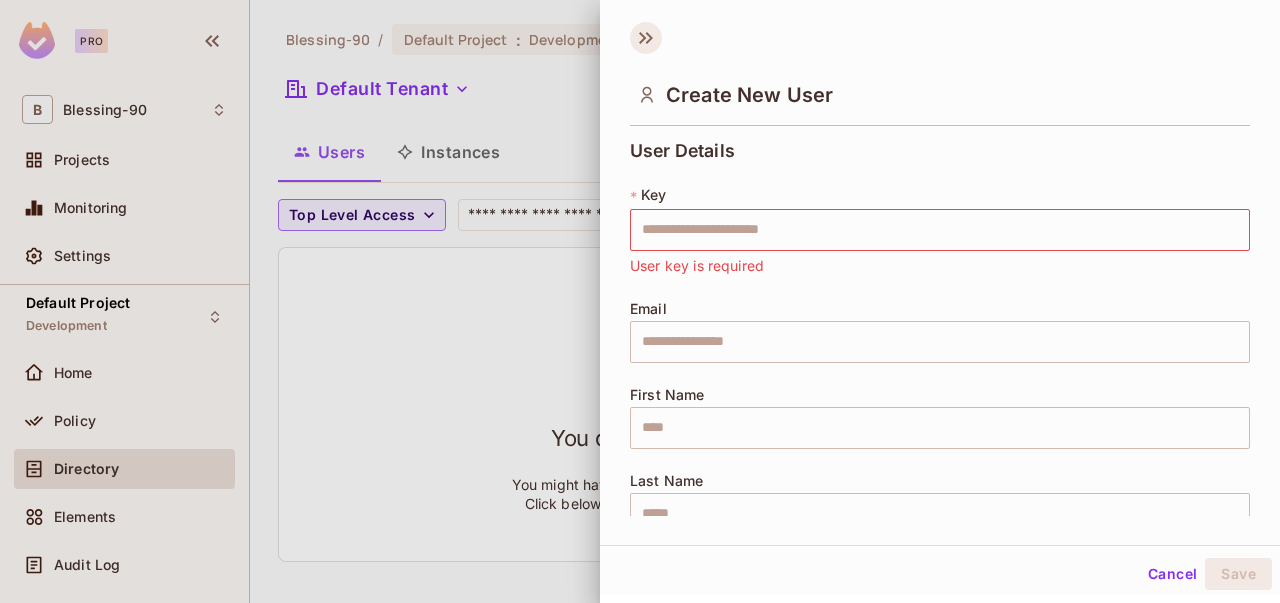 click 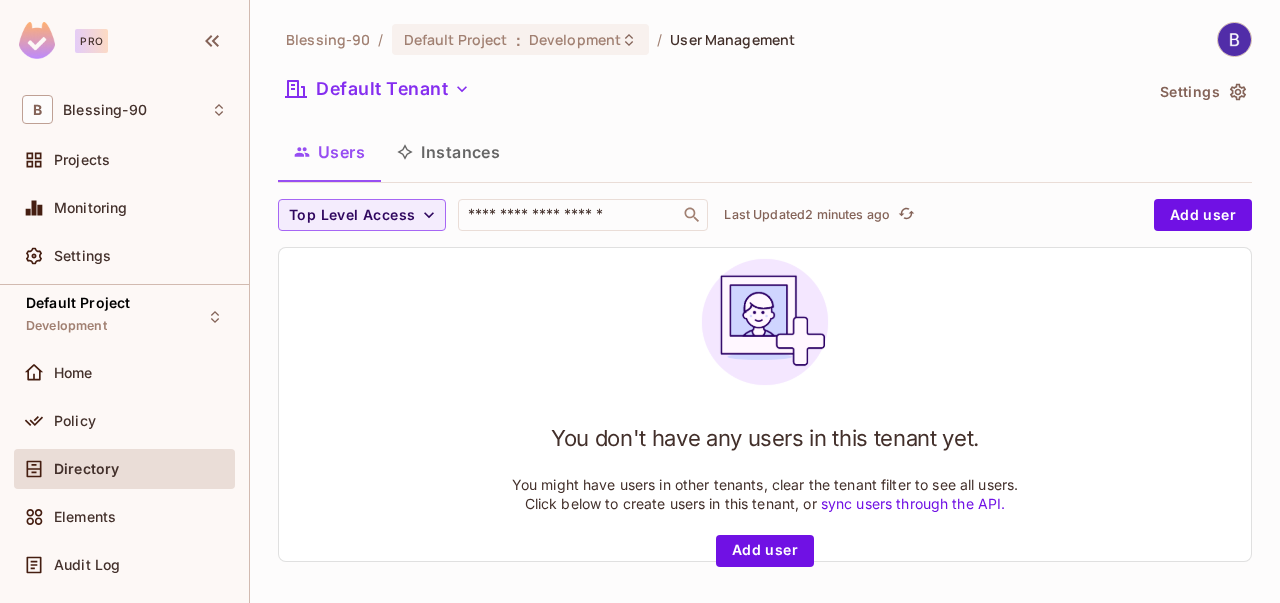 click on "sync users through the API." at bounding box center [913, 503] 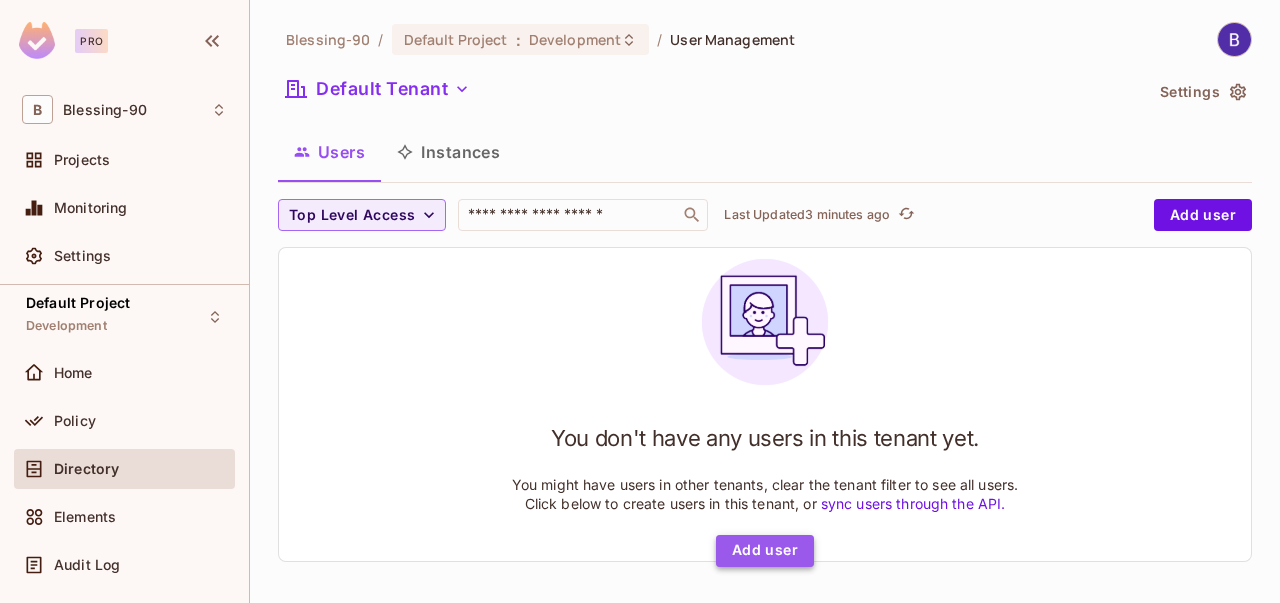 click on "Add user" at bounding box center (765, 551) 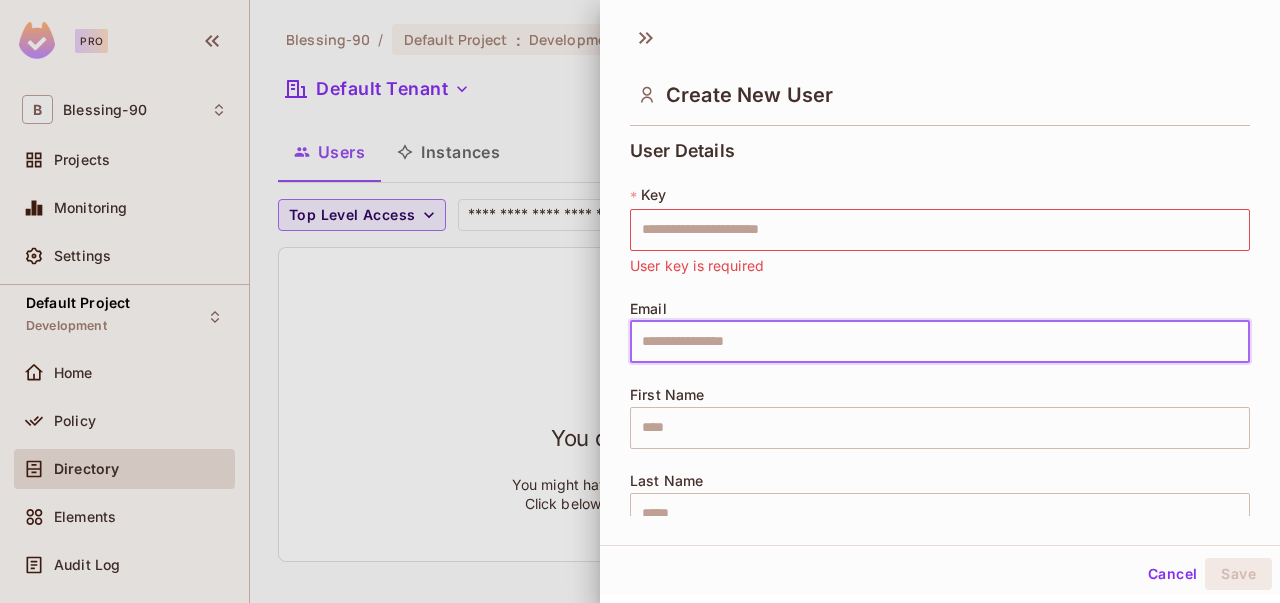 click at bounding box center (940, 342) 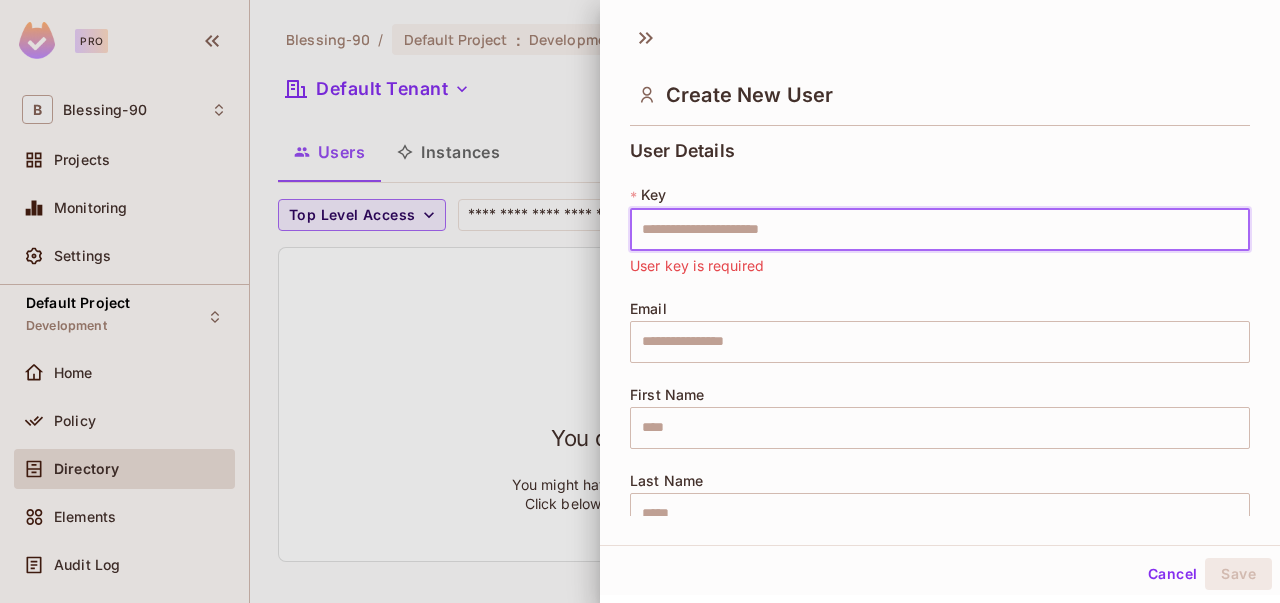 click at bounding box center [940, 230] 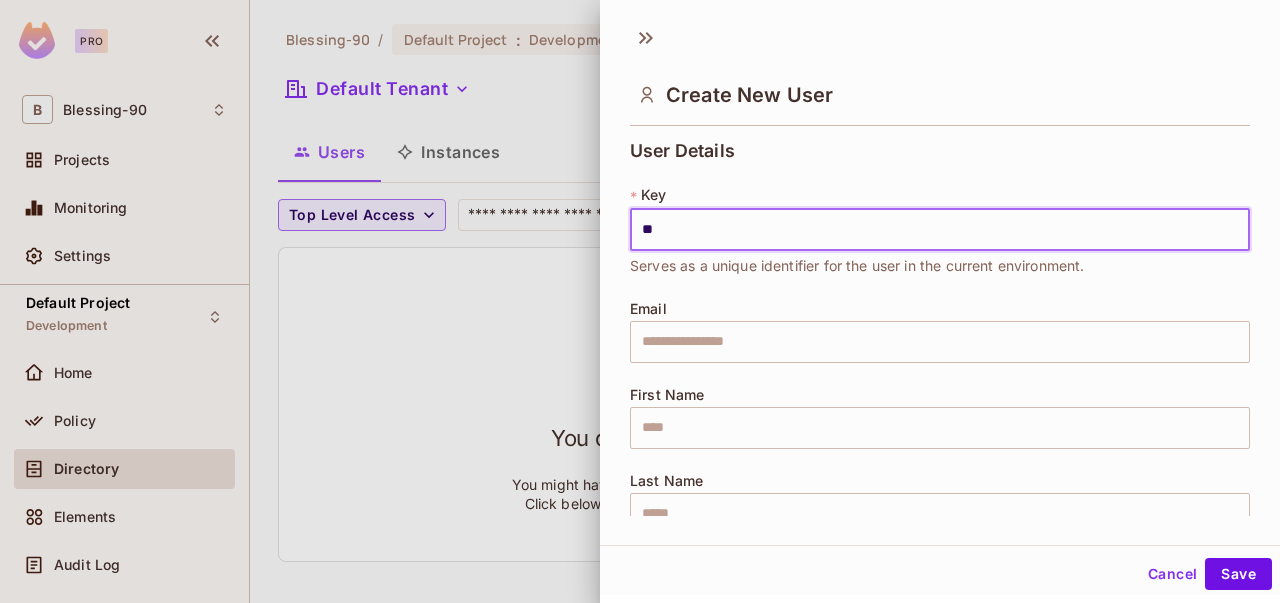 type on "*" 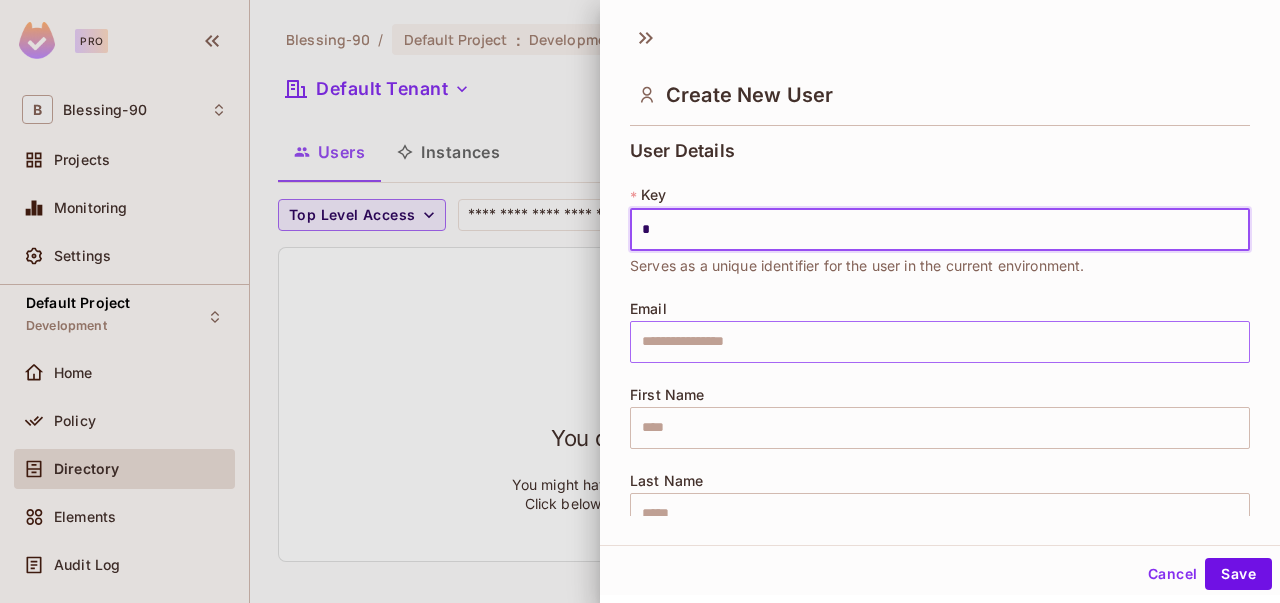 type on "*" 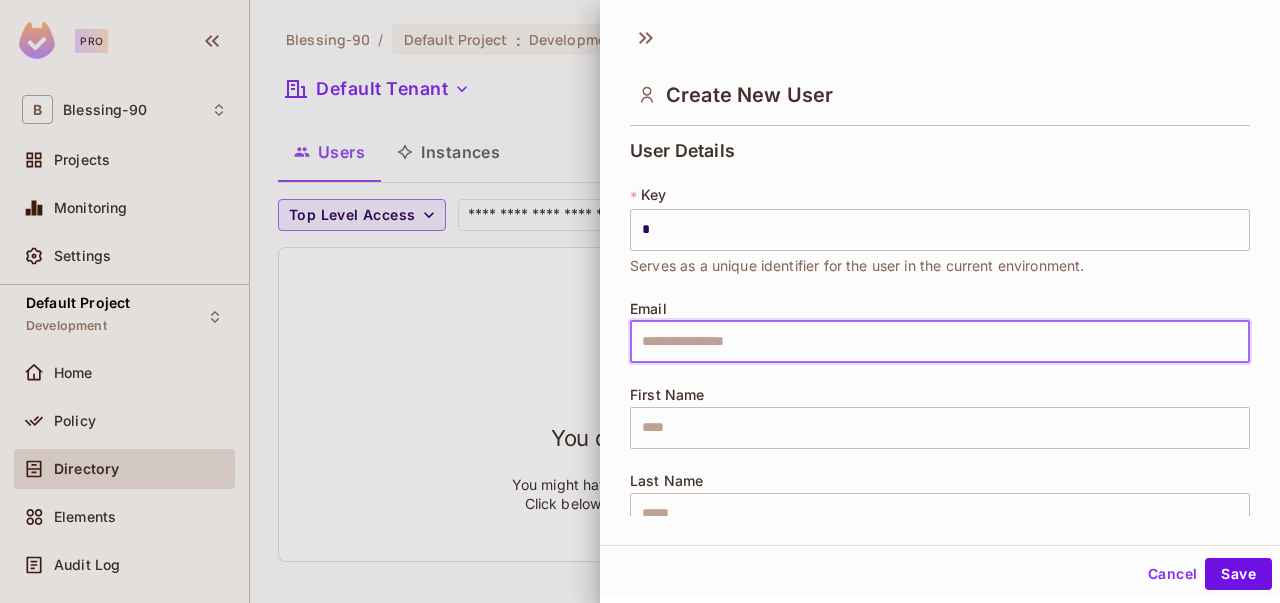 click at bounding box center (940, 342) 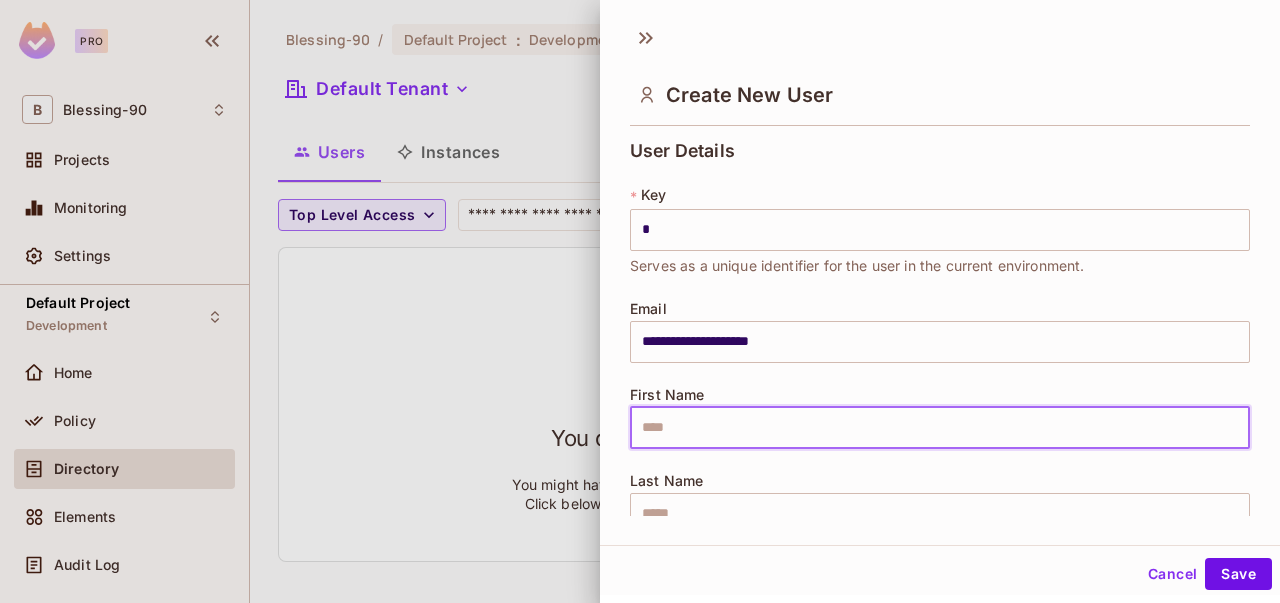 click at bounding box center [940, 428] 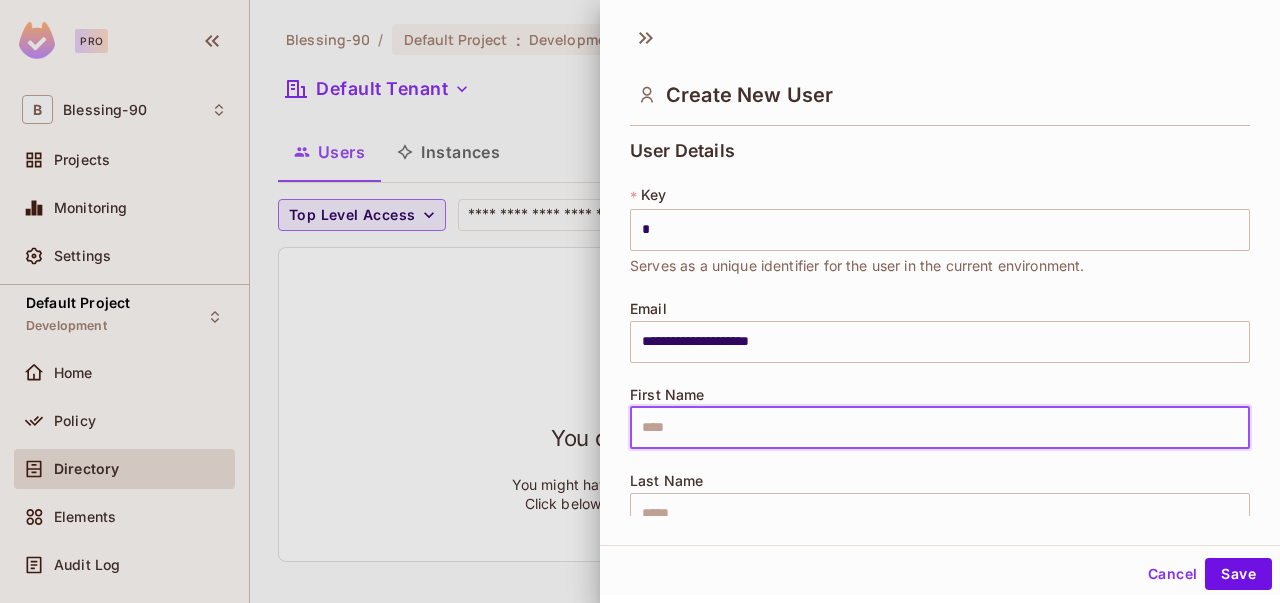 type on "********" 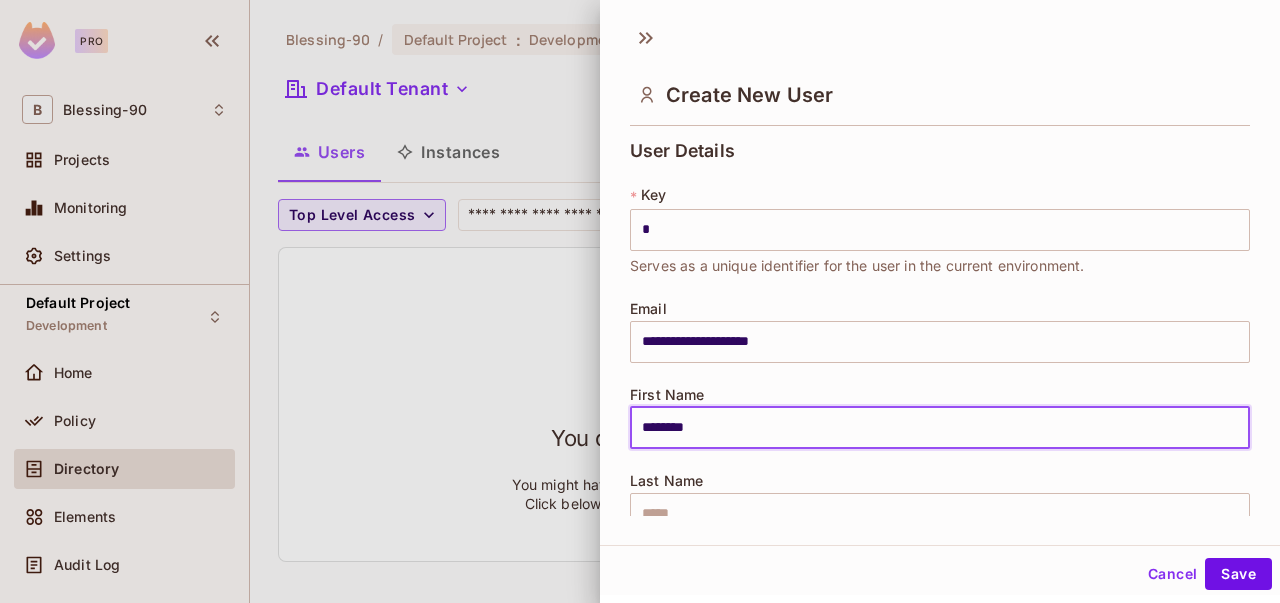 type on "*****" 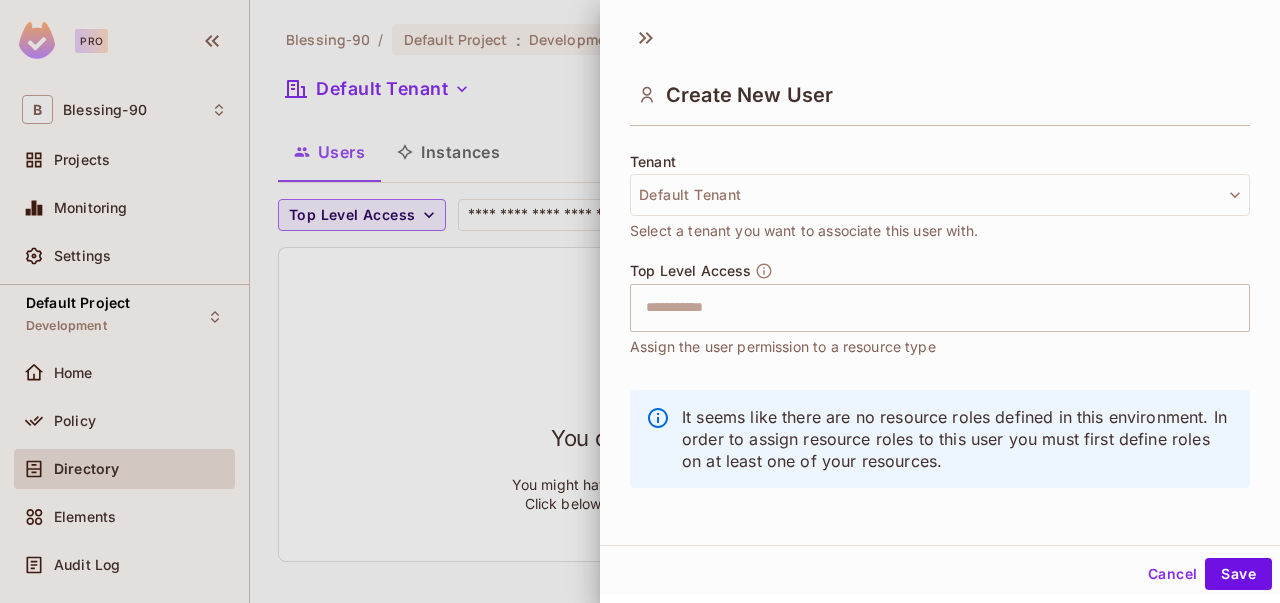 scroll, scrollTop: 476, scrollLeft: 0, axis: vertical 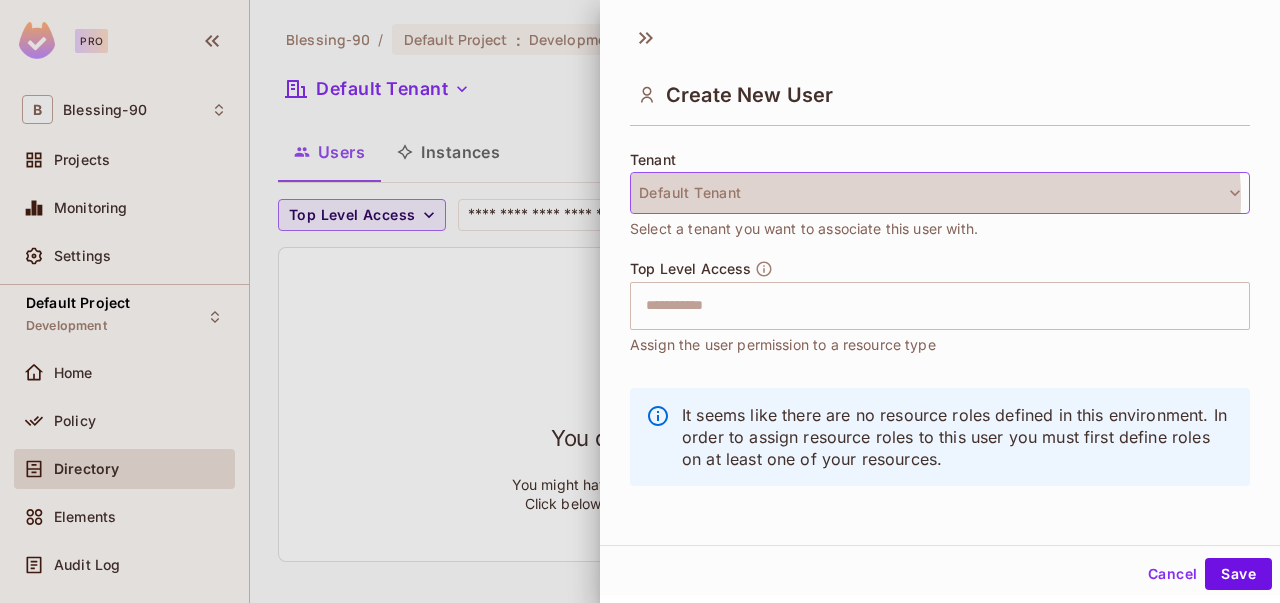 click on "Default Tenant" at bounding box center (940, 193) 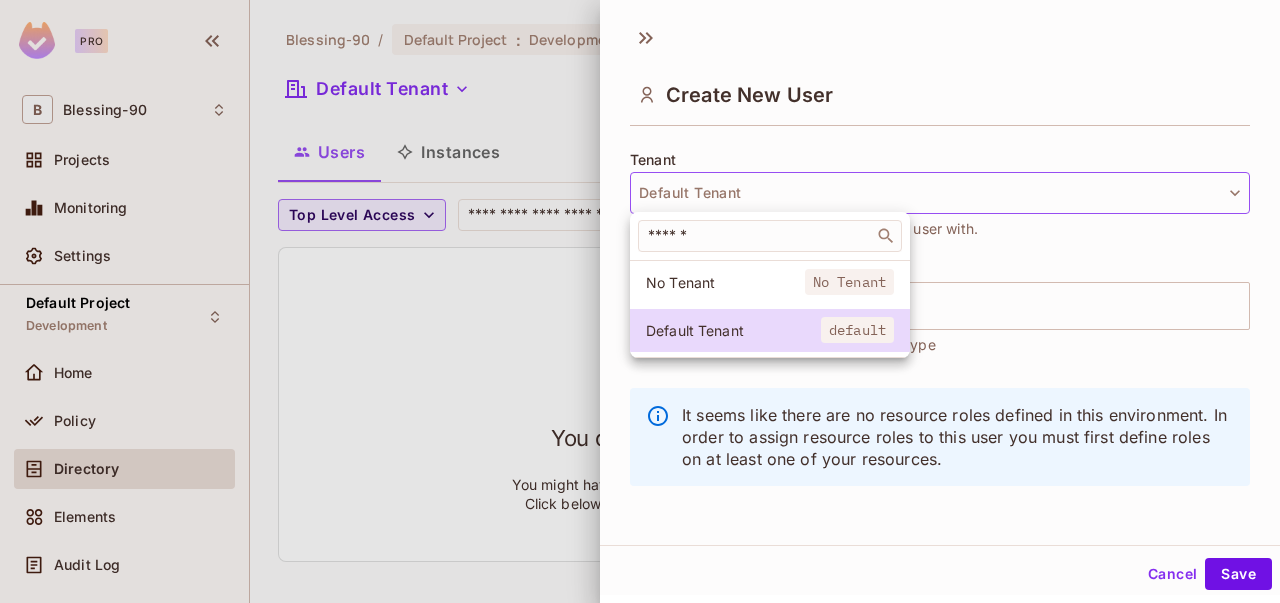 click at bounding box center (640, 301) 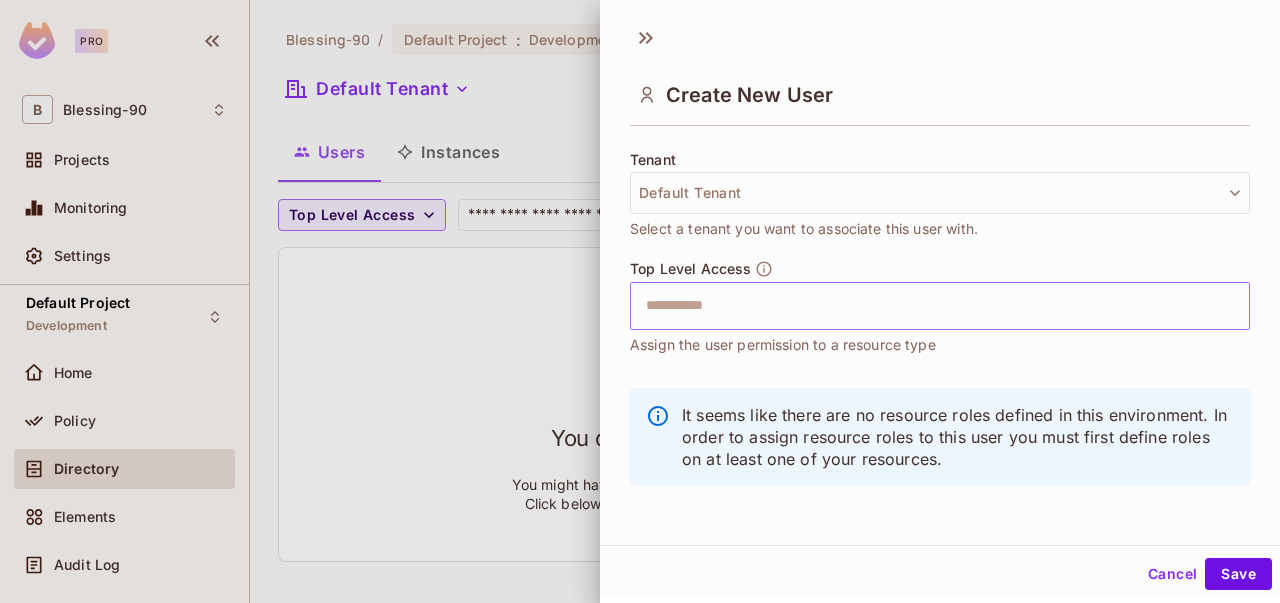 click at bounding box center [922, 306] 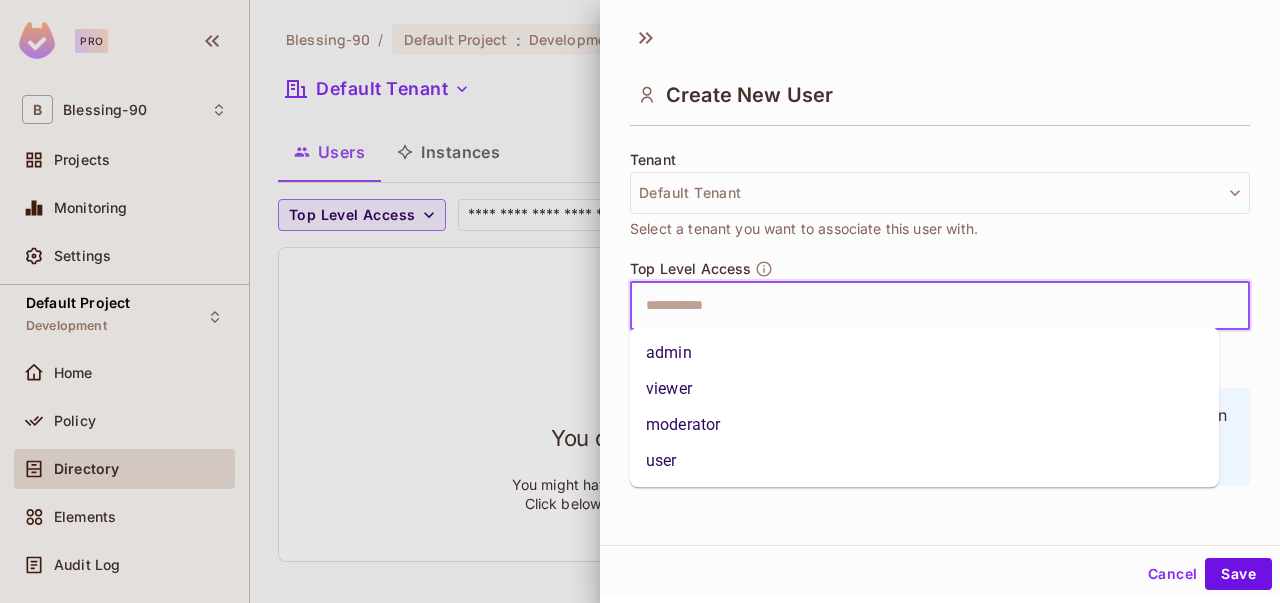 click on "admin" at bounding box center (924, 353) 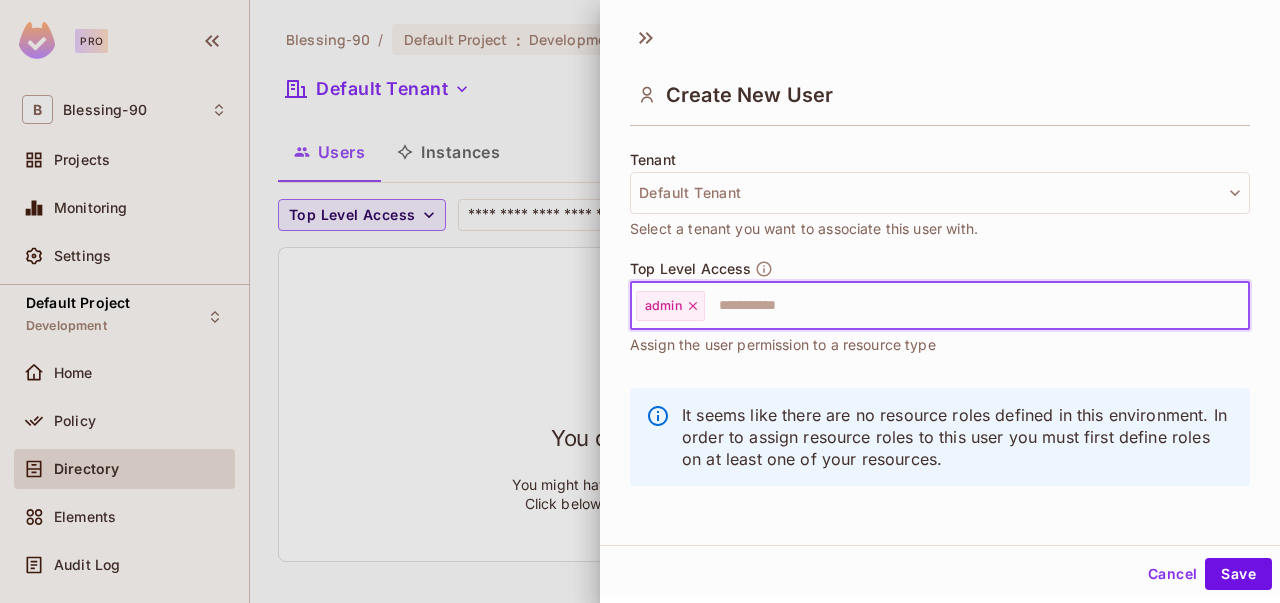 scroll, scrollTop: 2, scrollLeft: 0, axis: vertical 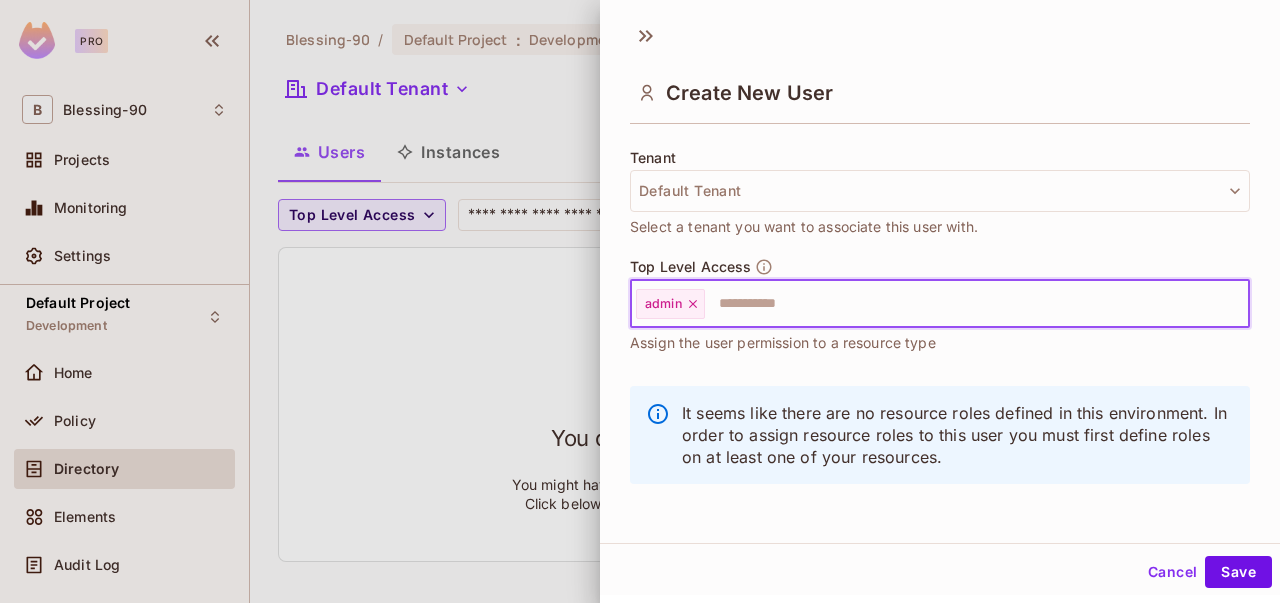 click on "Cancel" at bounding box center [1172, 572] 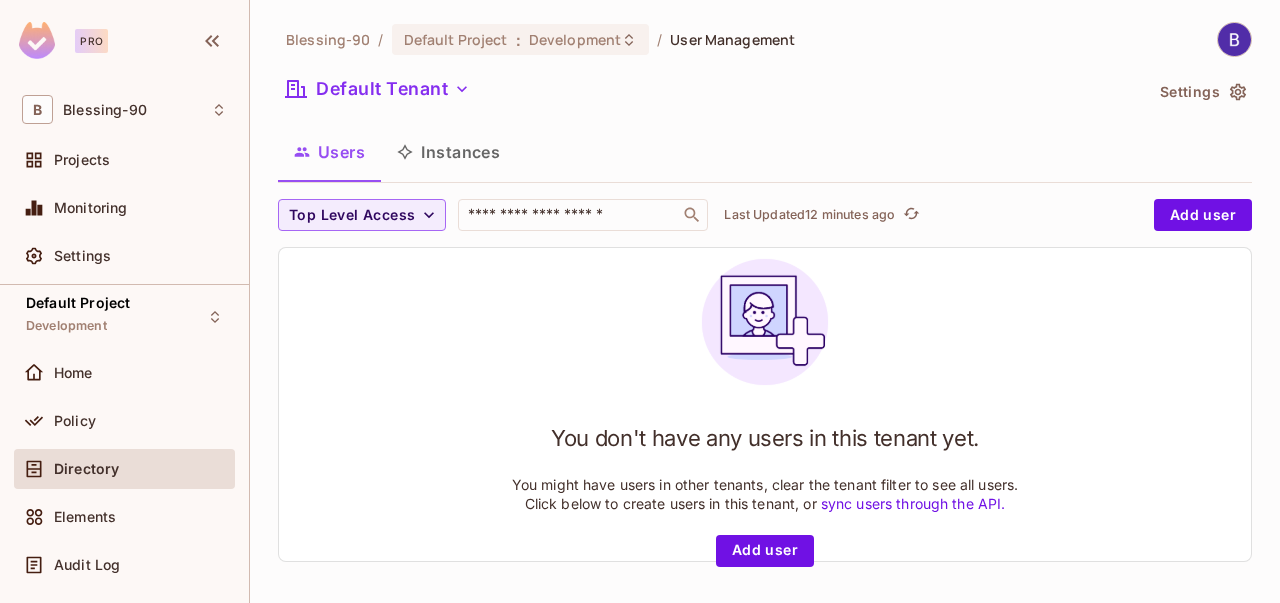 scroll, scrollTop: 2, scrollLeft: 0, axis: vertical 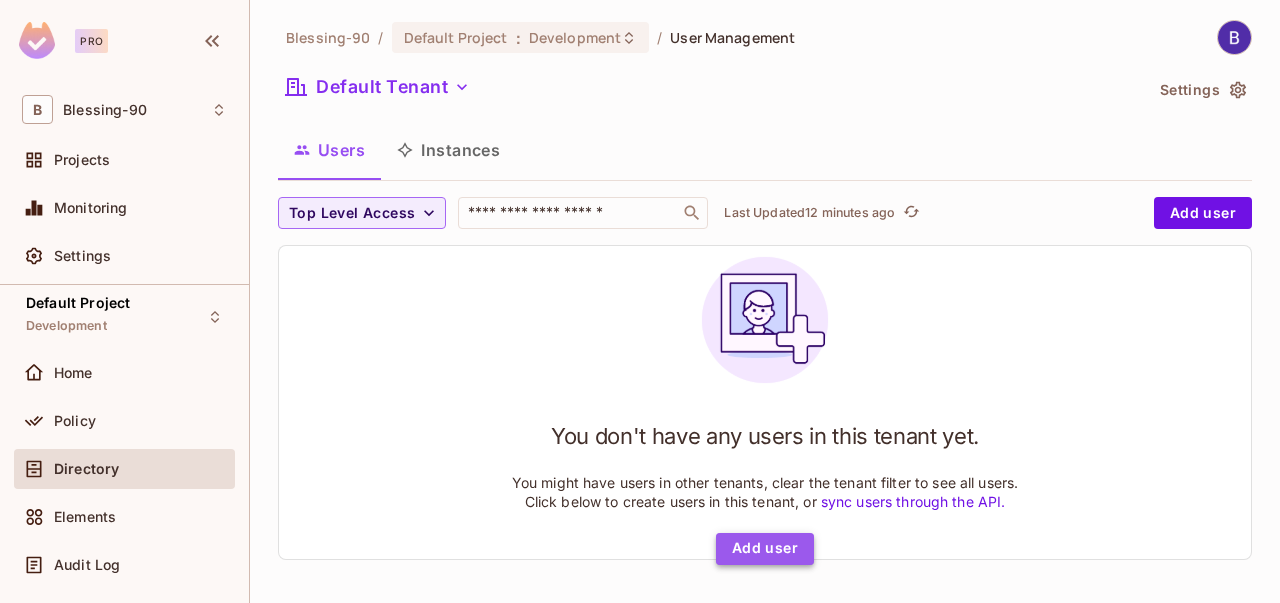 click on "Add user" at bounding box center [765, 549] 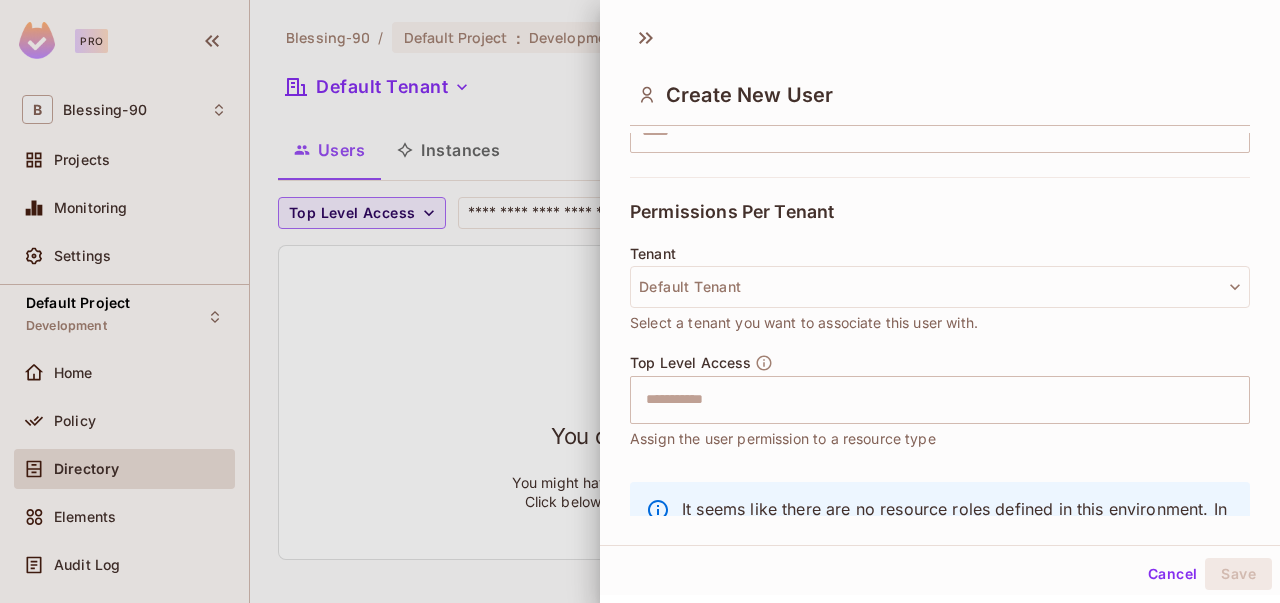 scroll, scrollTop: 375, scrollLeft: 0, axis: vertical 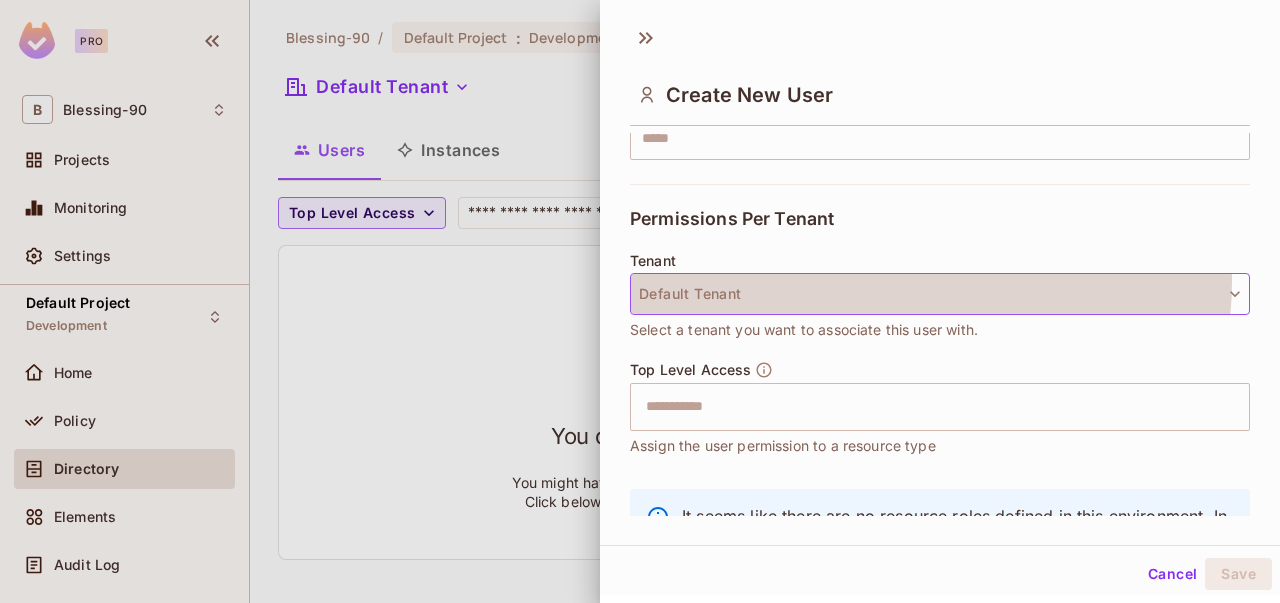 click on "Default Tenant" at bounding box center (940, 294) 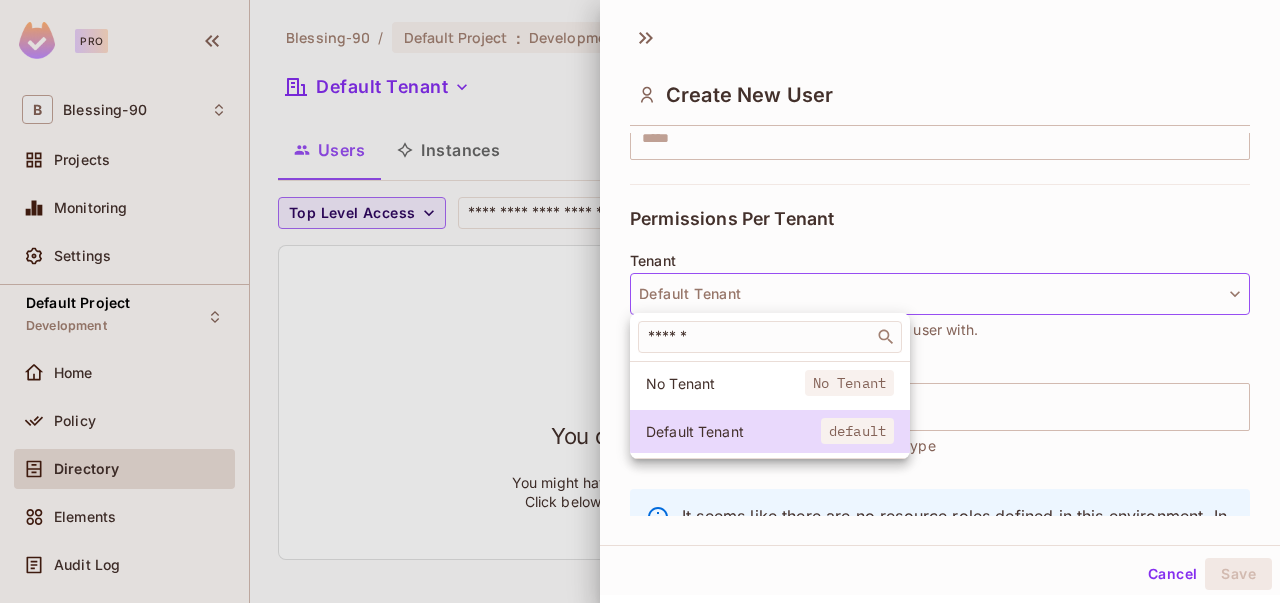 click at bounding box center (640, 301) 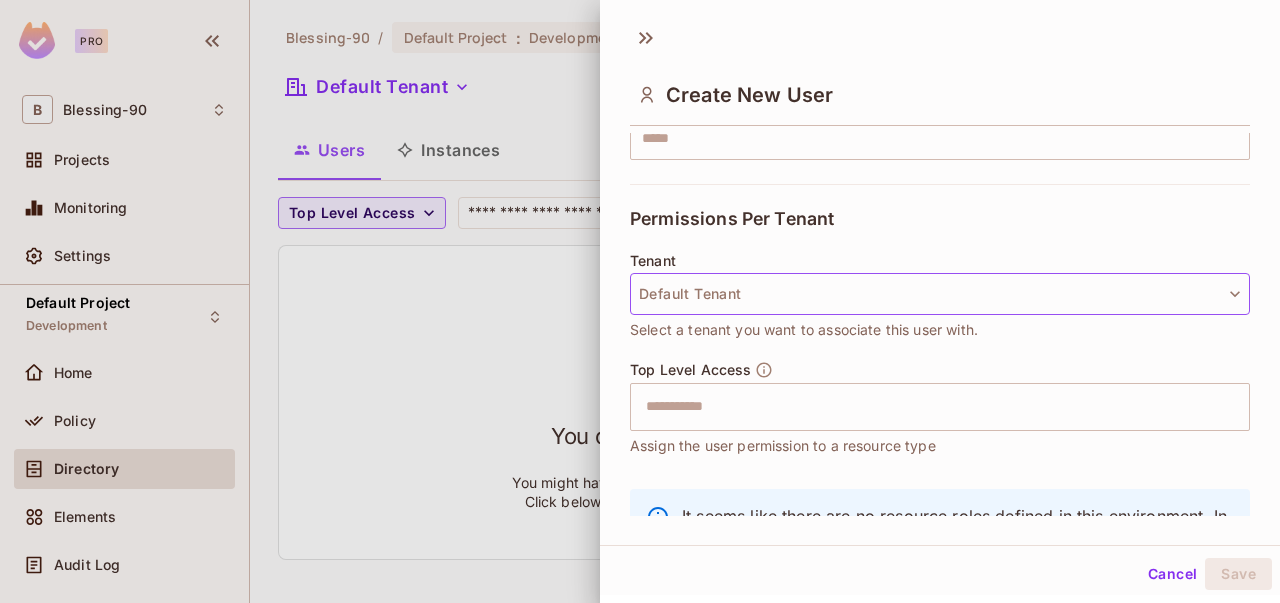 scroll, scrollTop: 0, scrollLeft: 0, axis: both 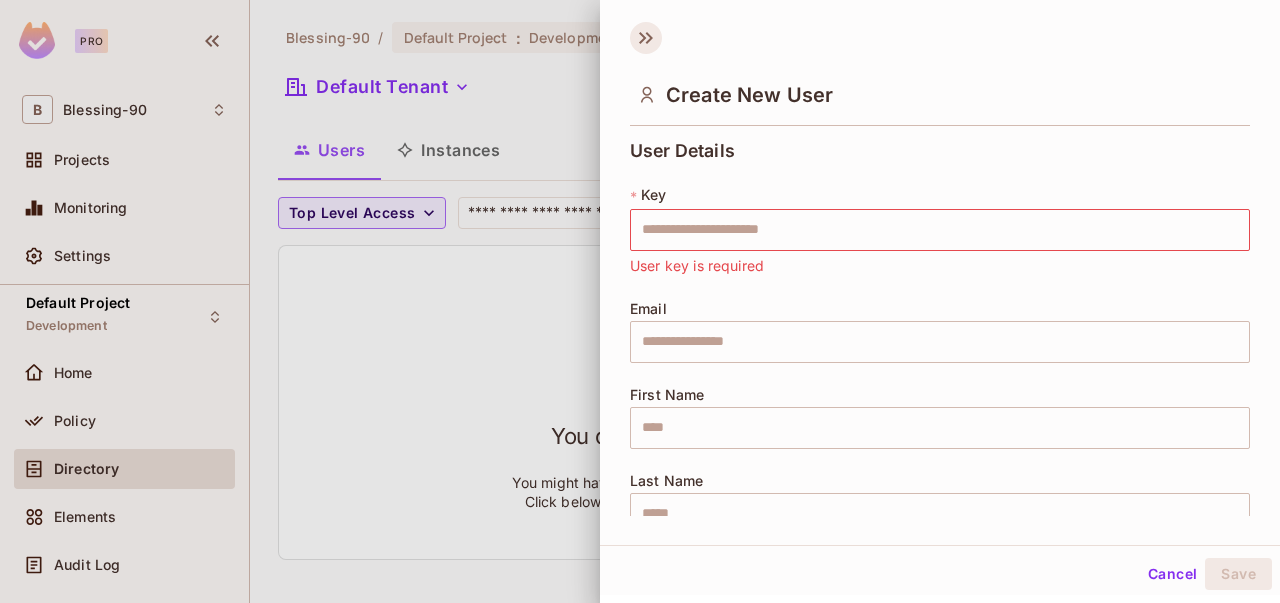 click 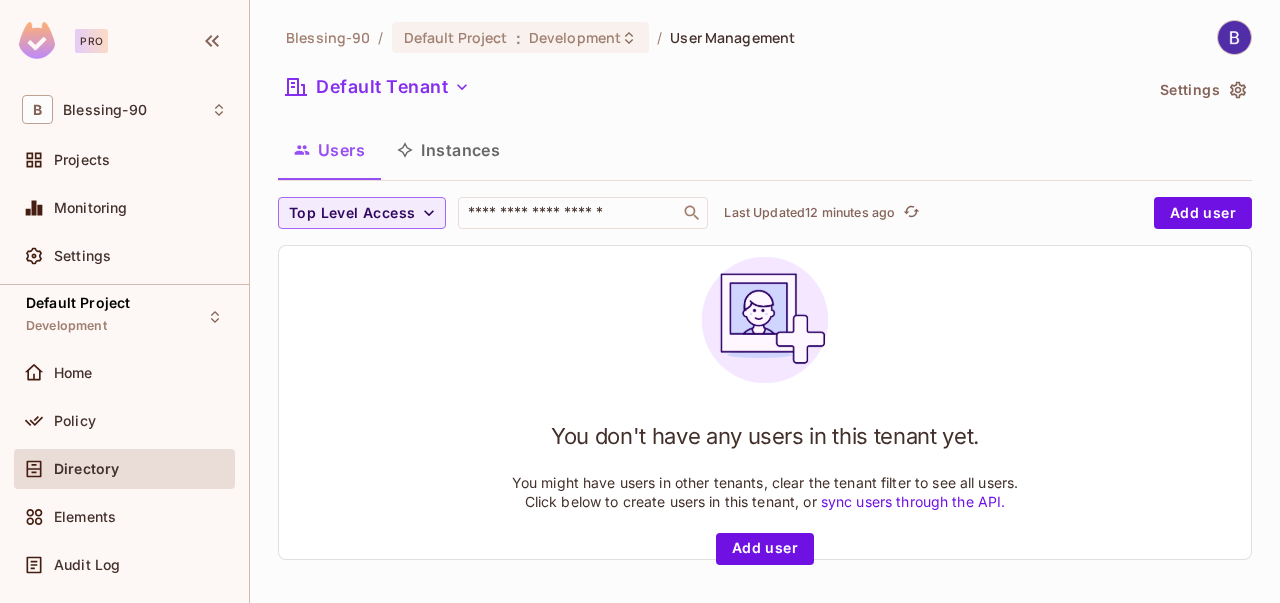 click on "Instances" at bounding box center [448, 150] 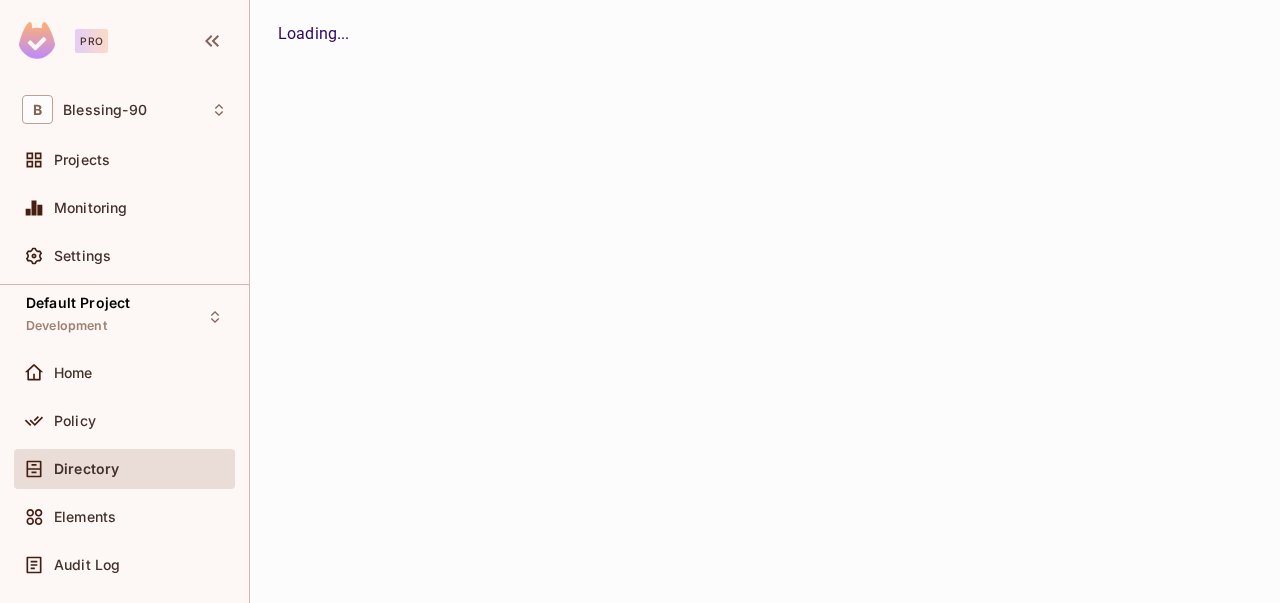 scroll, scrollTop: 0, scrollLeft: 0, axis: both 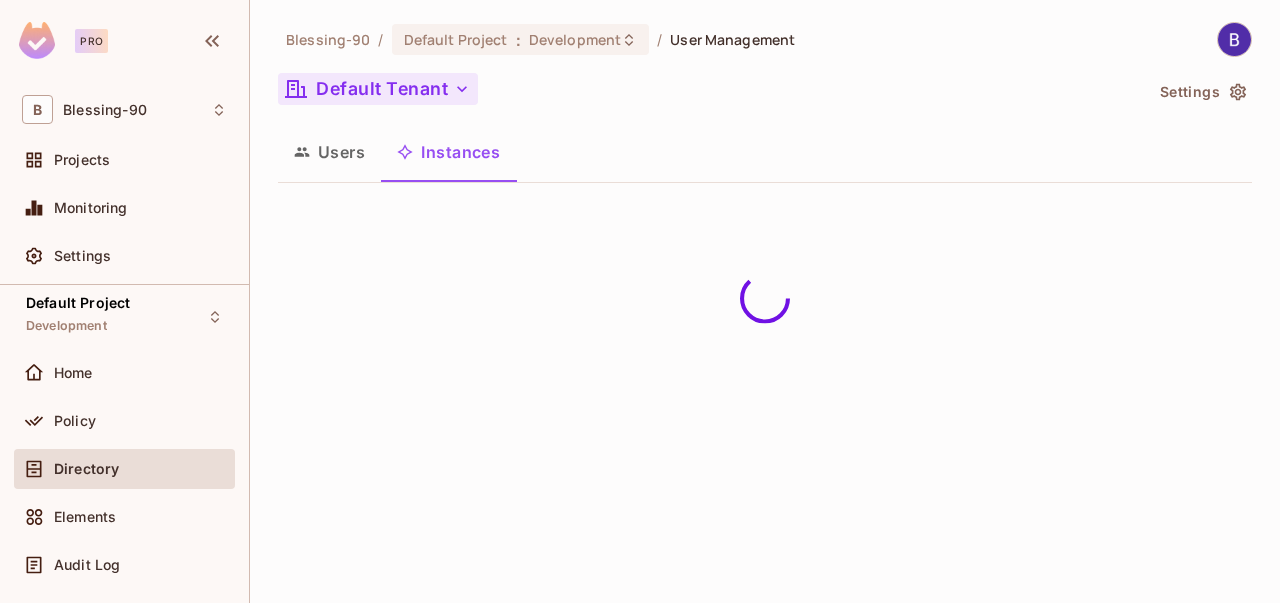 click on "Default Tenant" at bounding box center [378, 89] 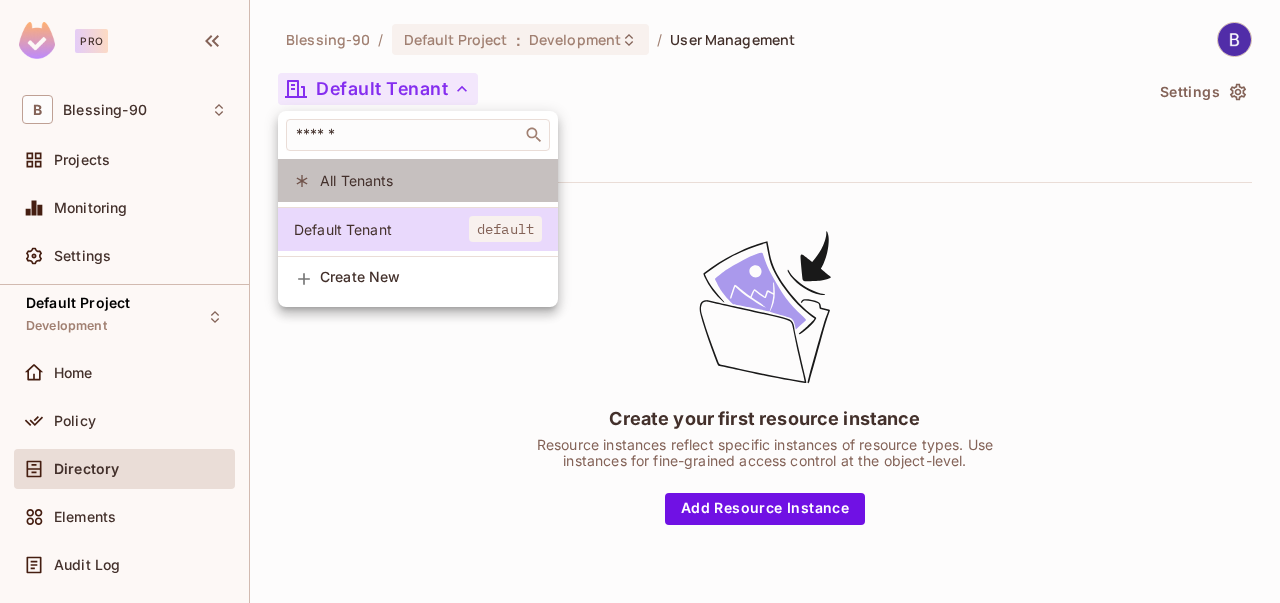 click on "All Tenants" at bounding box center [431, 180] 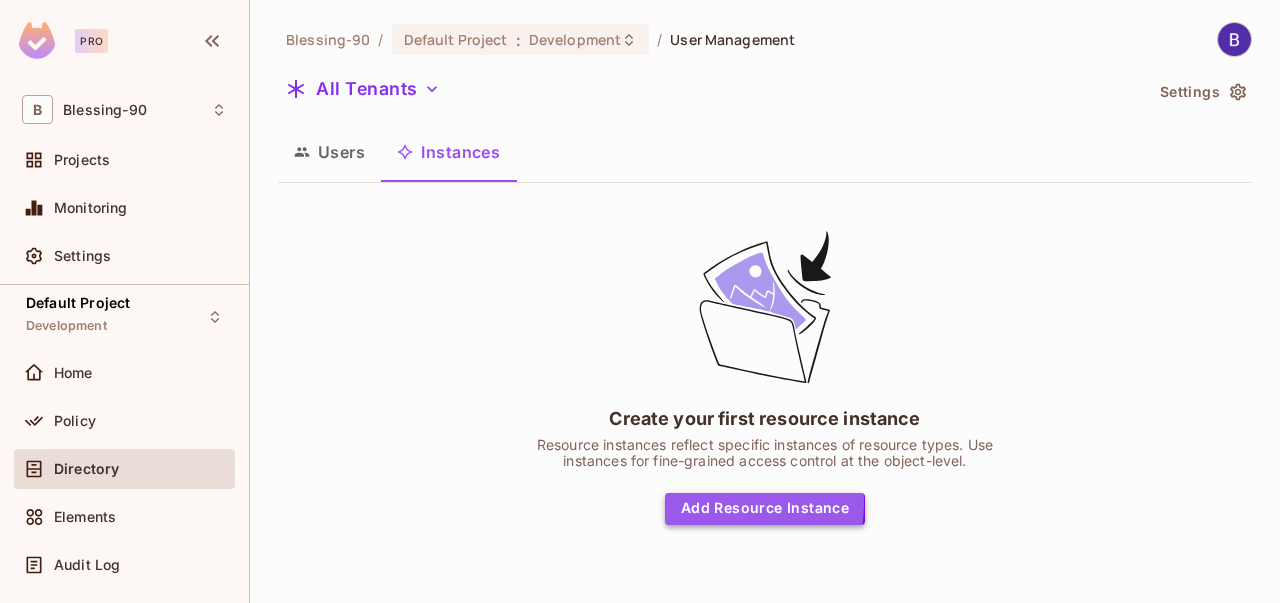 click on "Add Resource Instance" at bounding box center (765, 509) 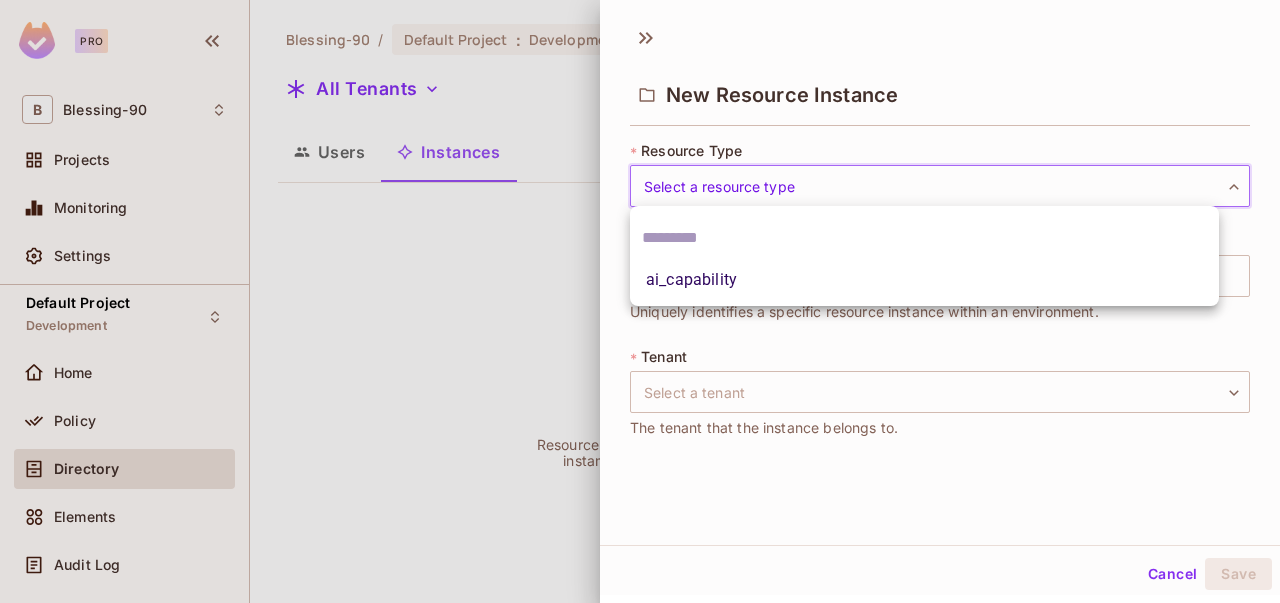 click on "Pro B Blessing-90 Projects Monitoring Settings Default Project Development Home Policy Directory Elements Audit Log URL Mapping Connect 14 days left in Pro Trial Welcome! Upgrade Help & Updates Blessing-90 / Default Project : Development / User Management All Tenants Settings Users Instances Create your first resource instance Resource instances reflect specific instances of resource types. Use instances for fine-grained access control at the object-level. Add Resource Instance
New Resource Instance * Resource Type Select a resource type ​ Select a resource type * Instance Key ​ Uniquely identifies a specific resource instance within an environment. * Tenant Select a tenant ​ Select a tenant The tenant that the instance belongs to. Cancel Save ai_capability" at bounding box center (640, 301) 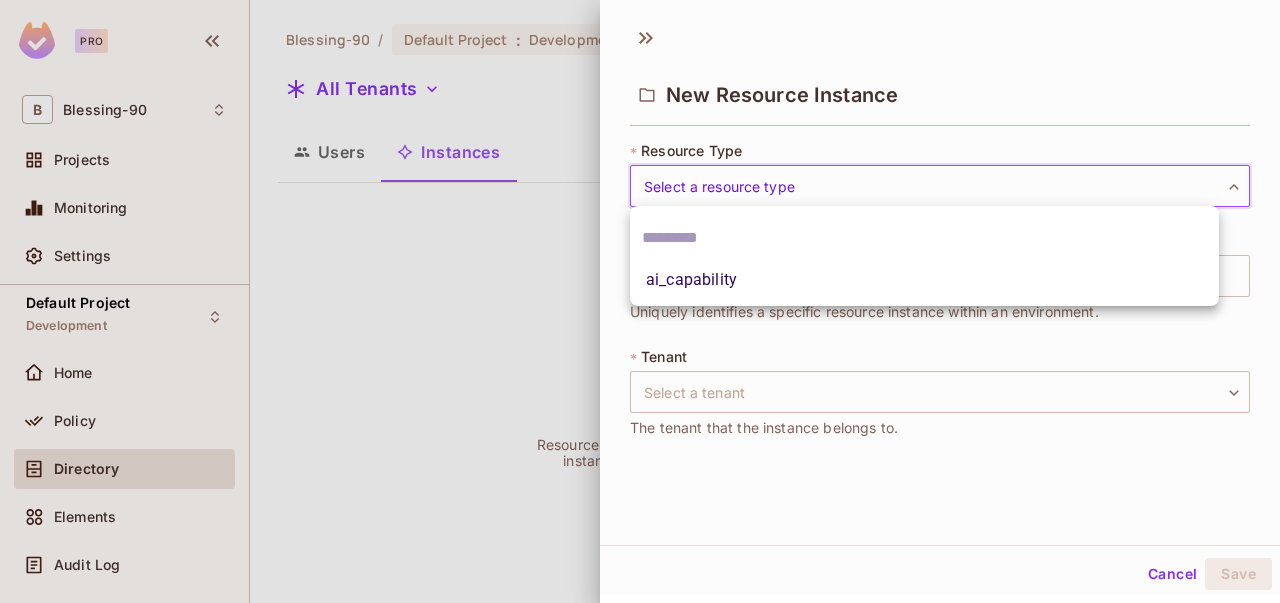 click on "ai_capability" at bounding box center [924, 280] 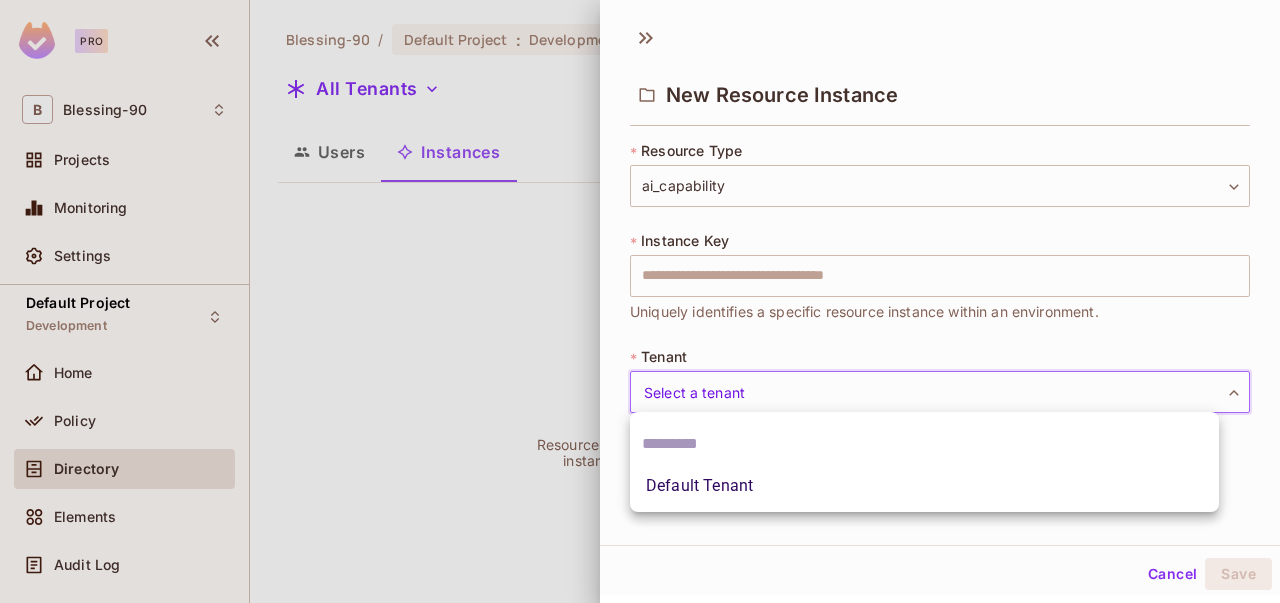 click on "**********" at bounding box center (640, 301) 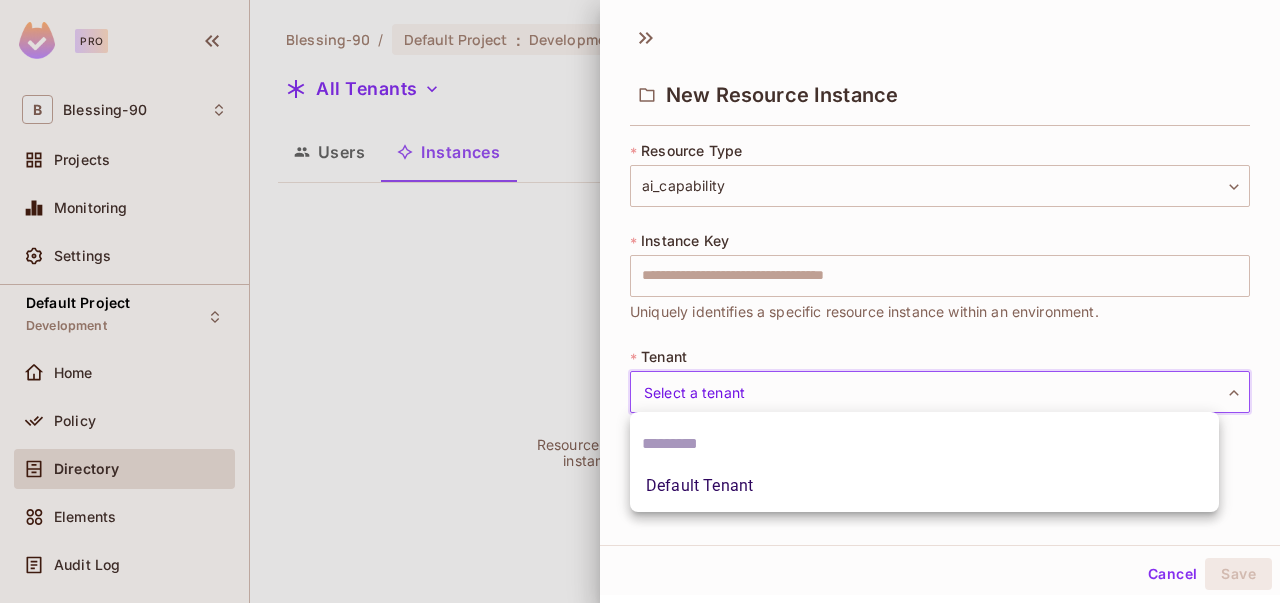 click on "Default Tenant" at bounding box center [924, 486] 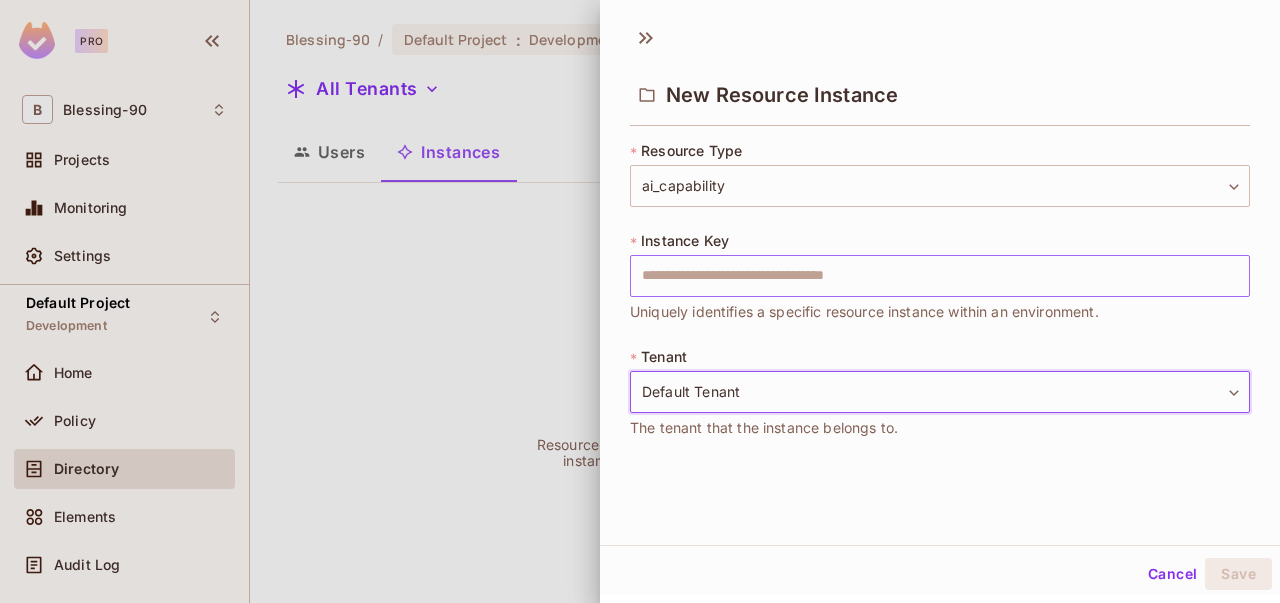 click at bounding box center (940, 276) 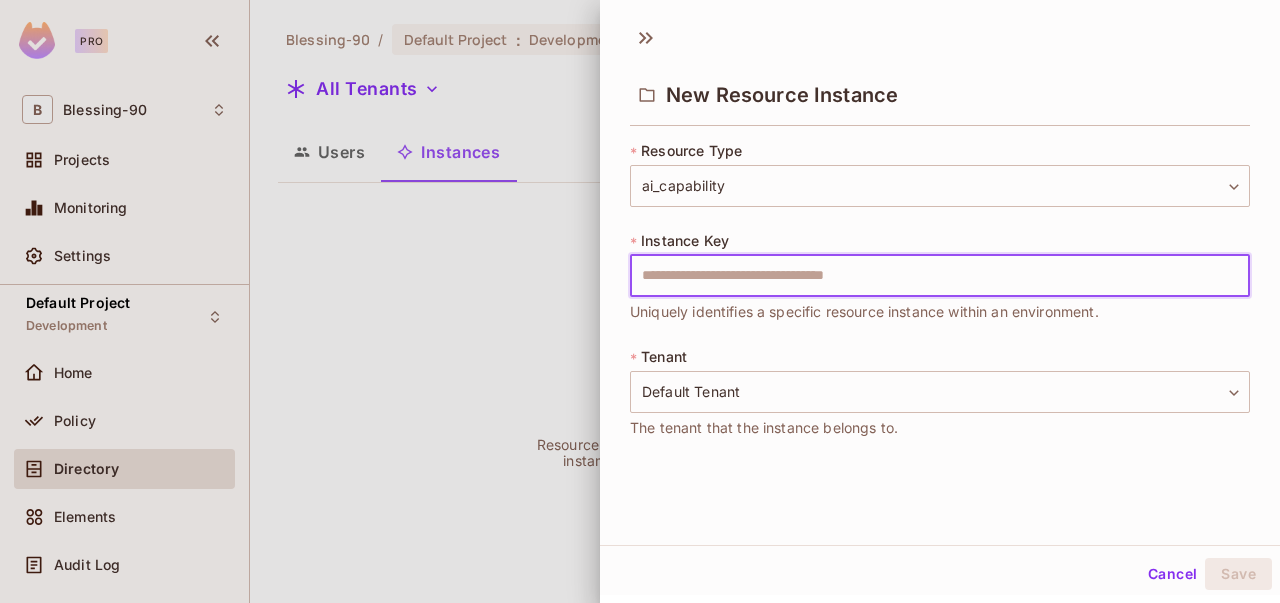 type on "**********" 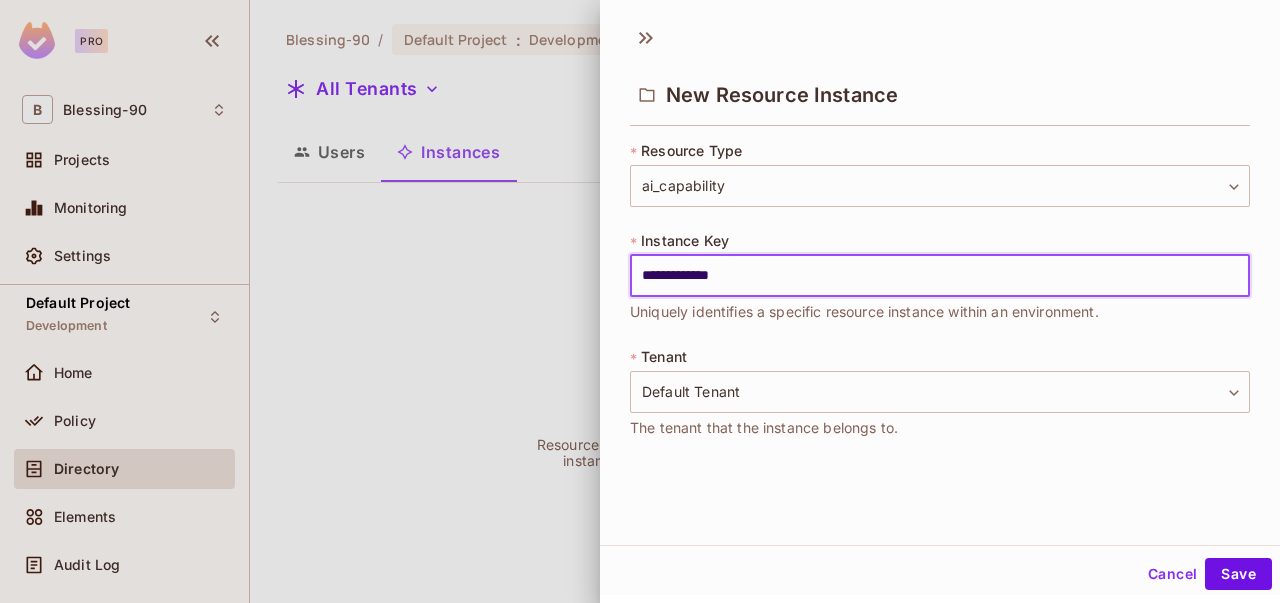 scroll, scrollTop: 2, scrollLeft: 0, axis: vertical 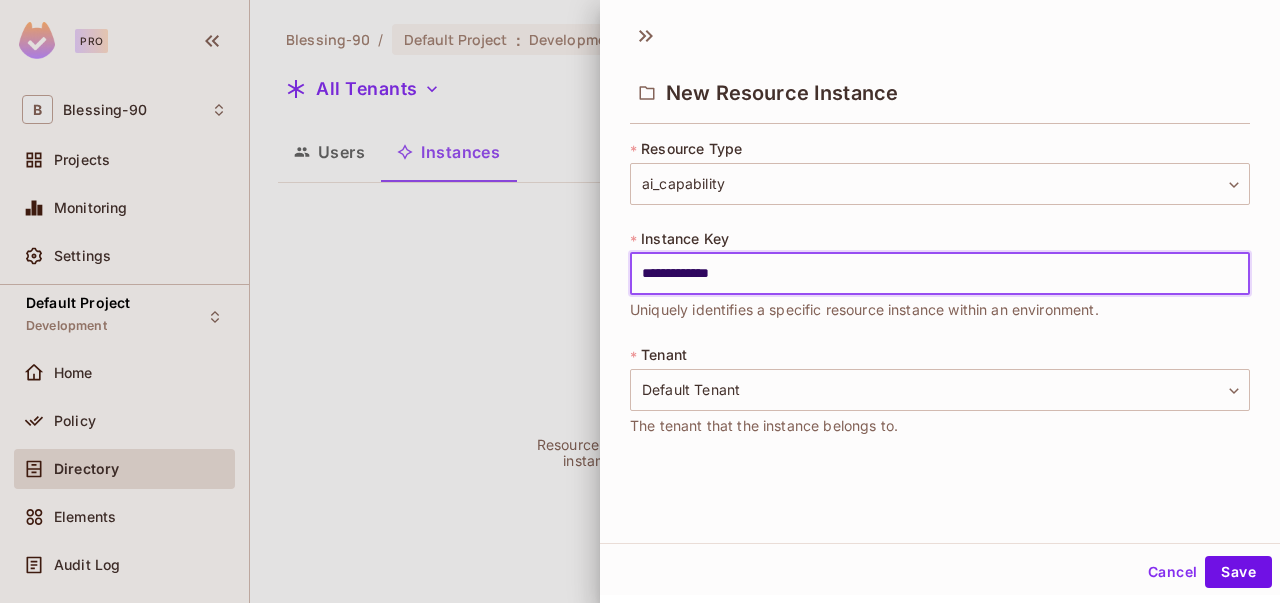 click on "Cancel" at bounding box center [1172, 572] 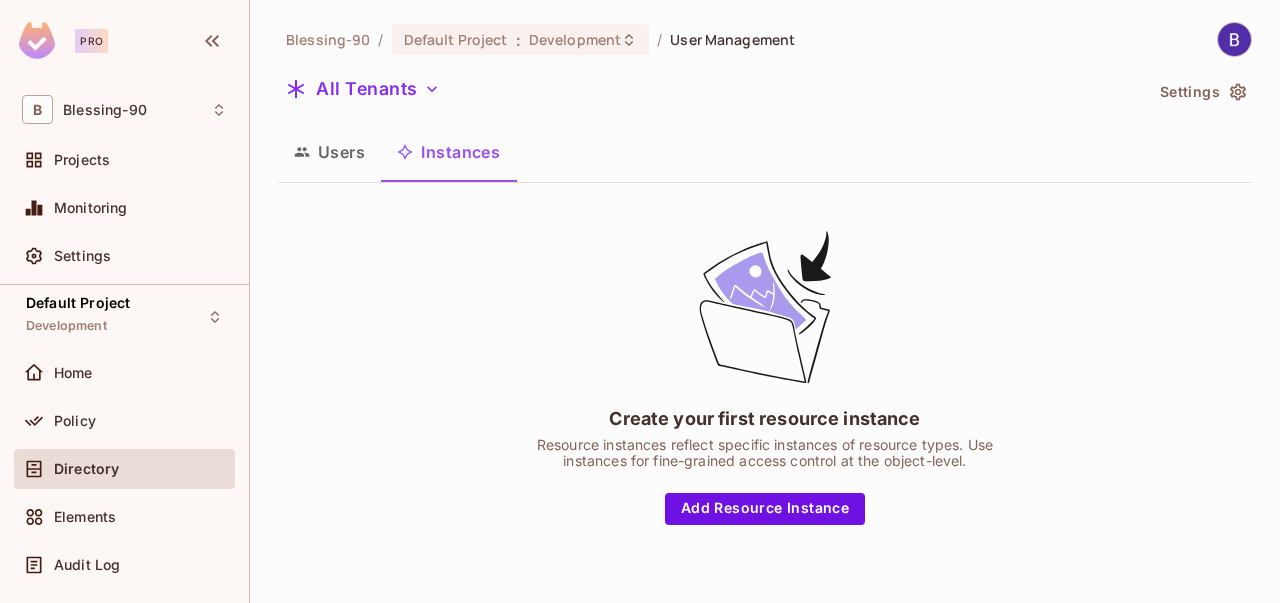 click on "Users" at bounding box center [329, 152] 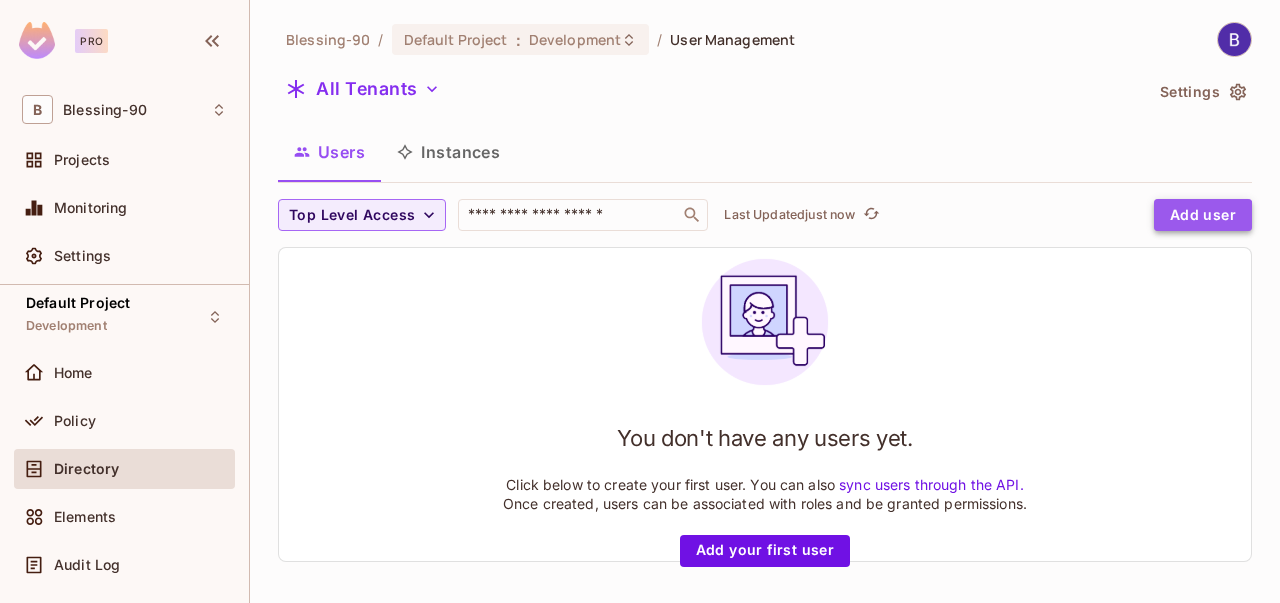 click on "Add user" at bounding box center [1203, 215] 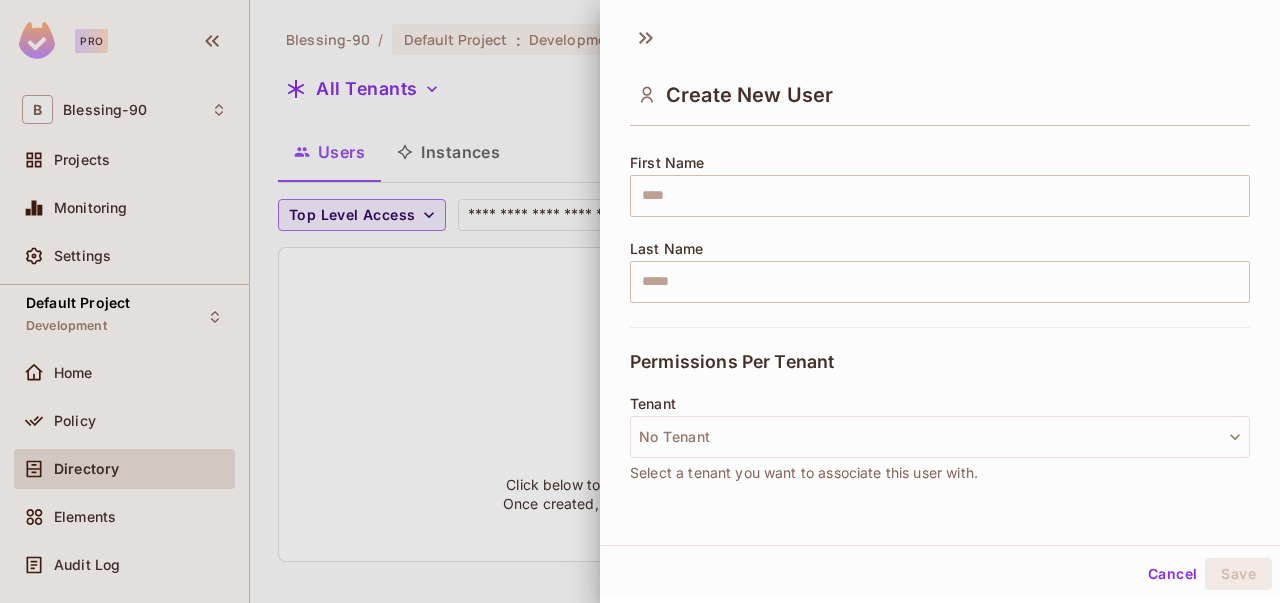 scroll, scrollTop: 340, scrollLeft: 0, axis: vertical 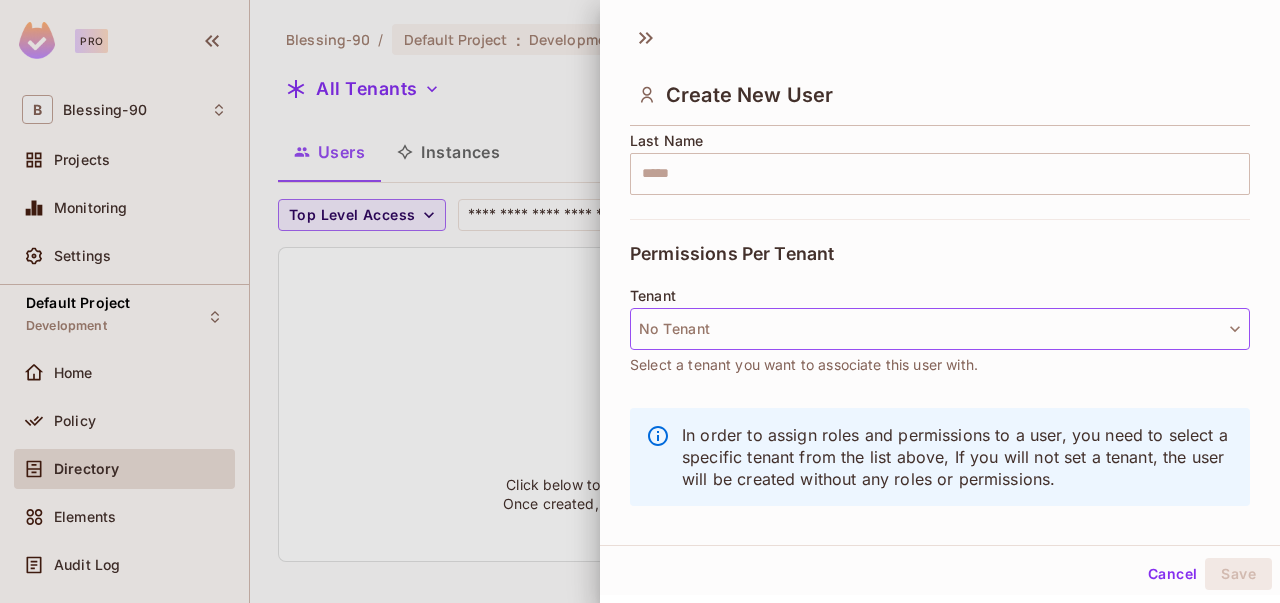 click on "No Tenant" at bounding box center (940, 329) 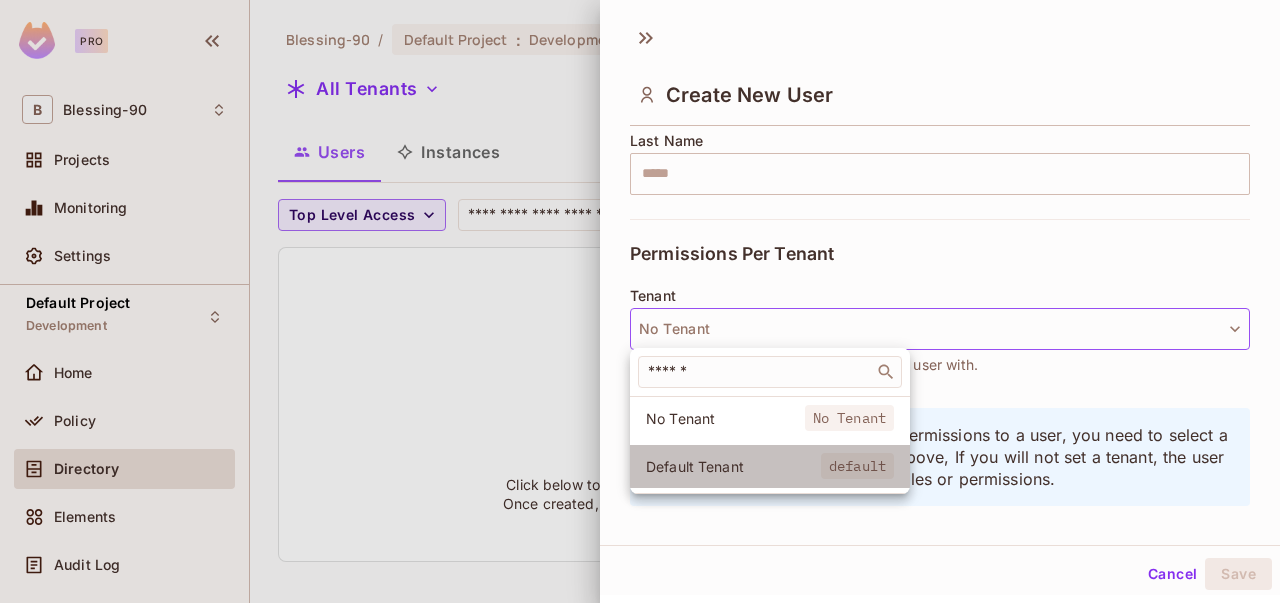 click on "default" at bounding box center (857, 466) 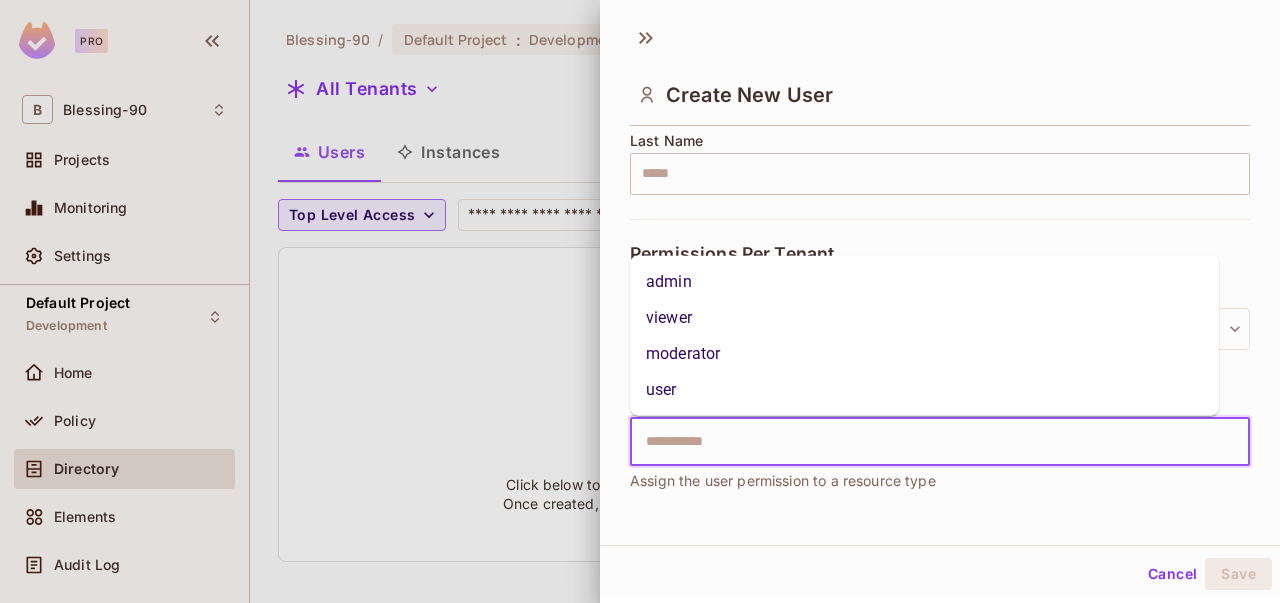 click at bounding box center (922, 442) 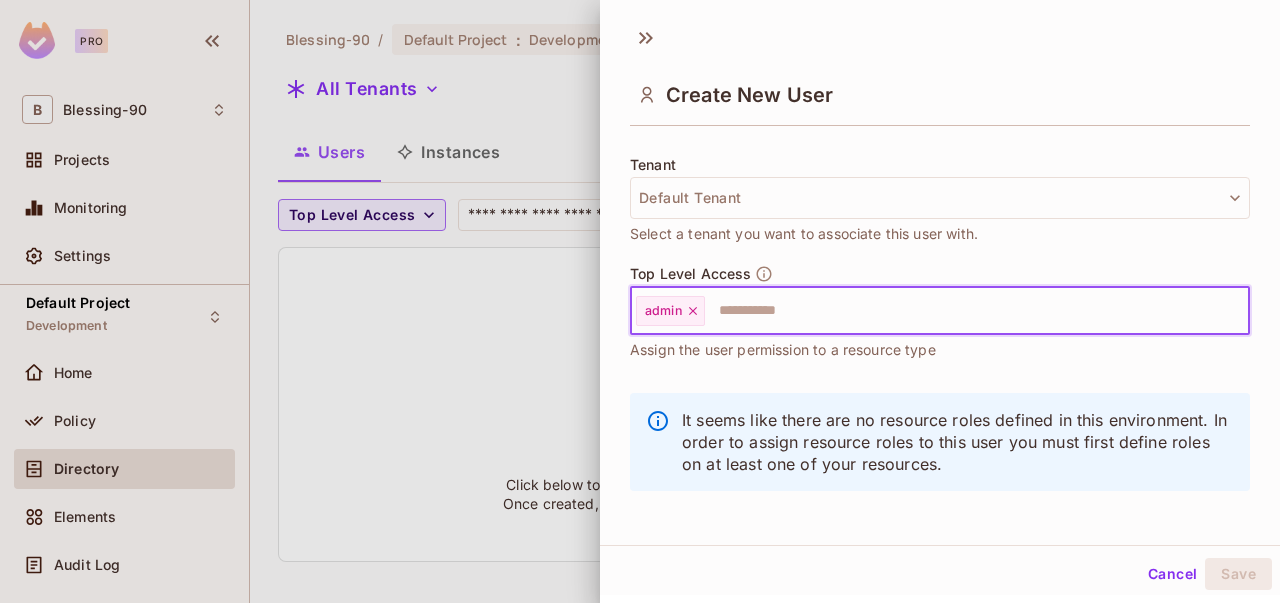 scroll, scrollTop: 476, scrollLeft: 0, axis: vertical 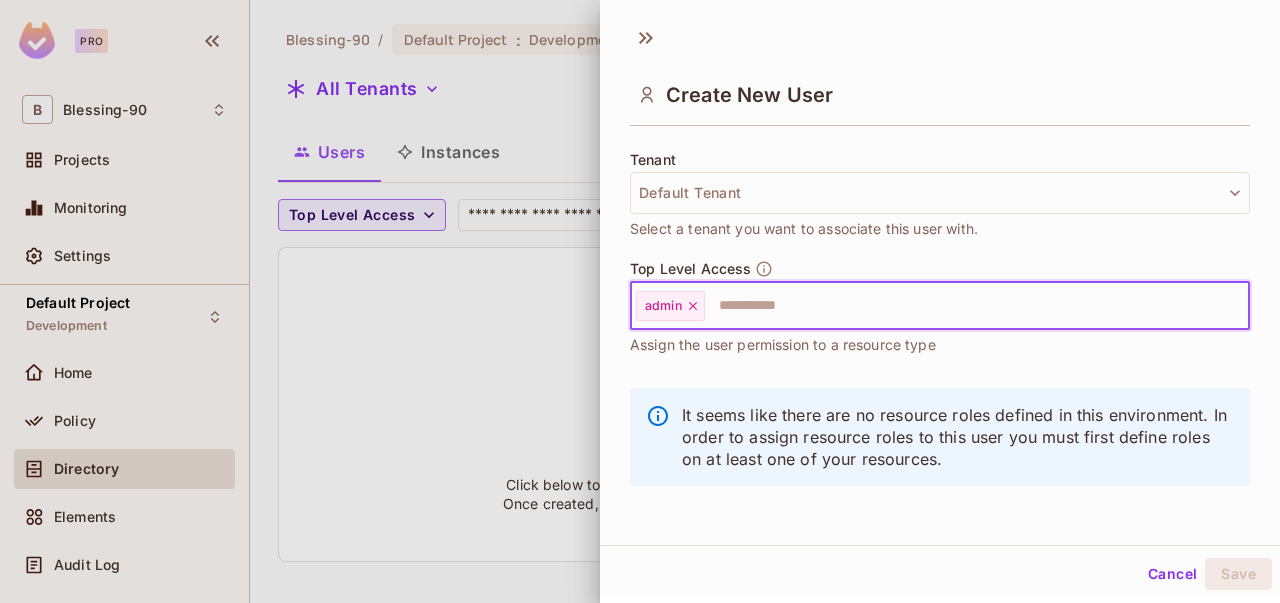 click 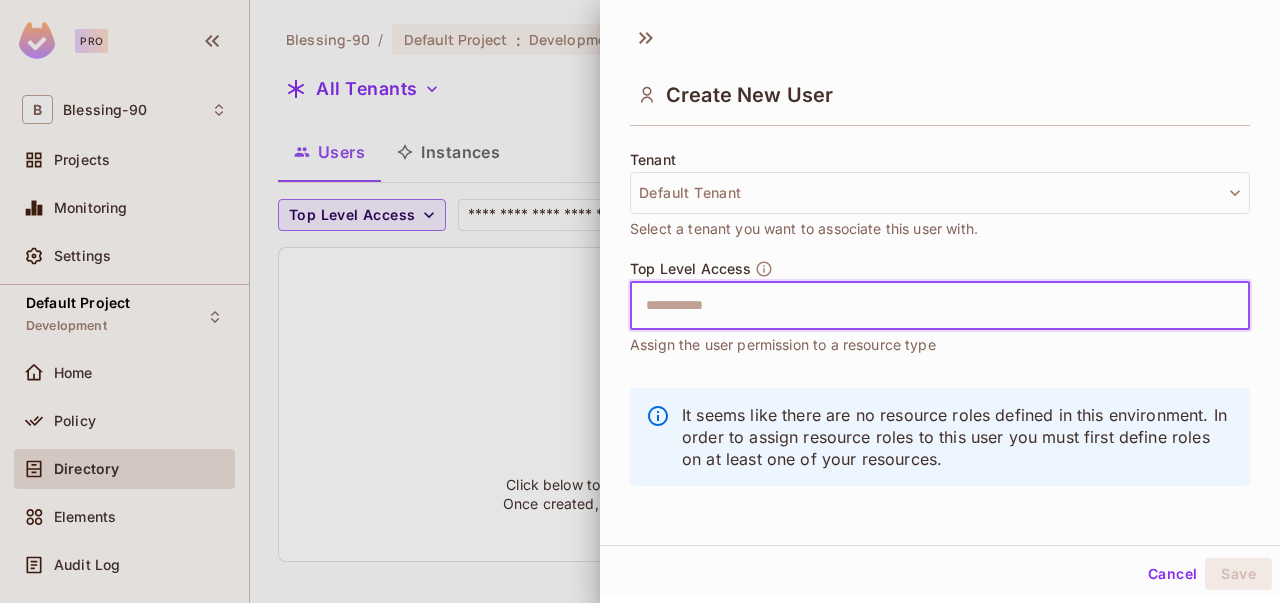 click at bounding box center [922, 306] 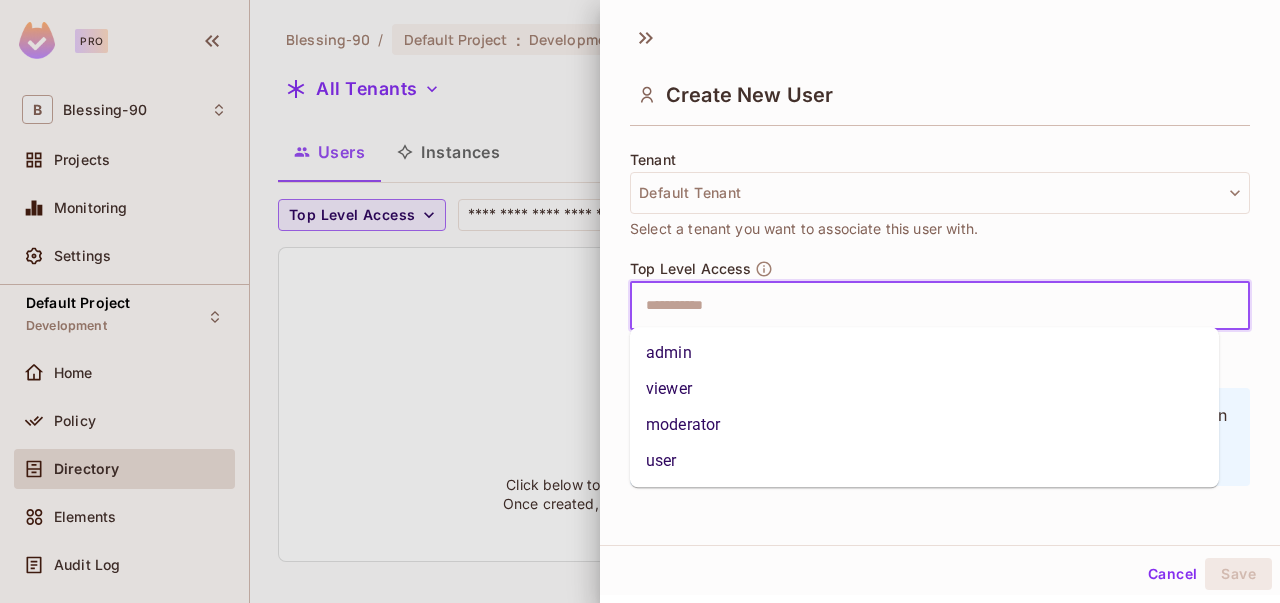 click on "moderator" at bounding box center [924, 425] 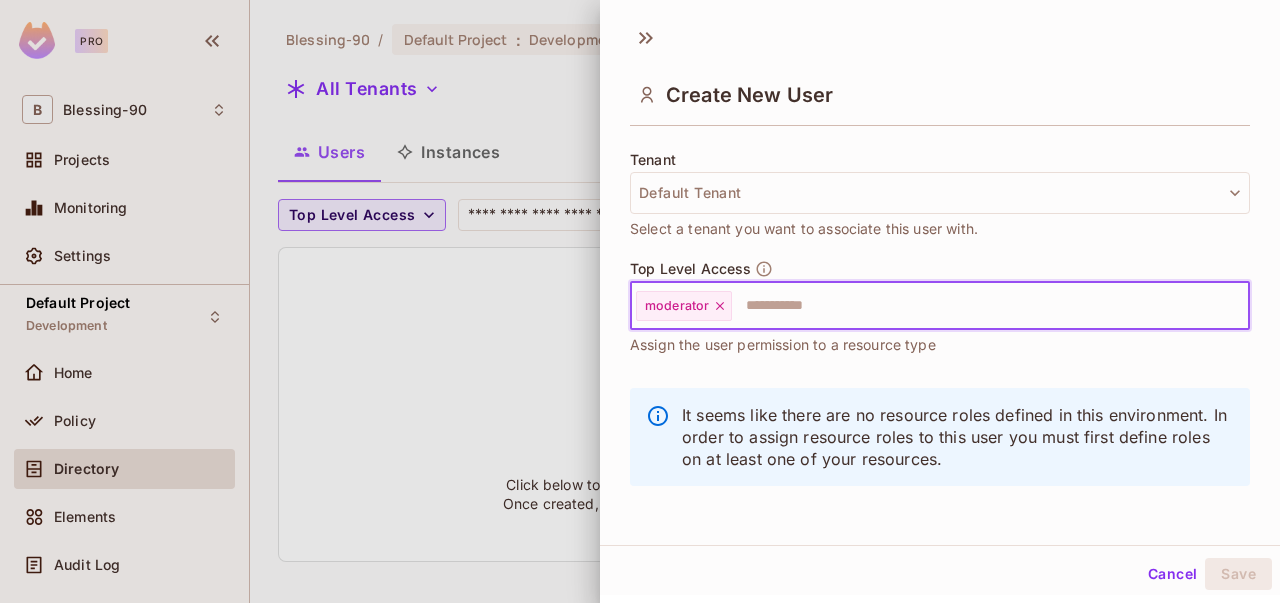 click 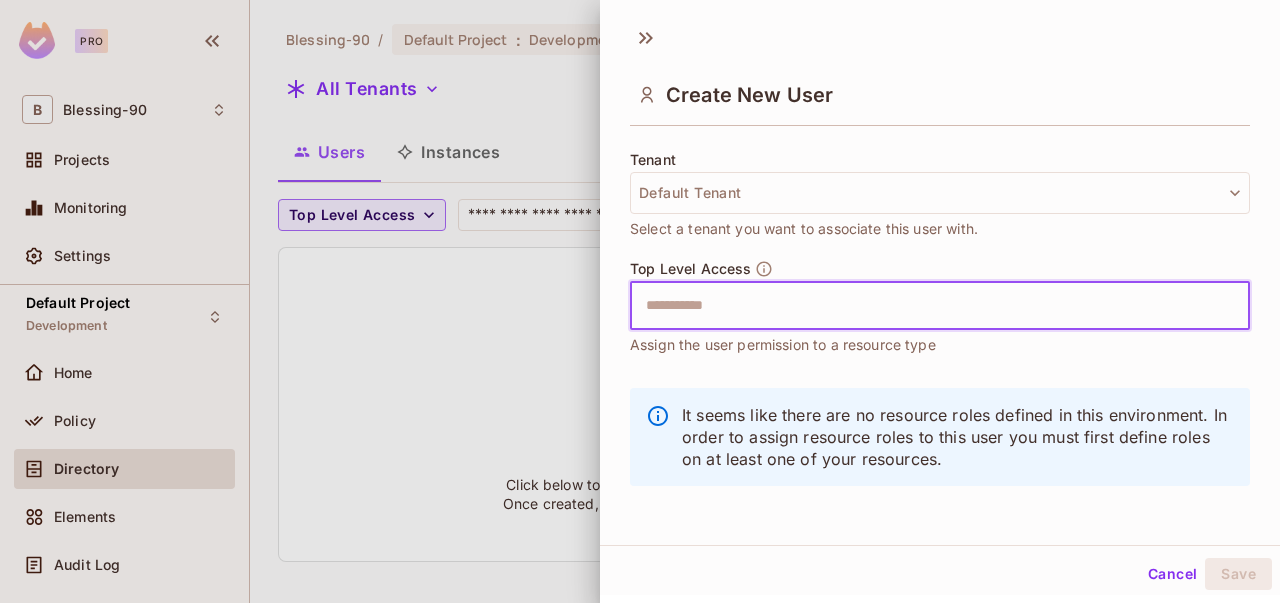 click at bounding box center (922, 306) 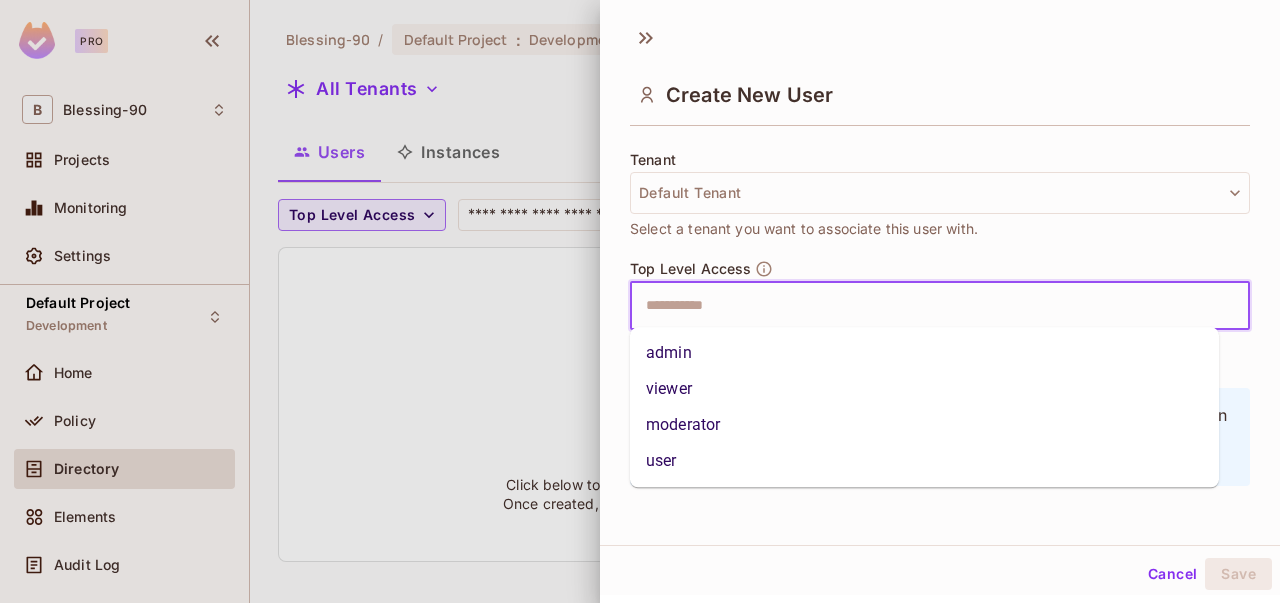 click on "admin" at bounding box center (924, 353) 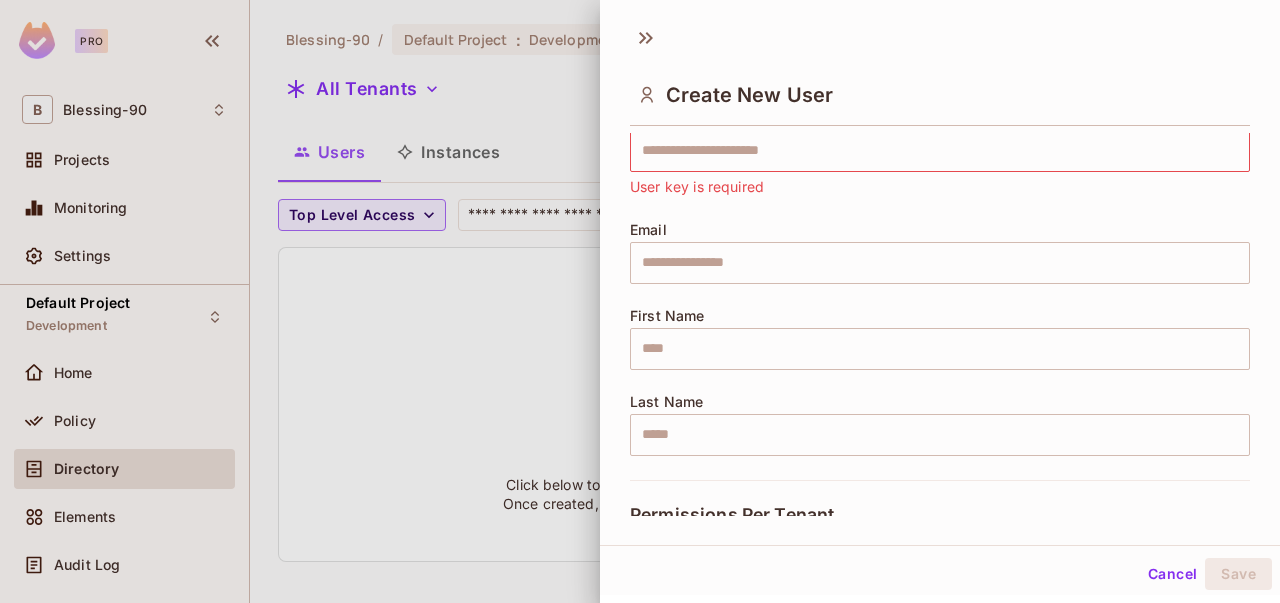 scroll, scrollTop: 0, scrollLeft: 0, axis: both 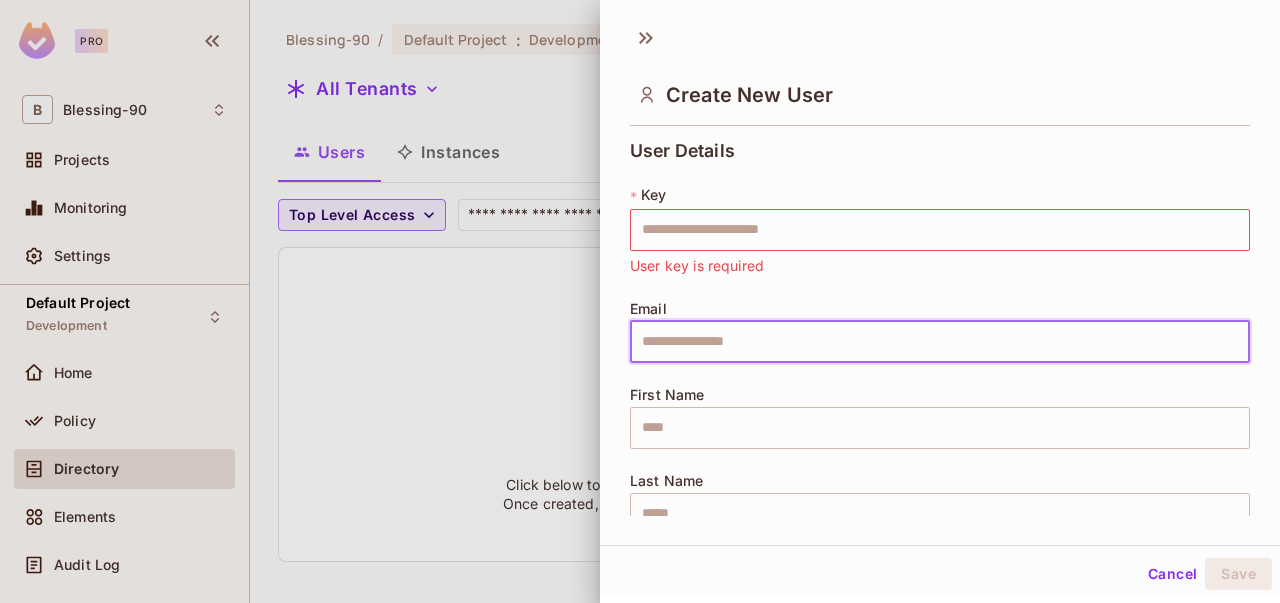 click at bounding box center (940, 342) 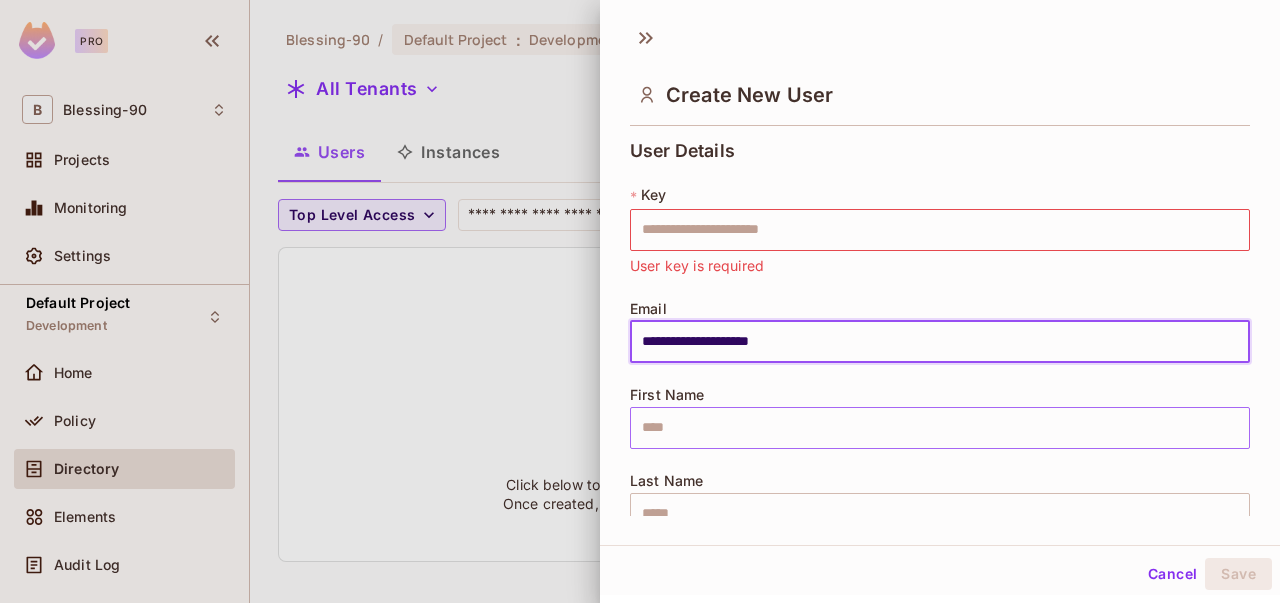 click at bounding box center (940, 428) 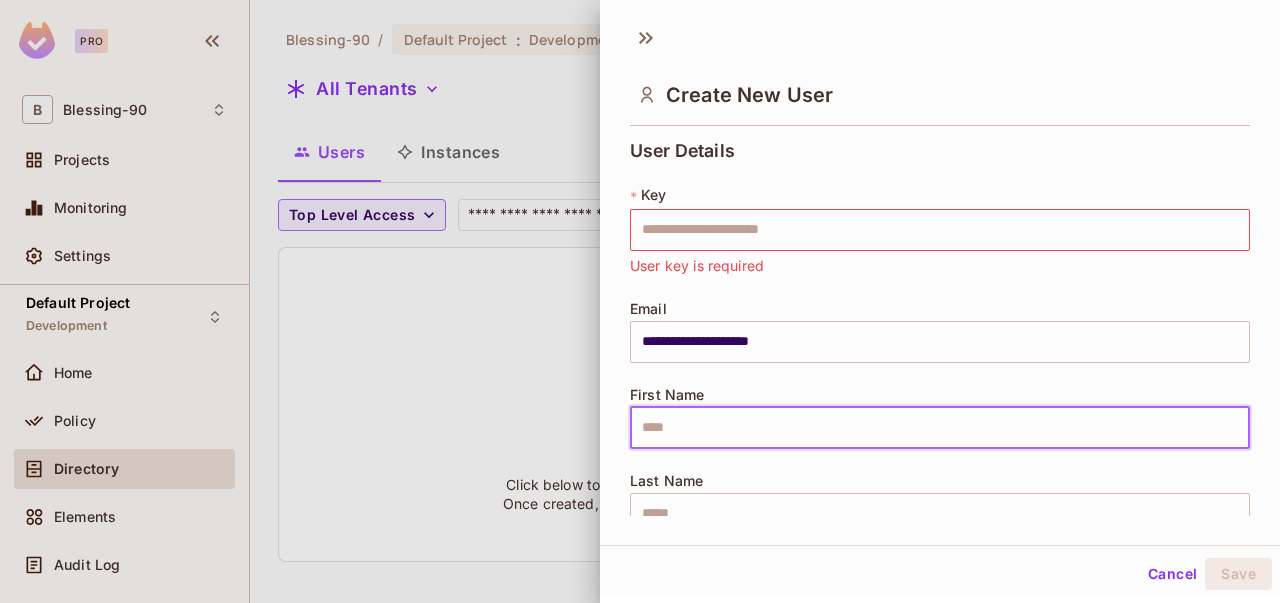 type on "********" 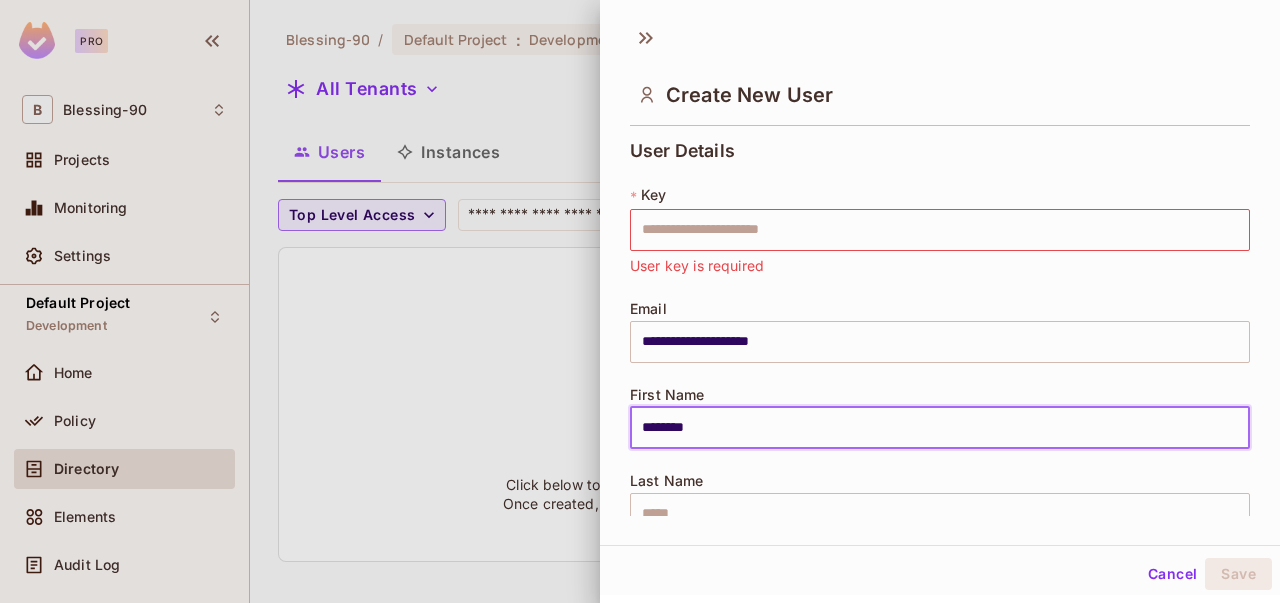 type on "*****" 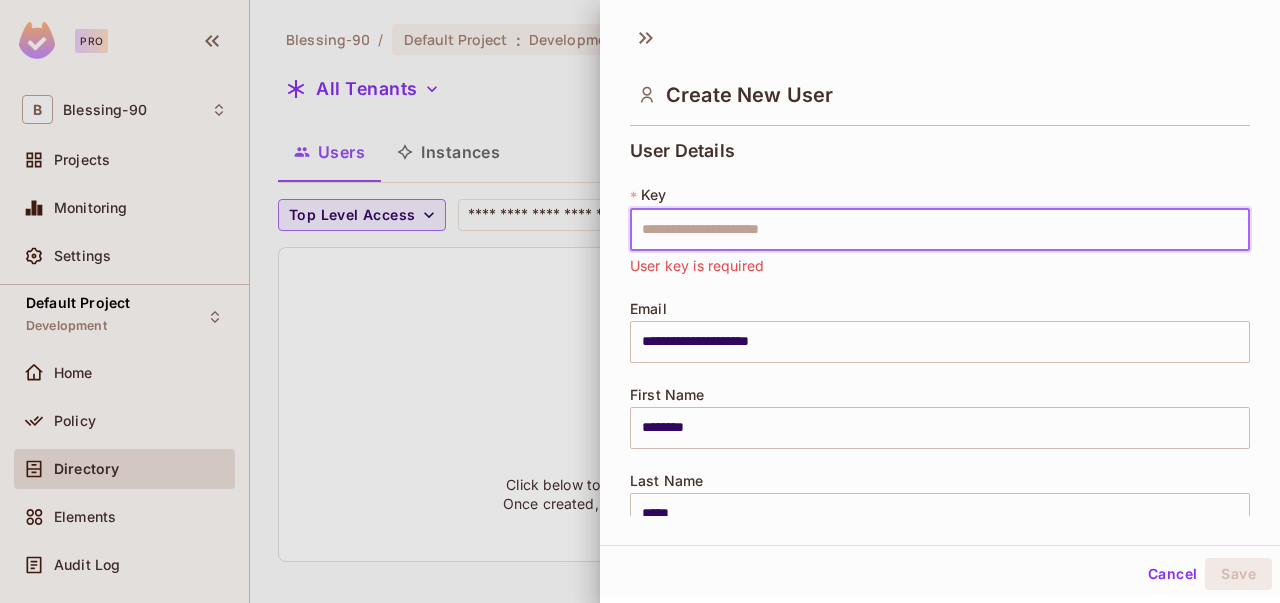click at bounding box center [940, 230] 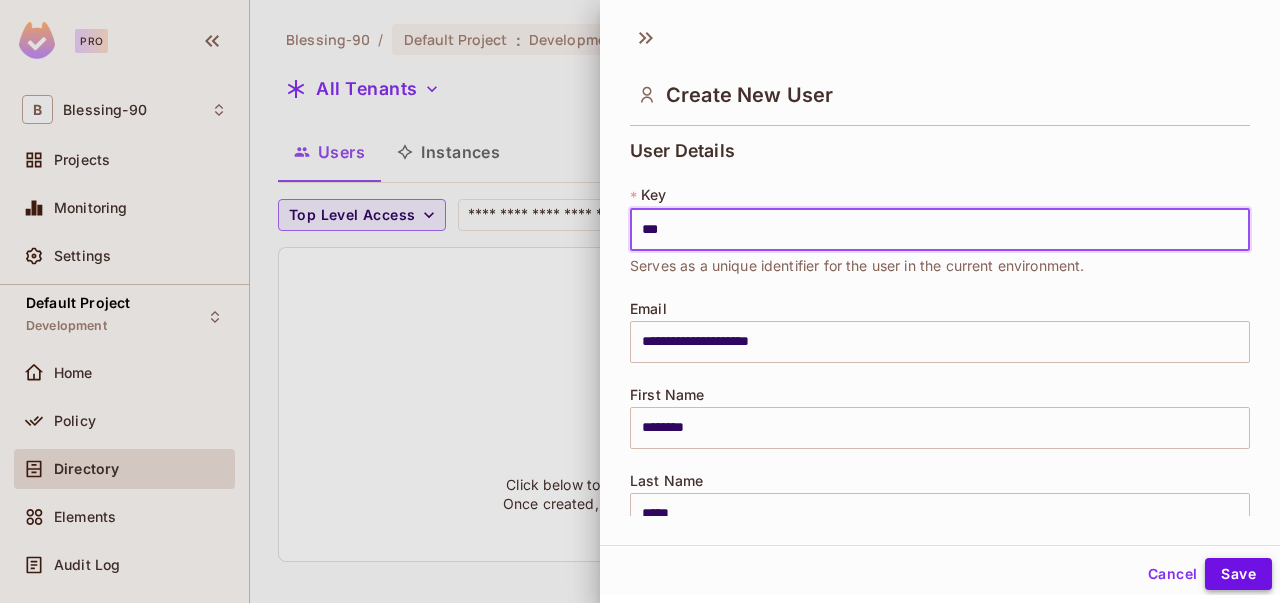 type on "***" 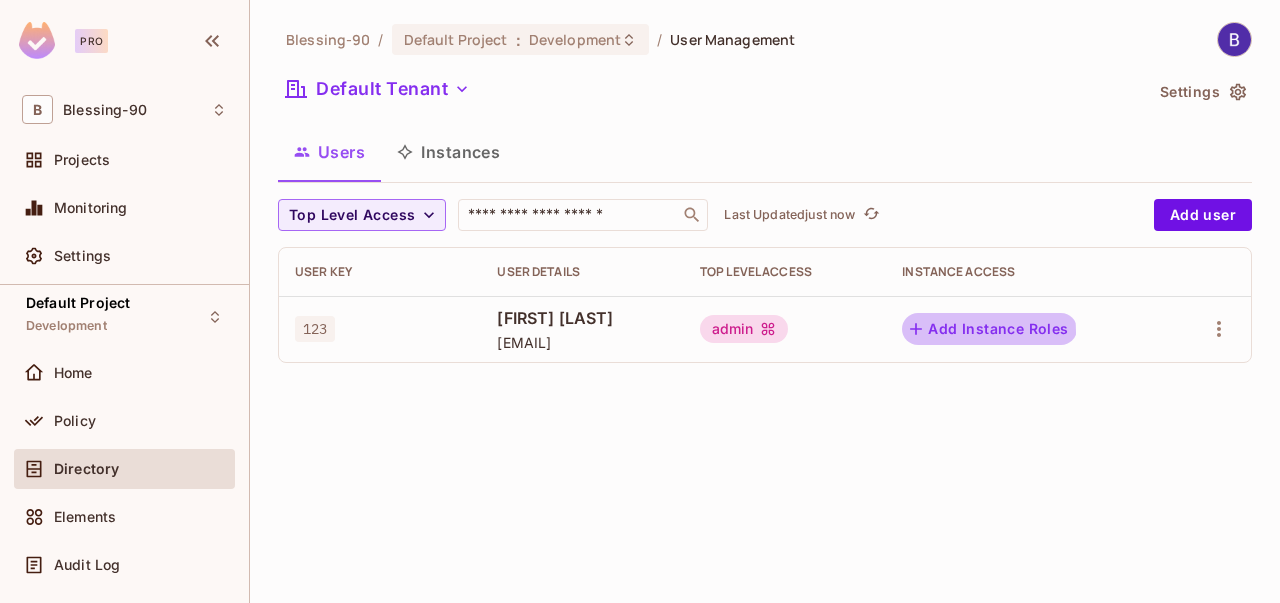 click on "Add Instance Roles" at bounding box center (989, 329) 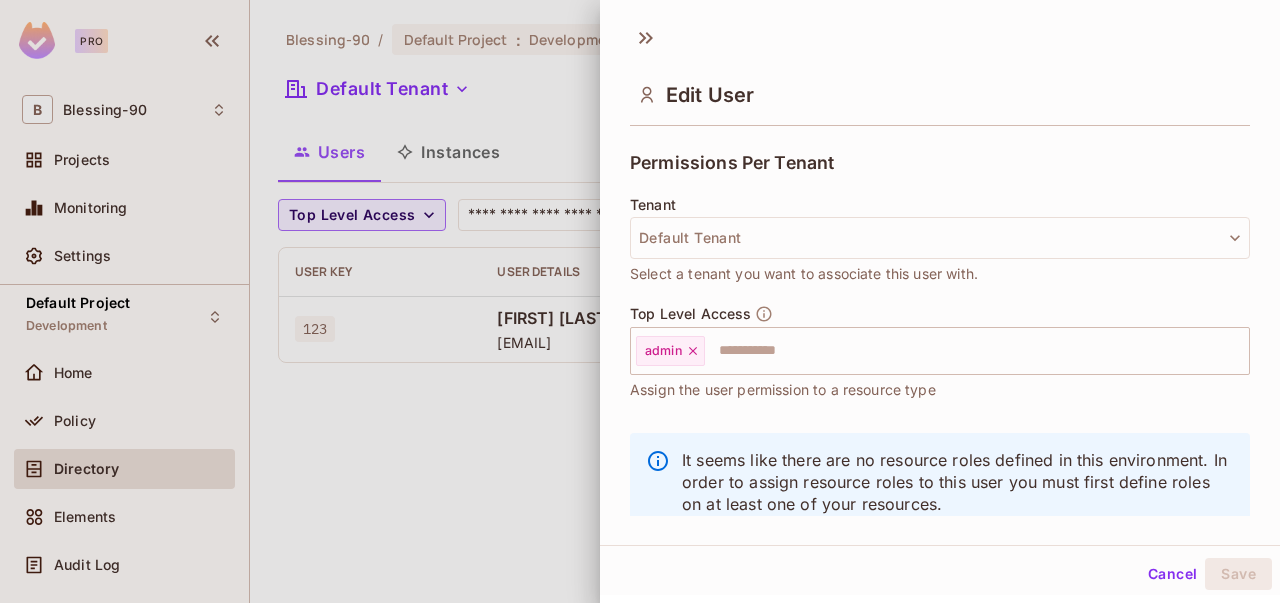 scroll, scrollTop: 476, scrollLeft: 0, axis: vertical 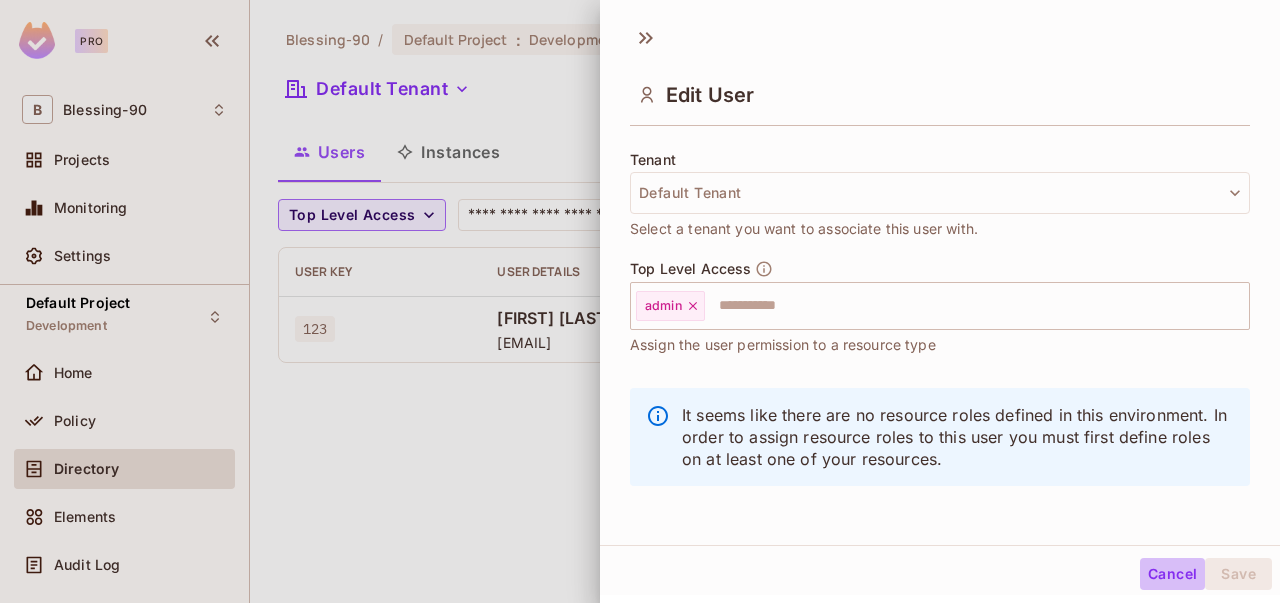 click on "Cancel" at bounding box center (1172, 574) 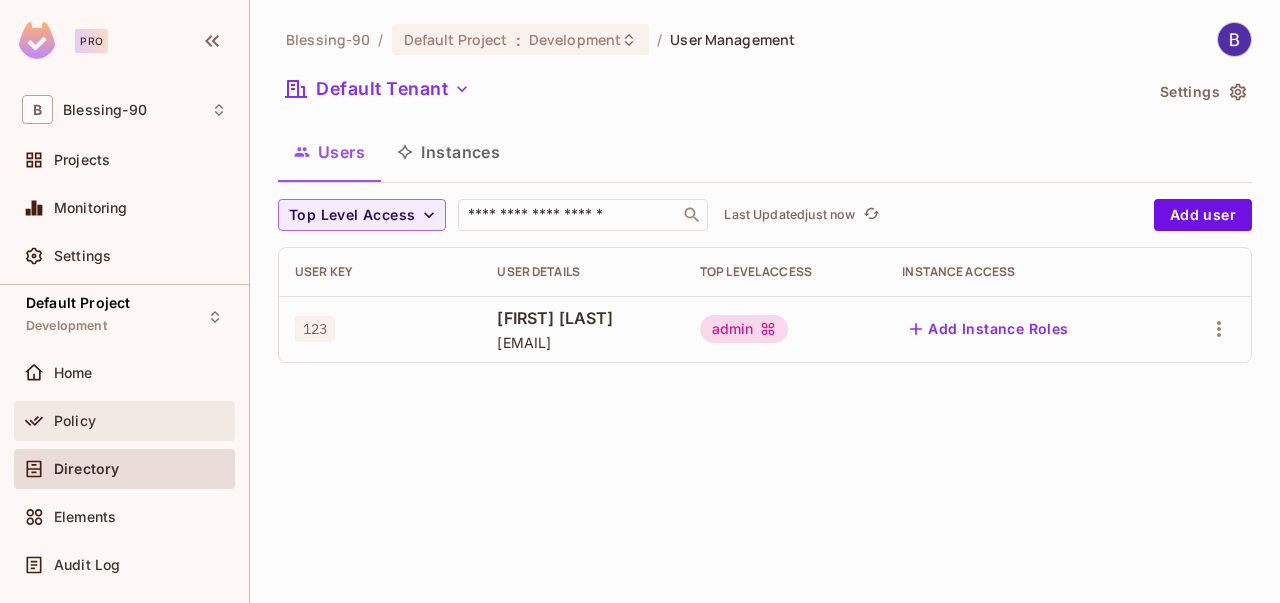 click on "Policy" at bounding box center [140, 421] 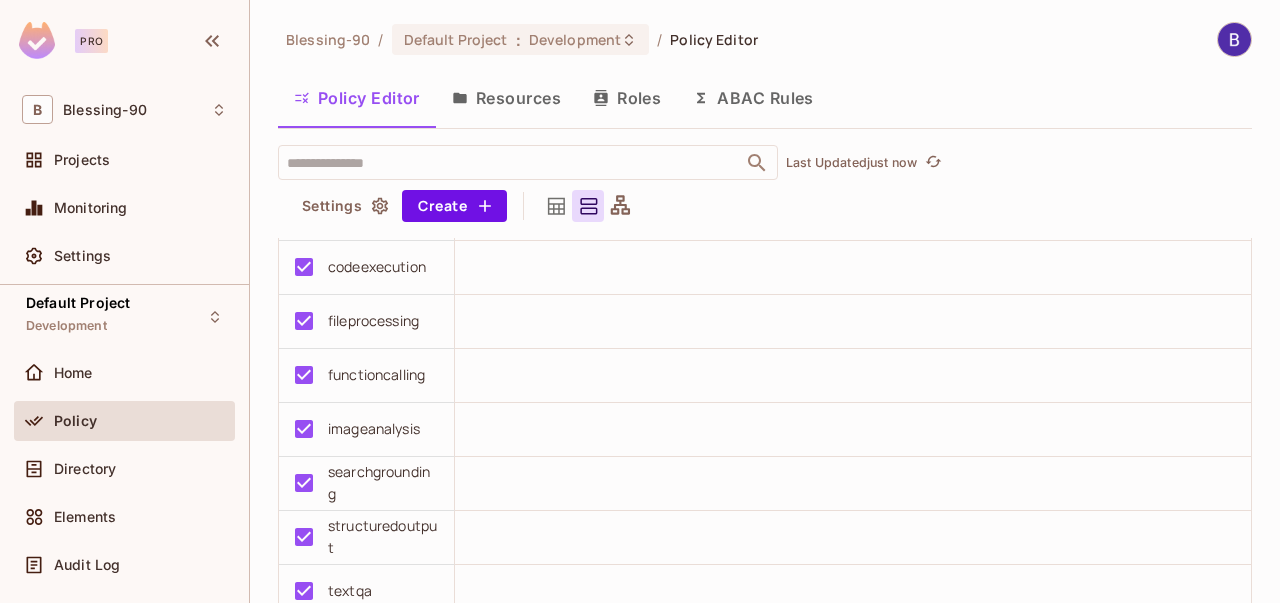 scroll, scrollTop: 342, scrollLeft: 0, axis: vertical 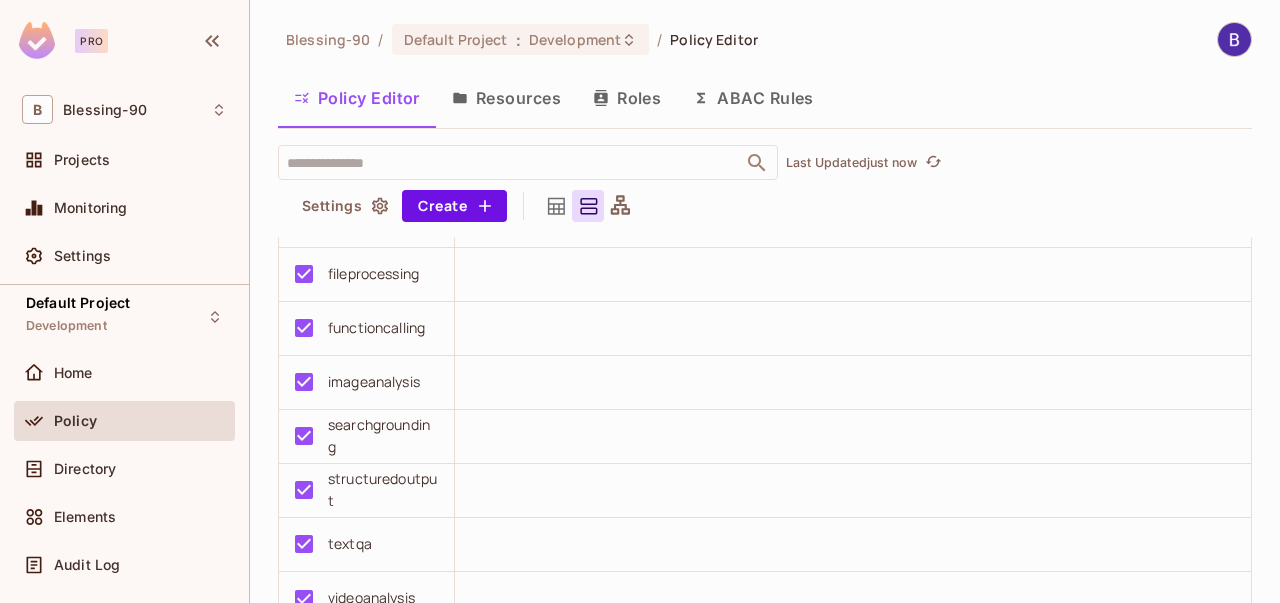 click on "Resources" at bounding box center (506, 98) 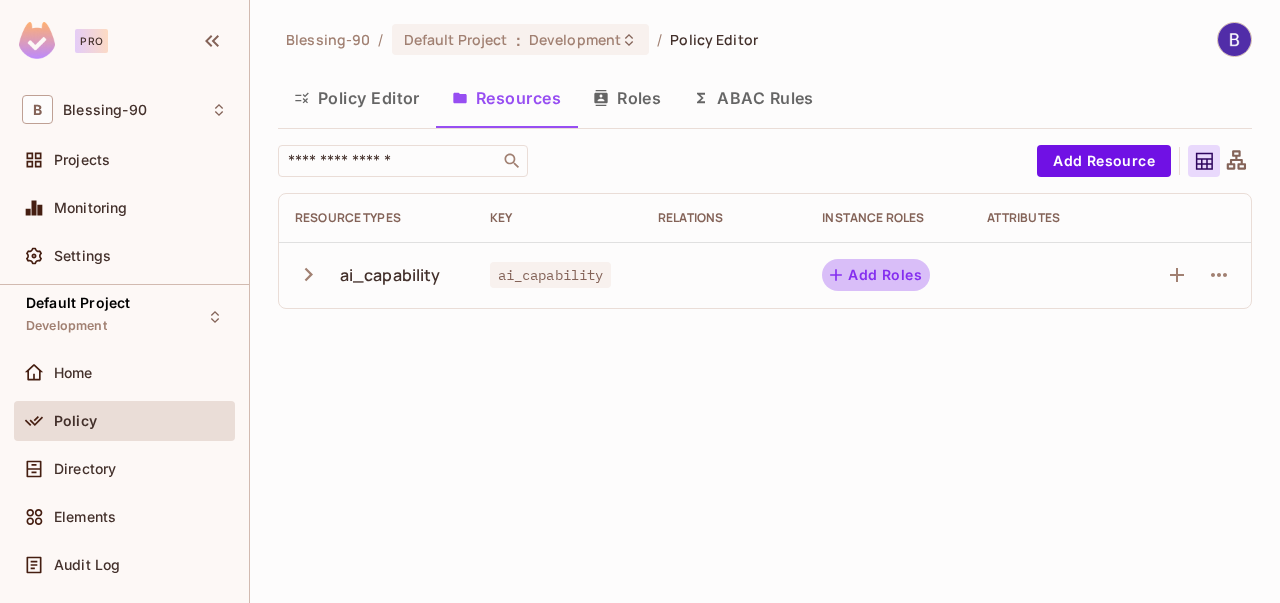 click on "Add Roles" at bounding box center [876, 275] 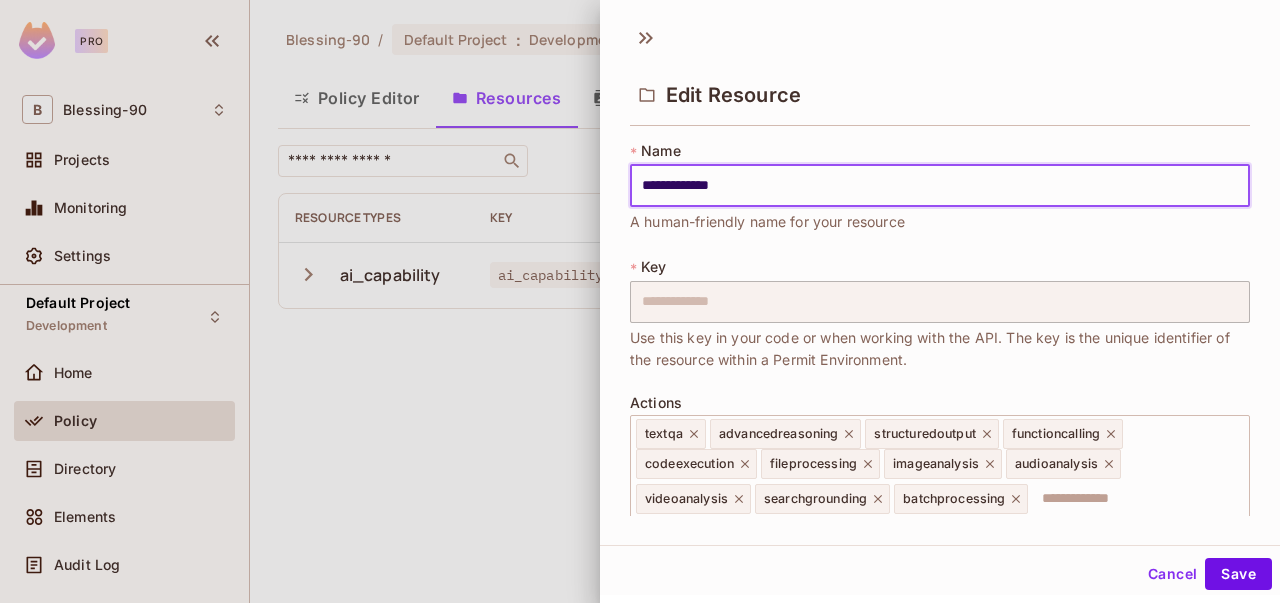 scroll, scrollTop: 556, scrollLeft: 0, axis: vertical 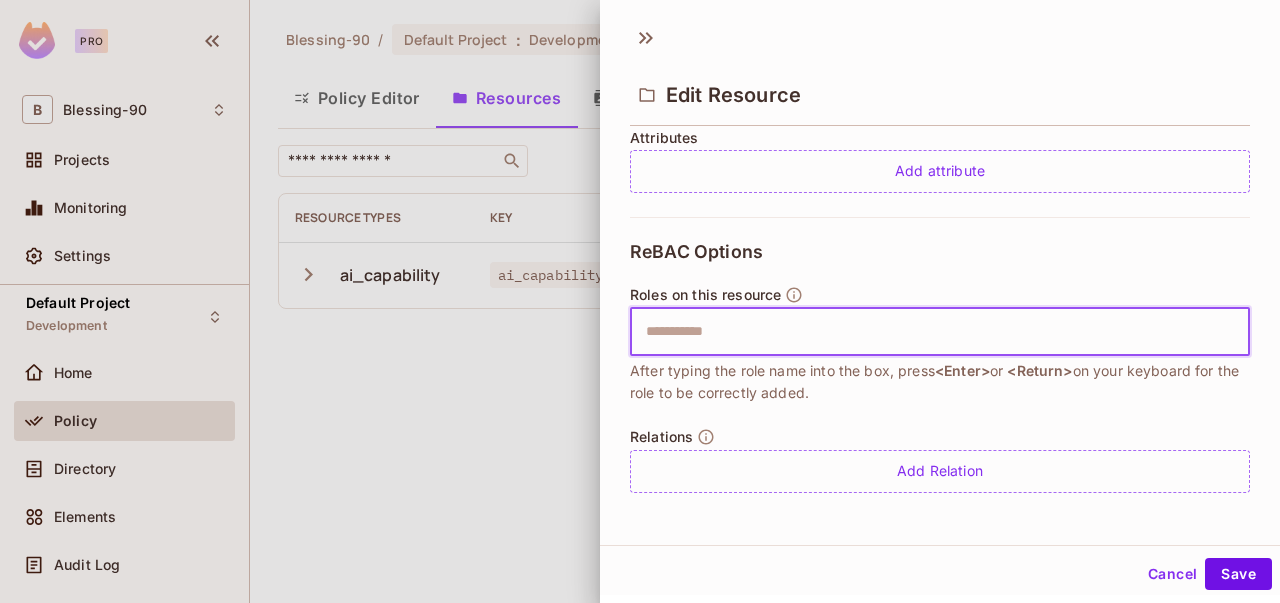 click at bounding box center (937, 332) 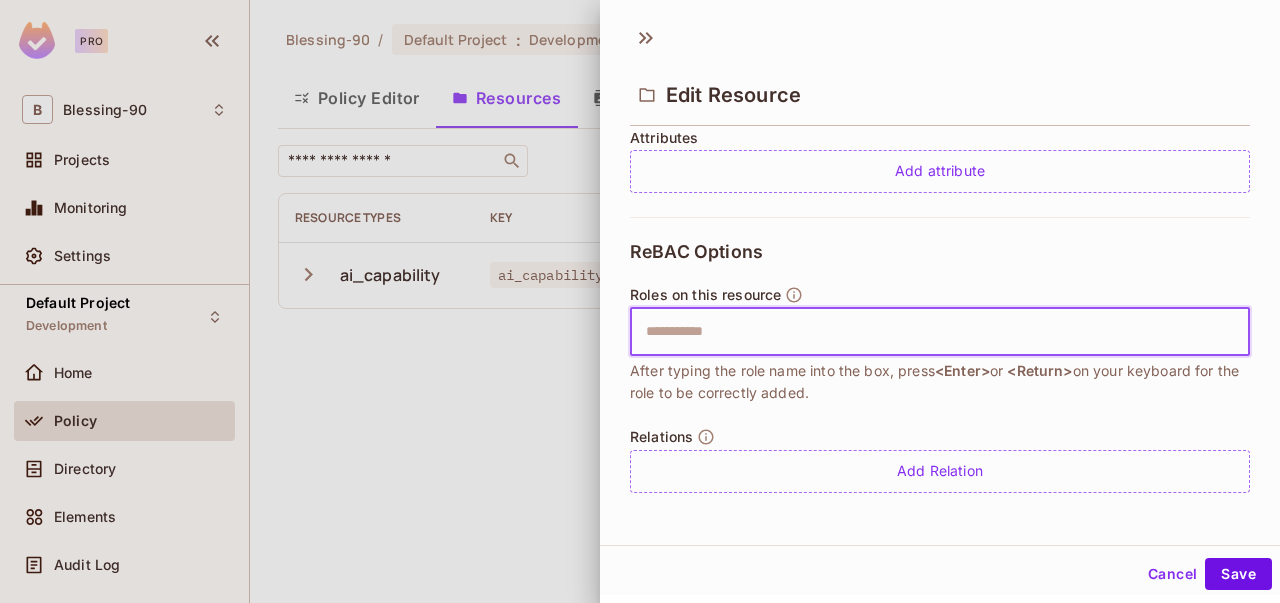click at bounding box center [937, 332] 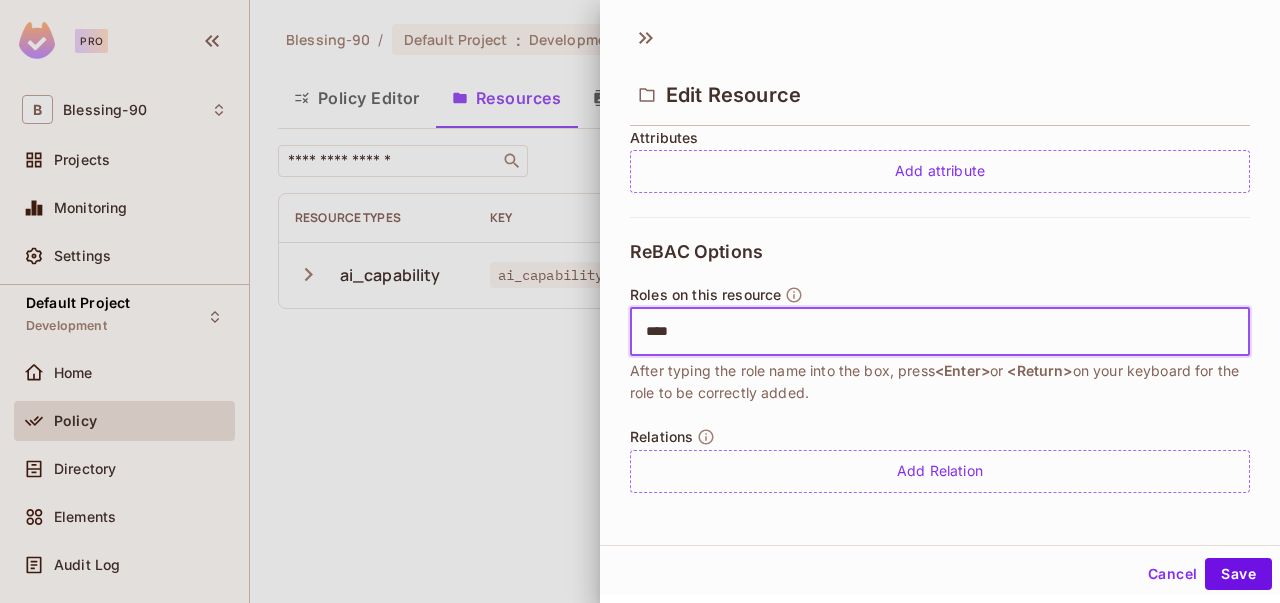 type on "*****" 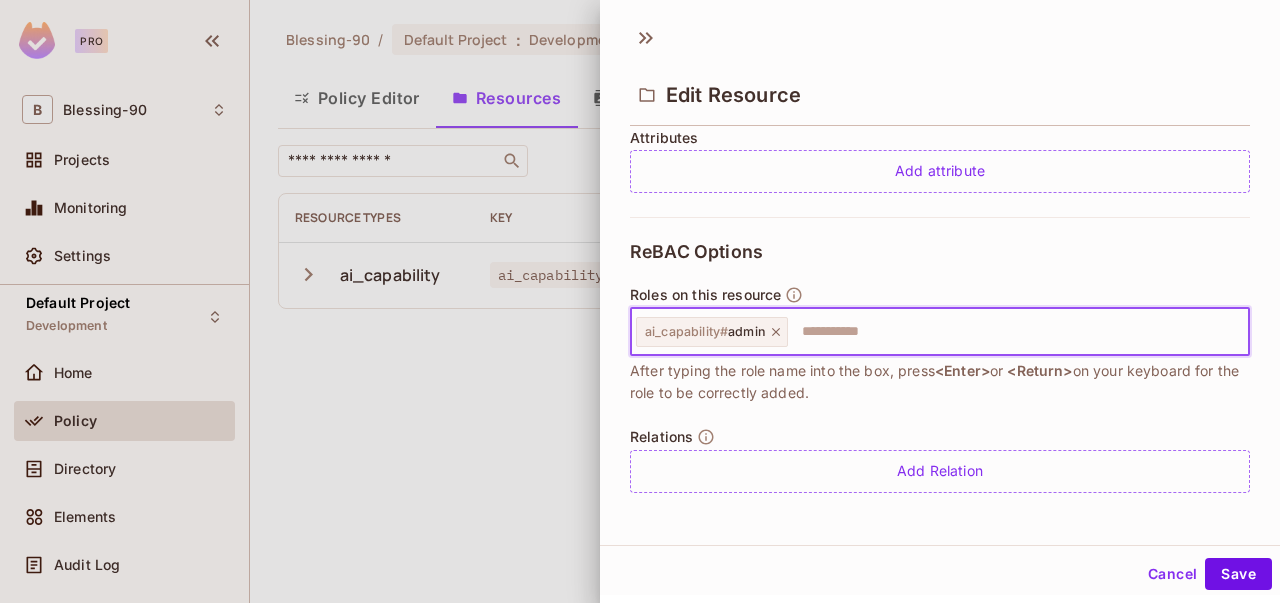 click at bounding box center [1015, 332] 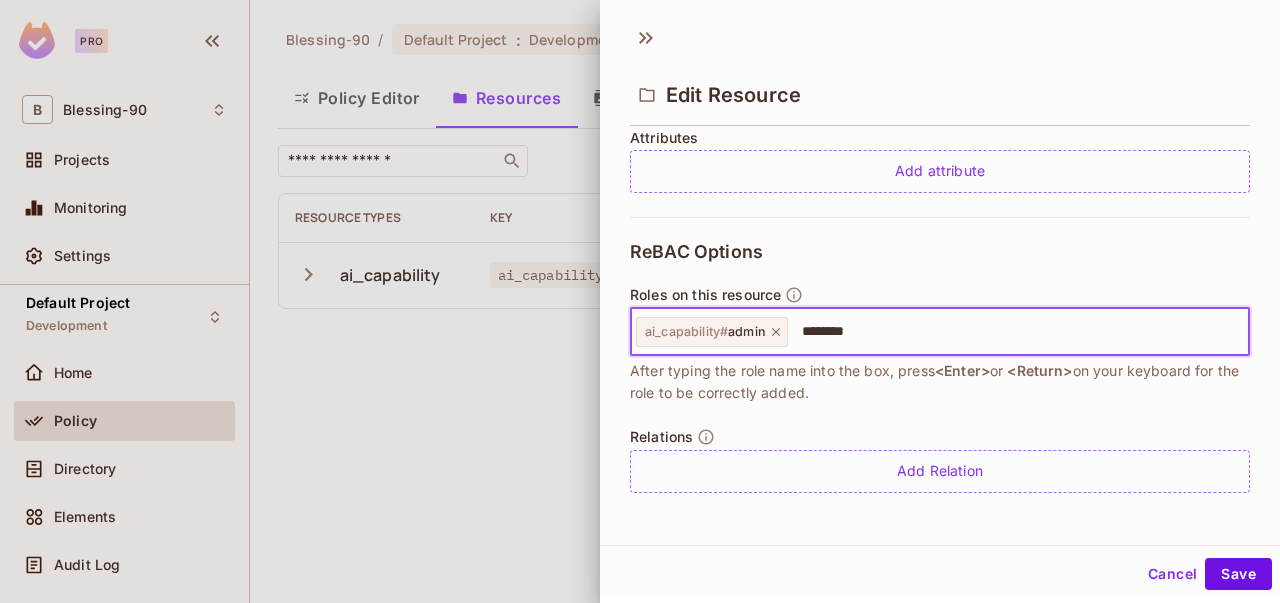 type on "*********" 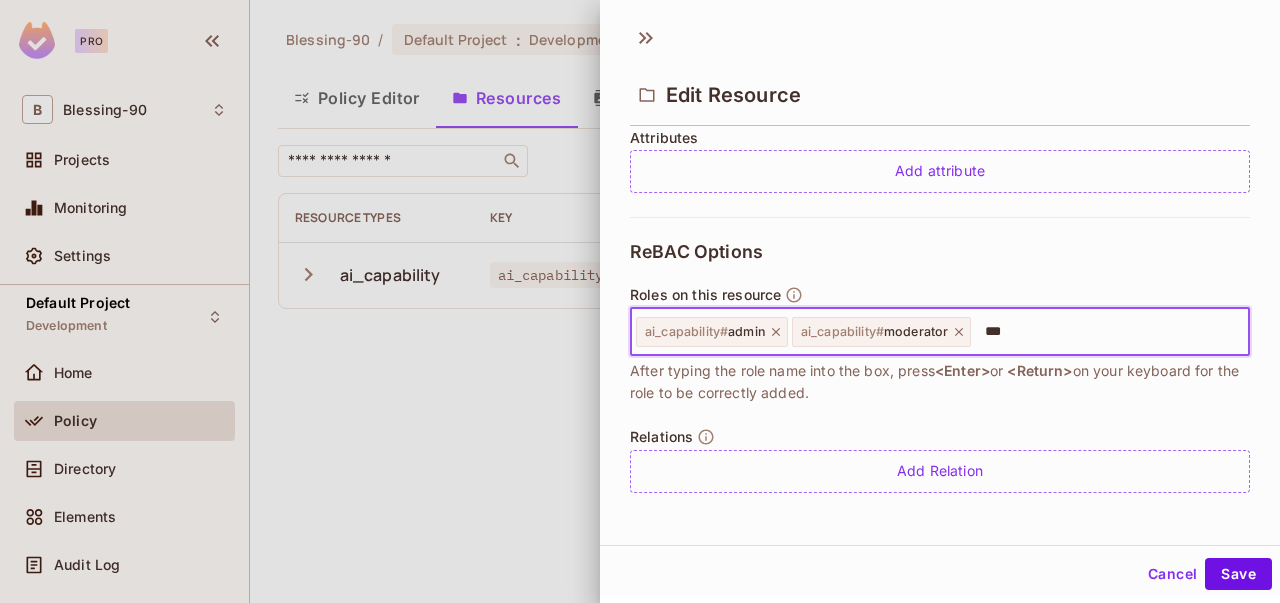 type on "****" 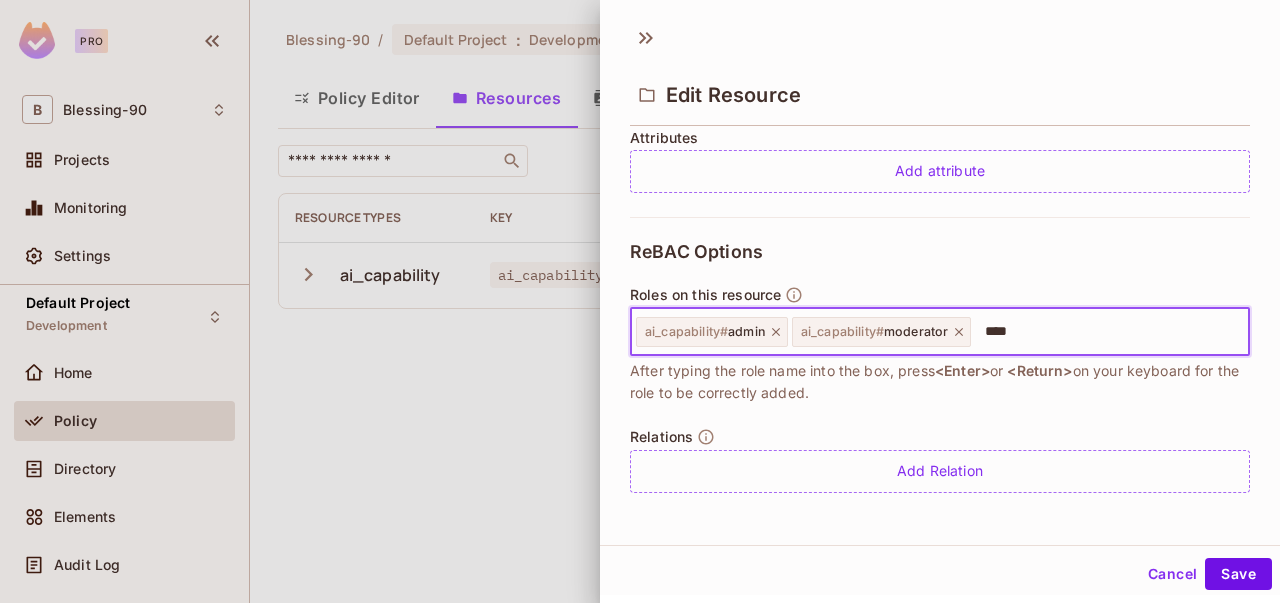 type 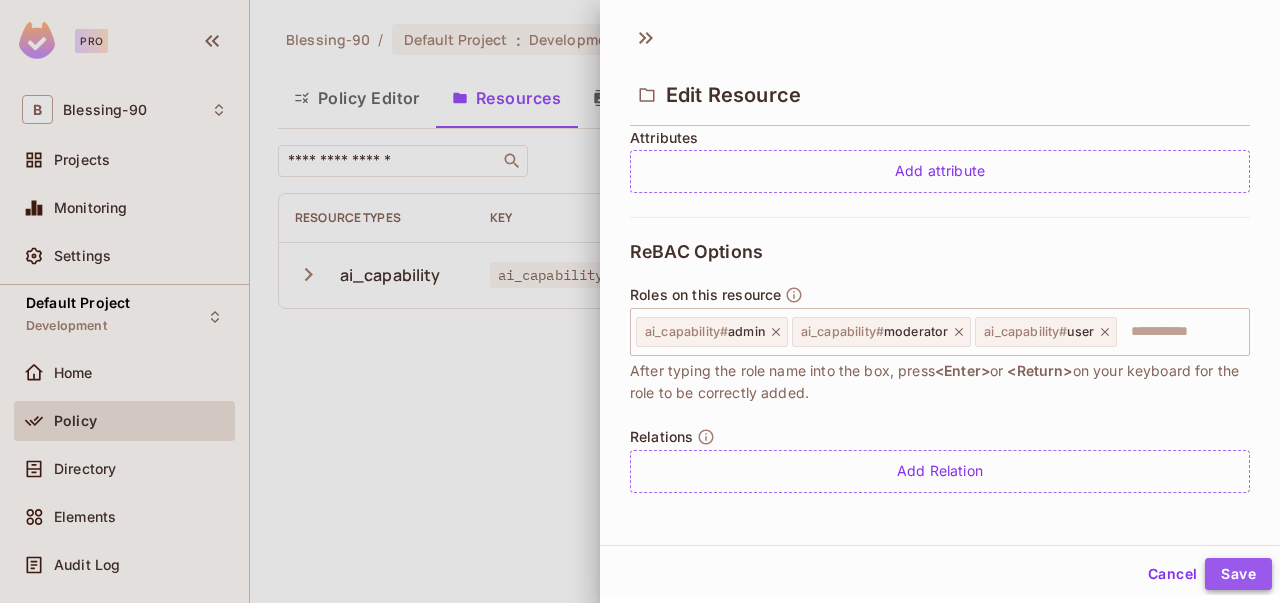 click on "Save" at bounding box center (1238, 574) 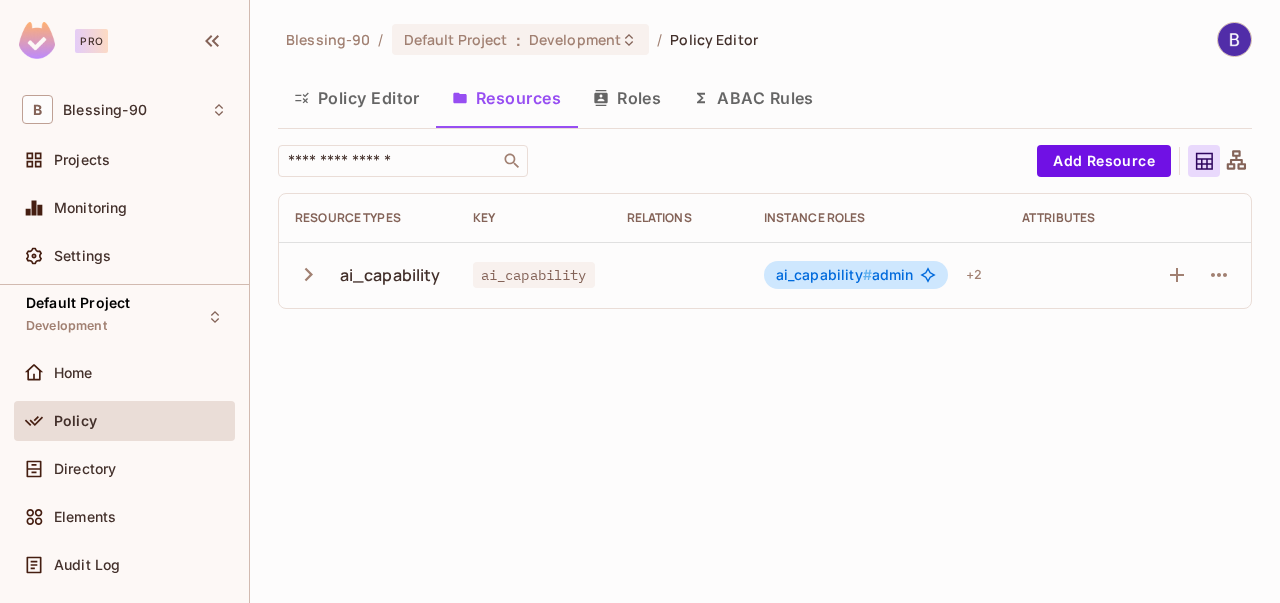 click on "ai_capability #" at bounding box center (824, 274) 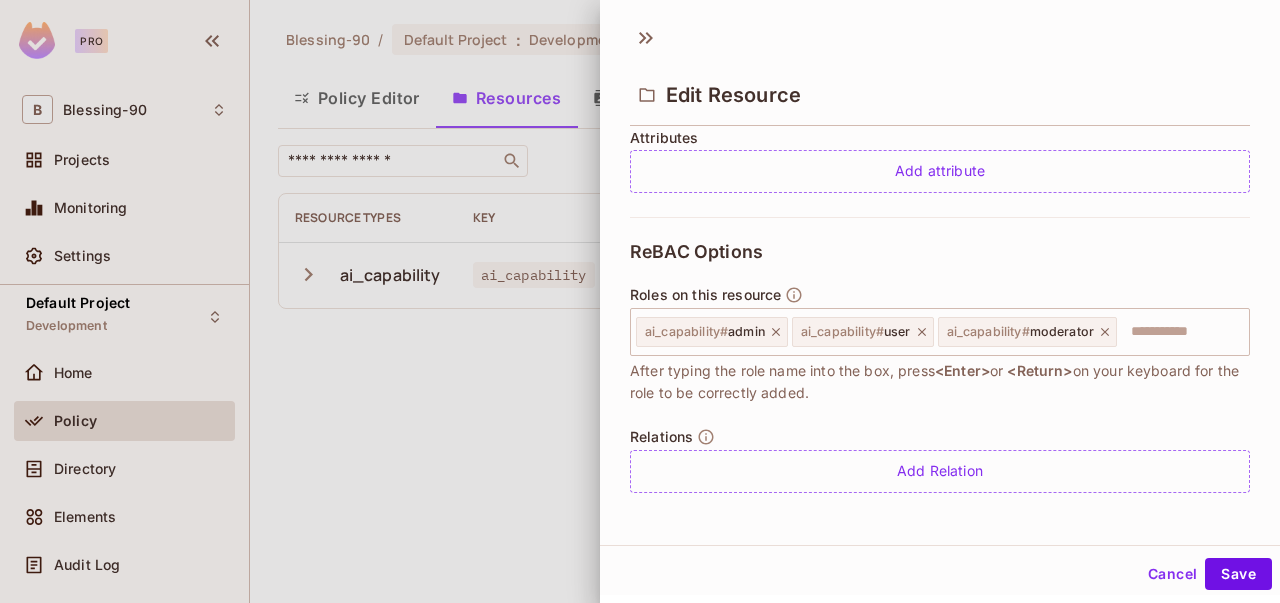 scroll, scrollTop: 0, scrollLeft: 0, axis: both 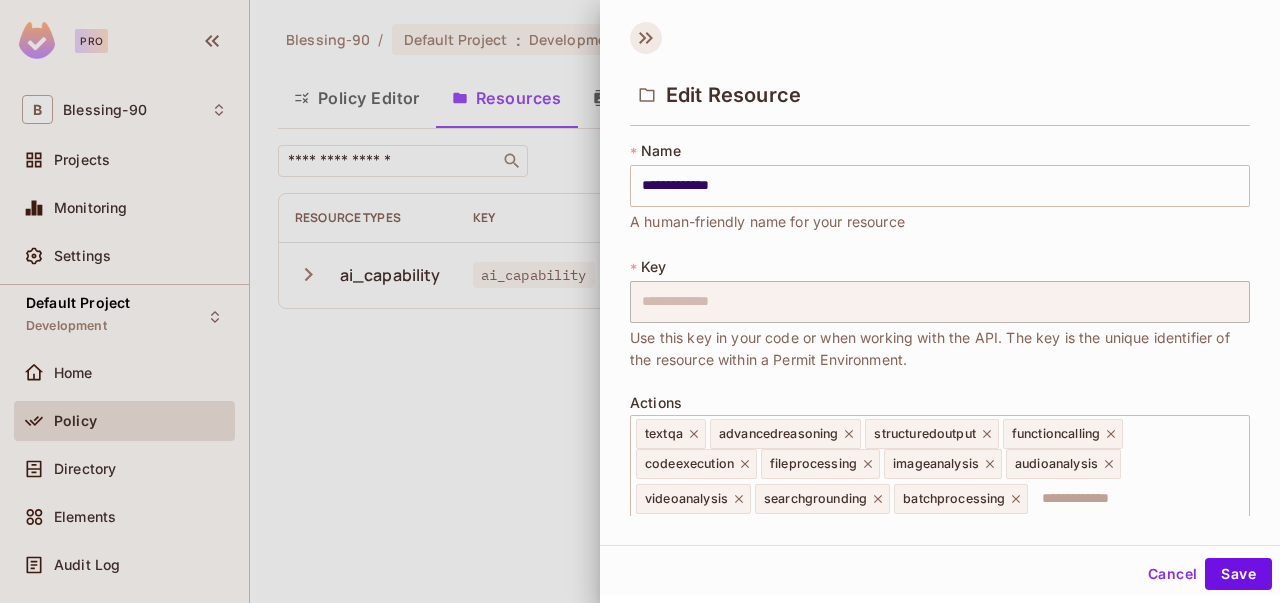 click 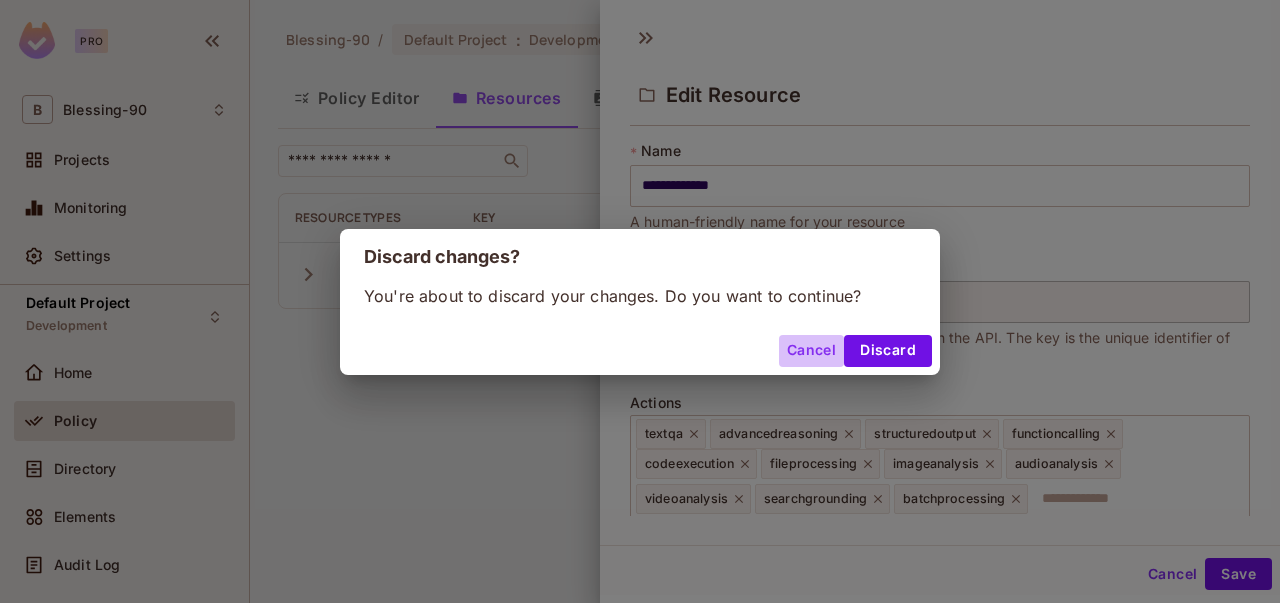 click on "Cancel" at bounding box center (811, 351) 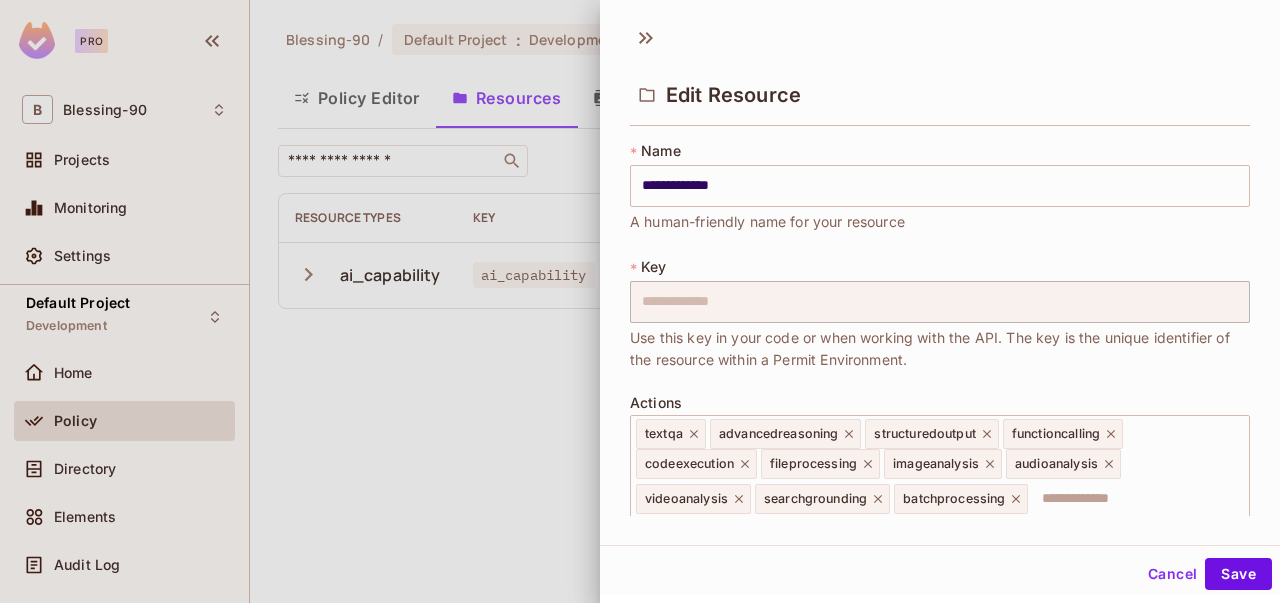 click at bounding box center [640, 301] 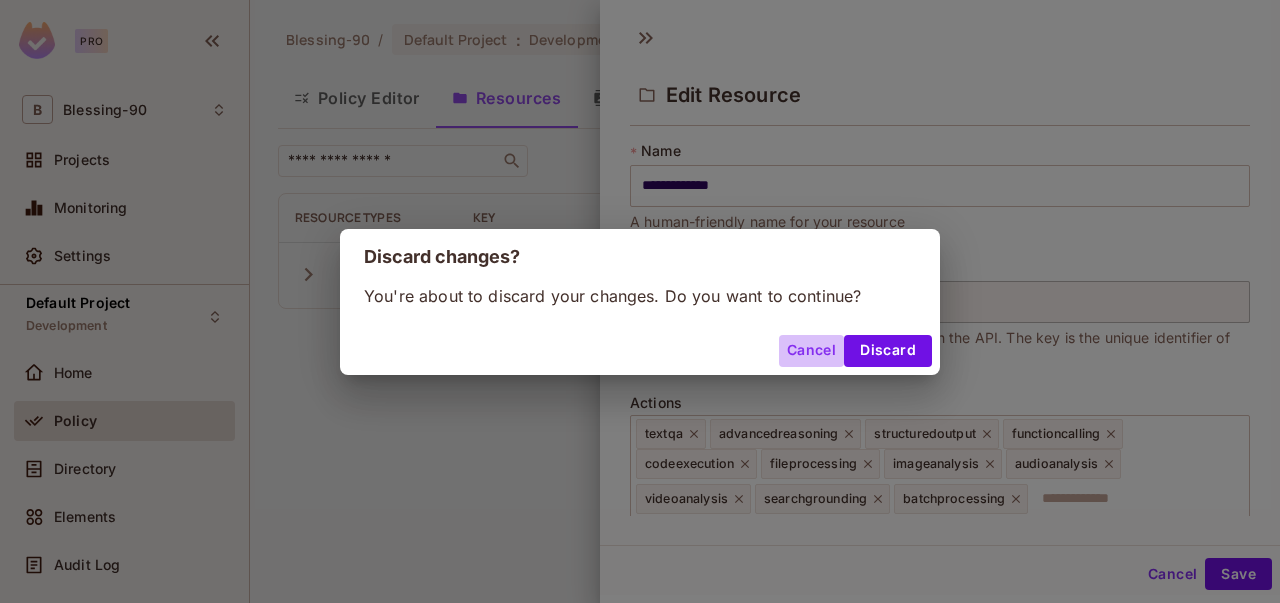 click on "Cancel" at bounding box center [811, 351] 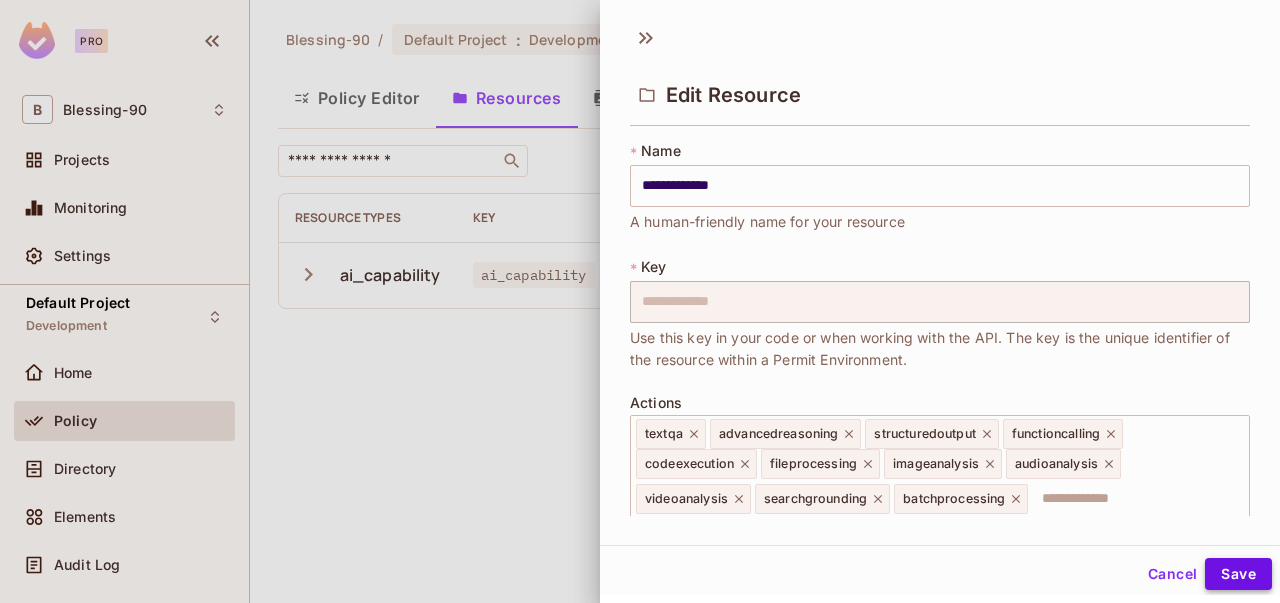 click on "Save" at bounding box center (1238, 574) 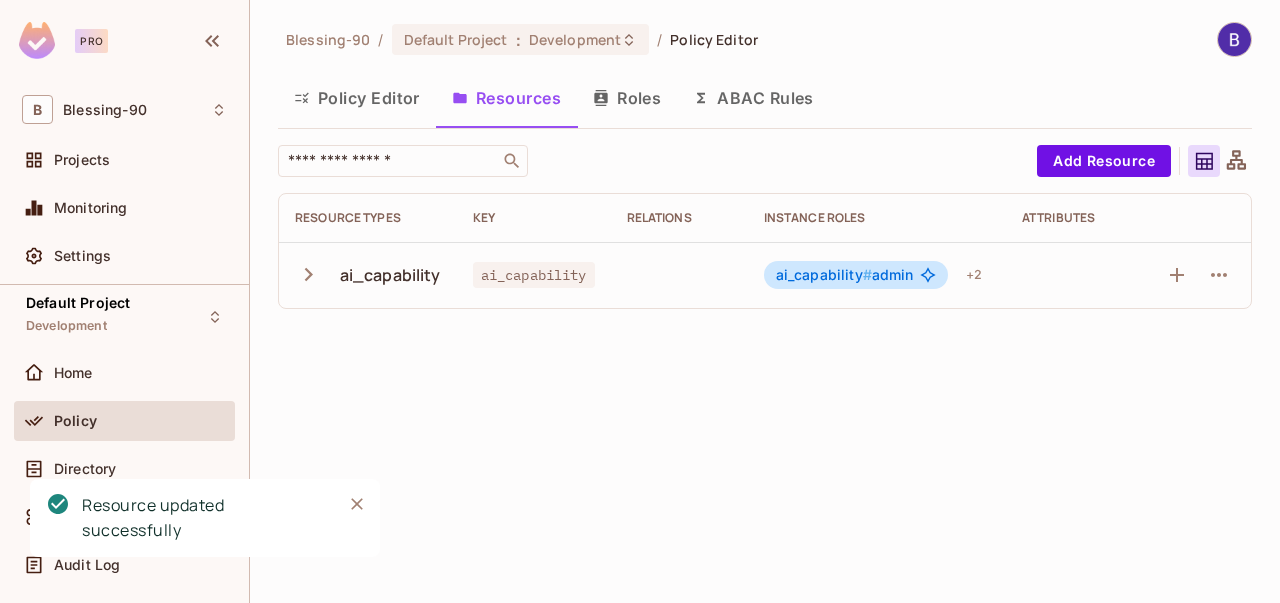 click on "Roles" at bounding box center [627, 98] 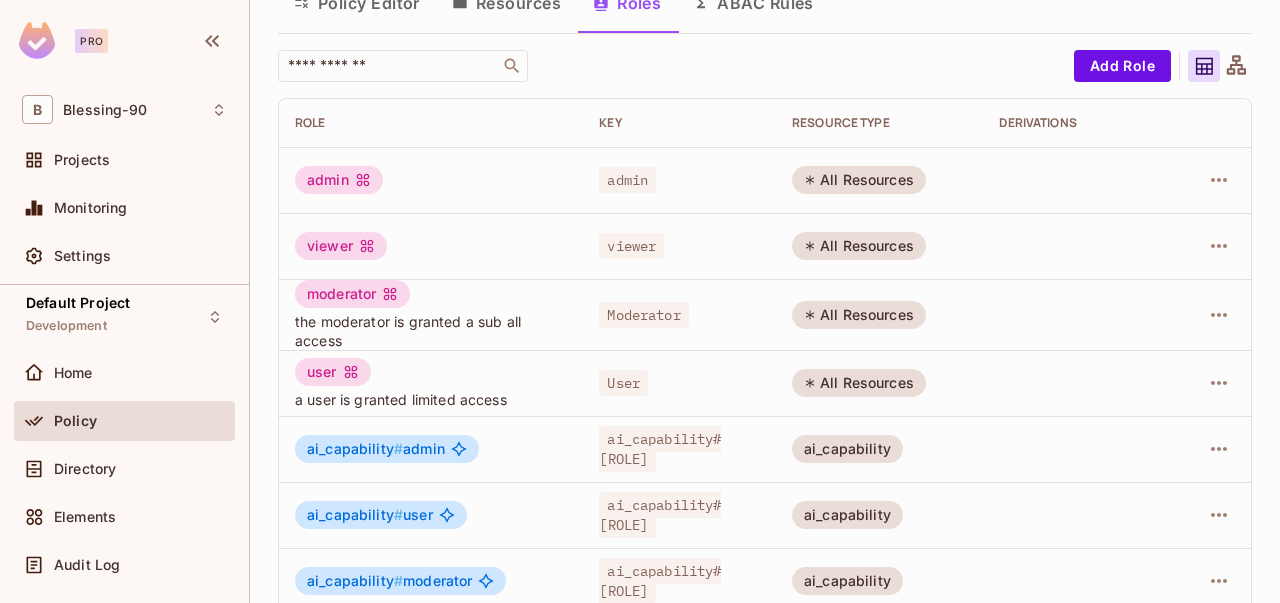 scroll, scrollTop: 0, scrollLeft: 0, axis: both 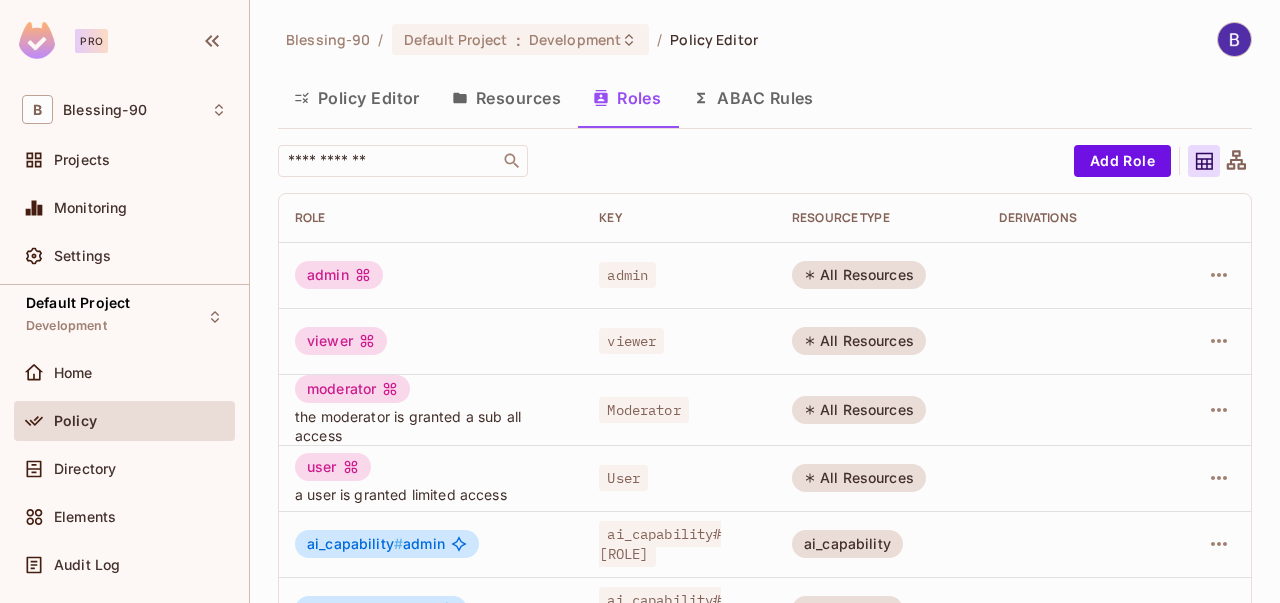 click on "Resources" at bounding box center [506, 98] 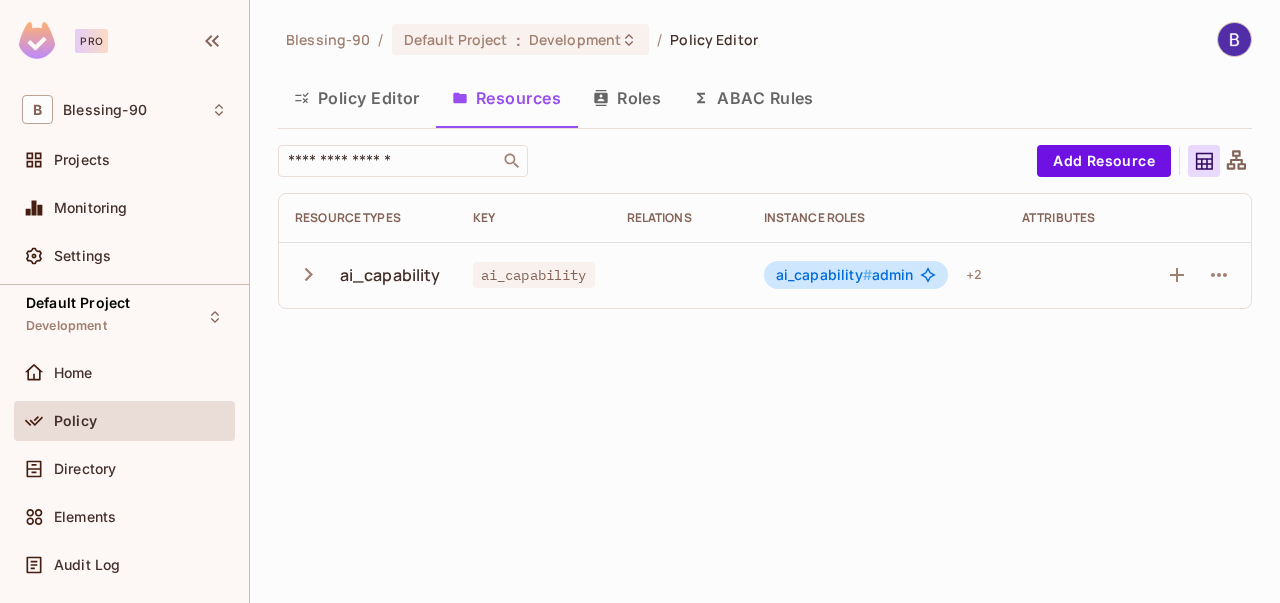 click on "ai_capability #" at bounding box center [824, 274] 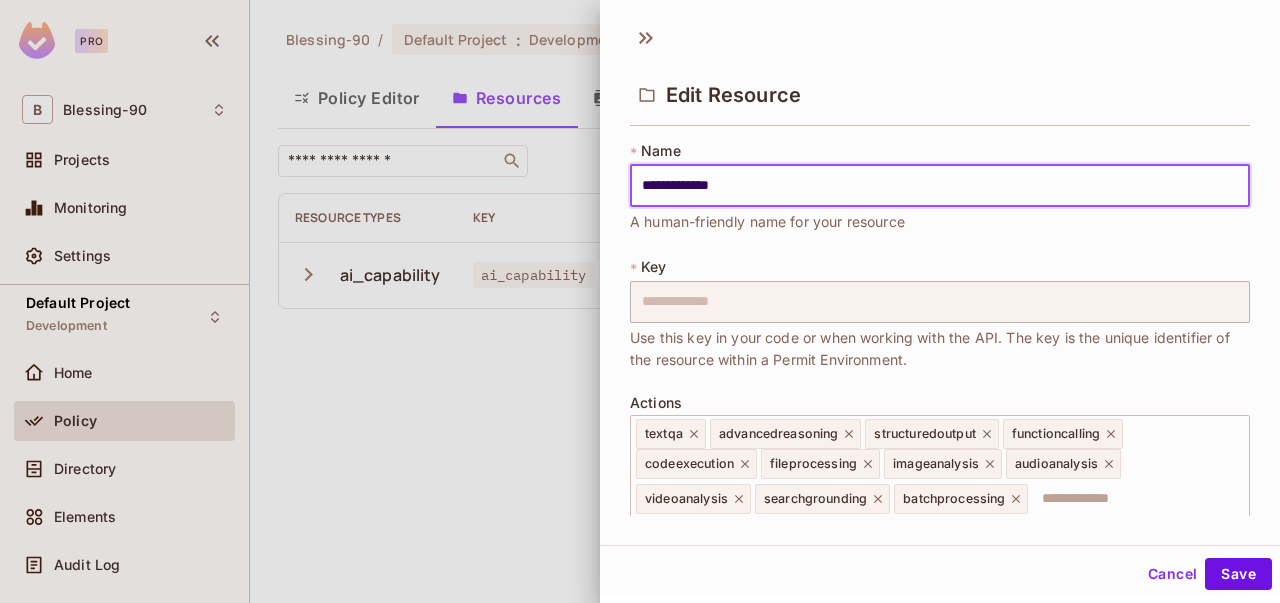 click on "Cancel" at bounding box center (1172, 574) 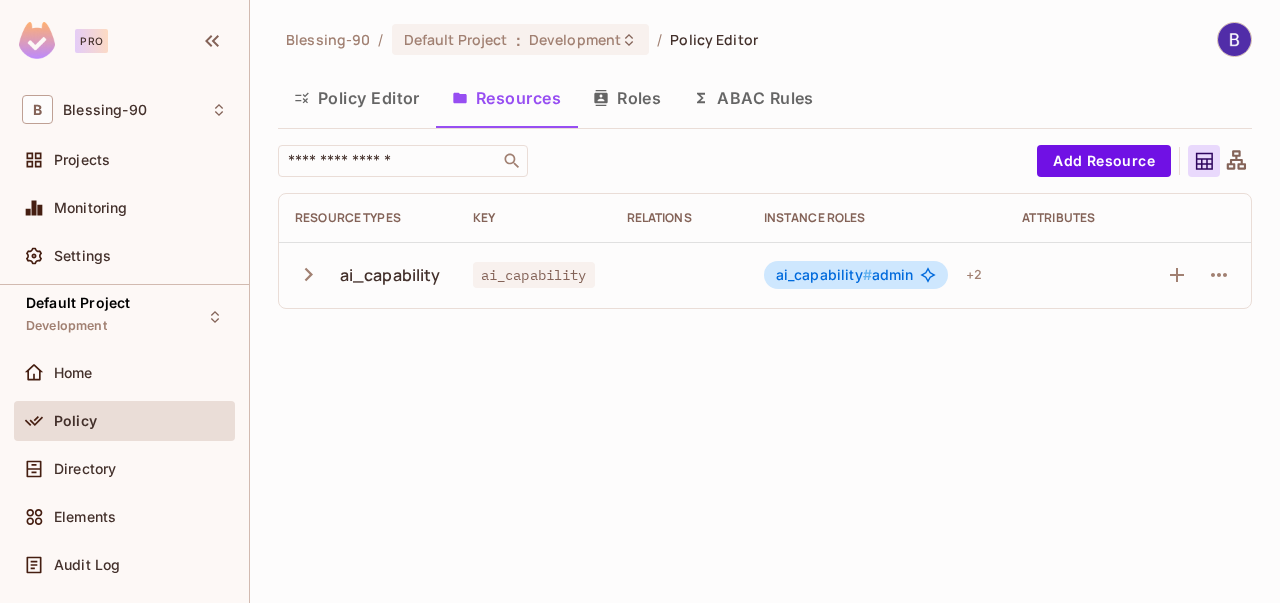 click on "ai_capability # admin" at bounding box center (845, 275) 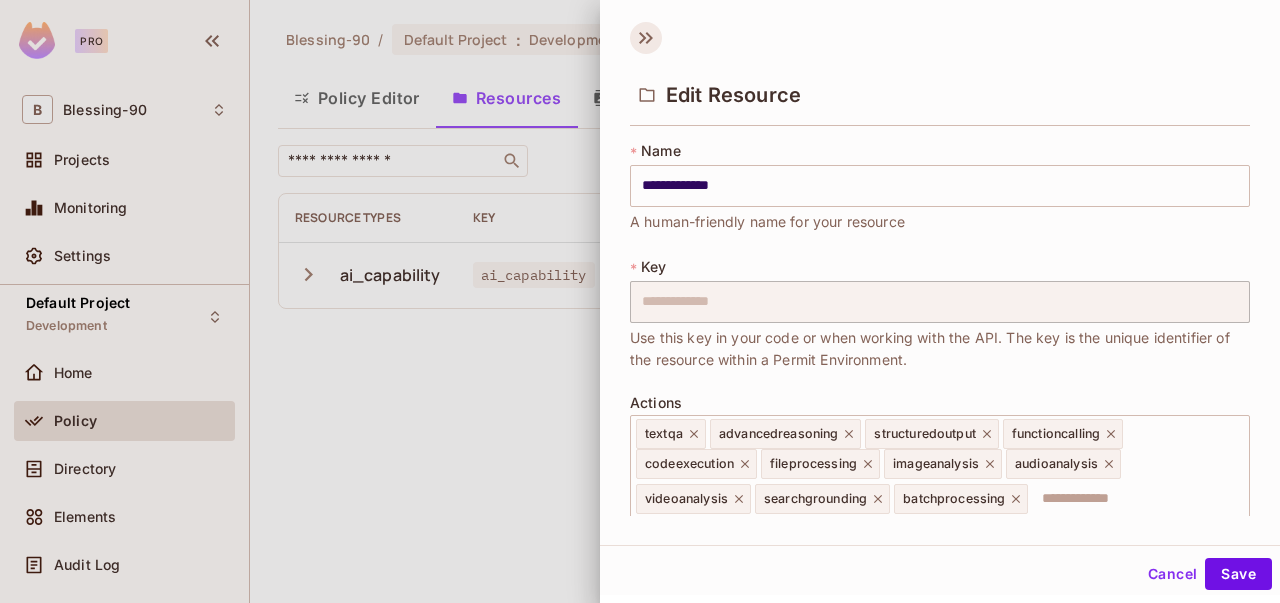 click 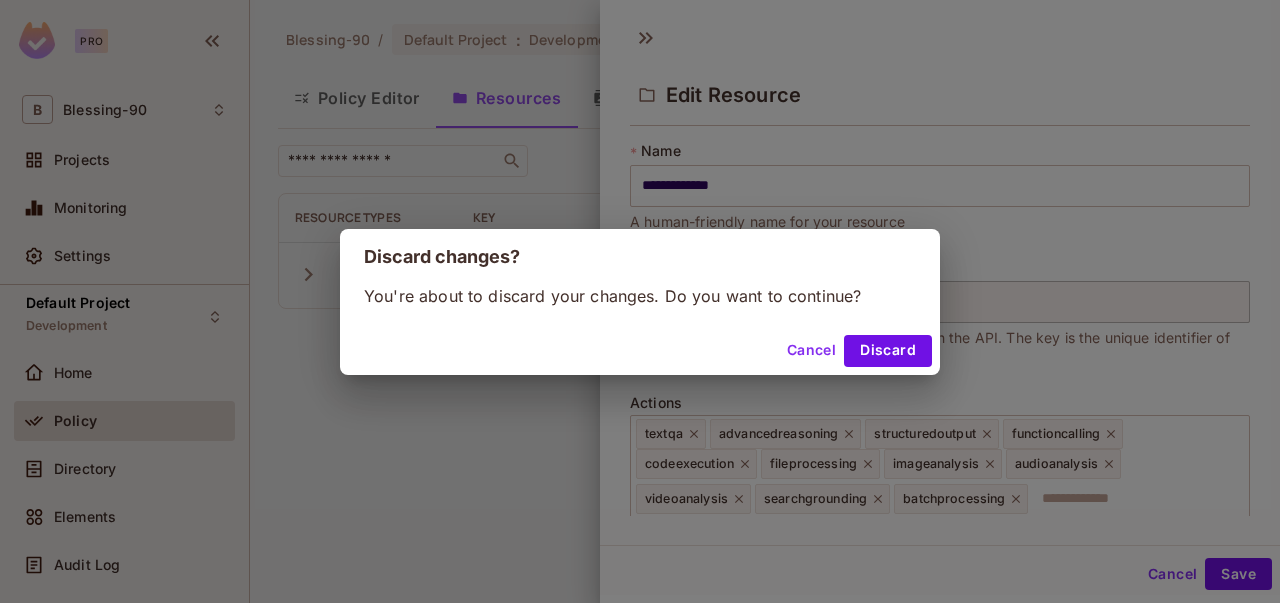 click on "Cancel Discard" at bounding box center [640, 351] 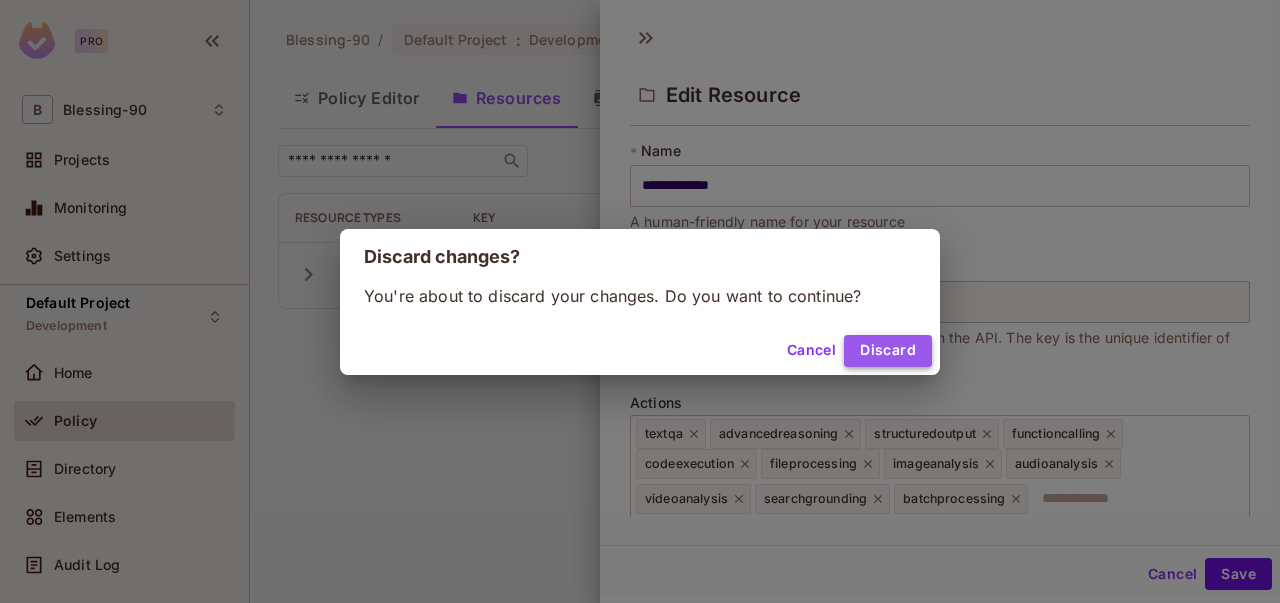 click on "Discard" at bounding box center (888, 351) 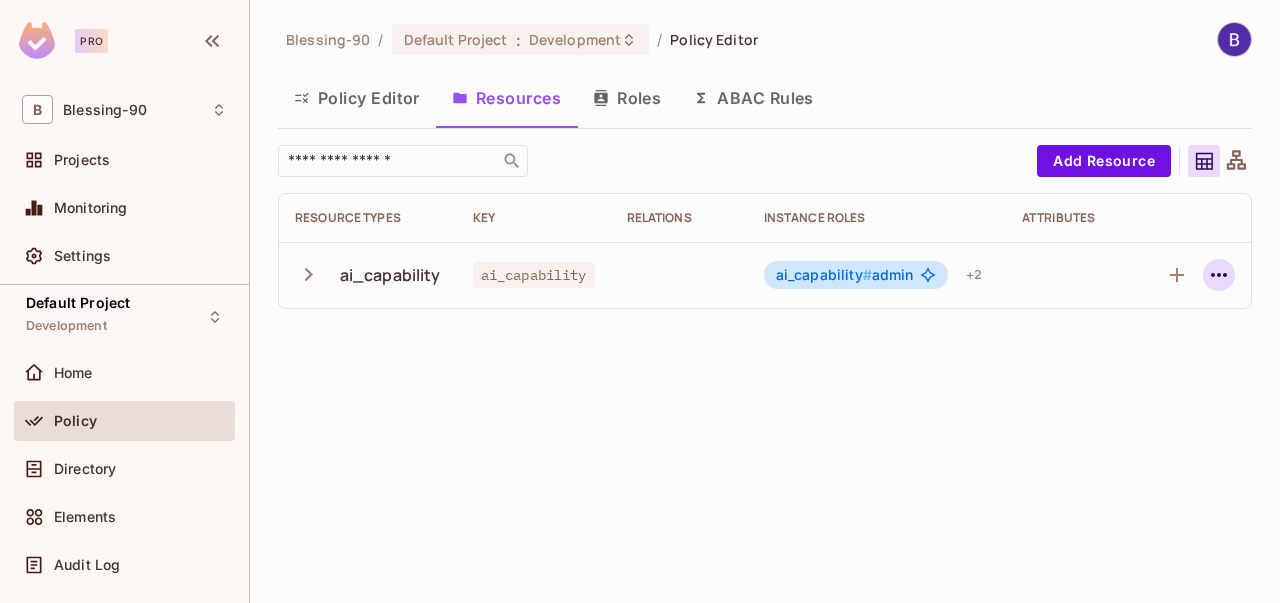 click 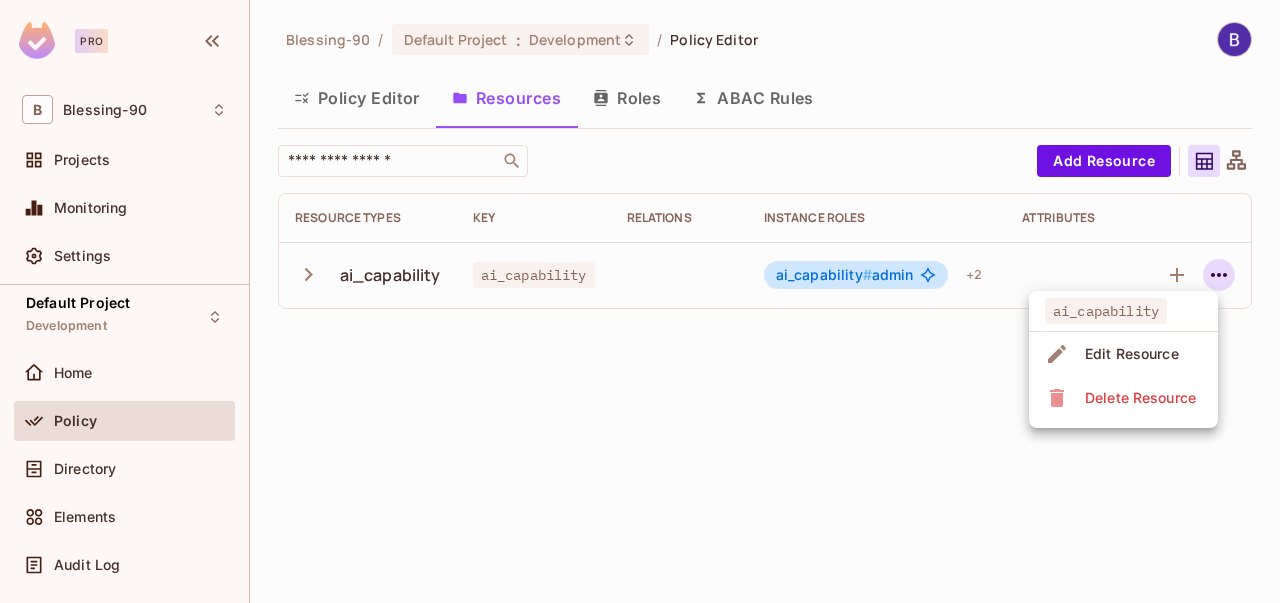 click on "Delete Resource" at bounding box center (1140, 398) 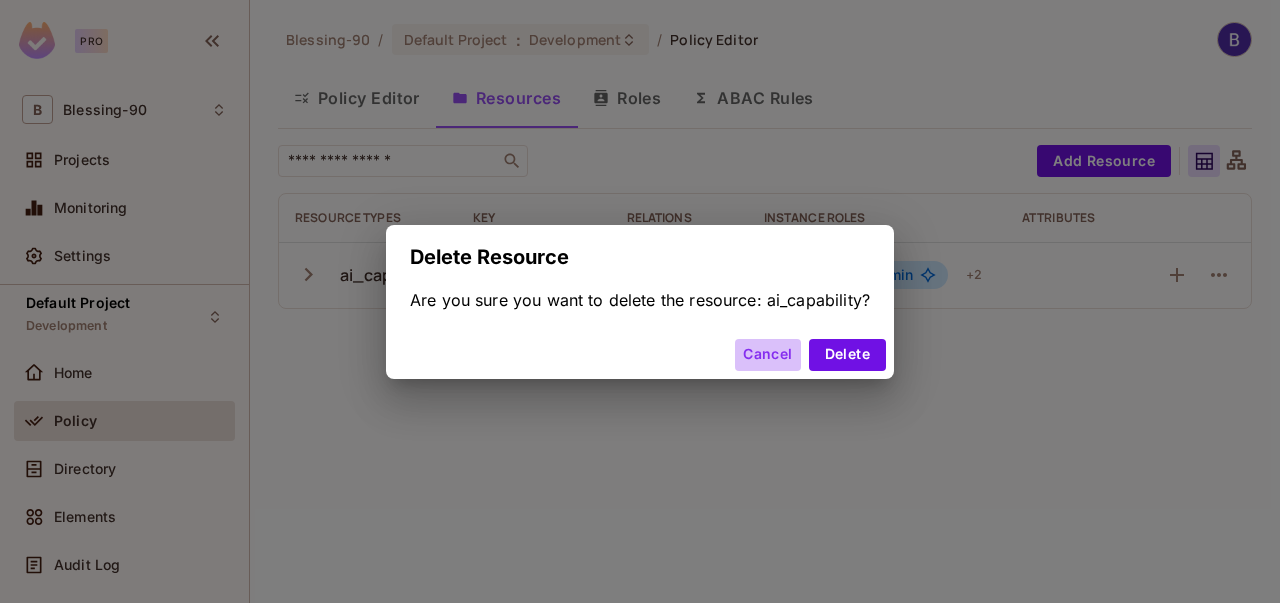 click on "Cancel" at bounding box center [767, 355] 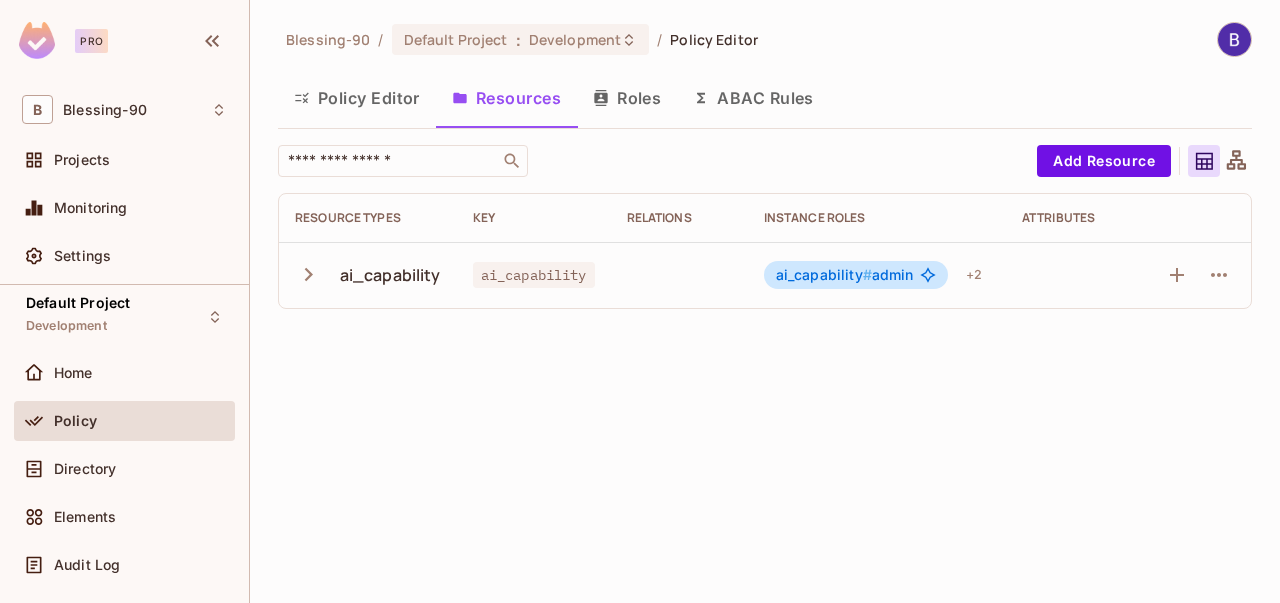 click on "ai_capability # admin" at bounding box center (845, 275) 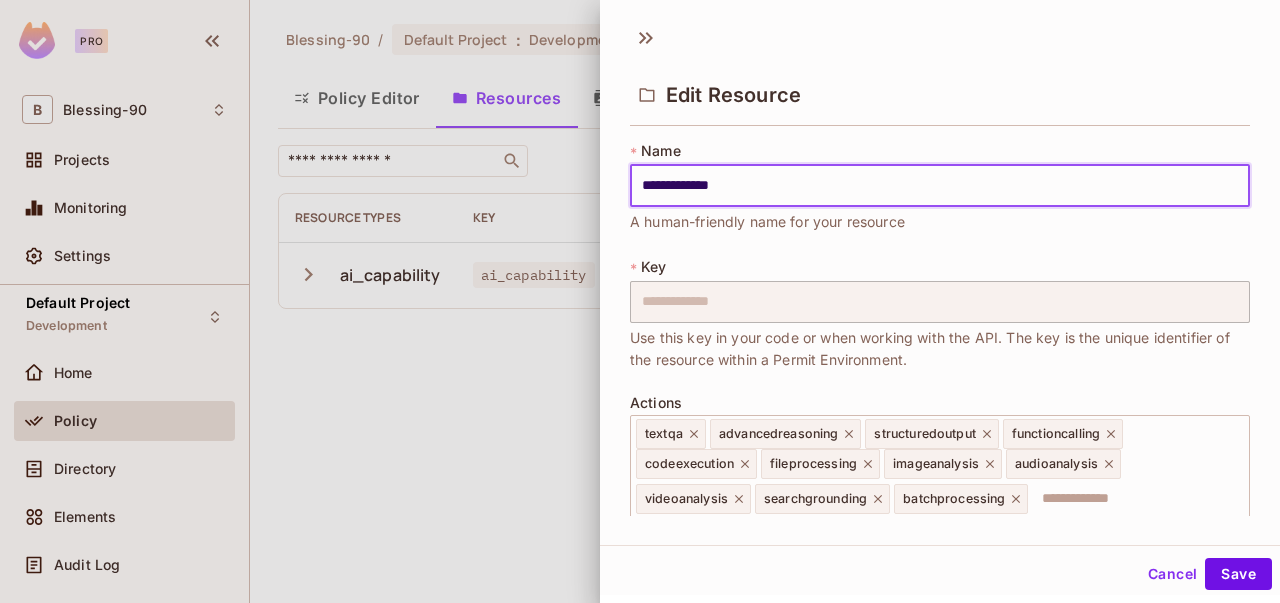 scroll, scrollTop: 556, scrollLeft: 0, axis: vertical 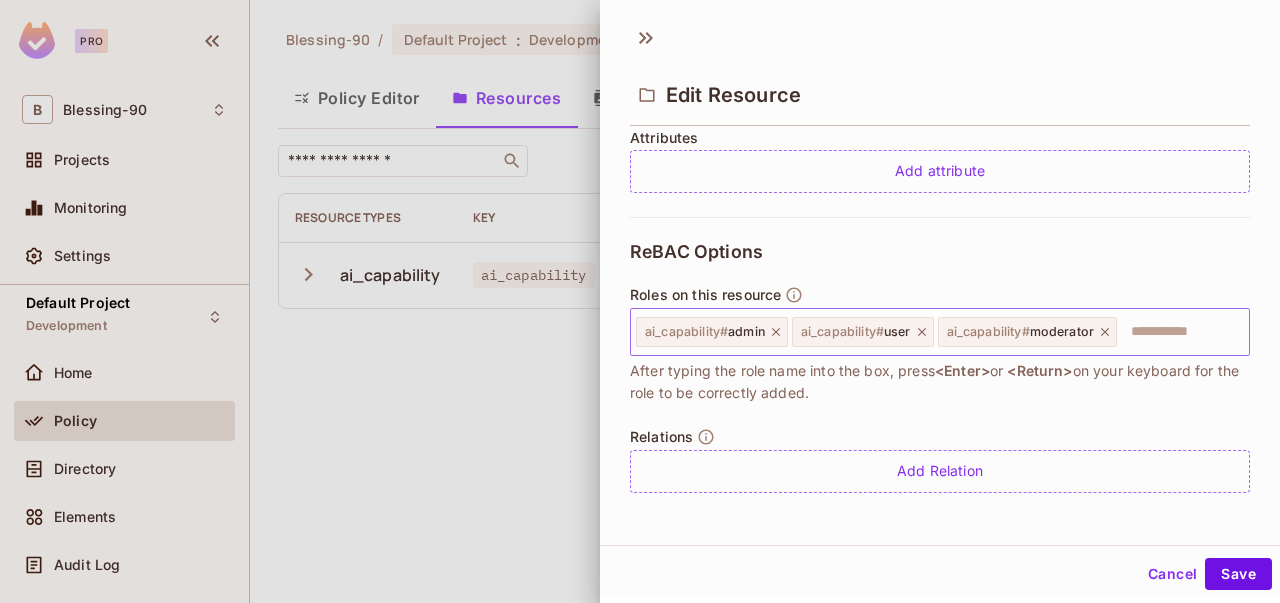 click 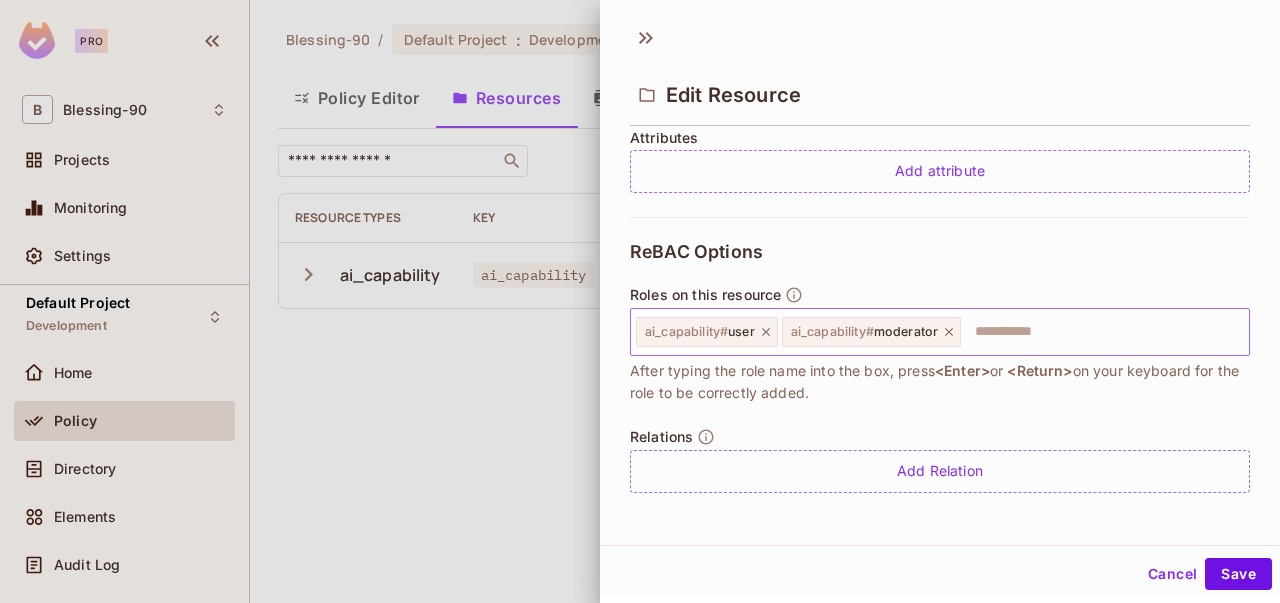 click 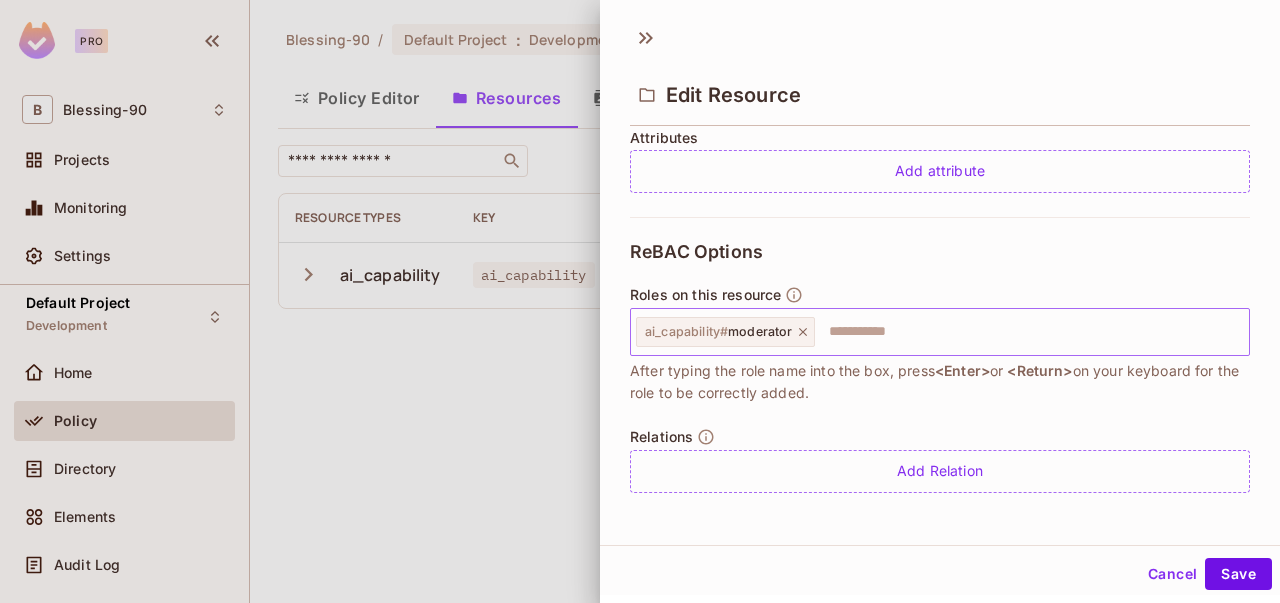 click 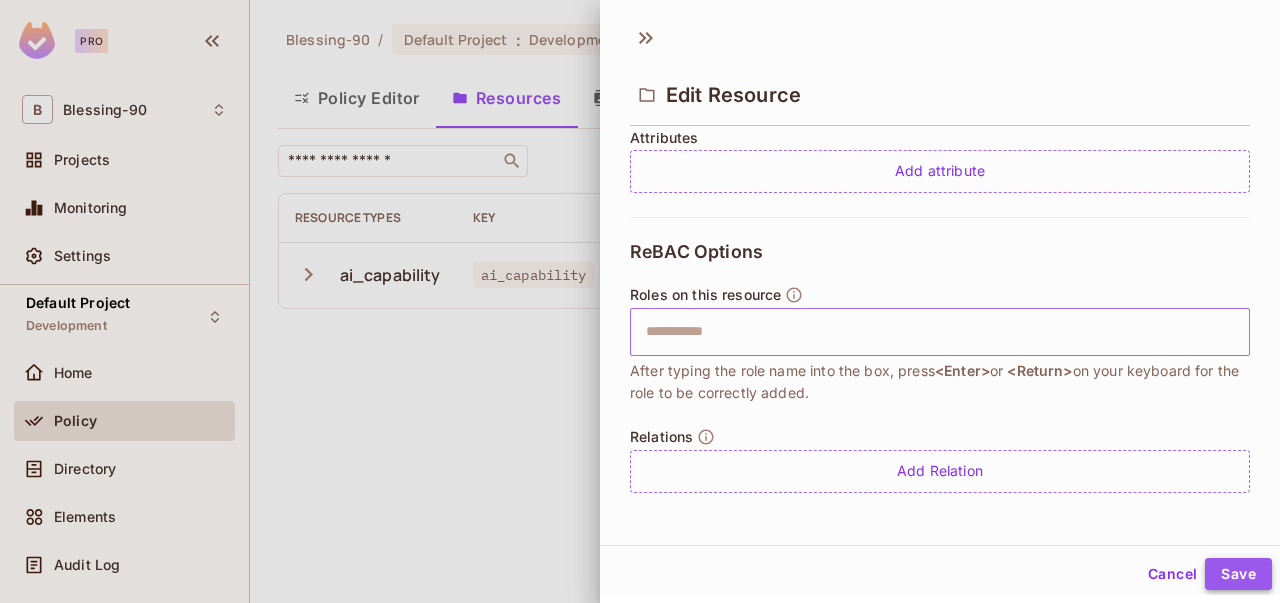 click on "Save" at bounding box center [1238, 574] 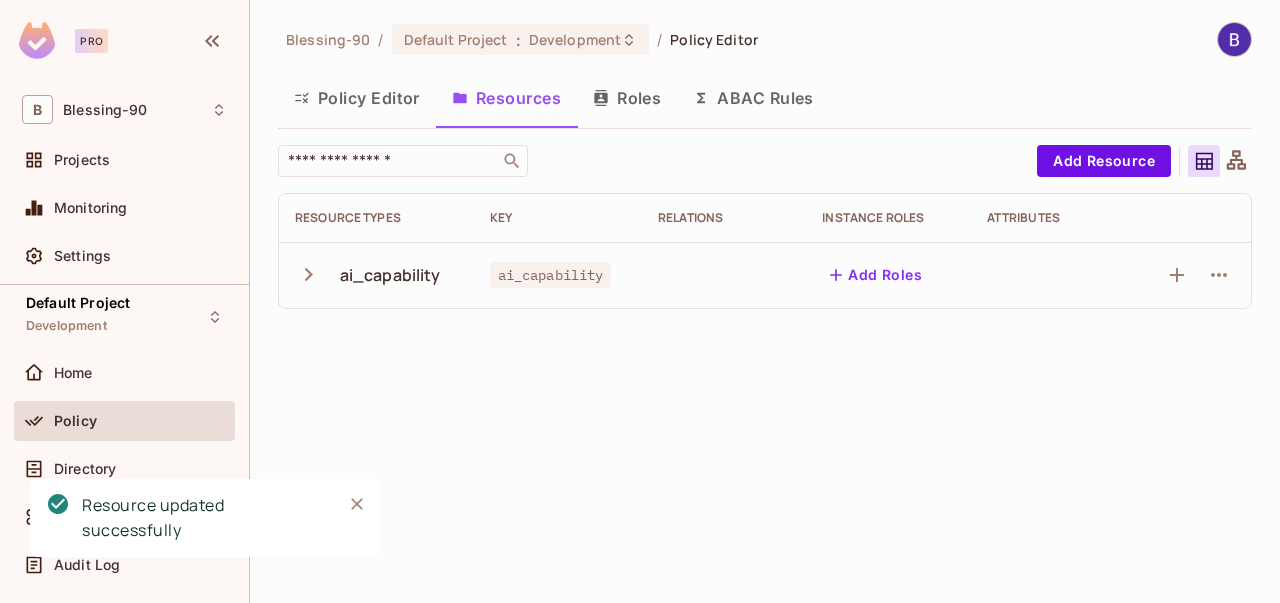 click on "Roles" at bounding box center [627, 98] 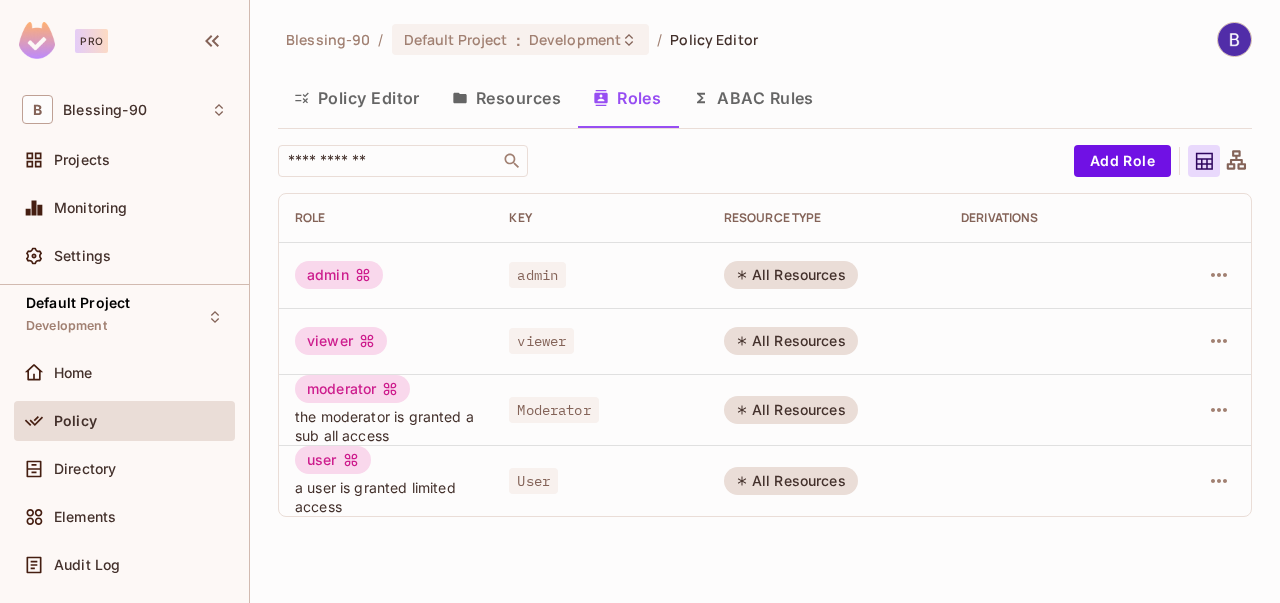 click on "All Resources" at bounding box center [826, 275] 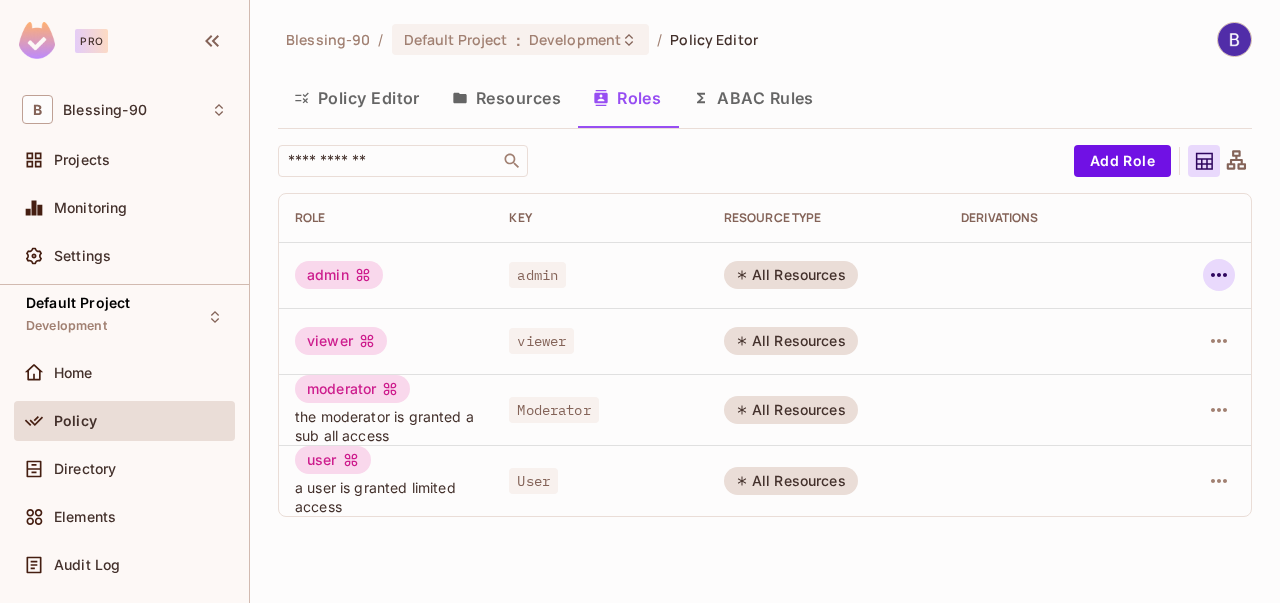 click 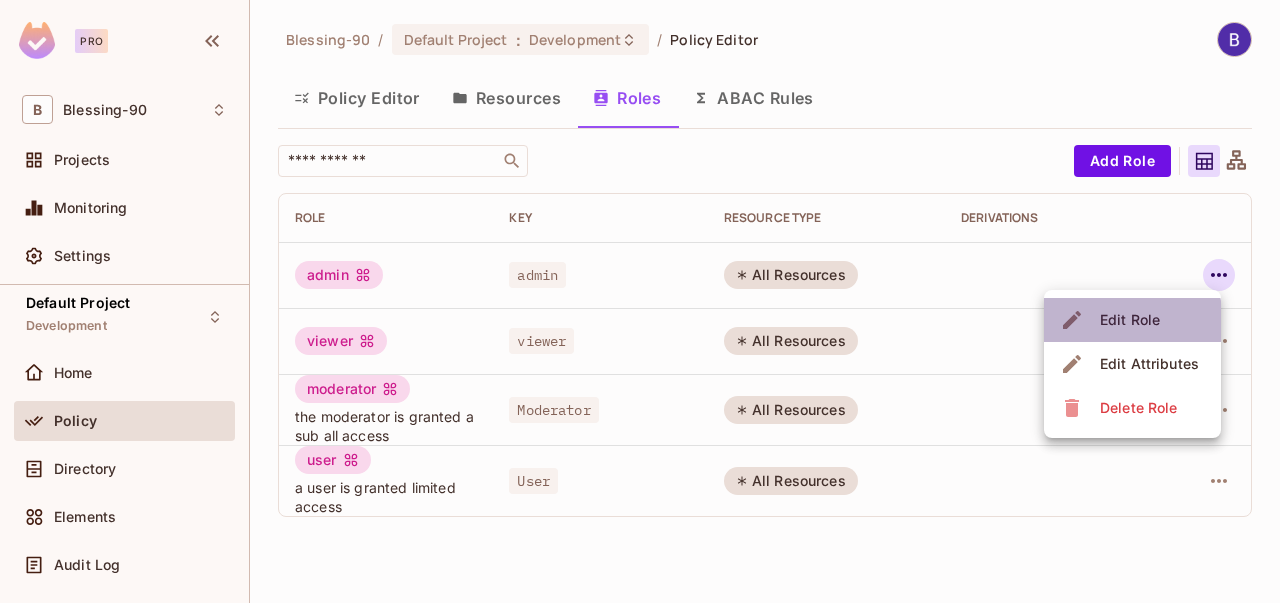 click on "Edit Role" at bounding box center [1130, 320] 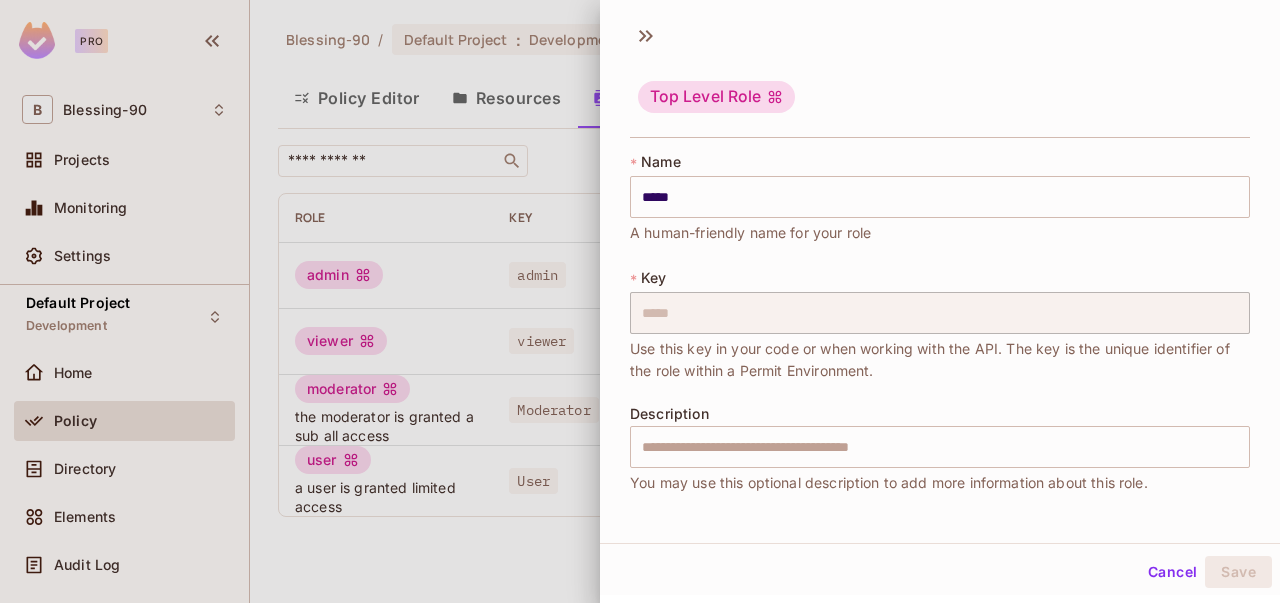 scroll, scrollTop: 0, scrollLeft: 0, axis: both 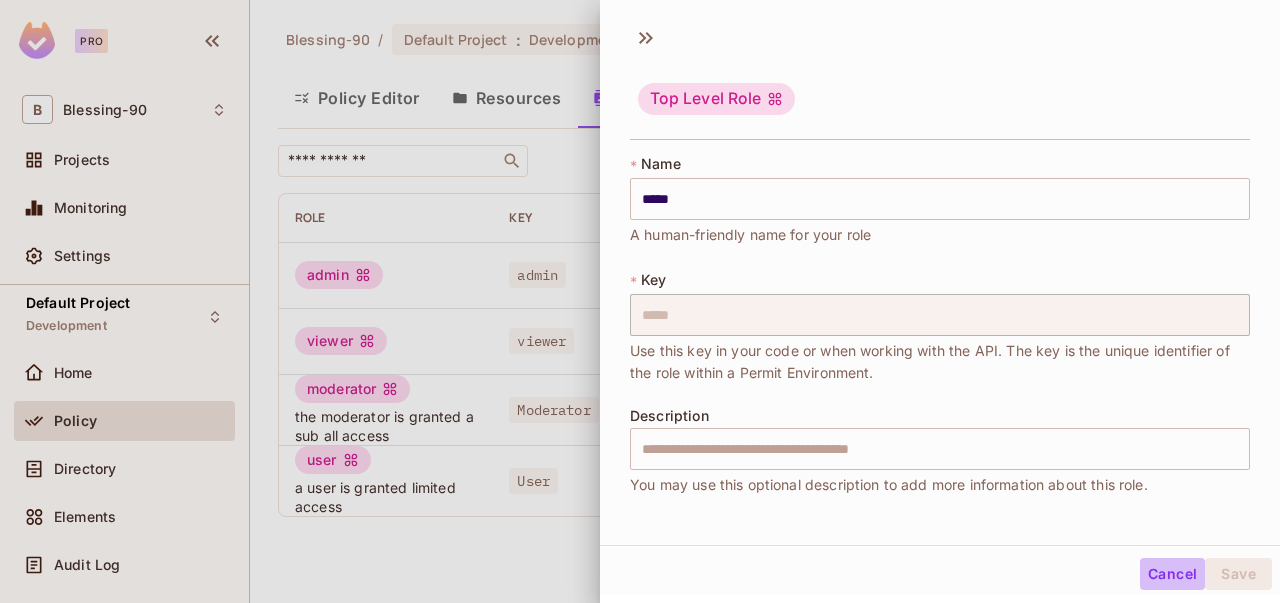 click on "Cancel" at bounding box center (1172, 574) 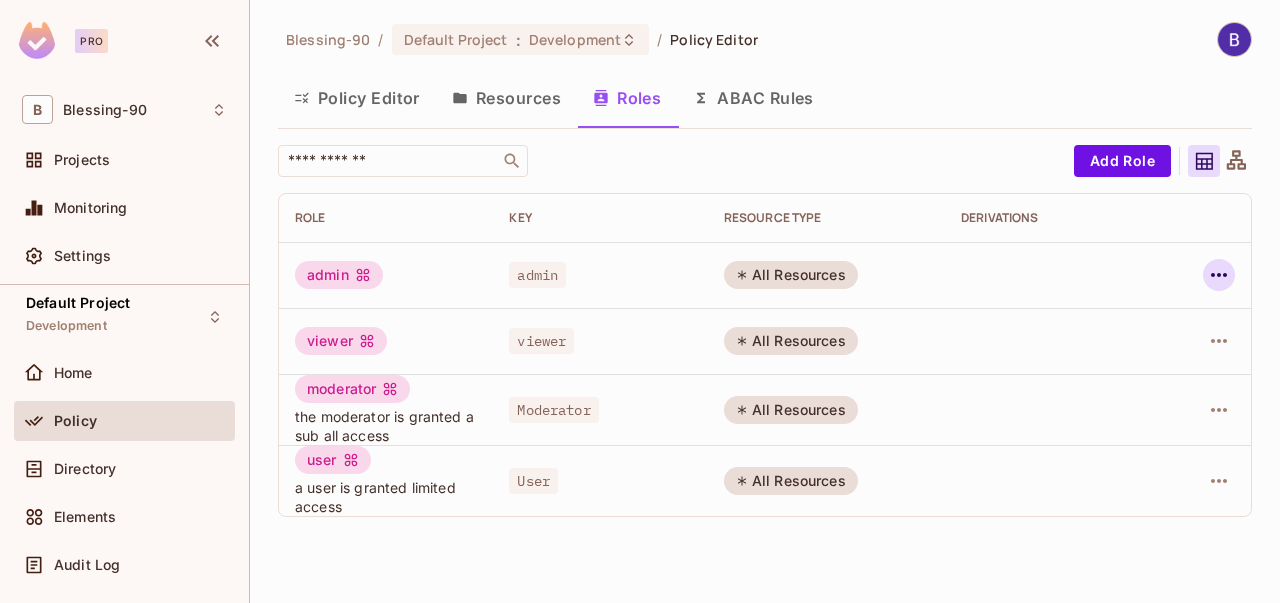 click 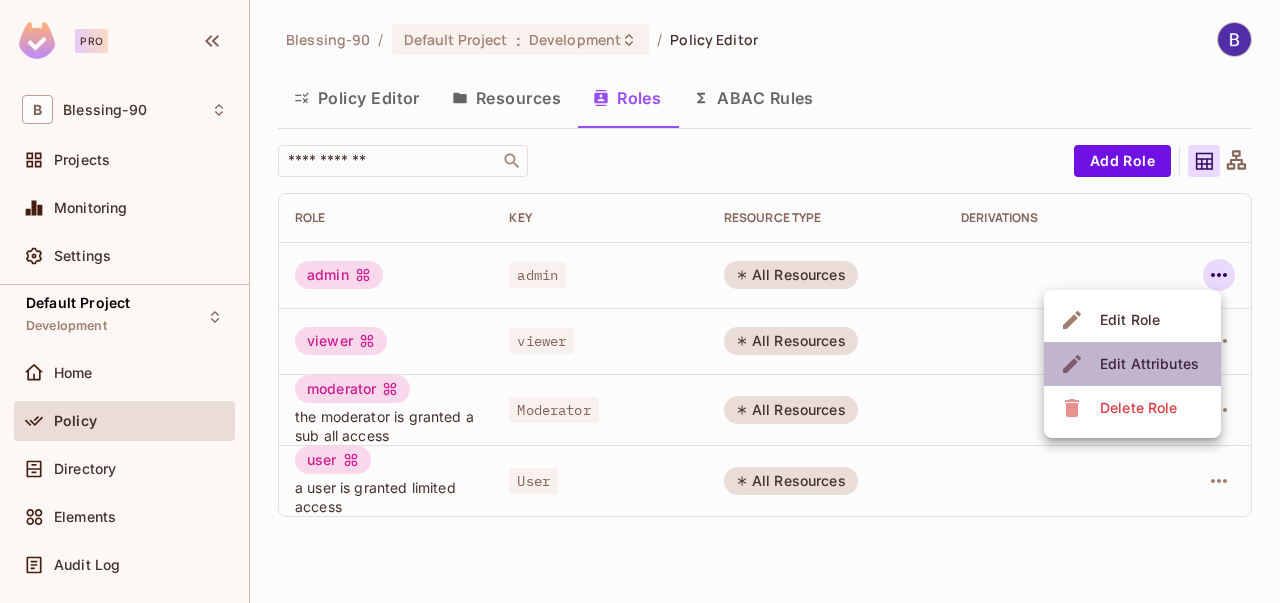 click on "Edit Attributes" at bounding box center [1149, 364] 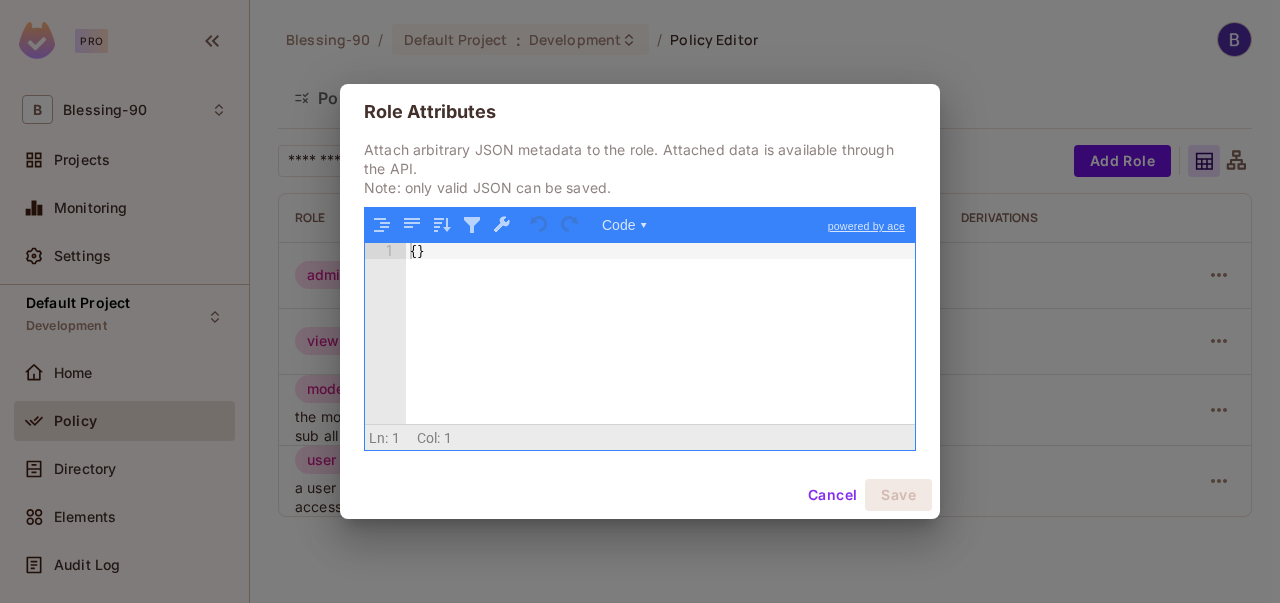 click on "Cancel" at bounding box center [832, 495] 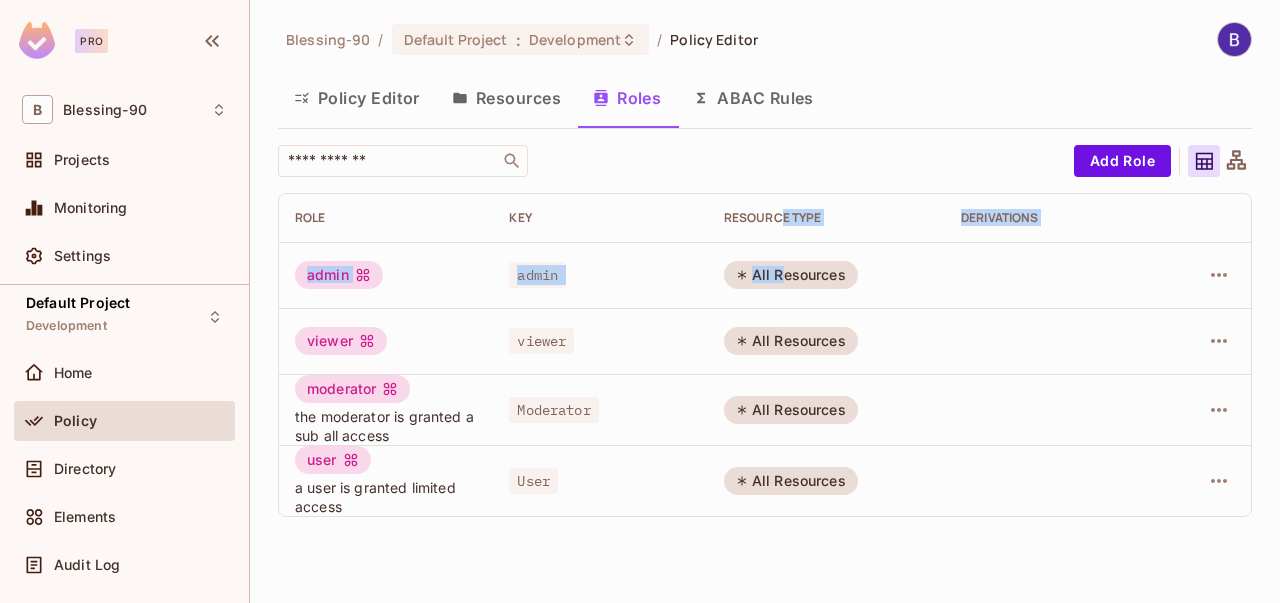 drag, startPoint x: 784, startPoint y: 215, endPoint x: 777, endPoint y: 284, distance: 69.354164 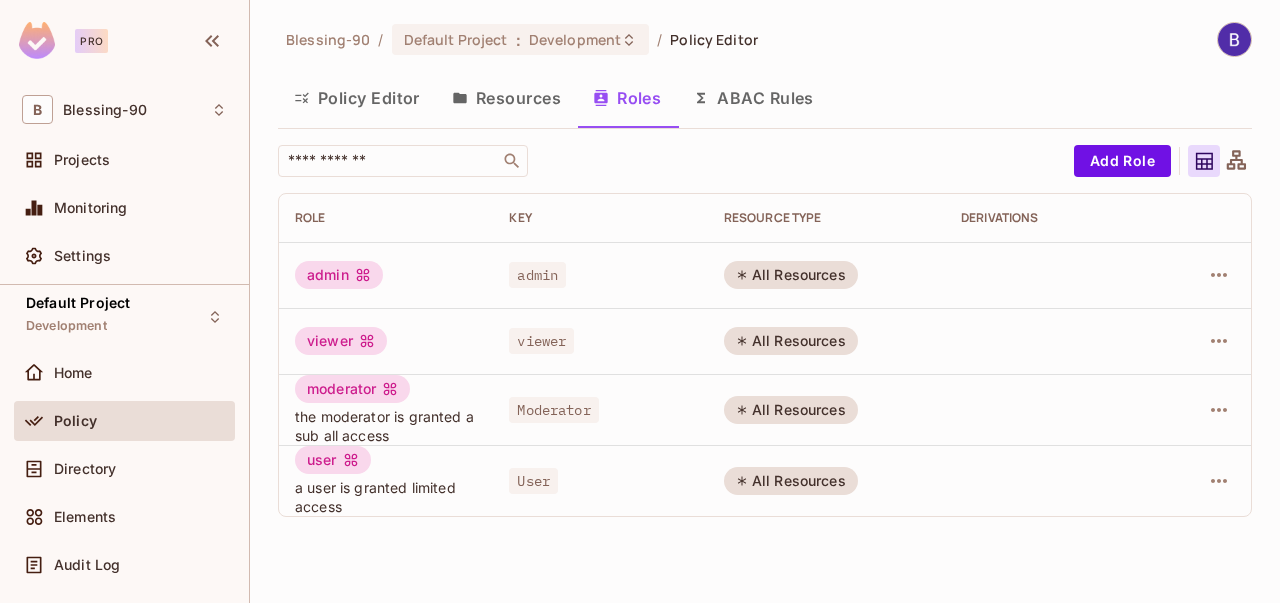 click on "Resources" at bounding box center [506, 98] 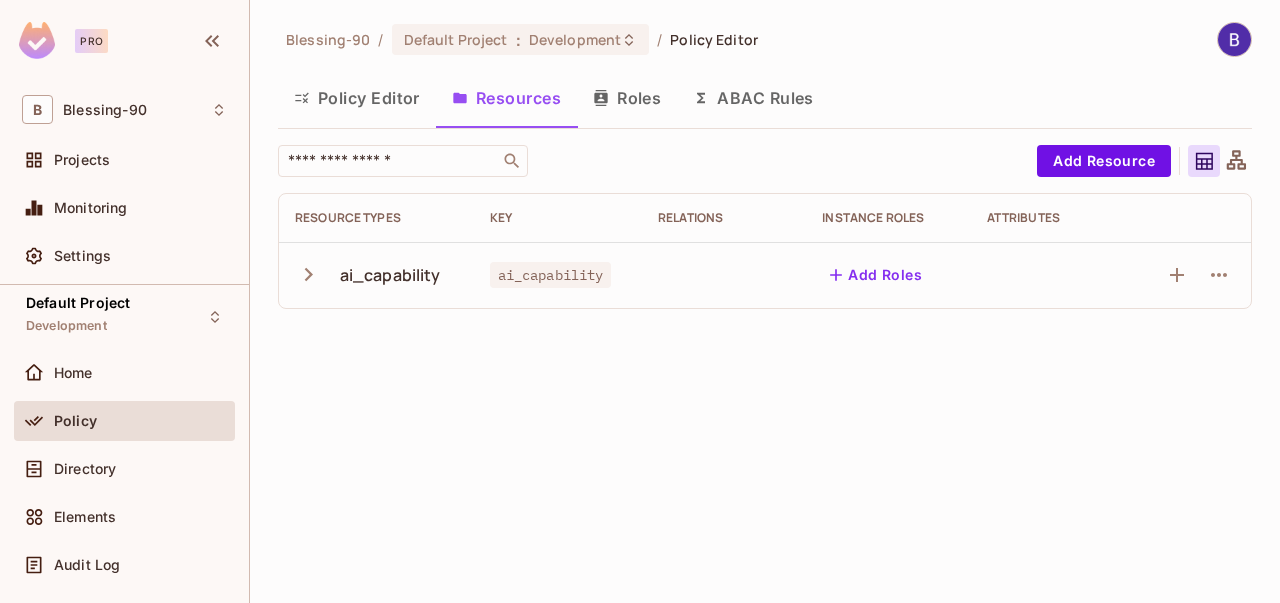 click 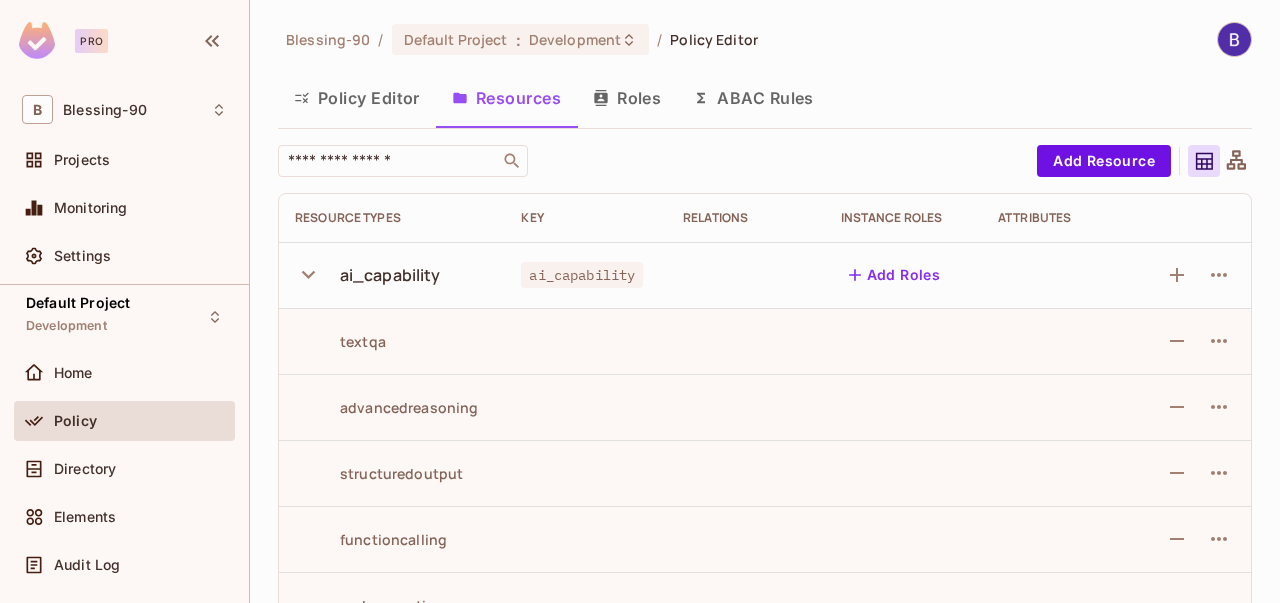 click 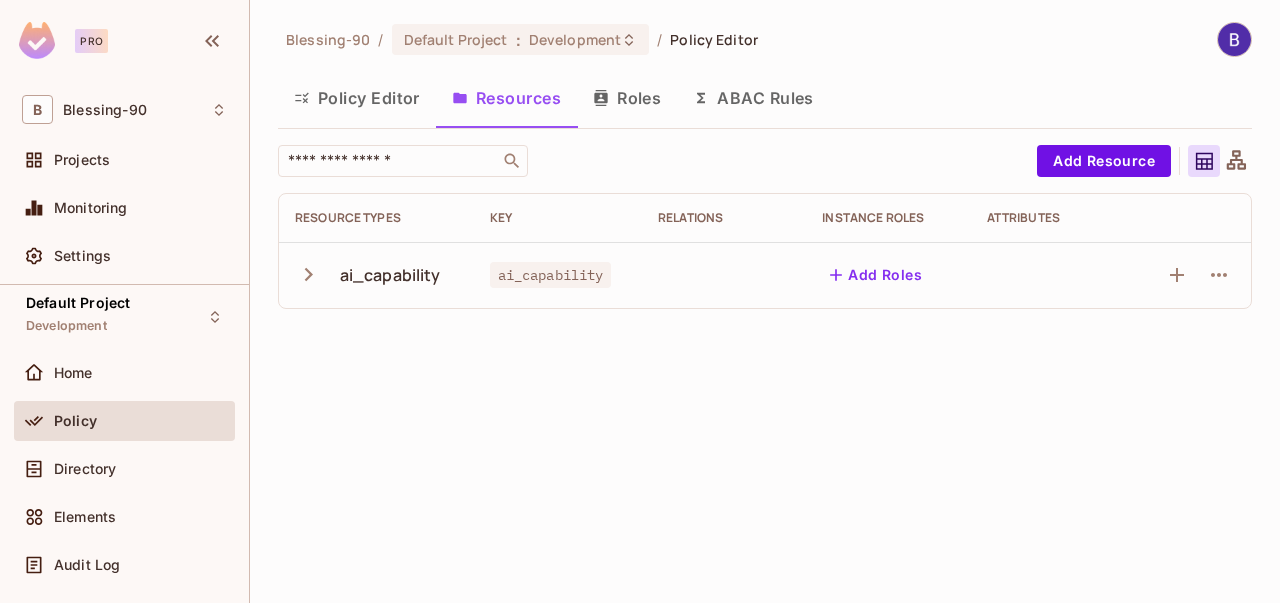 click 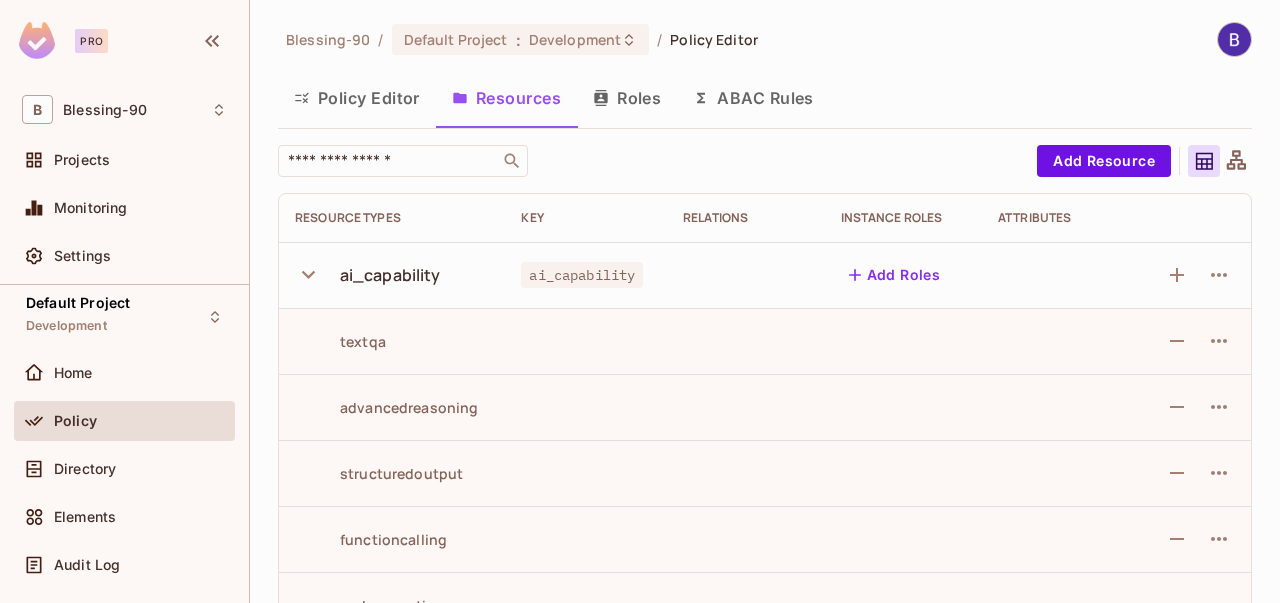 click 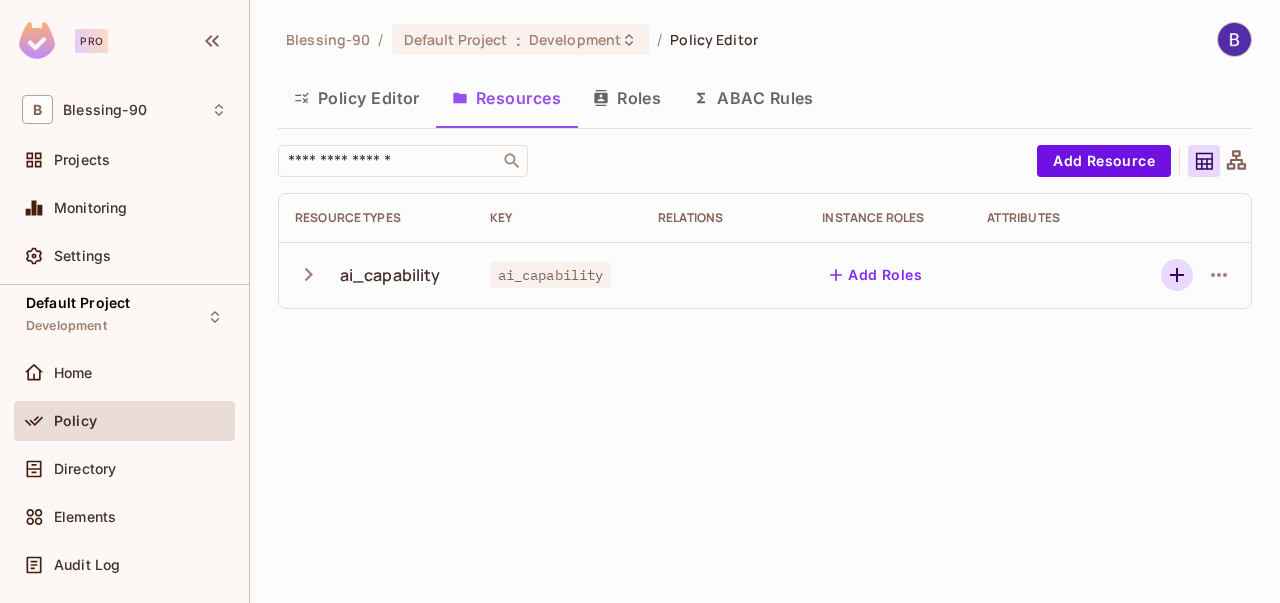 click 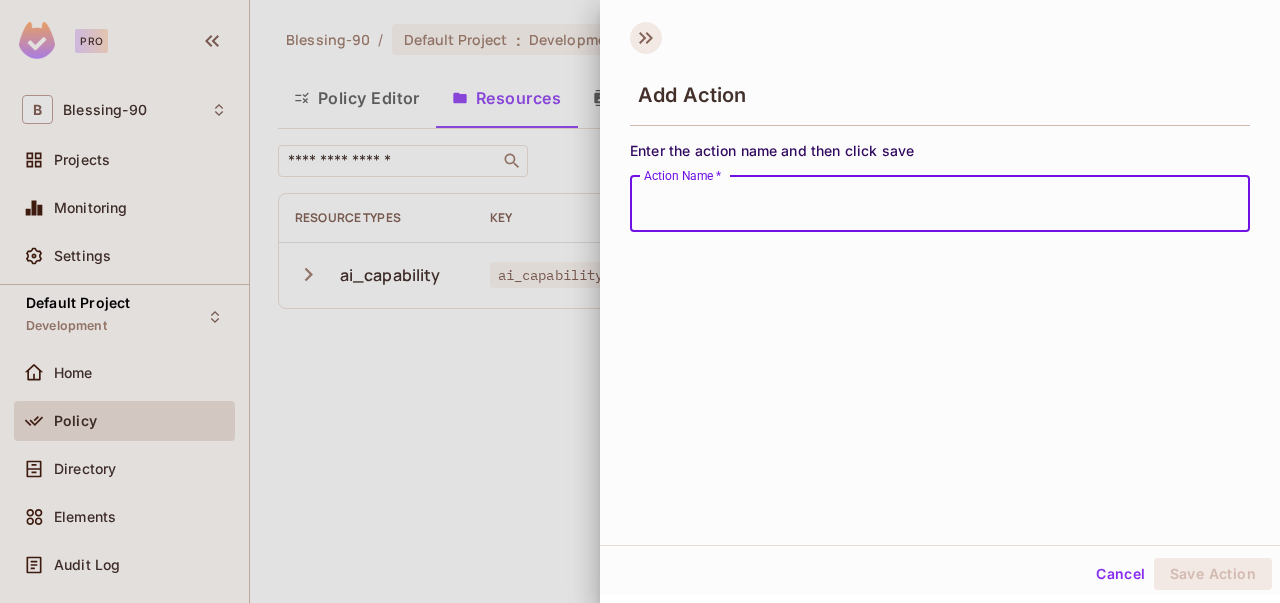 click 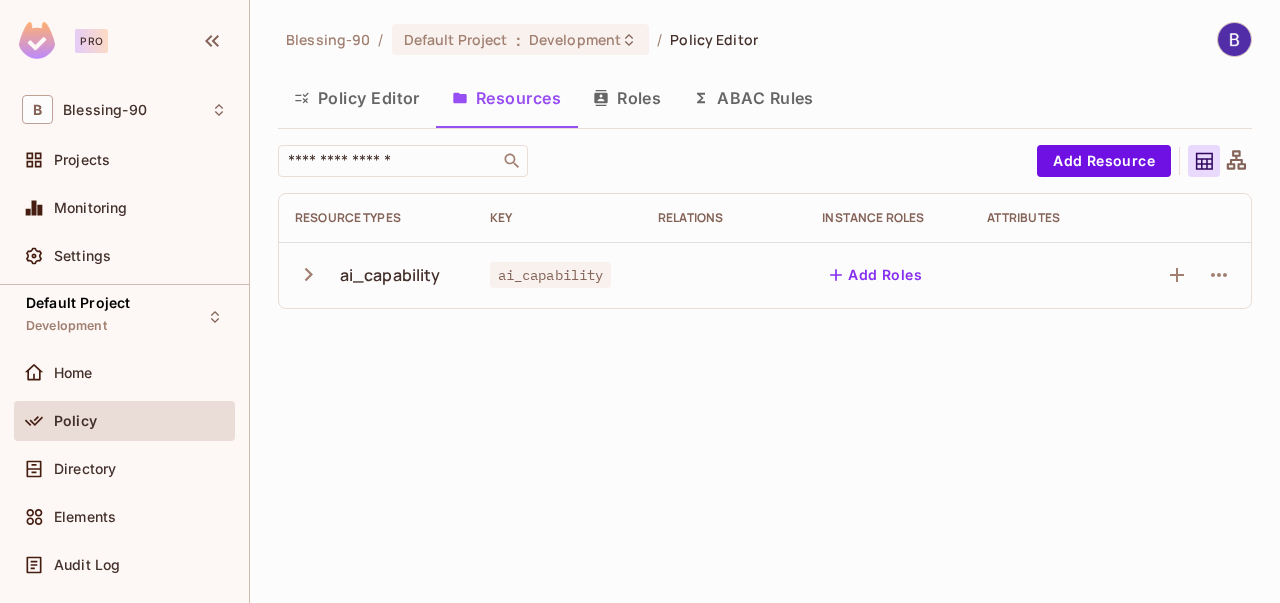 click on "Policy Editor" at bounding box center (357, 98) 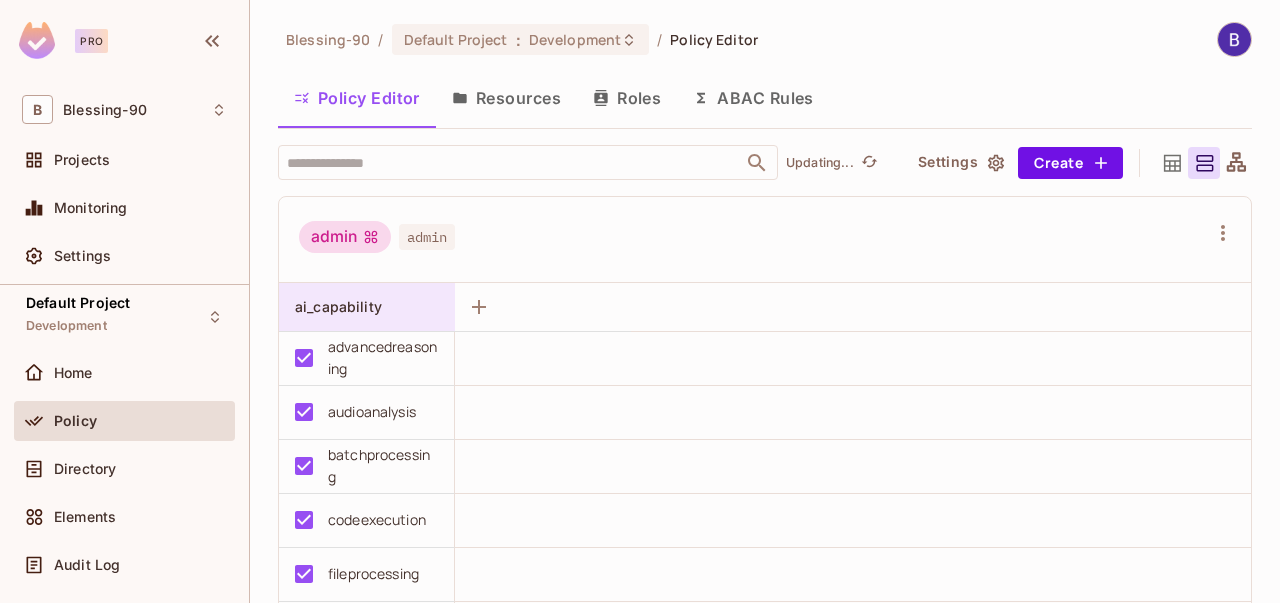 click on "ai_capability" at bounding box center (338, 306) 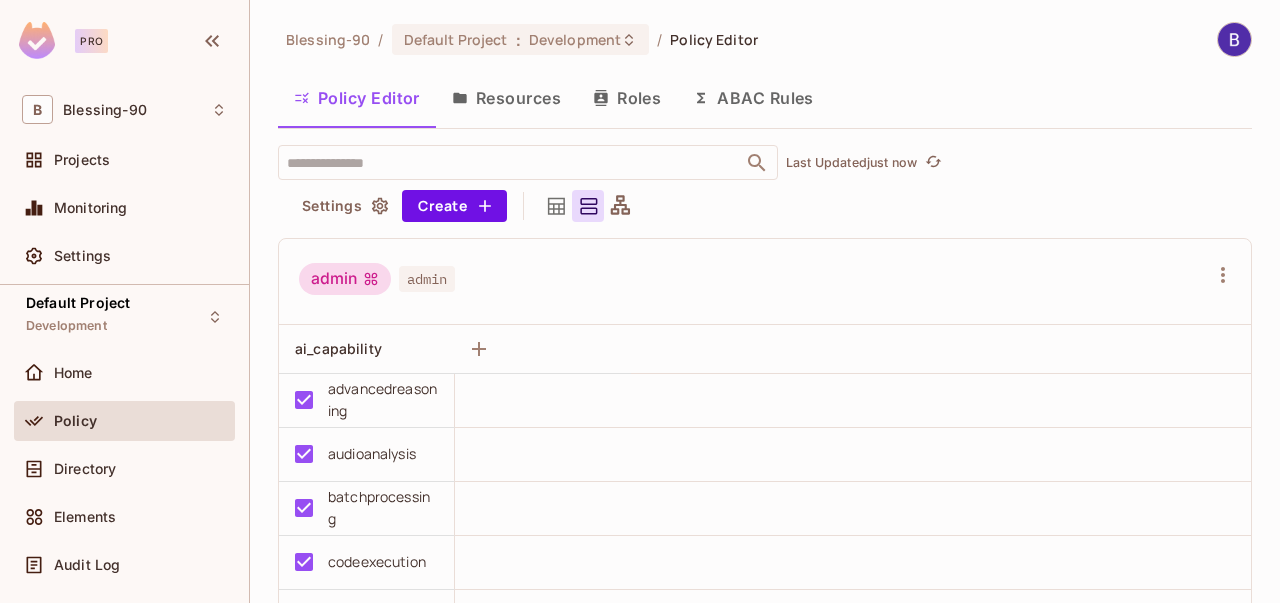 click on "ai_capability" at bounding box center (338, 348) 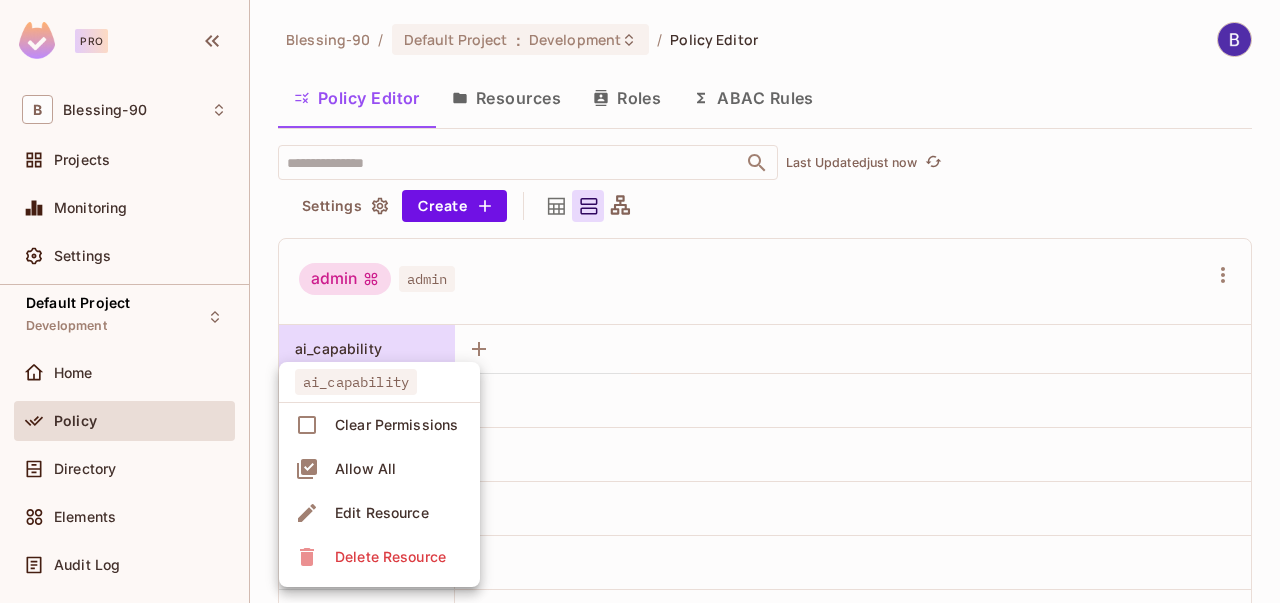click at bounding box center [640, 301] 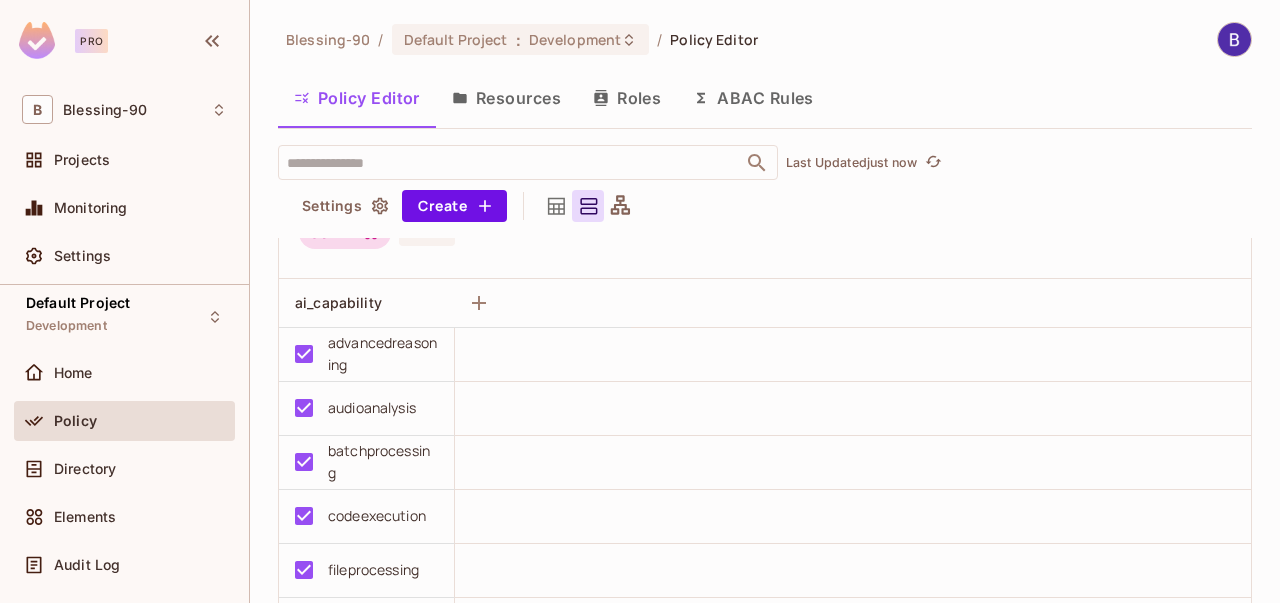 scroll, scrollTop: 0, scrollLeft: 0, axis: both 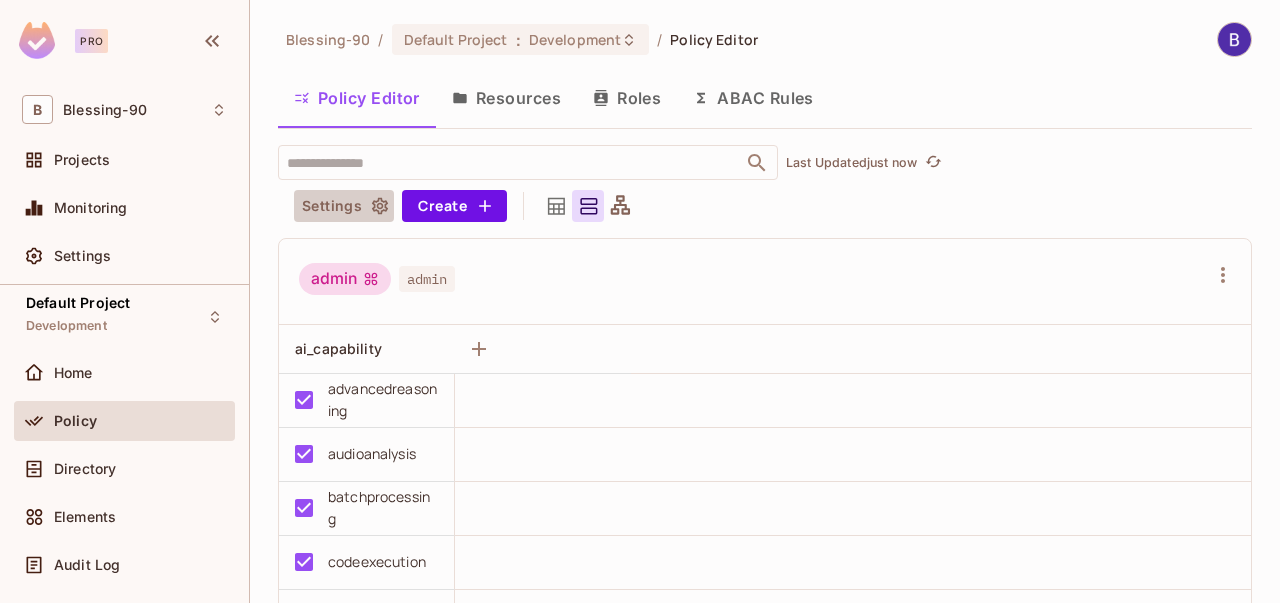 click 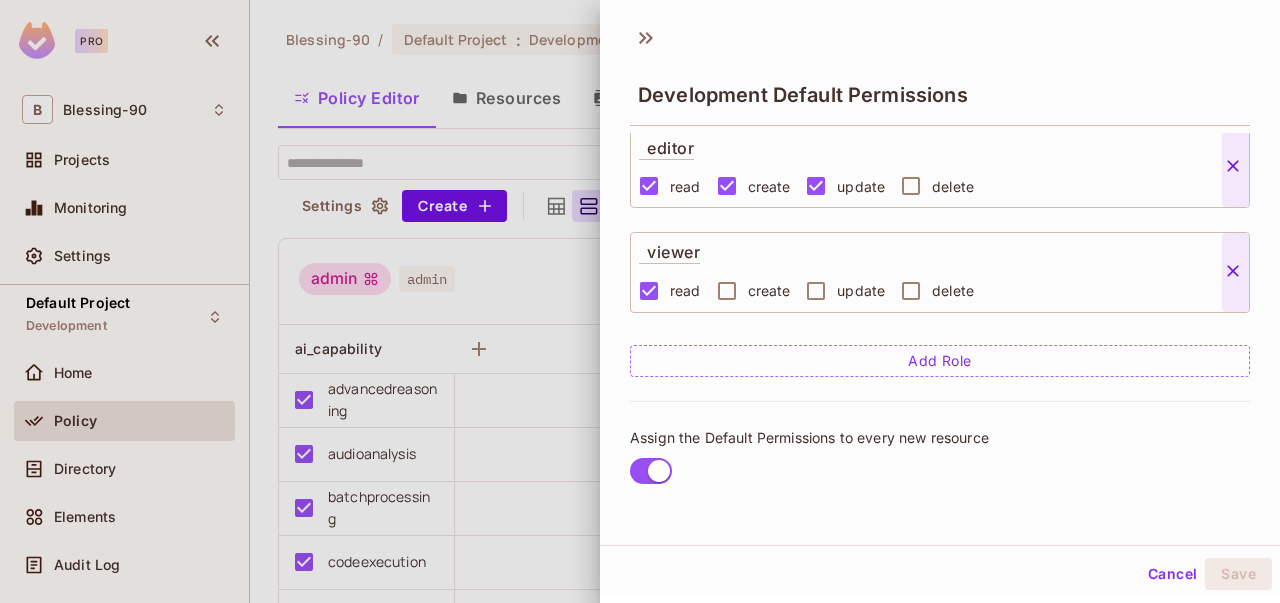 scroll, scrollTop: 295, scrollLeft: 0, axis: vertical 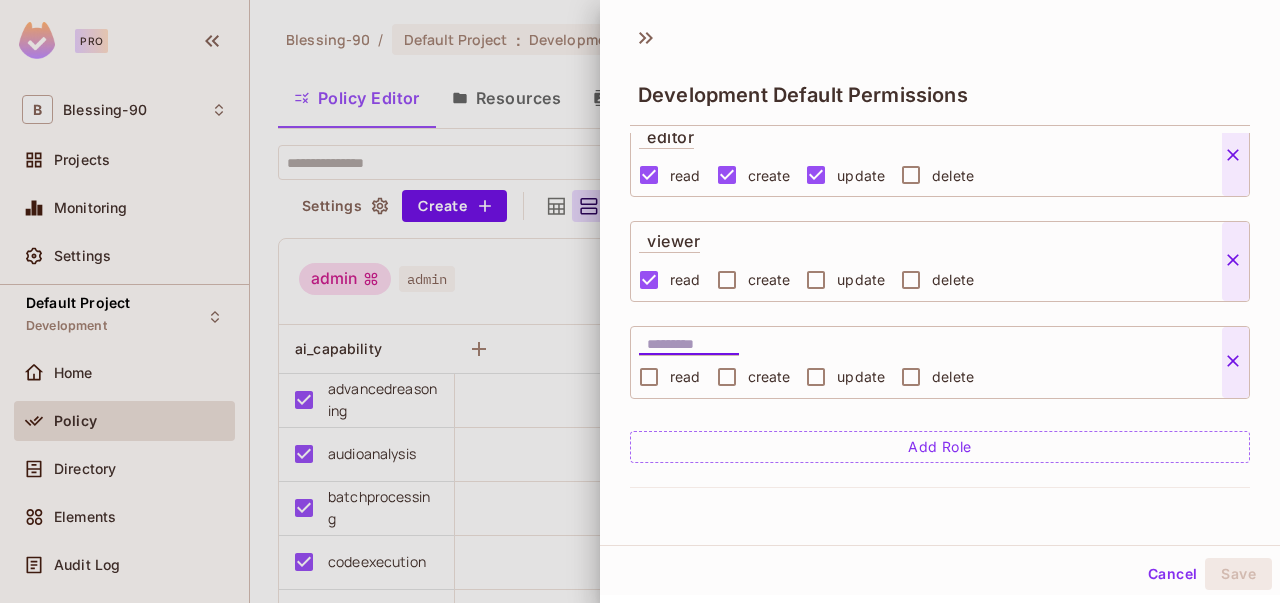 click at bounding box center (693, 345) 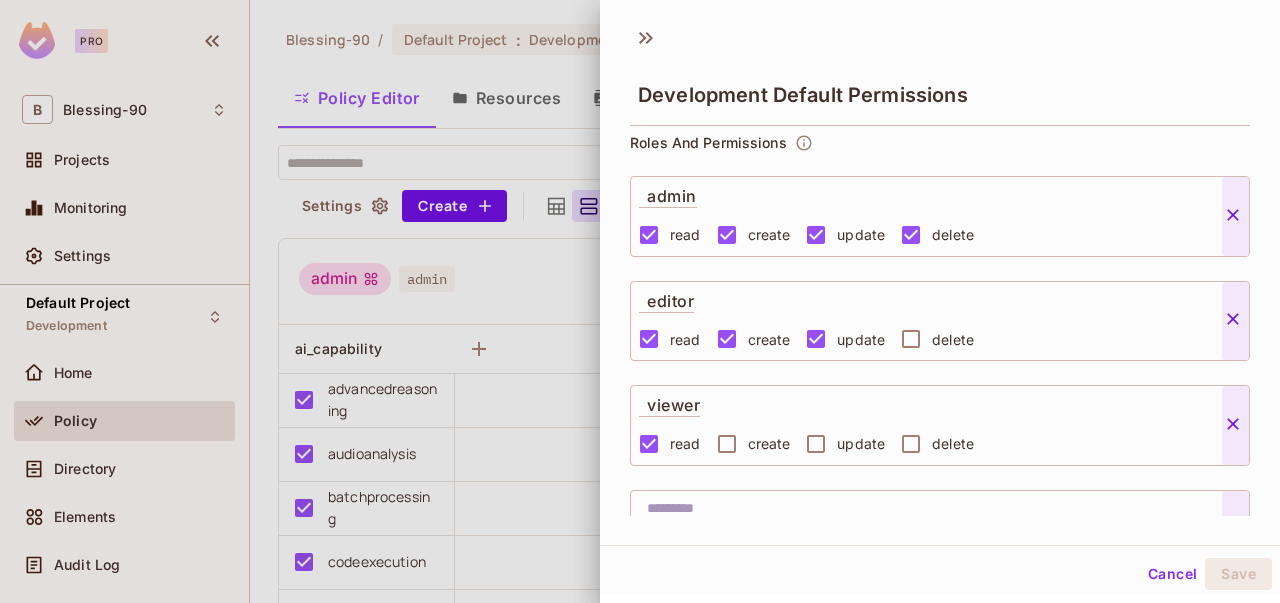 scroll, scrollTop: 0, scrollLeft: 0, axis: both 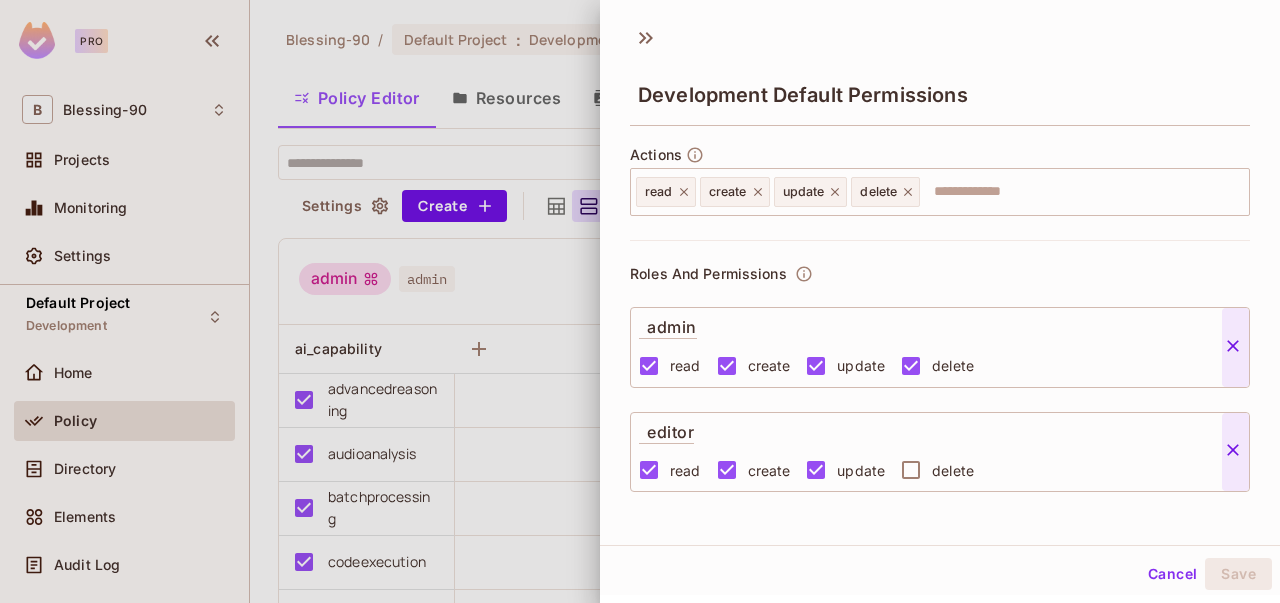 click on "Cancel" at bounding box center [1172, 574] 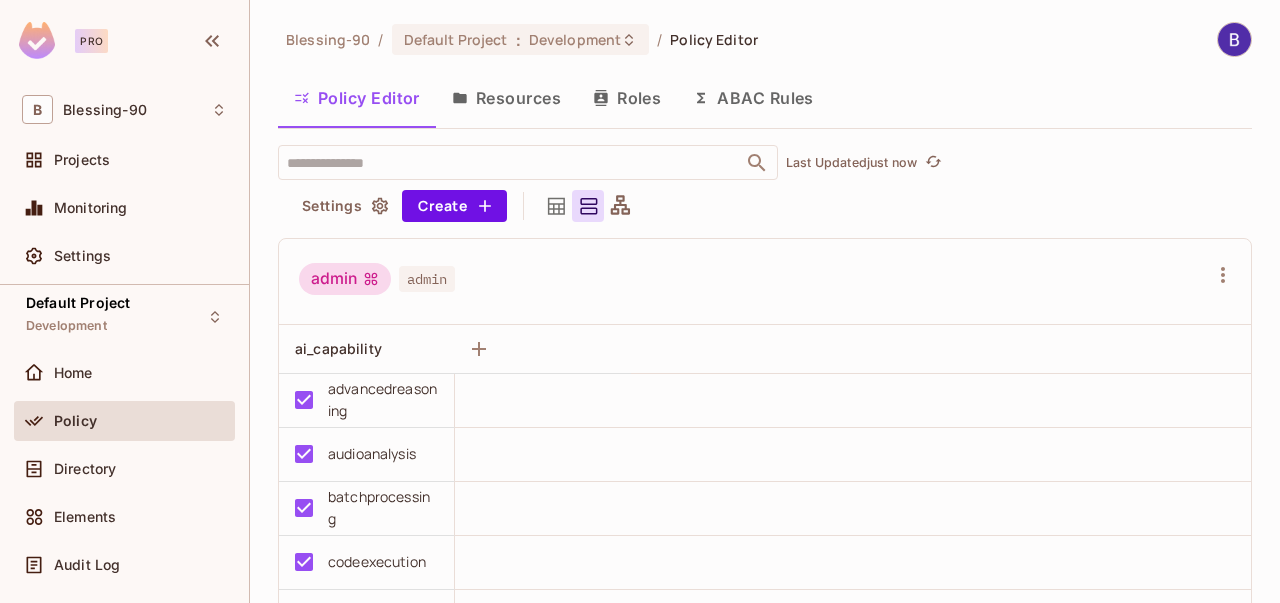 click on "Resources" at bounding box center (506, 98) 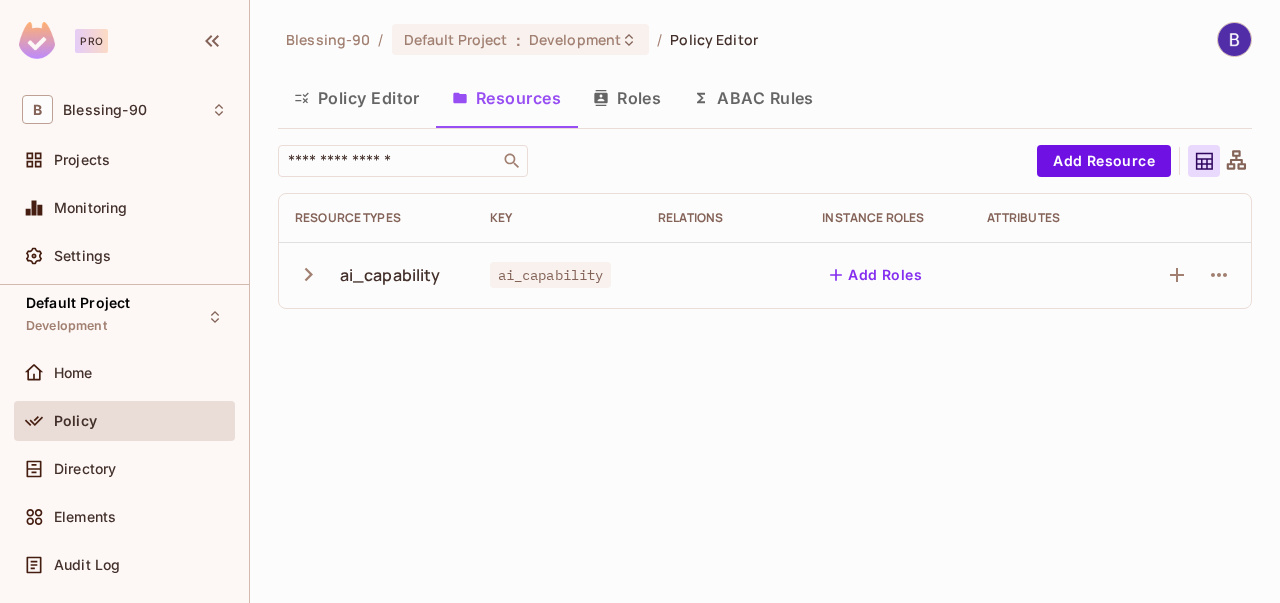 click on "Add Roles" at bounding box center (876, 275) 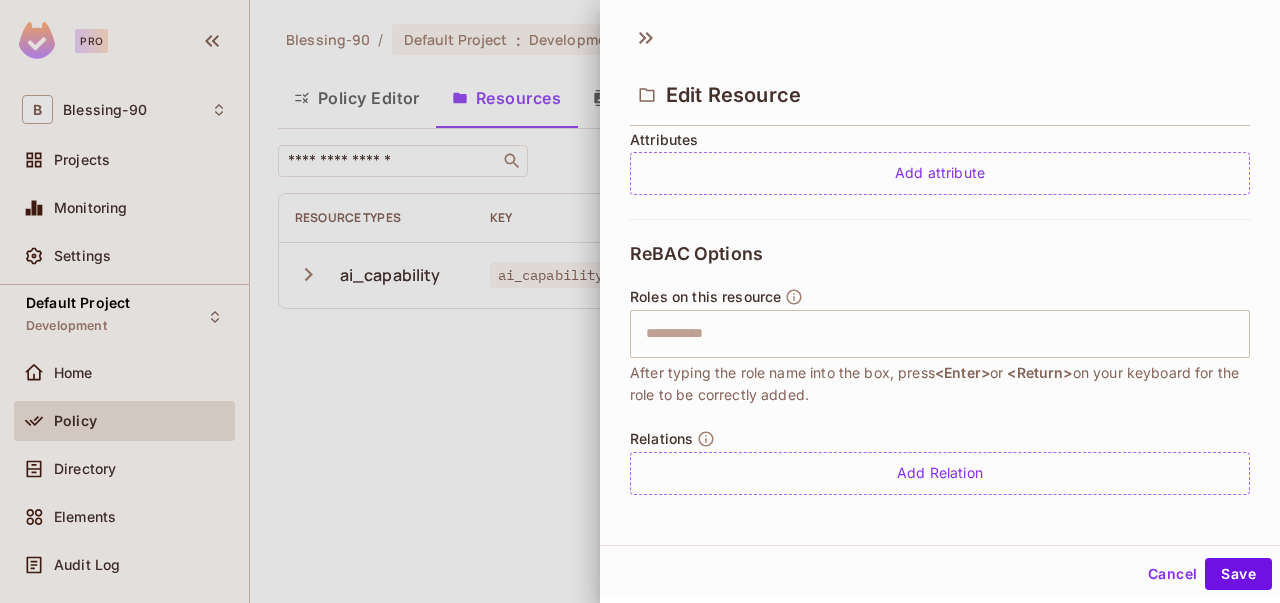 scroll, scrollTop: 556, scrollLeft: 0, axis: vertical 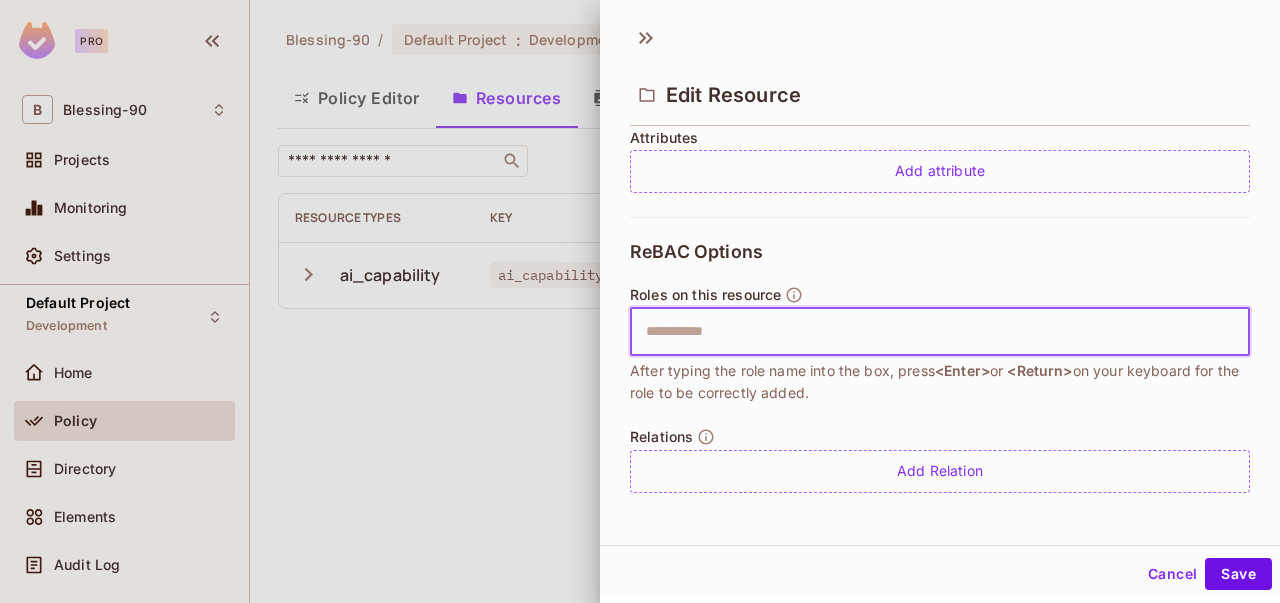 click at bounding box center (937, 332) 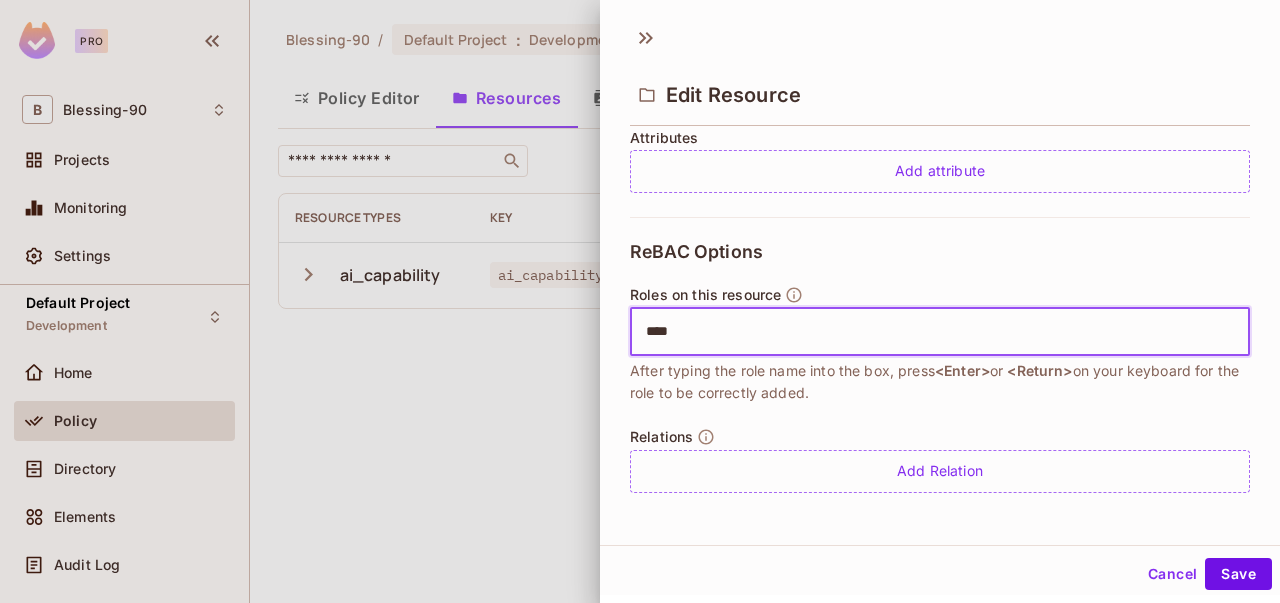type on "*****" 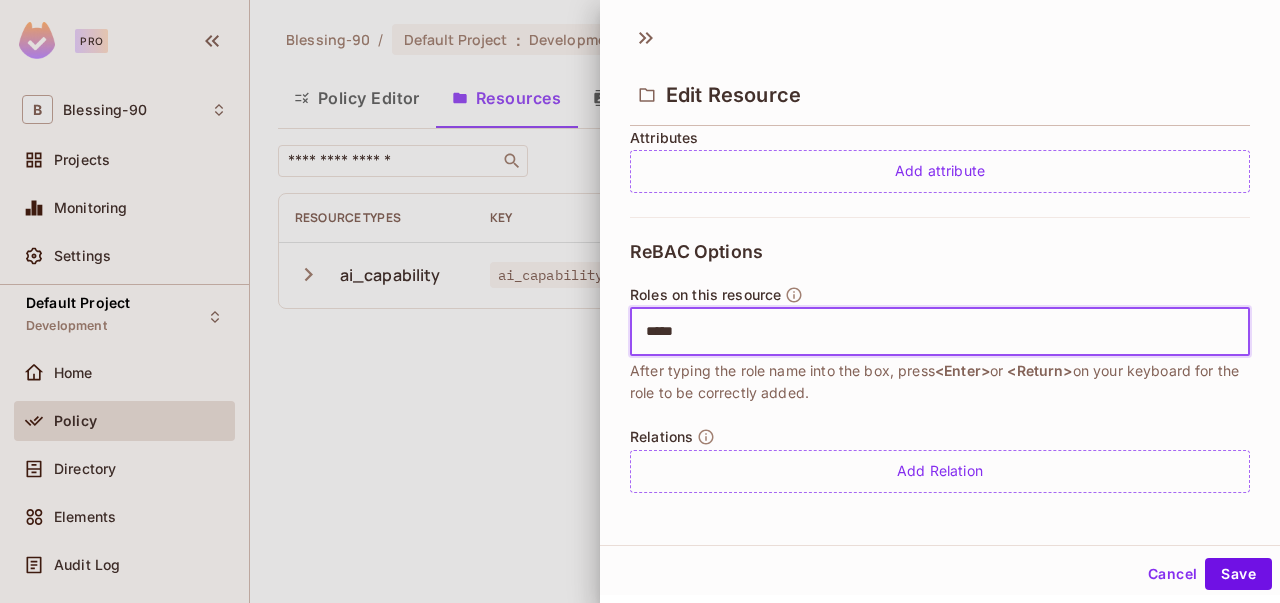 type 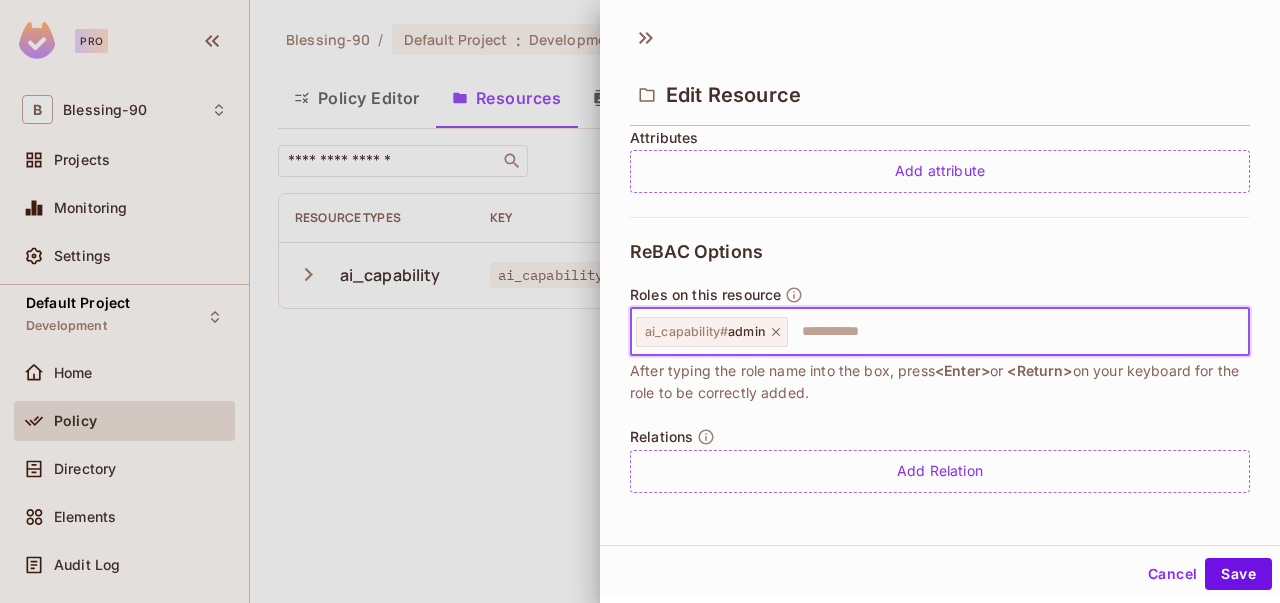 click 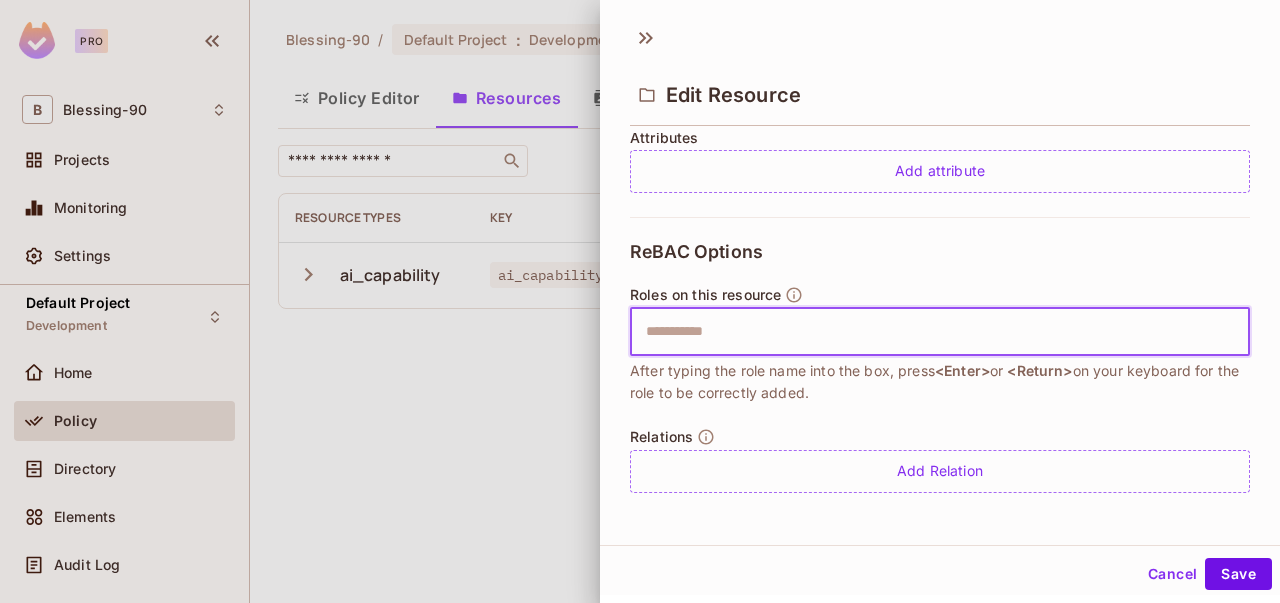 click at bounding box center (640, 301) 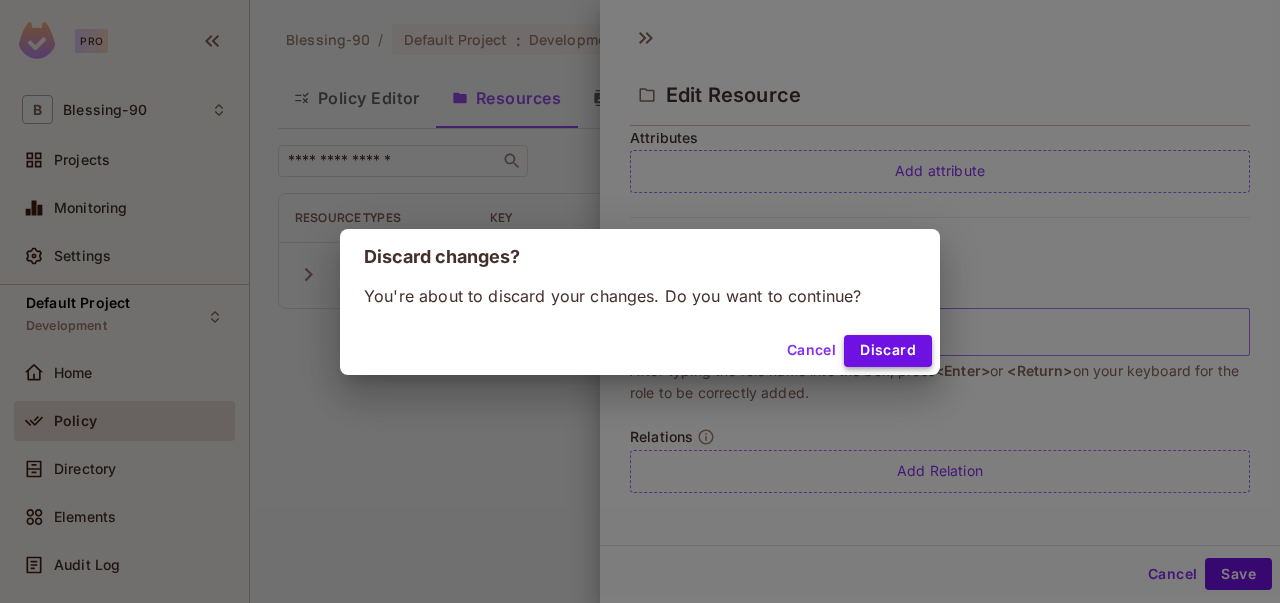 click on "Discard" at bounding box center [888, 351] 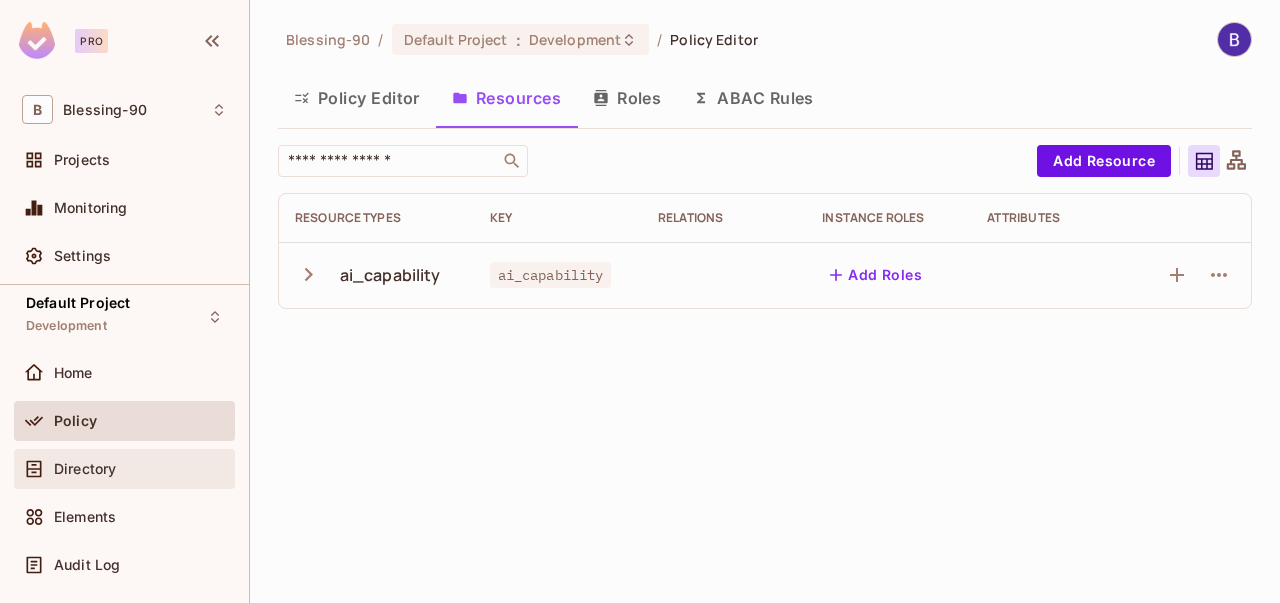 click on "Directory" at bounding box center [124, 469] 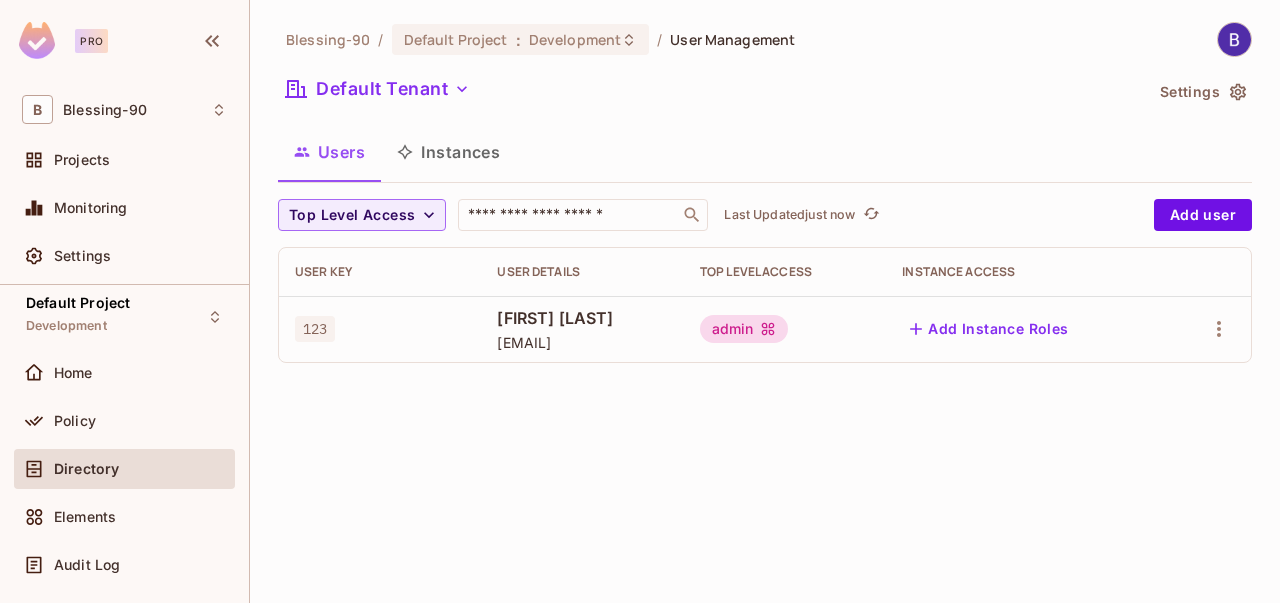 click on "Add Instance Roles" at bounding box center (989, 329) 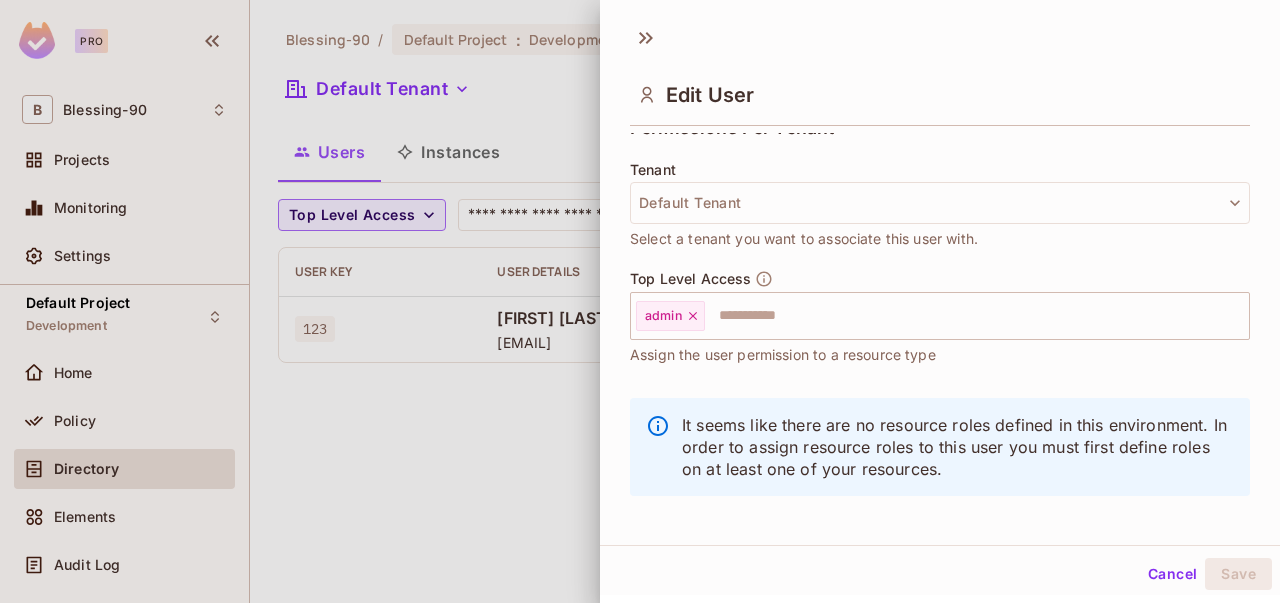 scroll, scrollTop: 476, scrollLeft: 0, axis: vertical 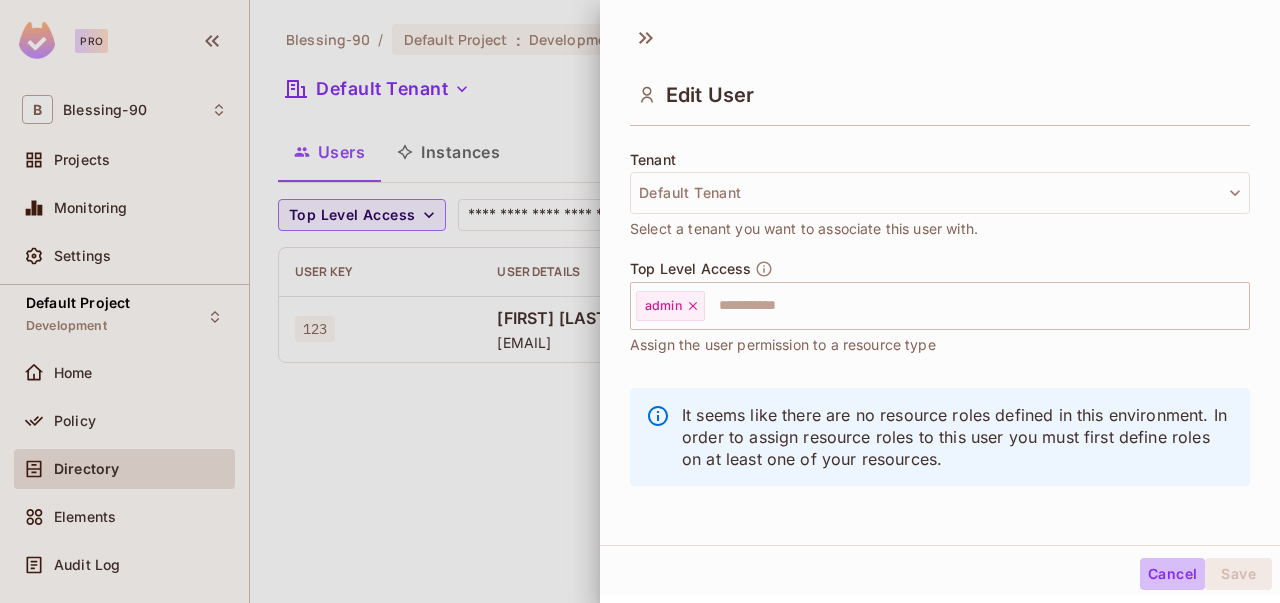 click on "Cancel" at bounding box center [1172, 574] 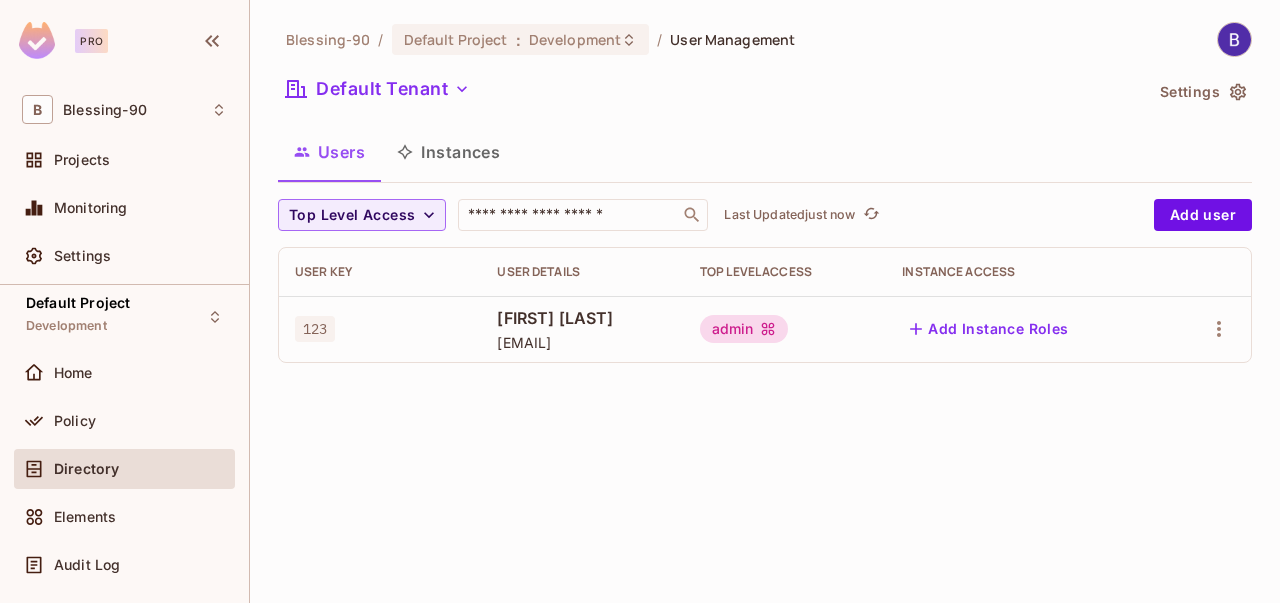 click 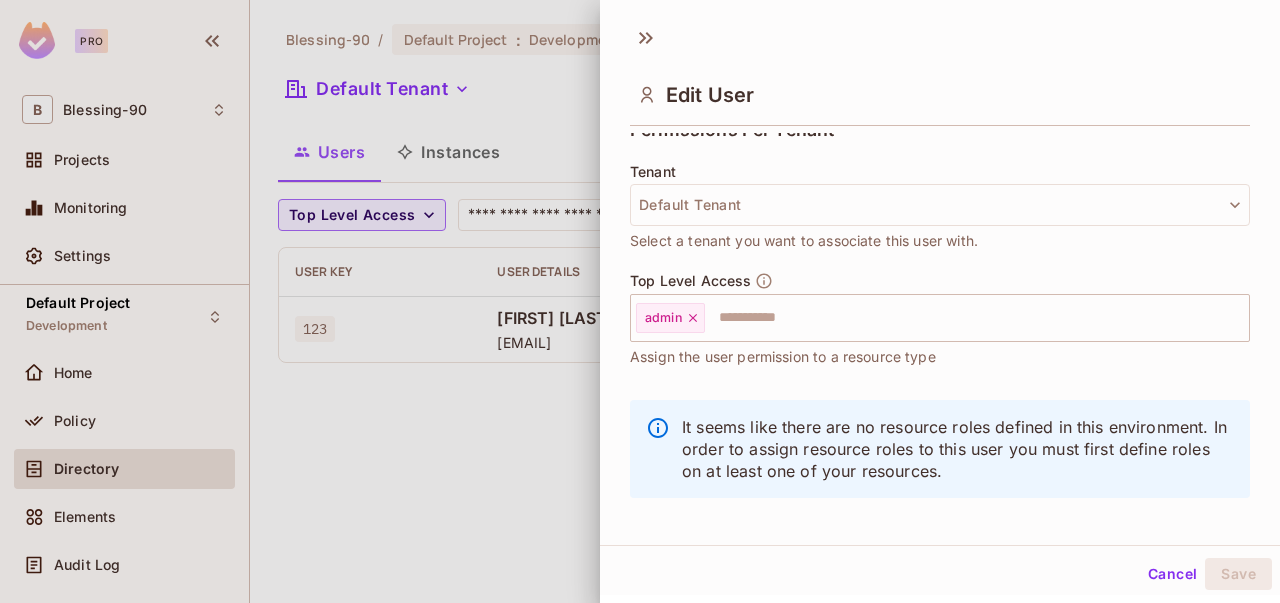 scroll, scrollTop: 476, scrollLeft: 0, axis: vertical 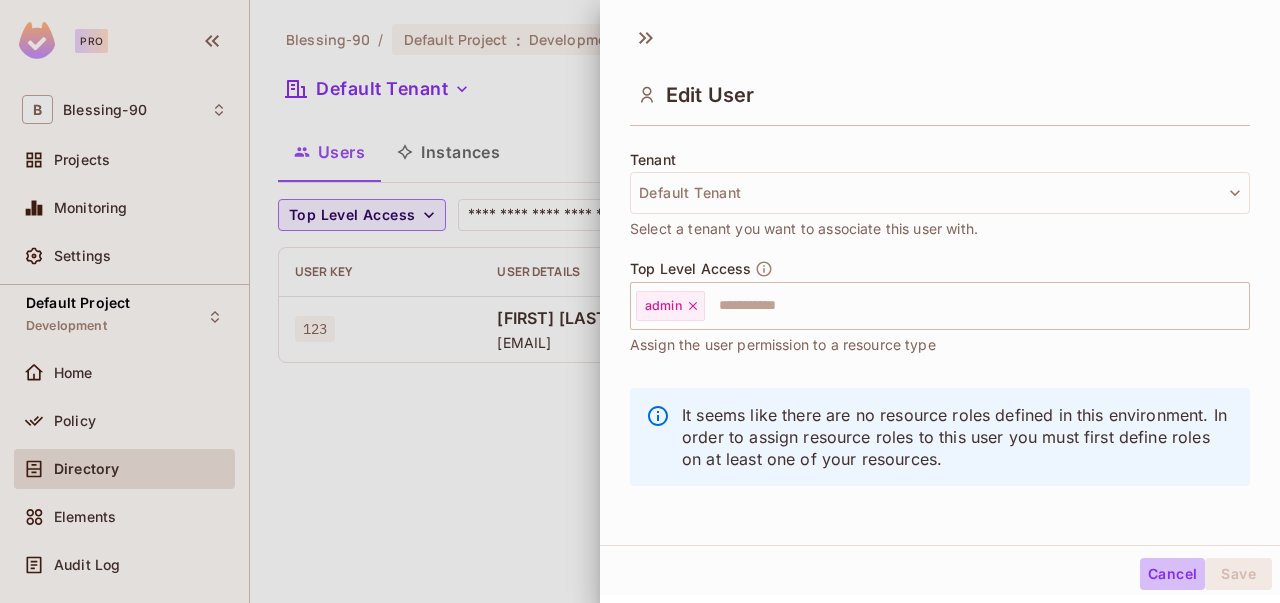 click on "Cancel" at bounding box center (1172, 574) 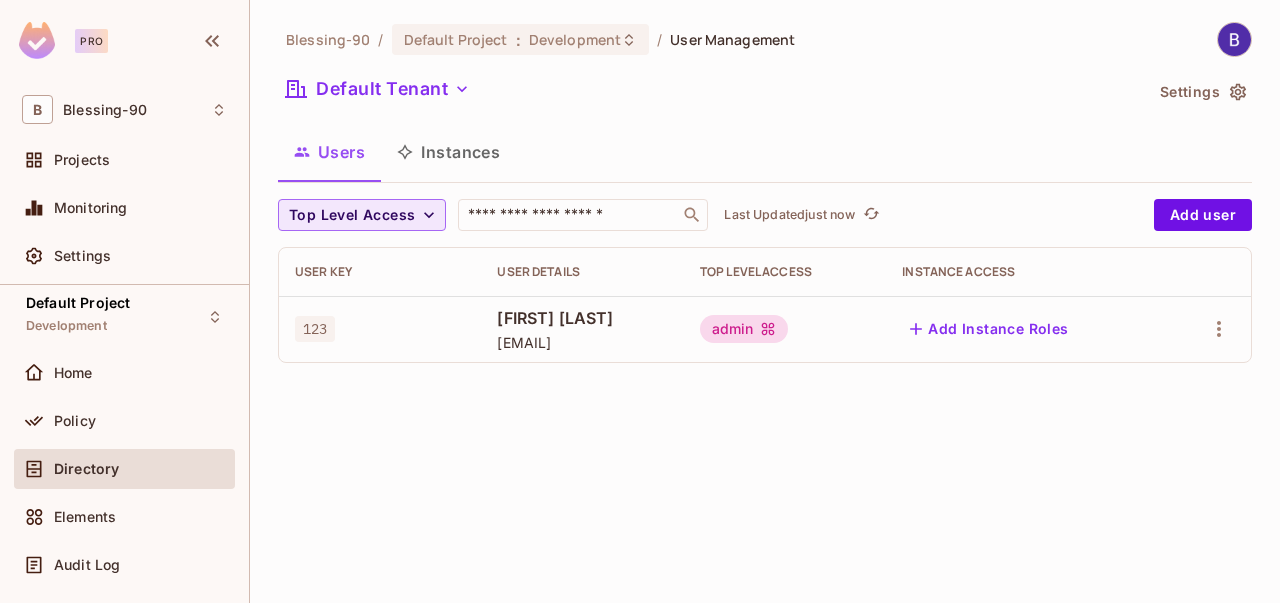 click 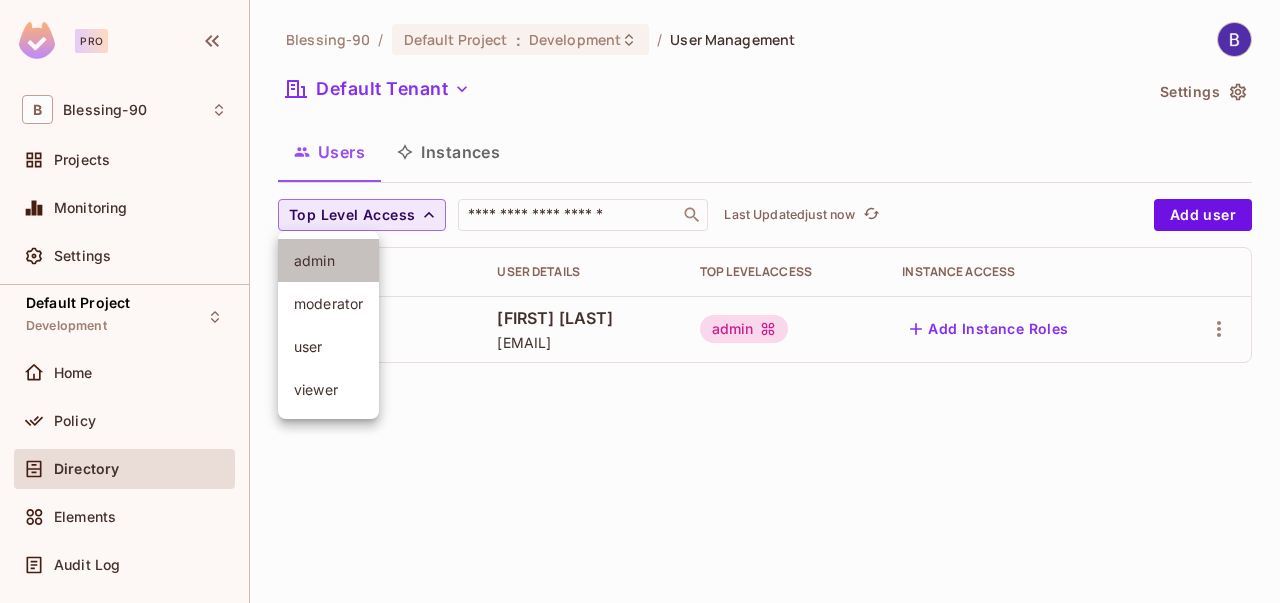 click on "admin" at bounding box center (328, 260) 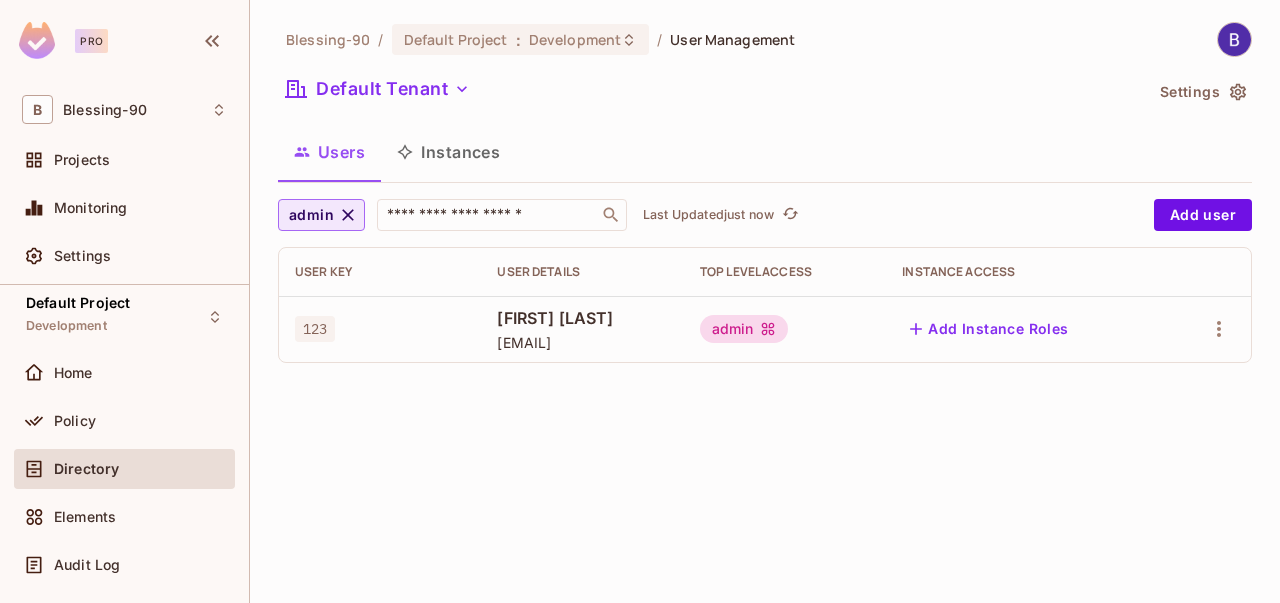 click 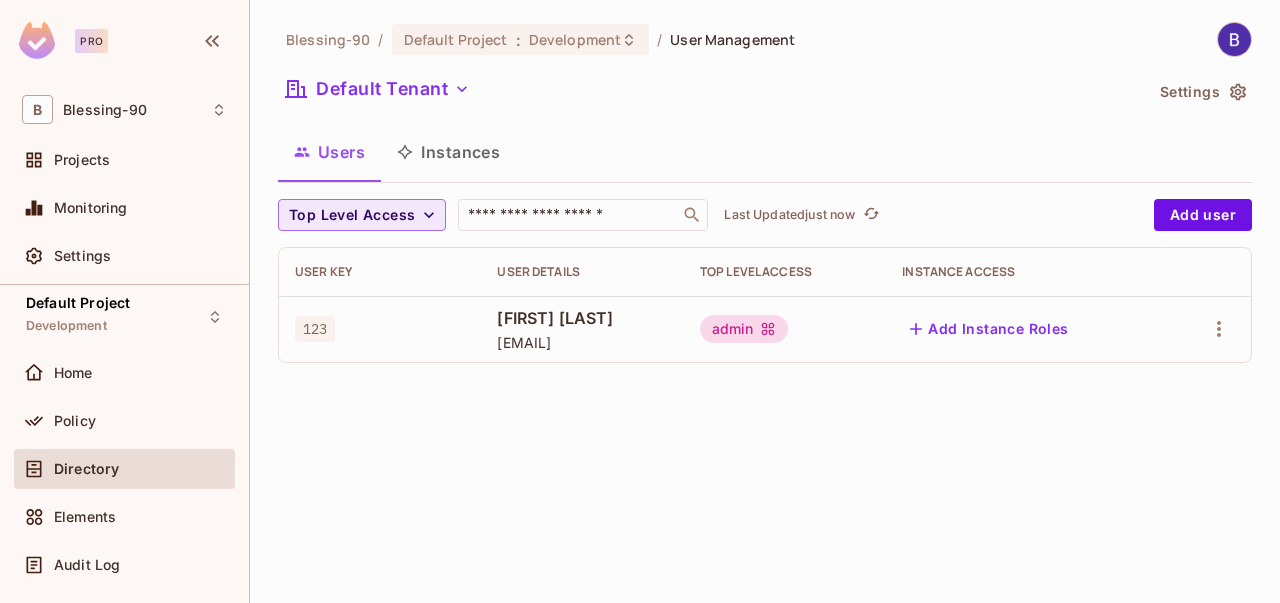 click on "Instances" at bounding box center (448, 152) 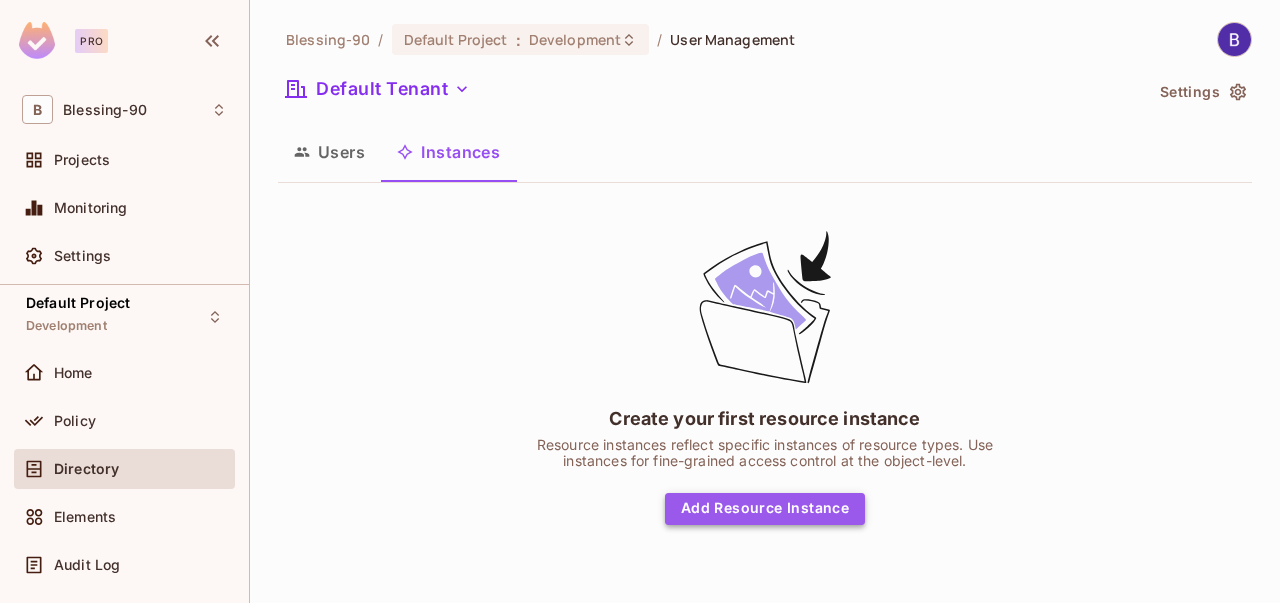 click on "Add Resource Instance" at bounding box center (765, 509) 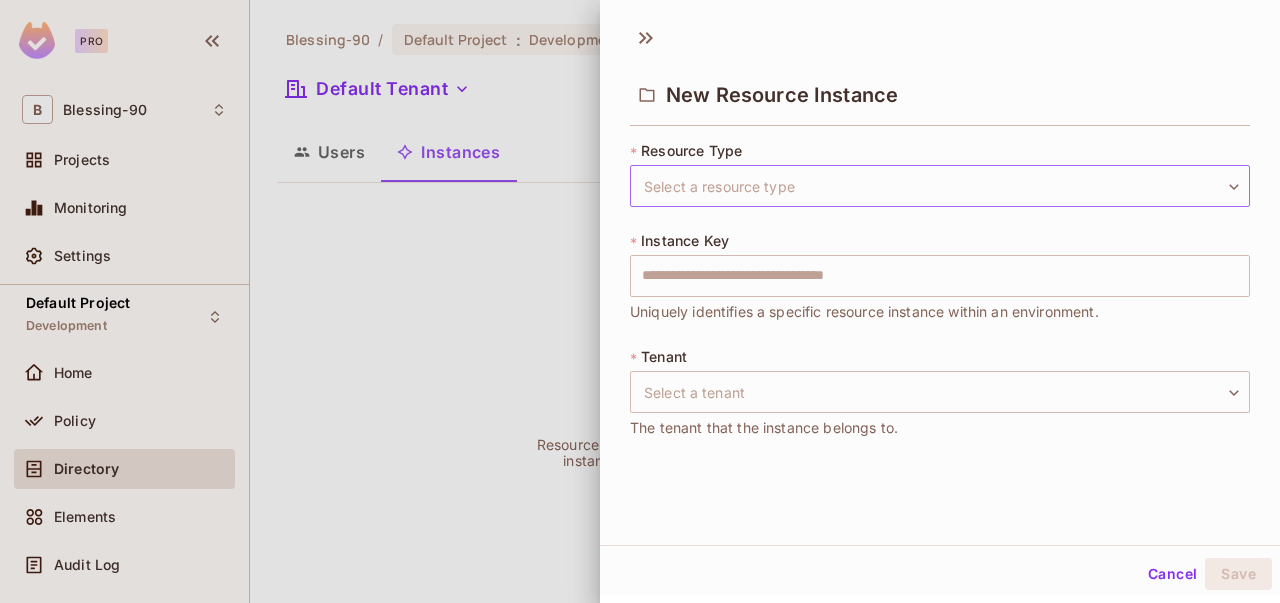 click on "Pro B Blessing-90 Projects Monitoring Settings Default Project Development Home Policy Directory Elements Audit Log URL Mapping Connect 14 days left in Pro Trial Welcome! Upgrade Help & Updates Blessing-90 / Default Project : Development / User Management Default Tenant Settings Users Instances Create your first resource instance Resource instances reflect specific instances of resource types. Use instances for fine-grained access control at the object-level. Add Resource Instance
New Resource Instance * Resource Type Select a resource type ​ Select a resource type * Instance Key ​ Uniquely identifies a specific resource instance within an environment. * Tenant Select a tenant ​ Select a tenant The tenant that the instance belongs to. Cancel Save" at bounding box center [640, 301] 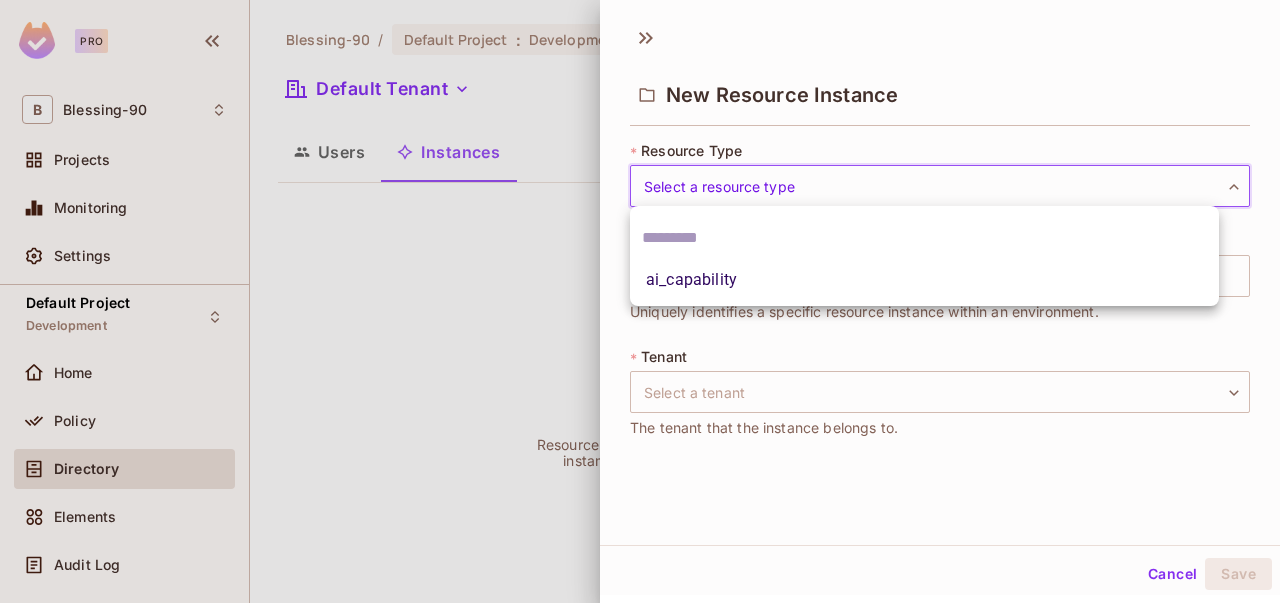click on "ai_capability" at bounding box center (924, 280) 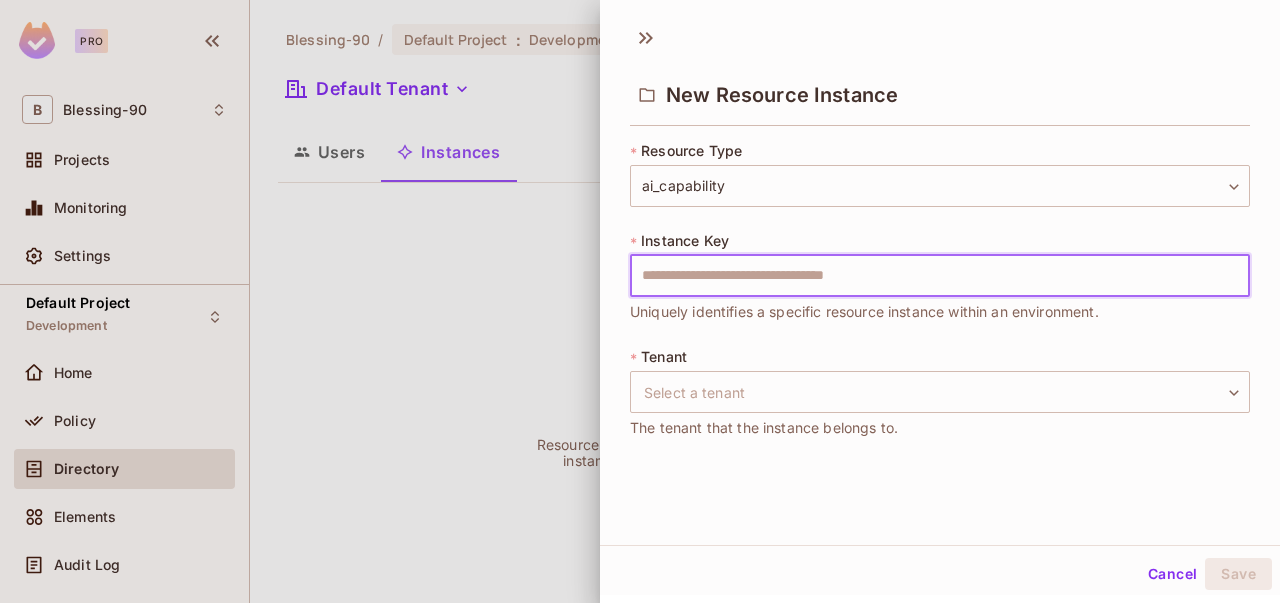 click at bounding box center (940, 276) 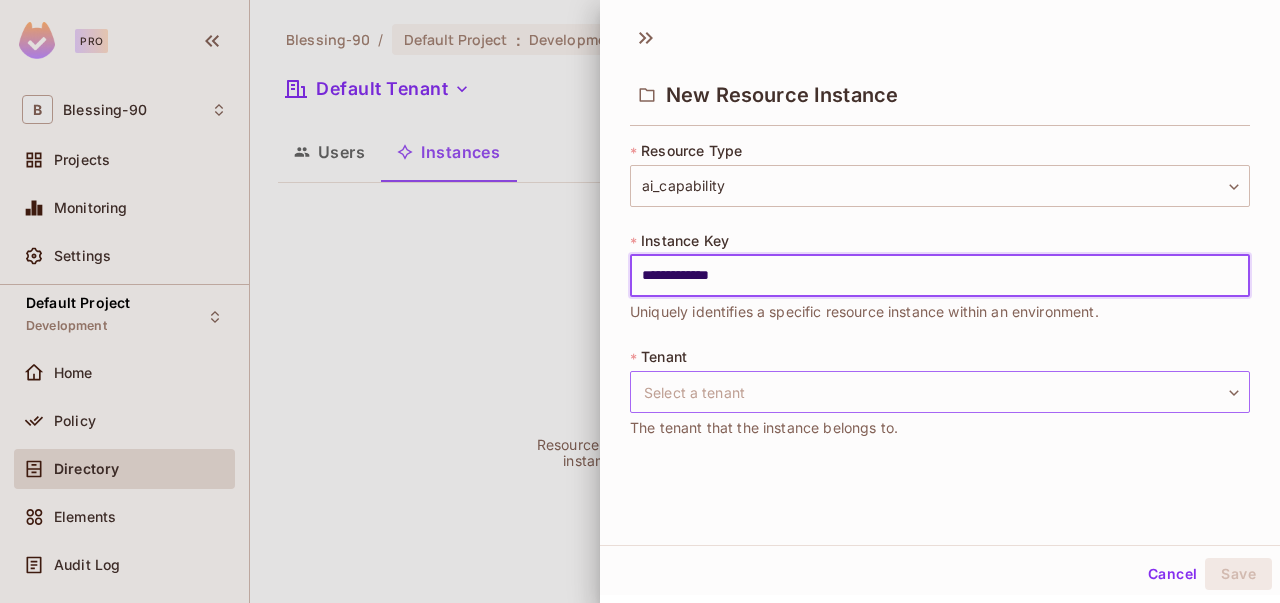 click on "**********" at bounding box center (640, 301) 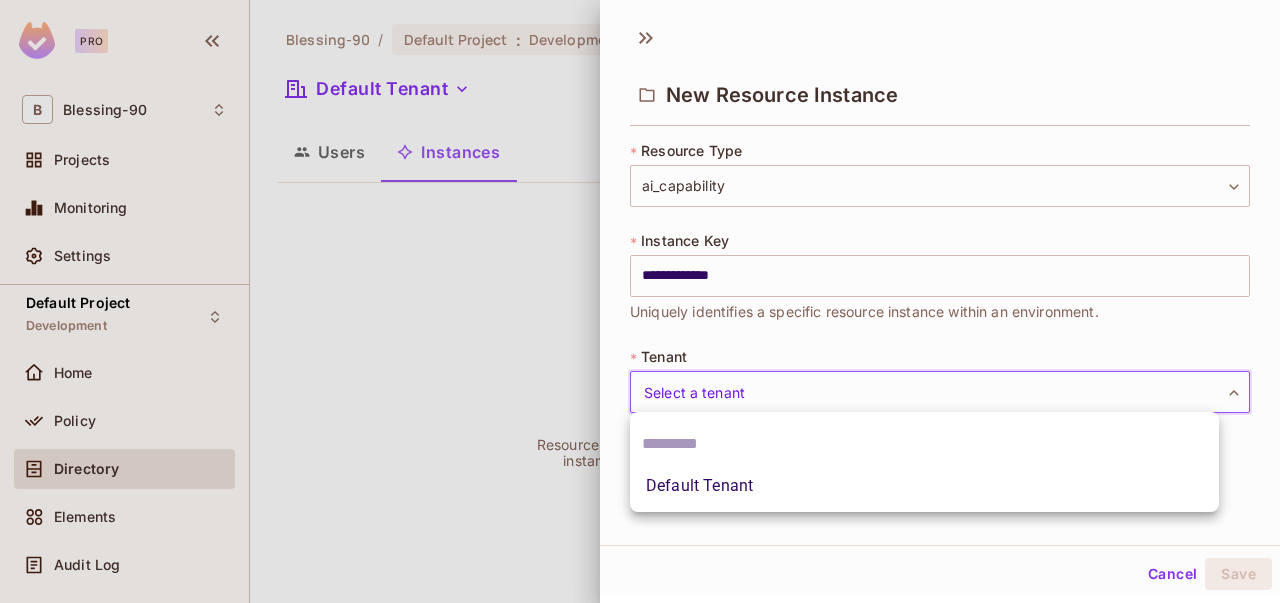 click on "Default Tenant" at bounding box center (924, 486) 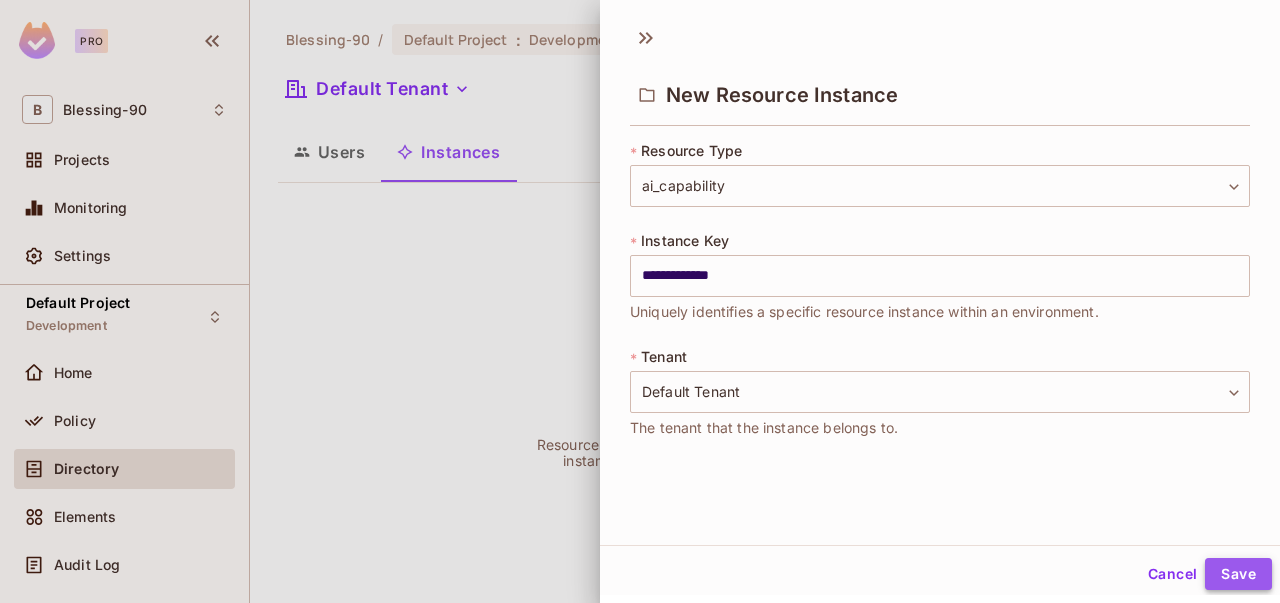 click on "Save" at bounding box center [1238, 574] 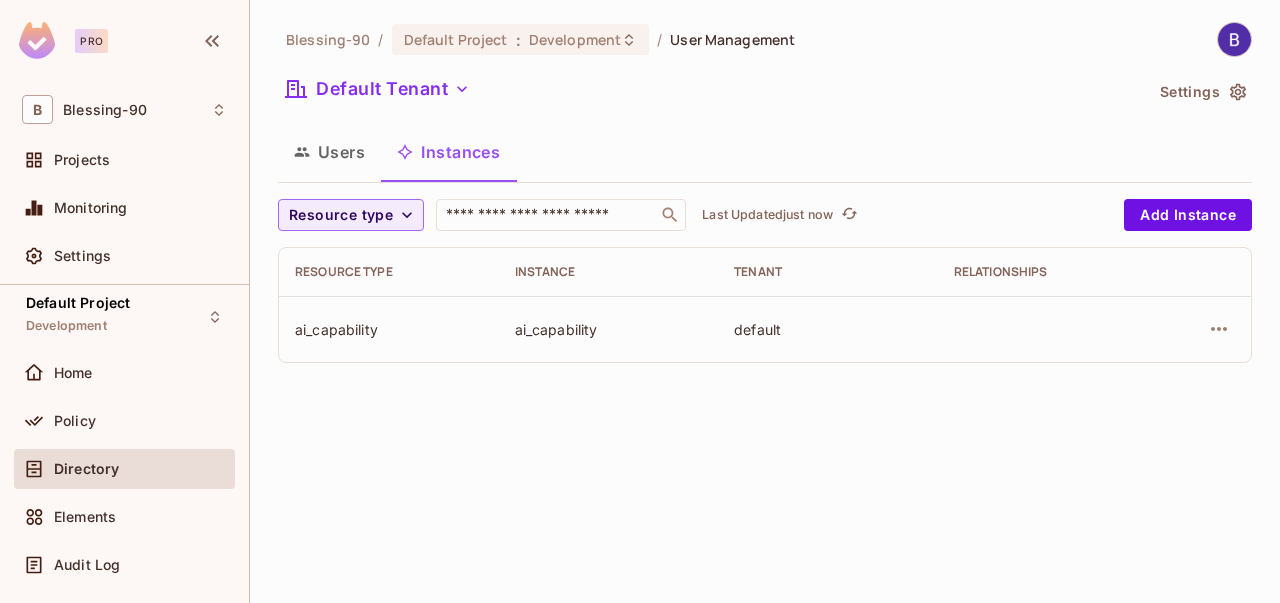 click on "Users" at bounding box center (329, 152) 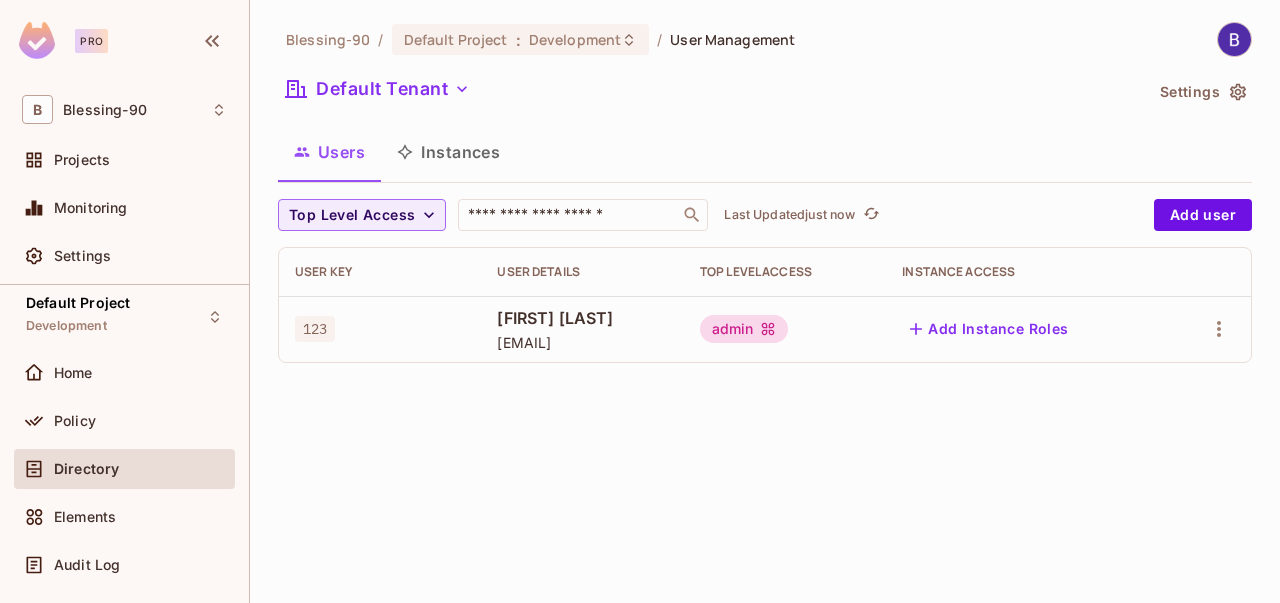 click on "Add Instance Roles" at bounding box center (989, 329) 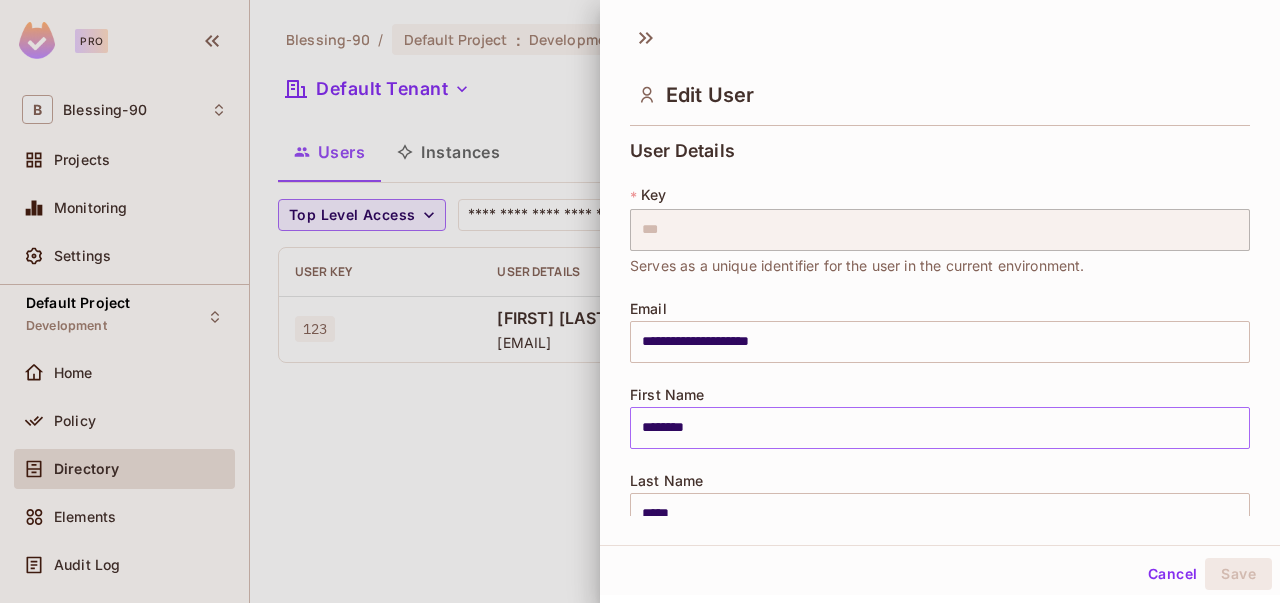 scroll, scrollTop: 476, scrollLeft: 0, axis: vertical 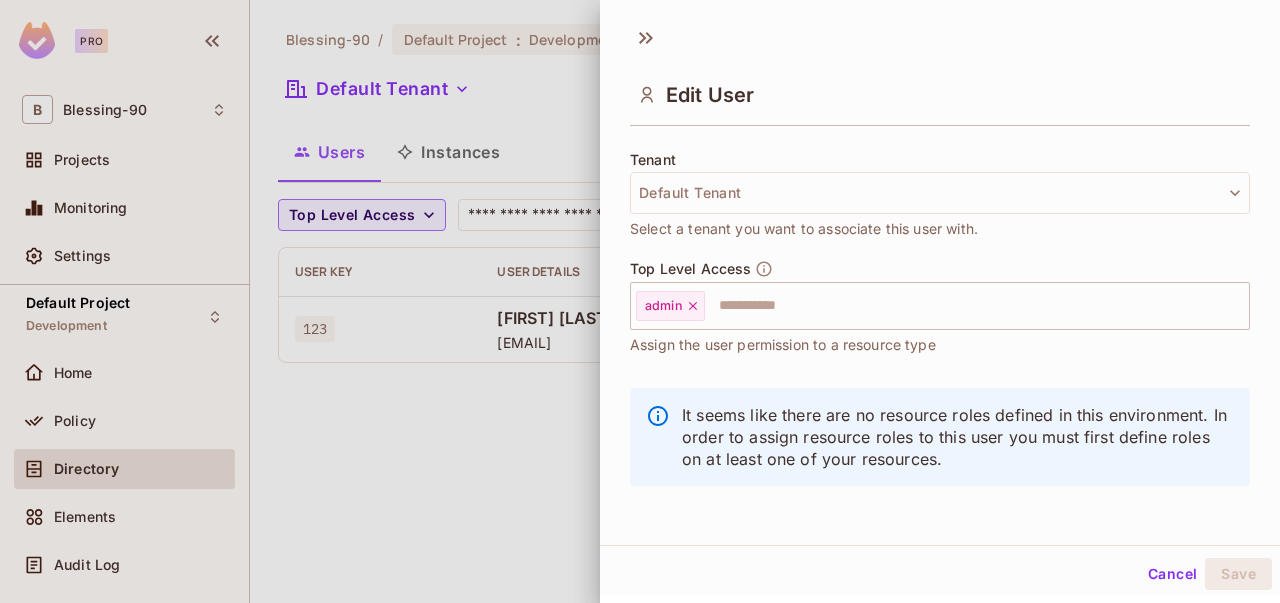 click on "Cancel" at bounding box center (1172, 574) 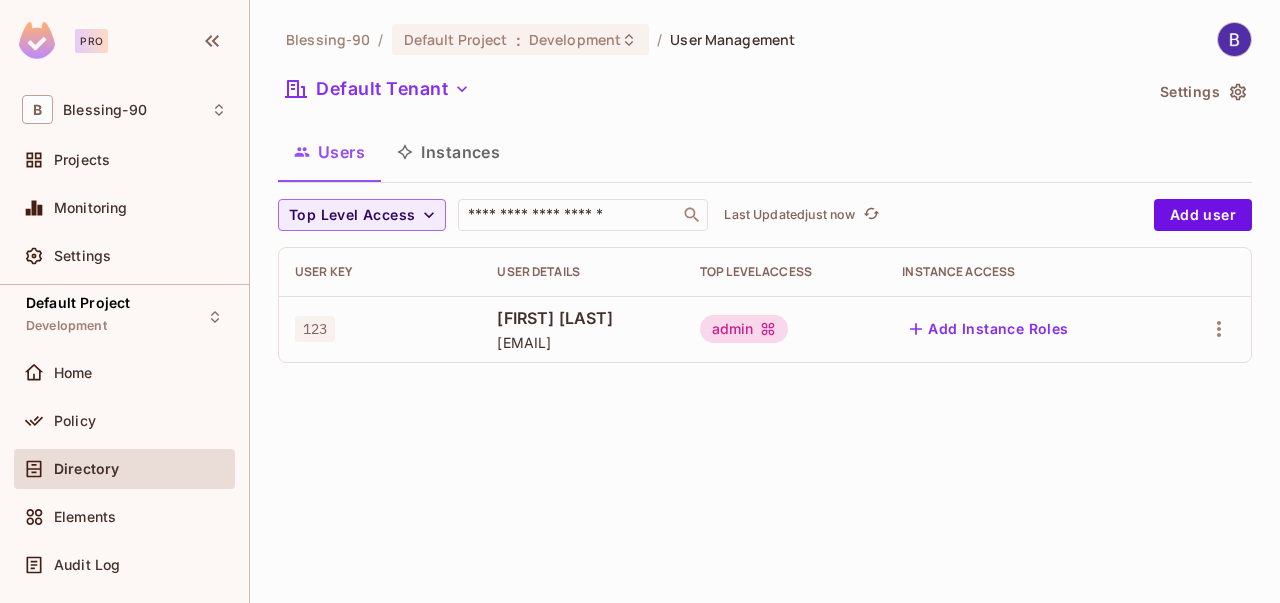 click on "Instances" at bounding box center (448, 152) 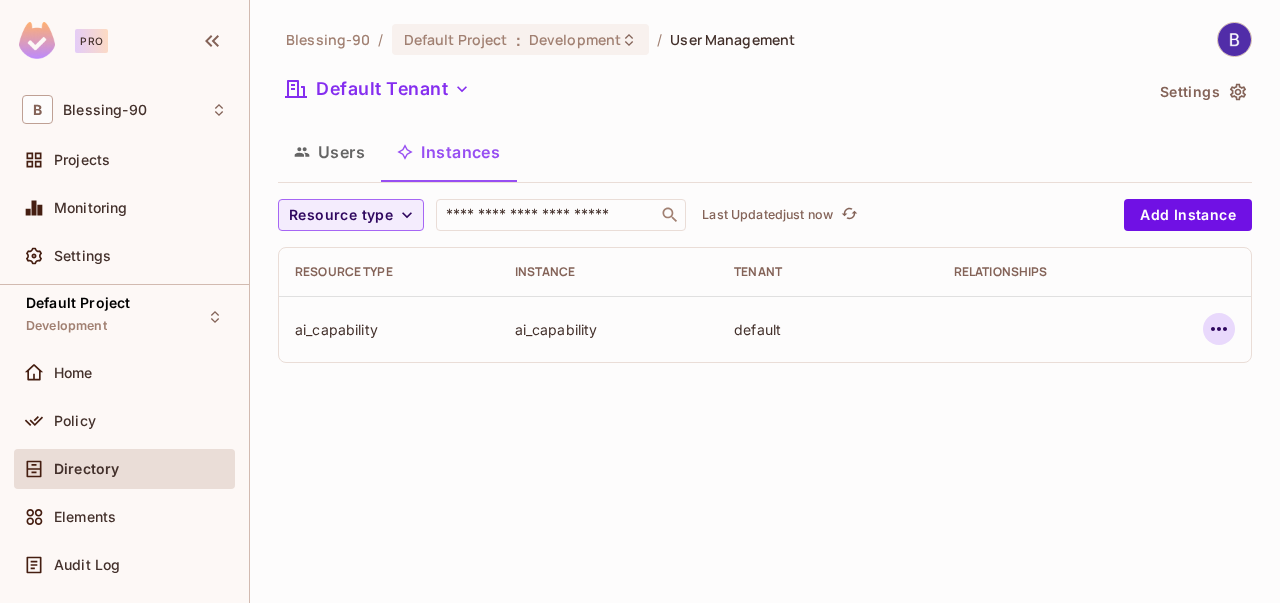 click at bounding box center (1219, 329) 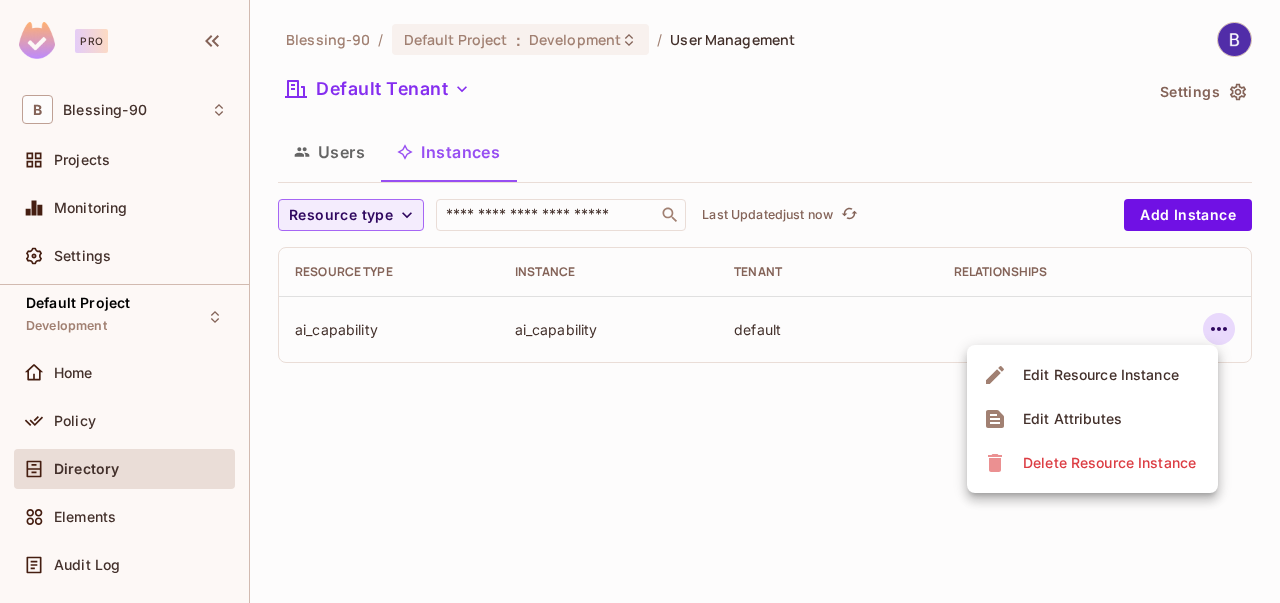 click on "Delete Resource Instance" at bounding box center (1109, 463) 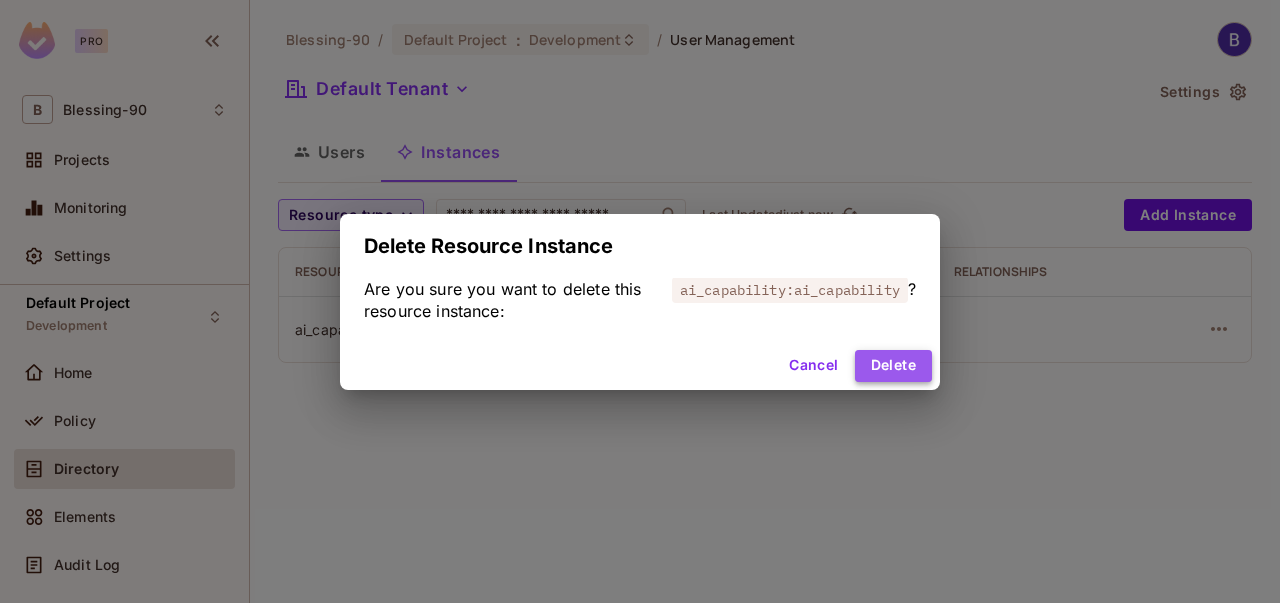 click on "Delete" at bounding box center [893, 366] 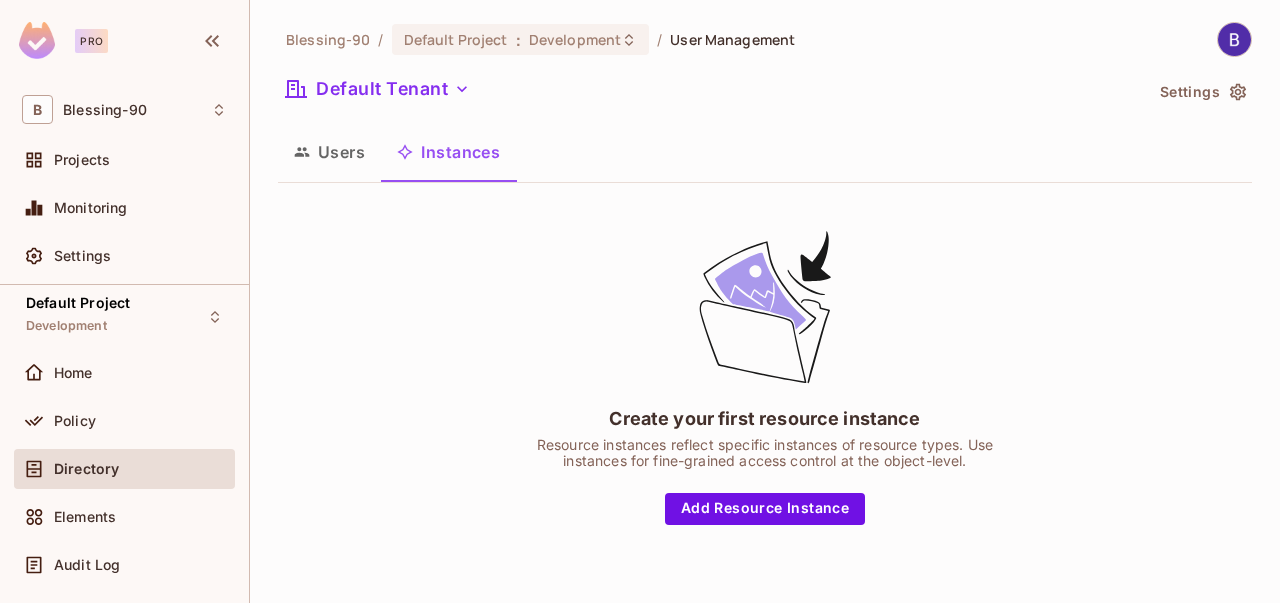 click on "Users" at bounding box center [329, 152] 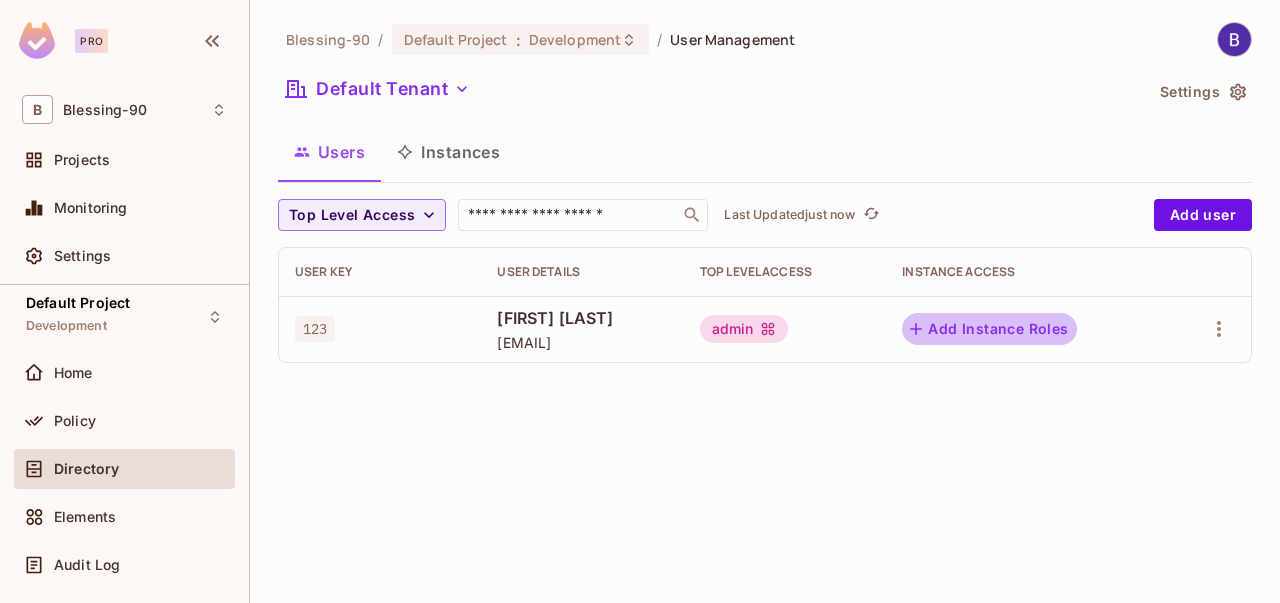 click on "Add Instance Roles" at bounding box center [989, 329] 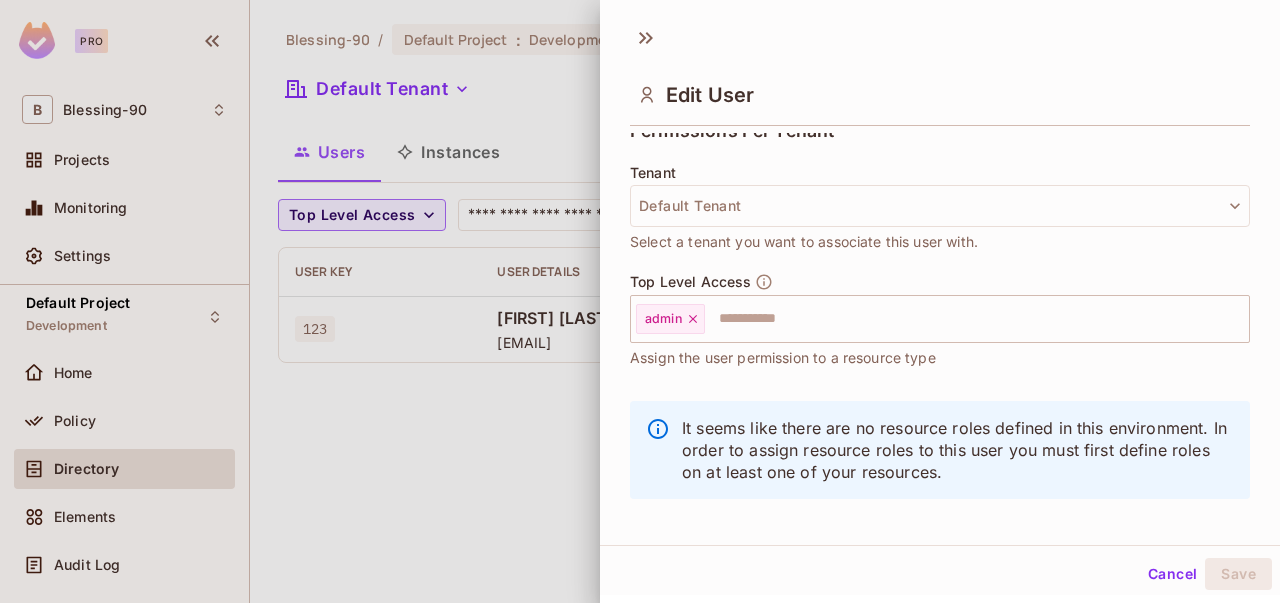 scroll, scrollTop: 476, scrollLeft: 0, axis: vertical 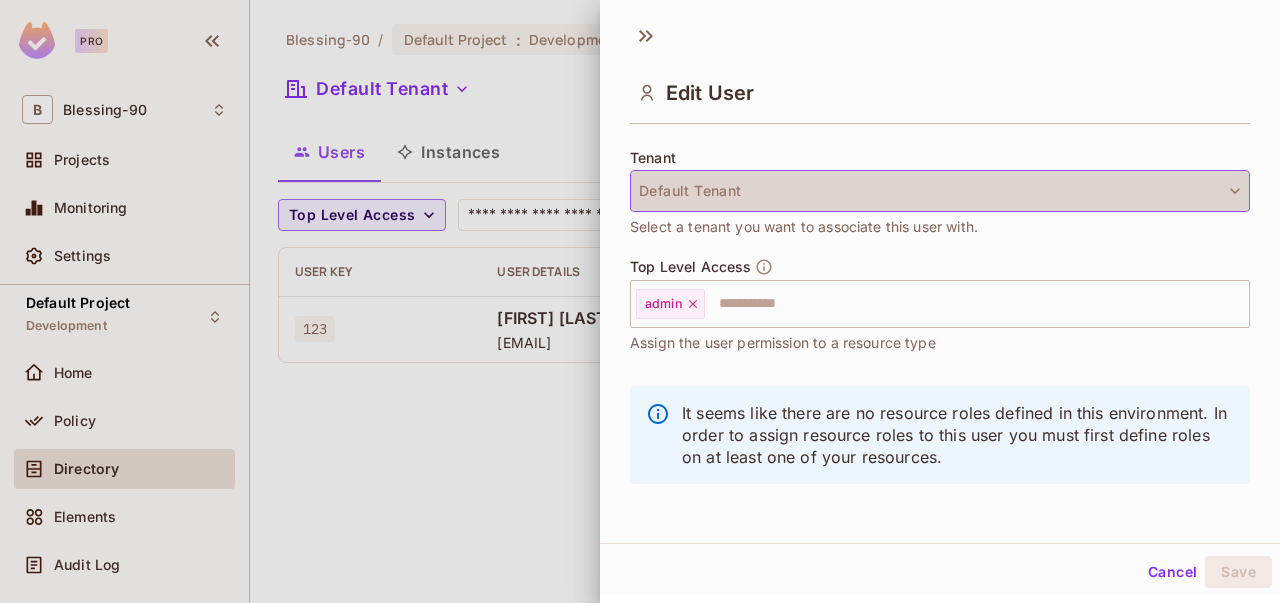 click on "Default Tenant" at bounding box center (940, 191) 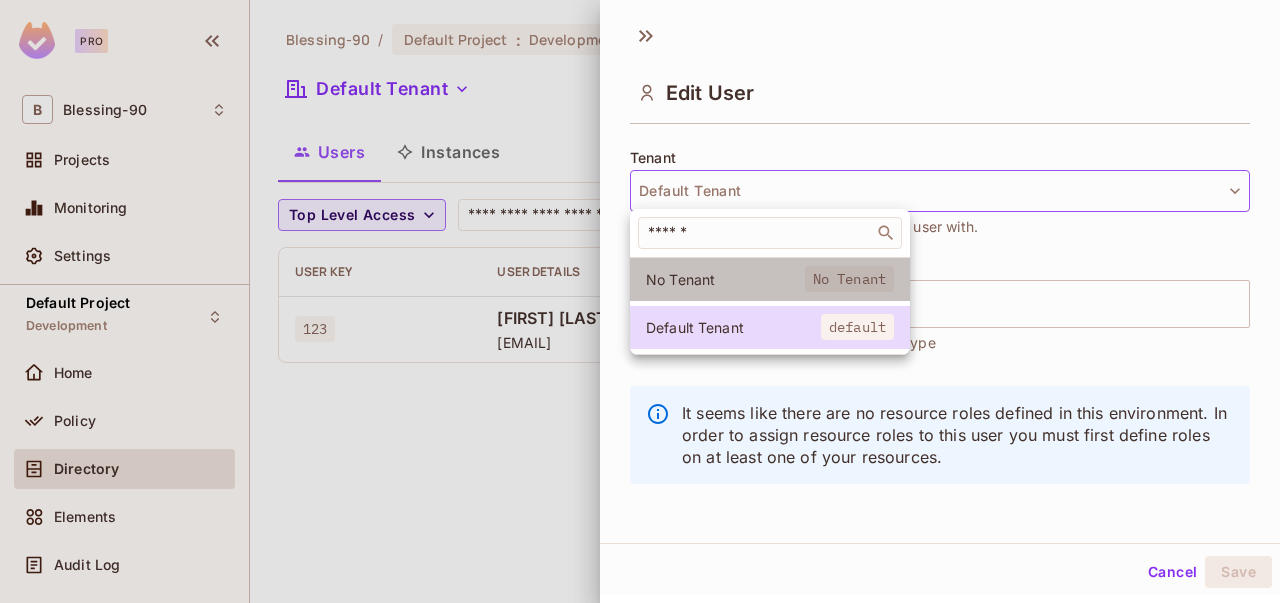 click on "No Tenant" at bounding box center [849, 279] 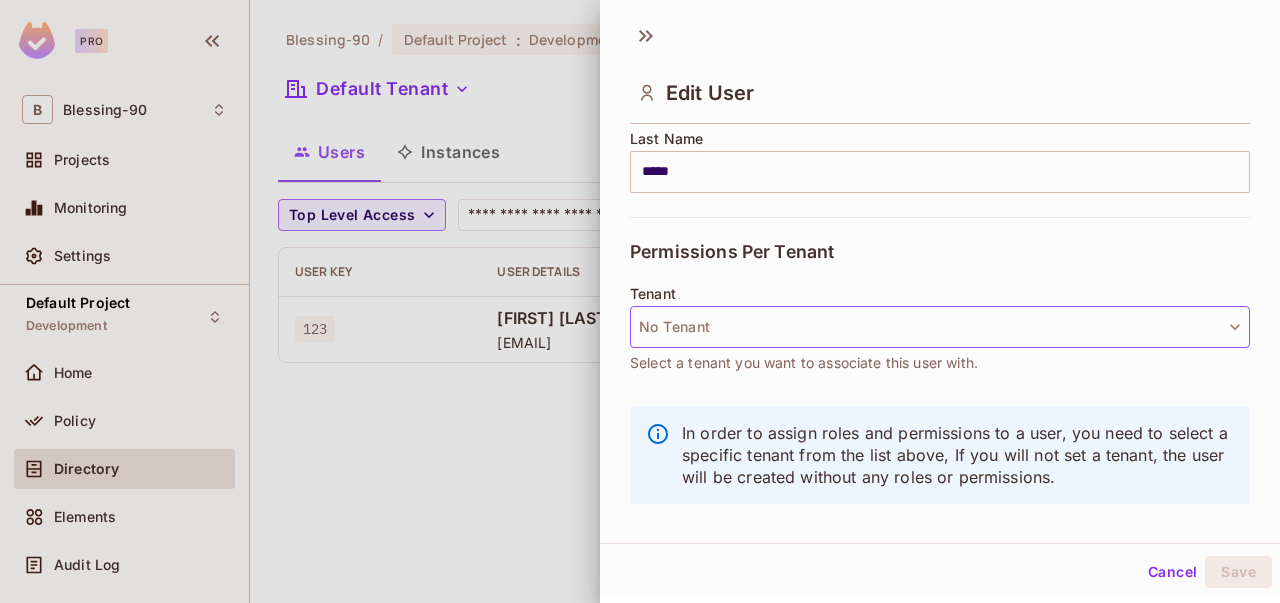 click on "No Tenant" at bounding box center [940, 327] 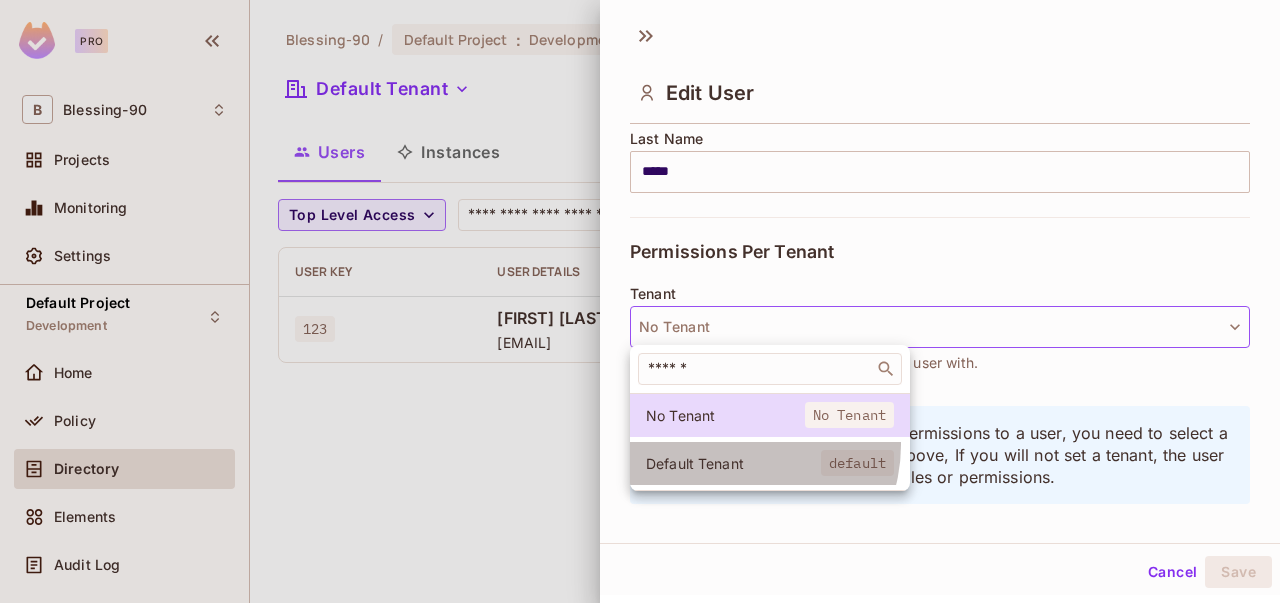 click on "Default Tenant default" at bounding box center (770, 463) 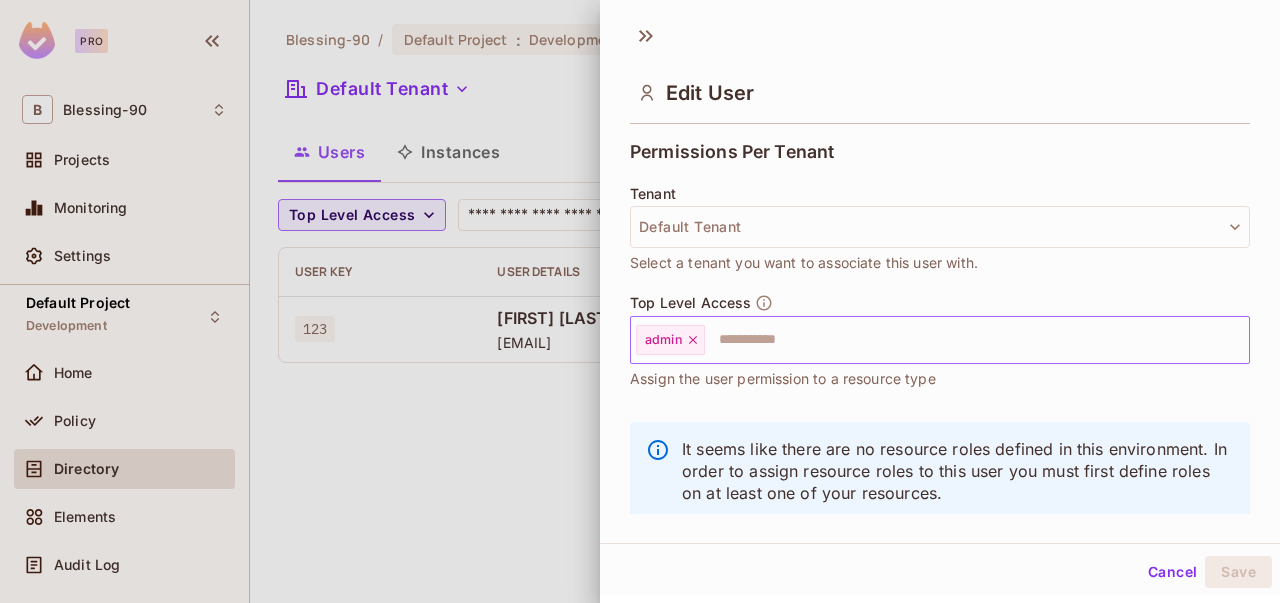 scroll, scrollTop: 476, scrollLeft: 0, axis: vertical 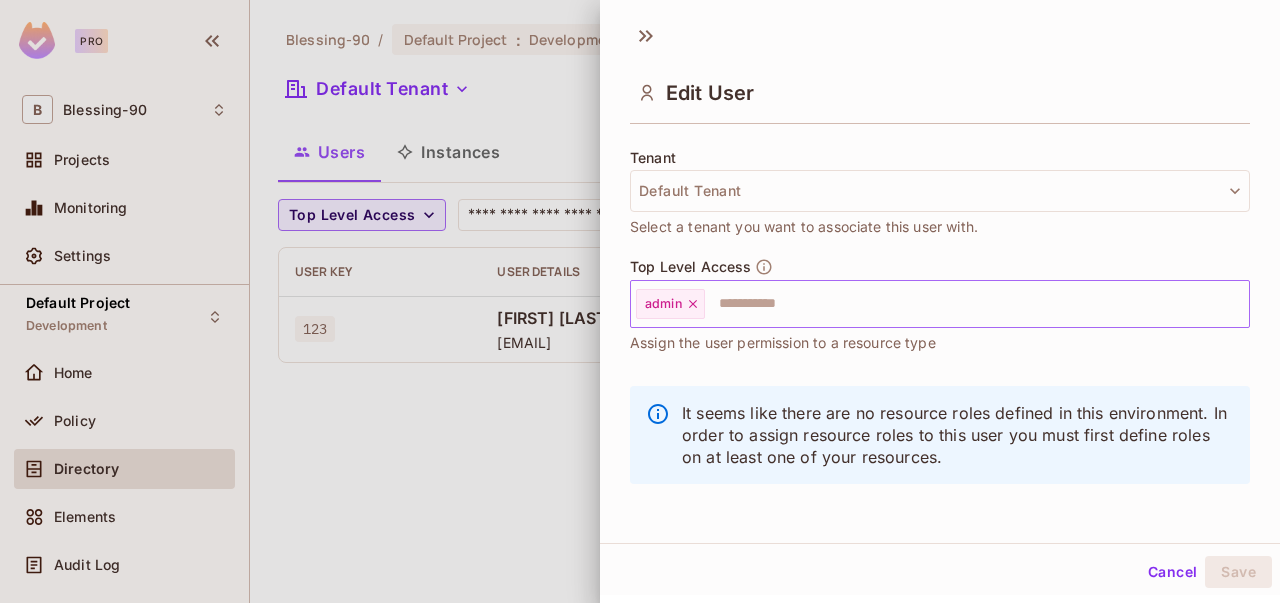 click on "It seems like there are no resource roles defined in this environment. In order to assign resource roles to this user you must first define roles on at least one of your resources." at bounding box center [958, 435] 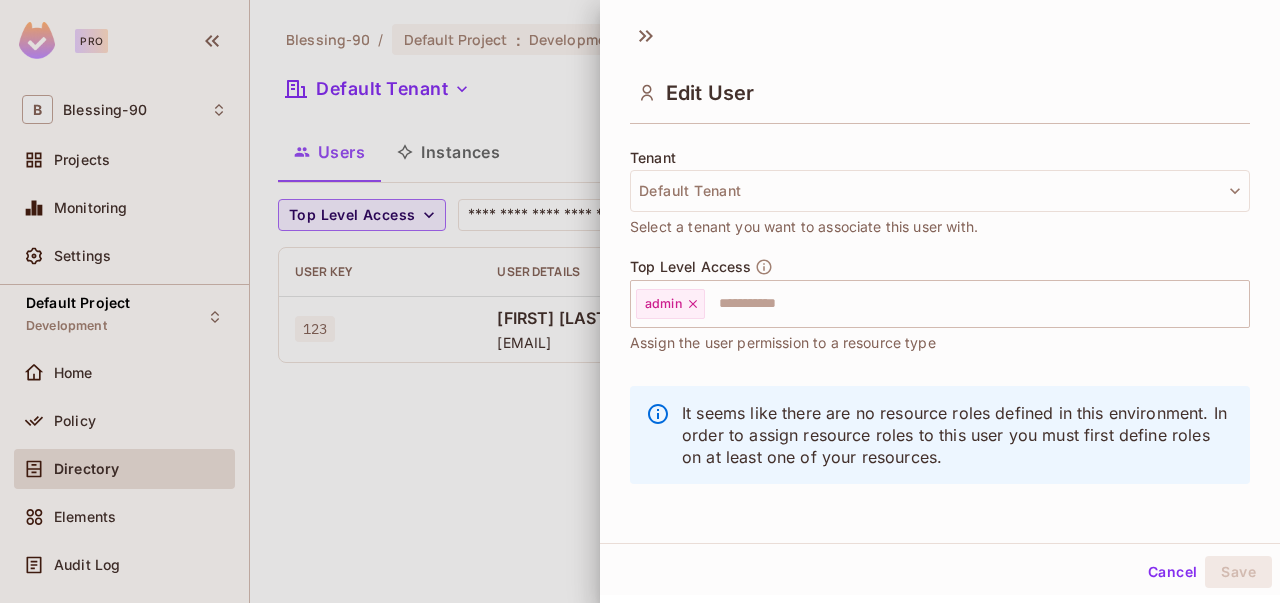 click 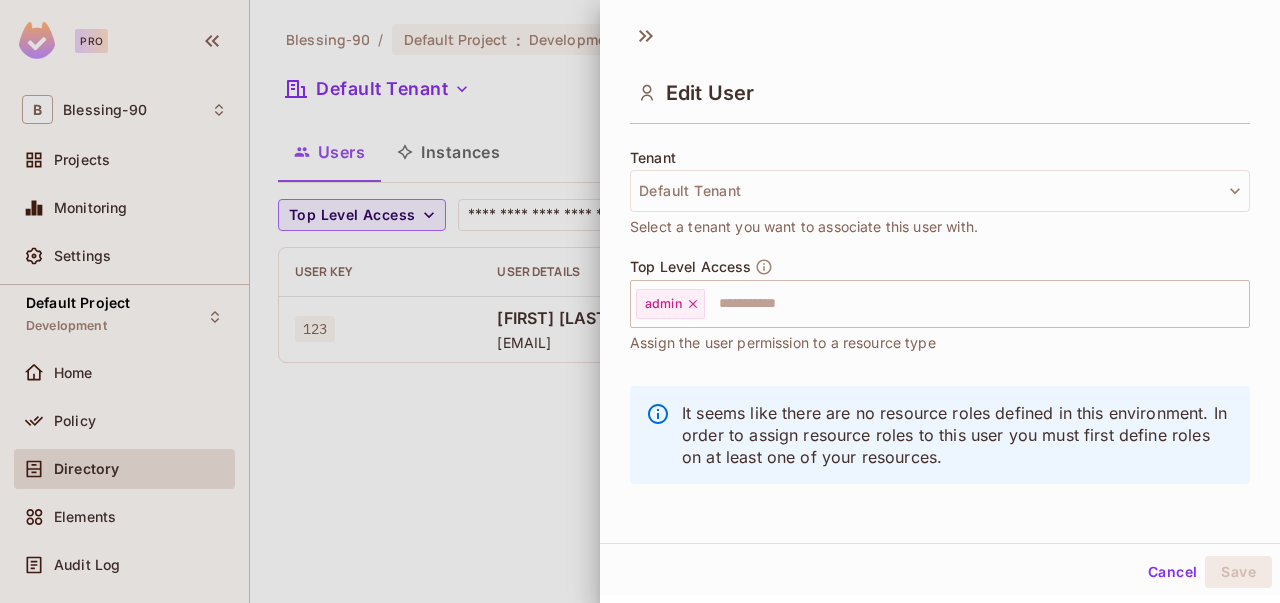 click on "Cancel" at bounding box center [1172, 572] 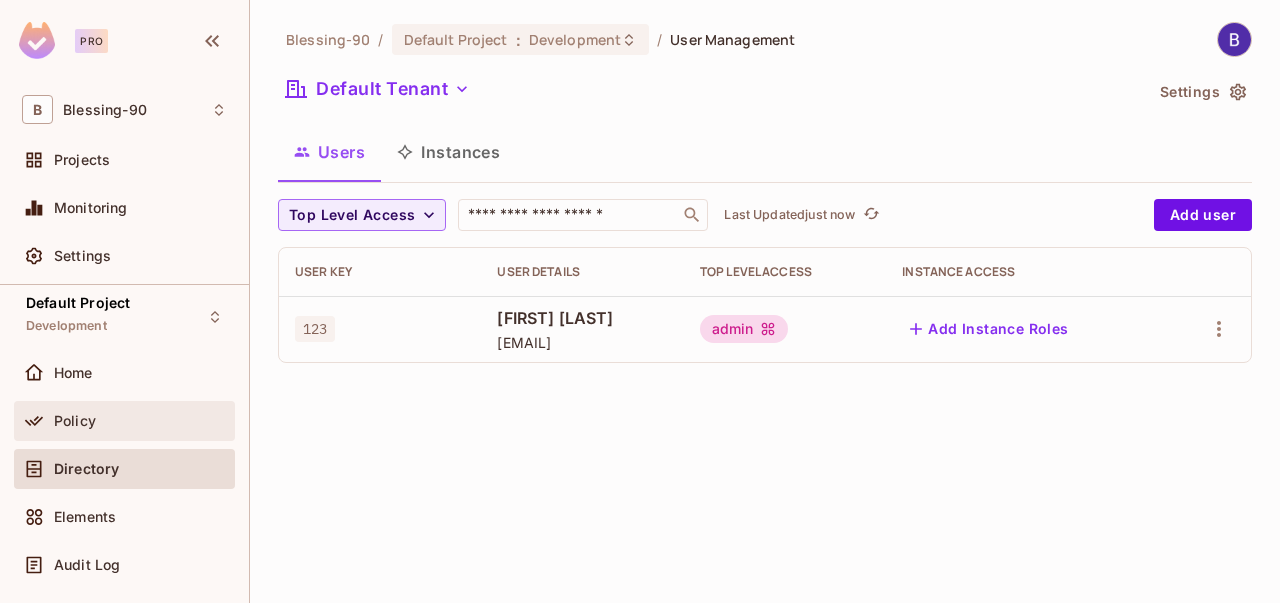 click on "Policy" at bounding box center [124, 421] 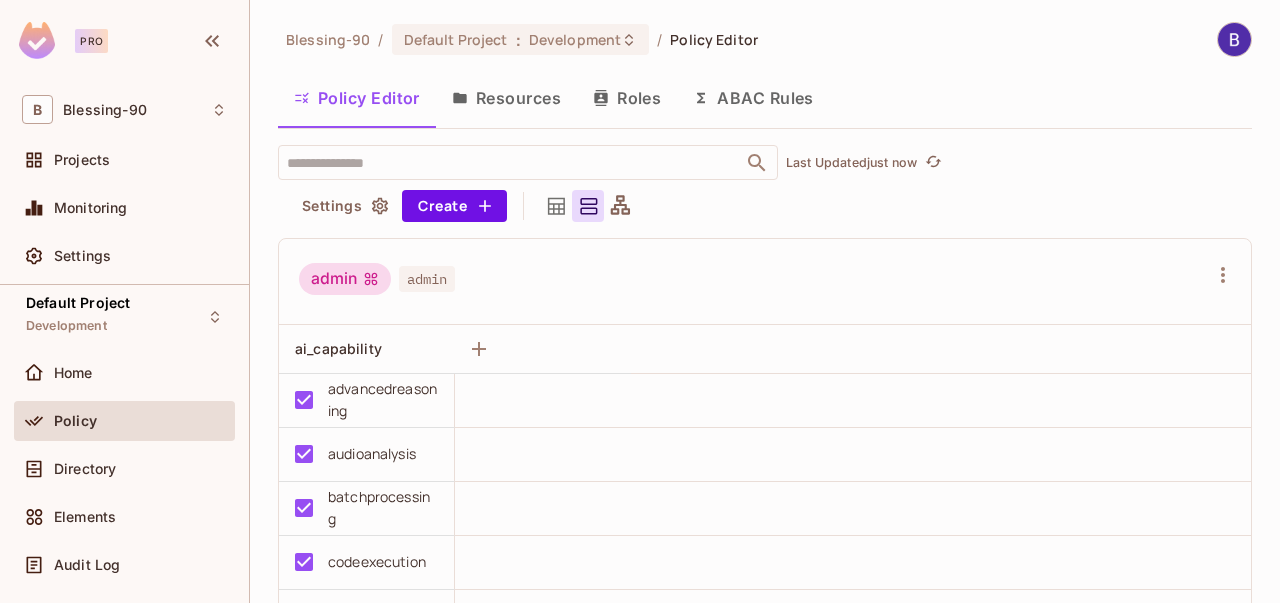 click on "Resources" at bounding box center (506, 98) 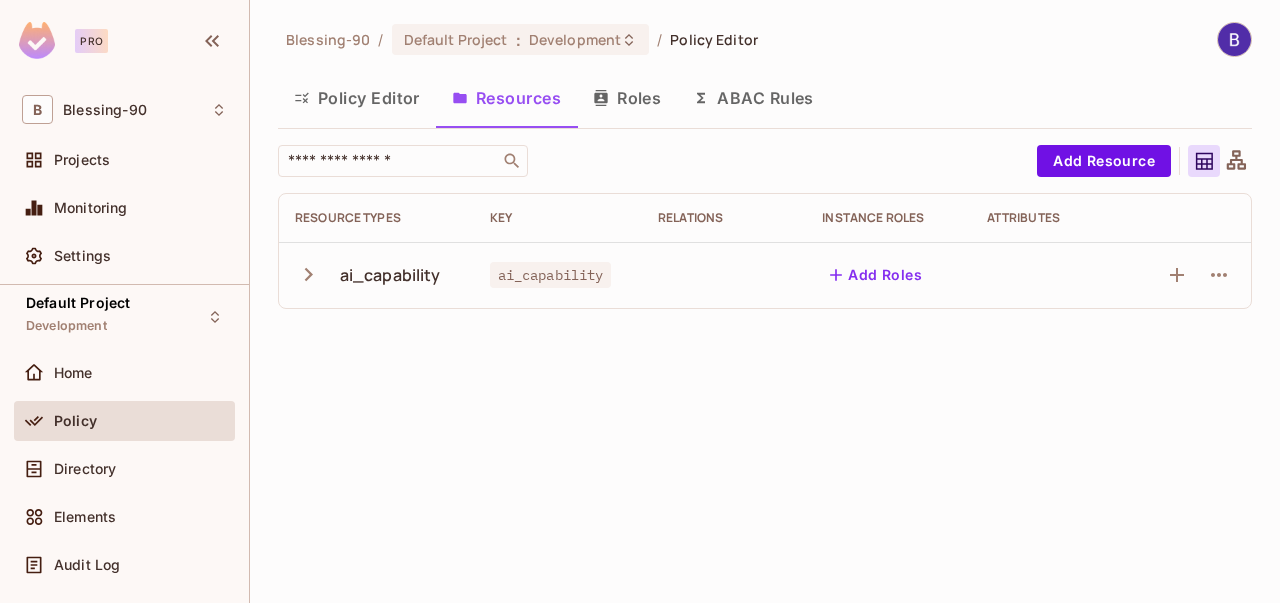 click on "Add Roles" at bounding box center [876, 275] 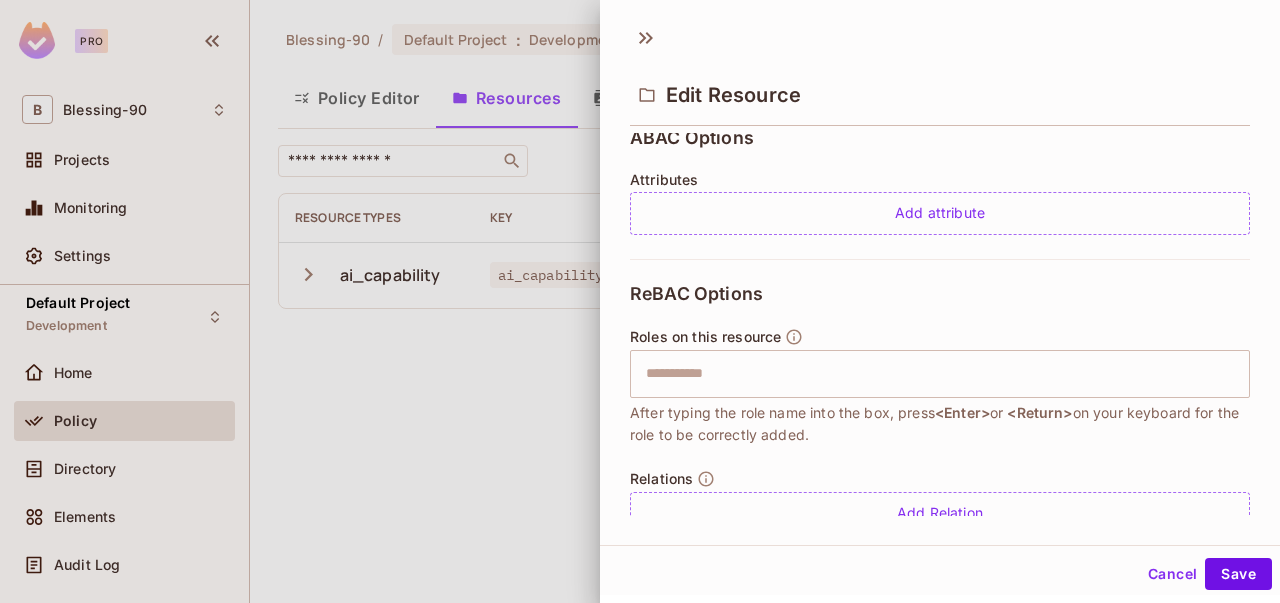 scroll, scrollTop: 536, scrollLeft: 0, axis: vertical 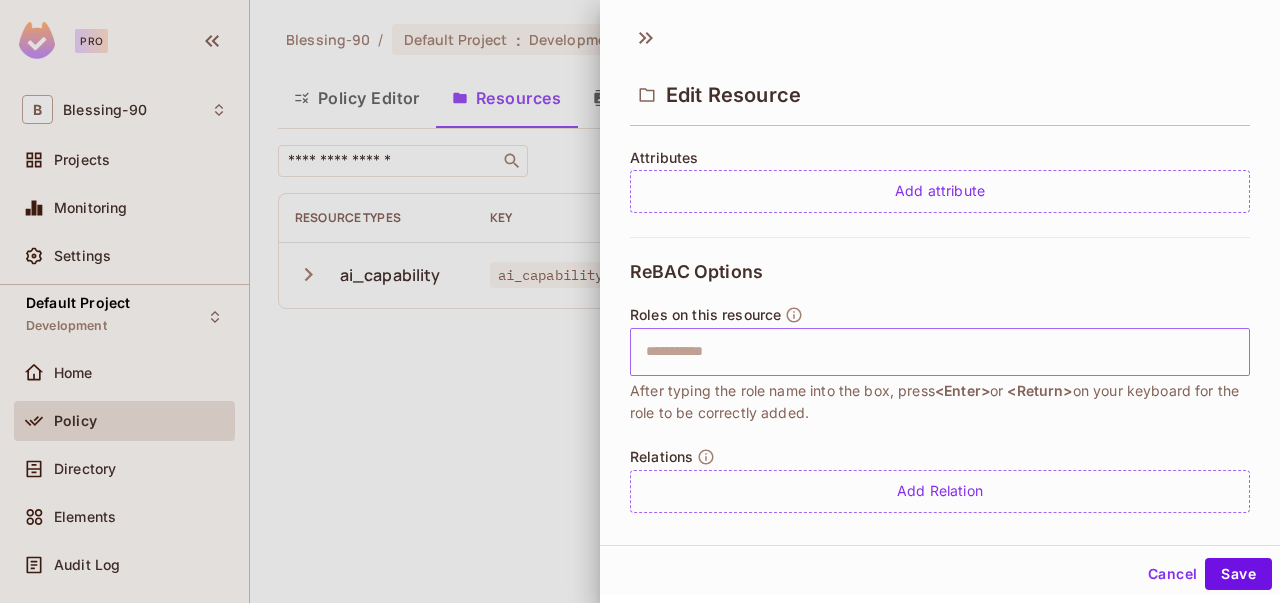 click at bounding box center (937, 352) 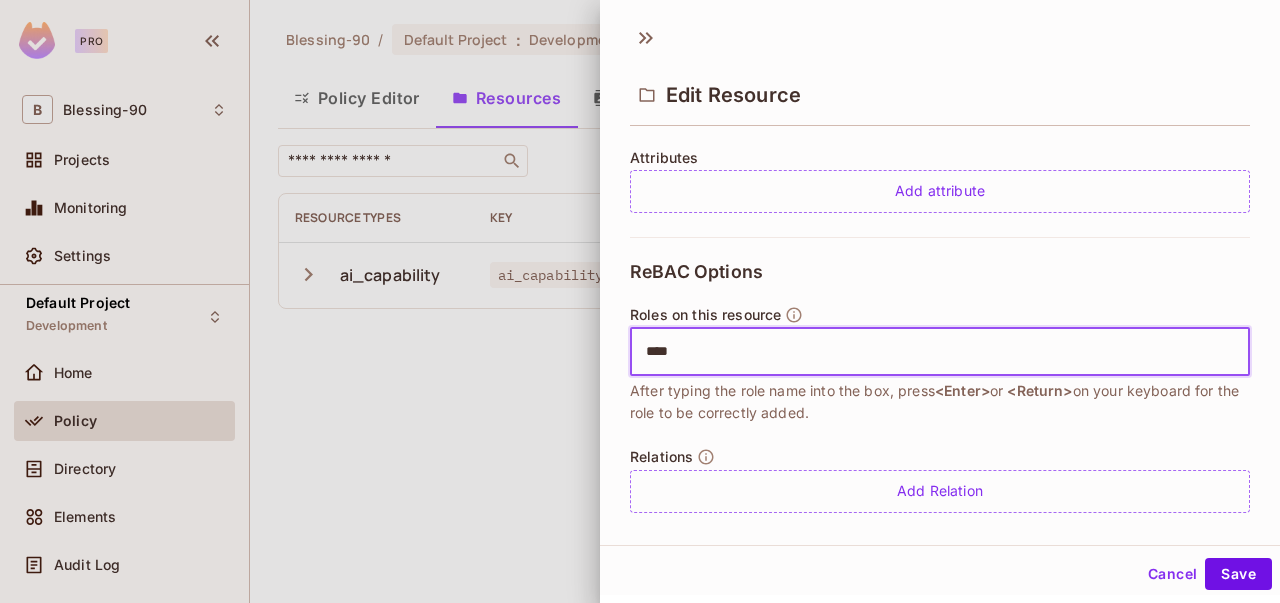 type on "*****" 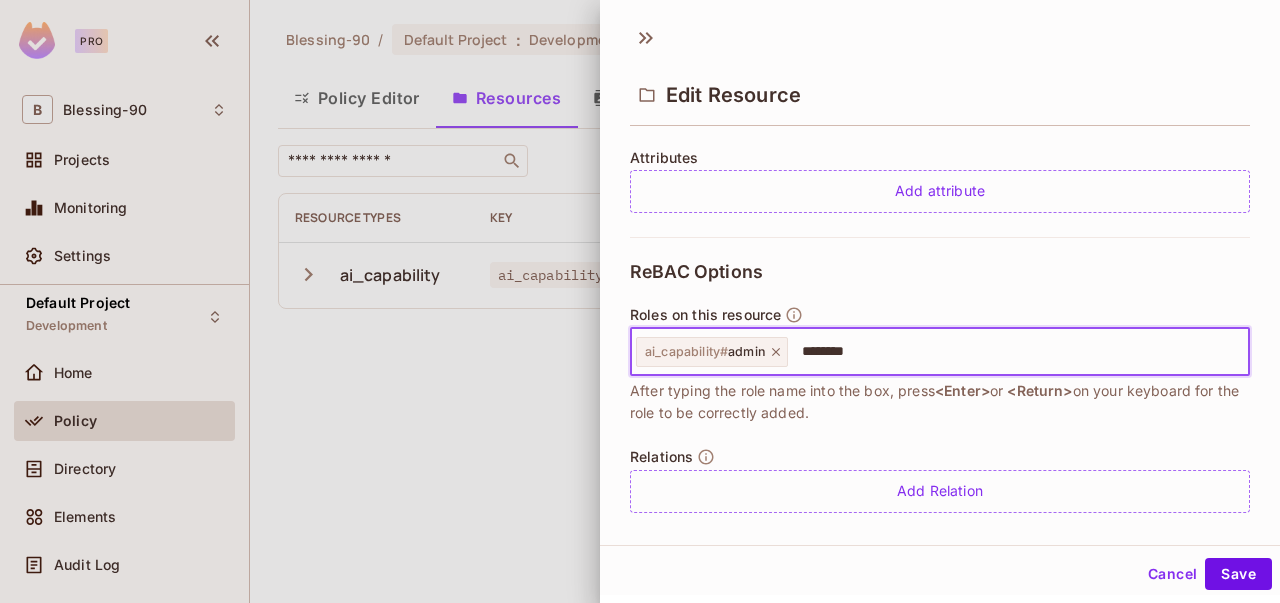 type on "*********" 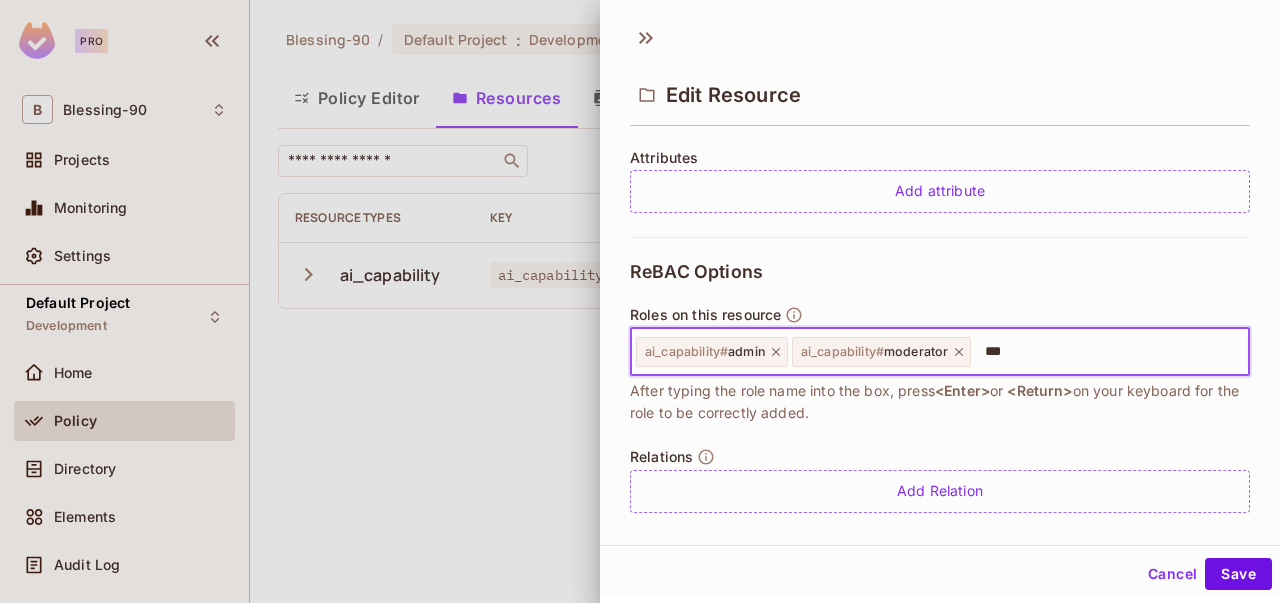 type on "****" 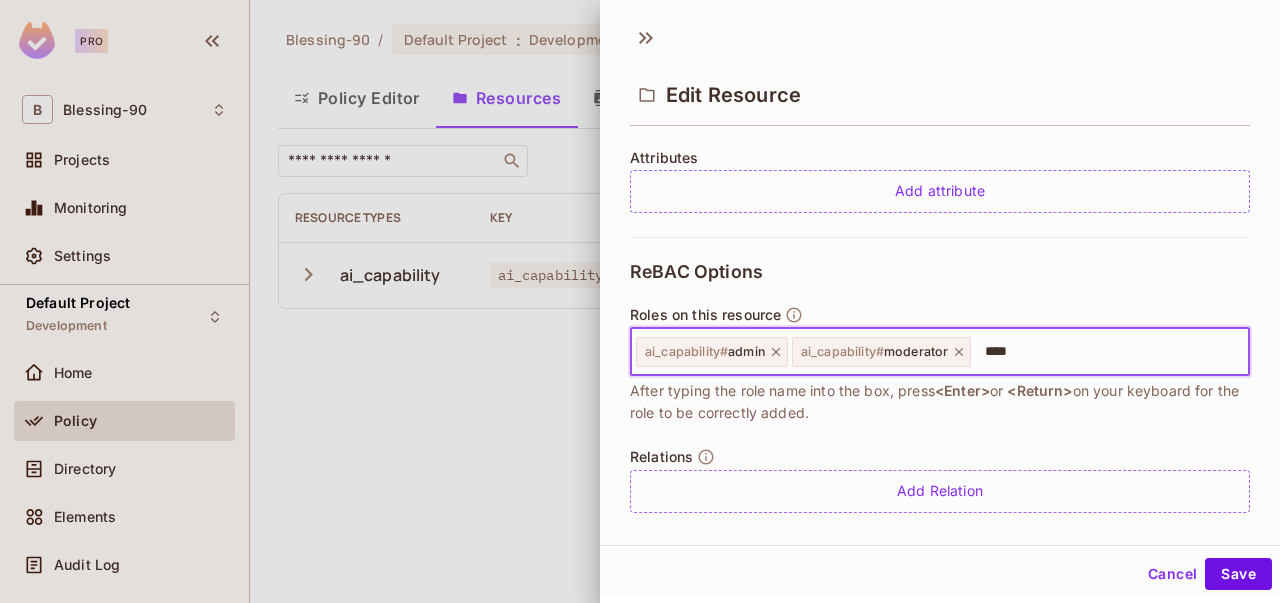 type 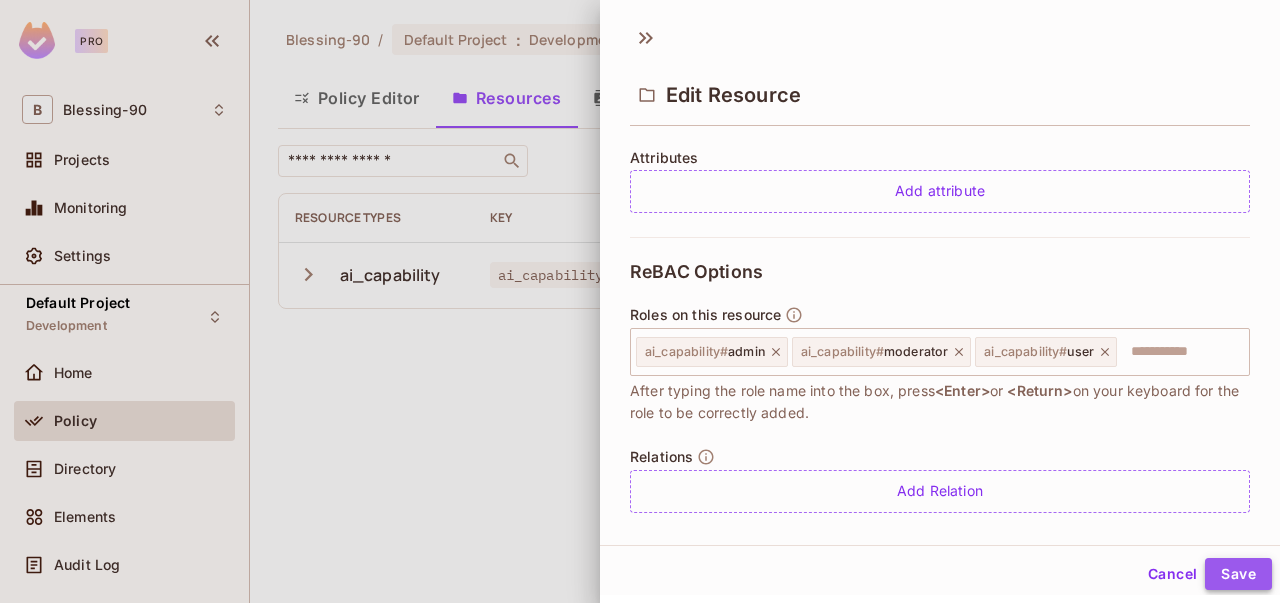click on "Save" at bounding box center (1238, 574) 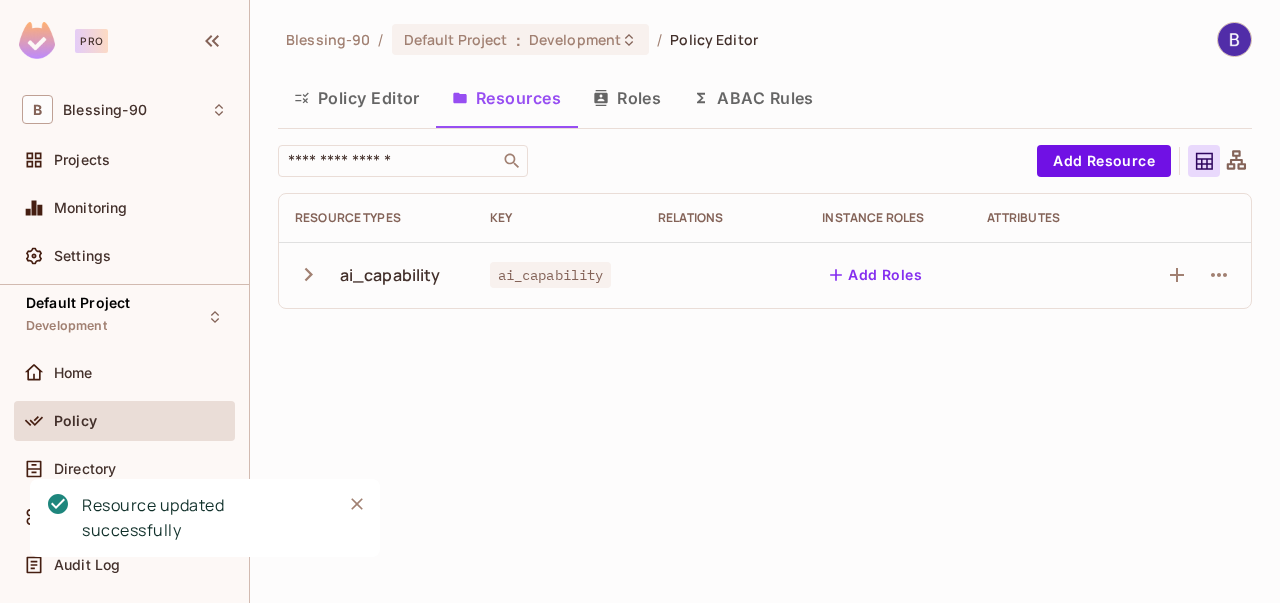 click on "Resource updated successfully" at bounding box center (176, 518) 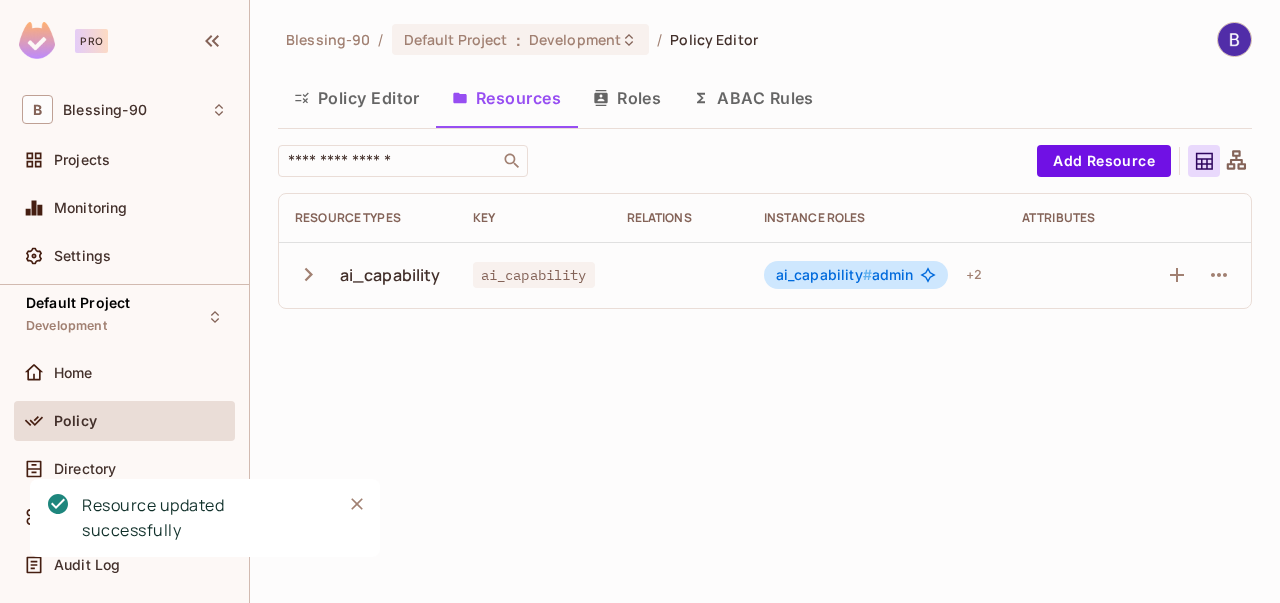 click on "Resource updated successfully" at bounding box center [176, 518] 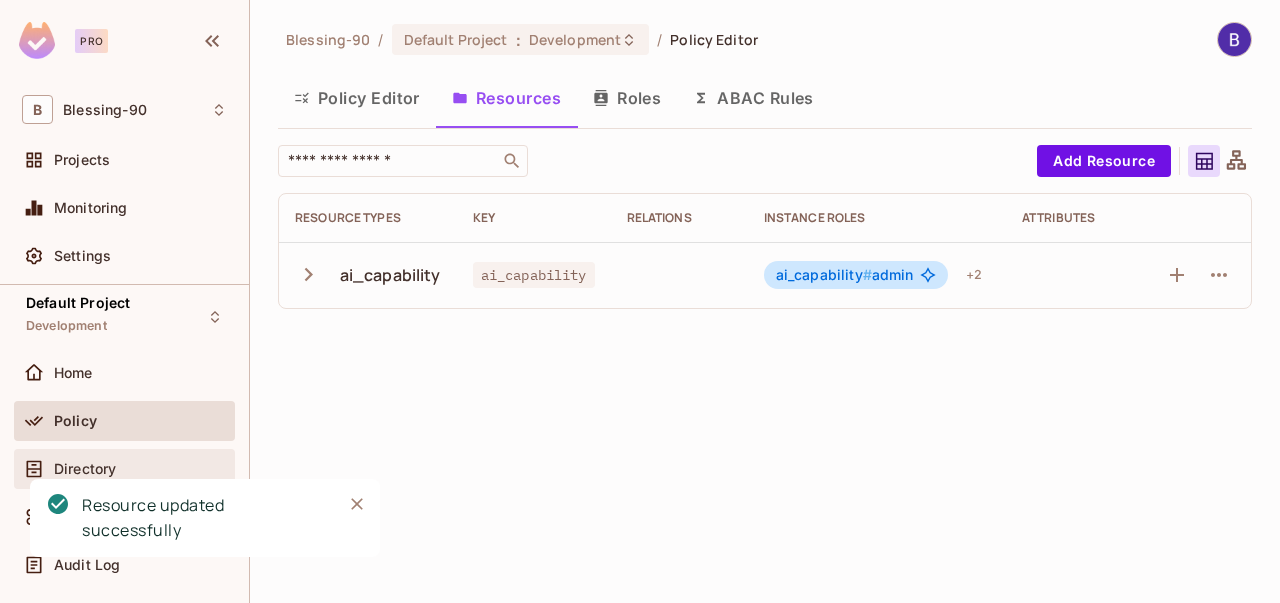 click on "Directory" at bounding box center [85, 469] 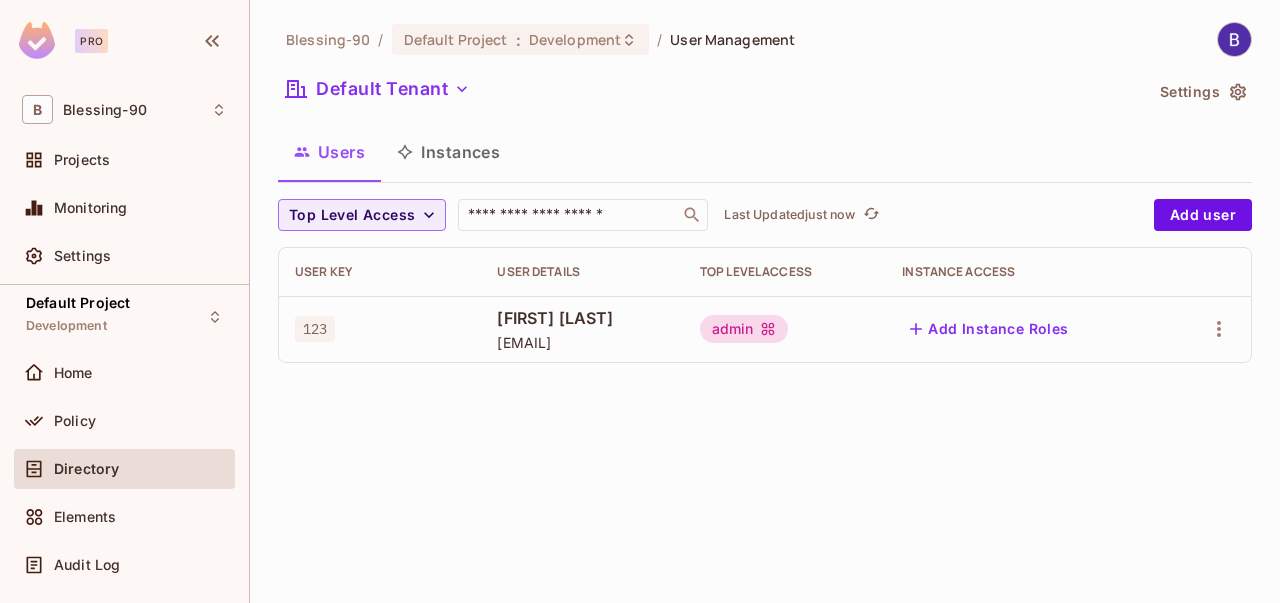 click on "admin" at bounding box center [744, 329] 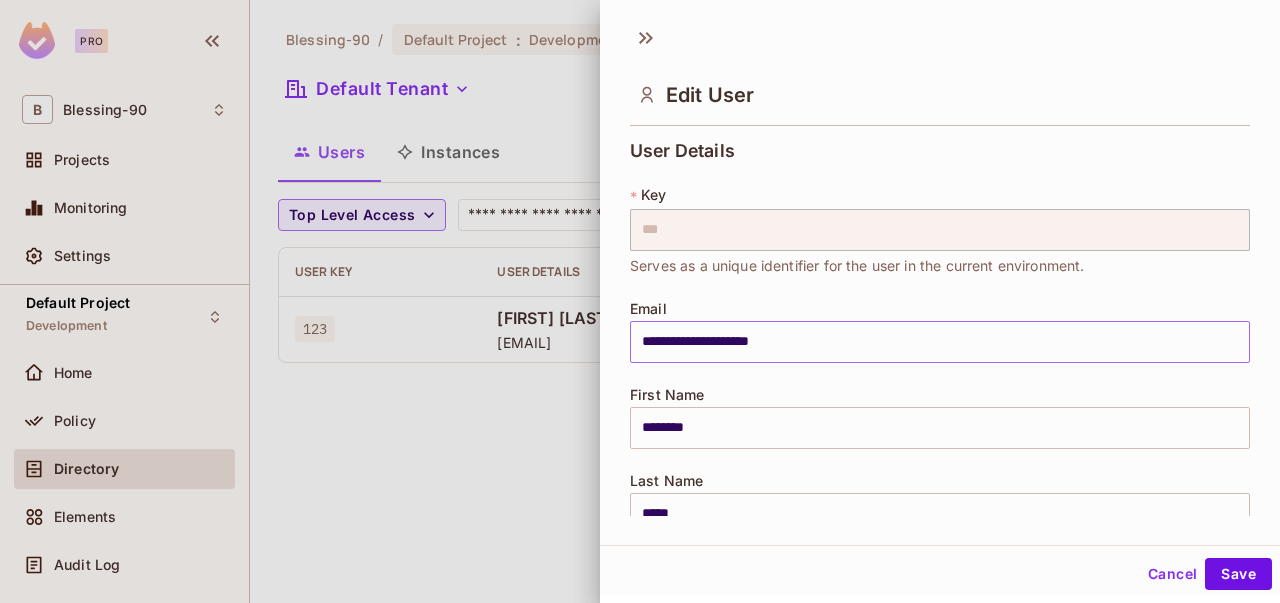 scroll, scrollTop: 460, scrollLeft: 0, axis: vertical 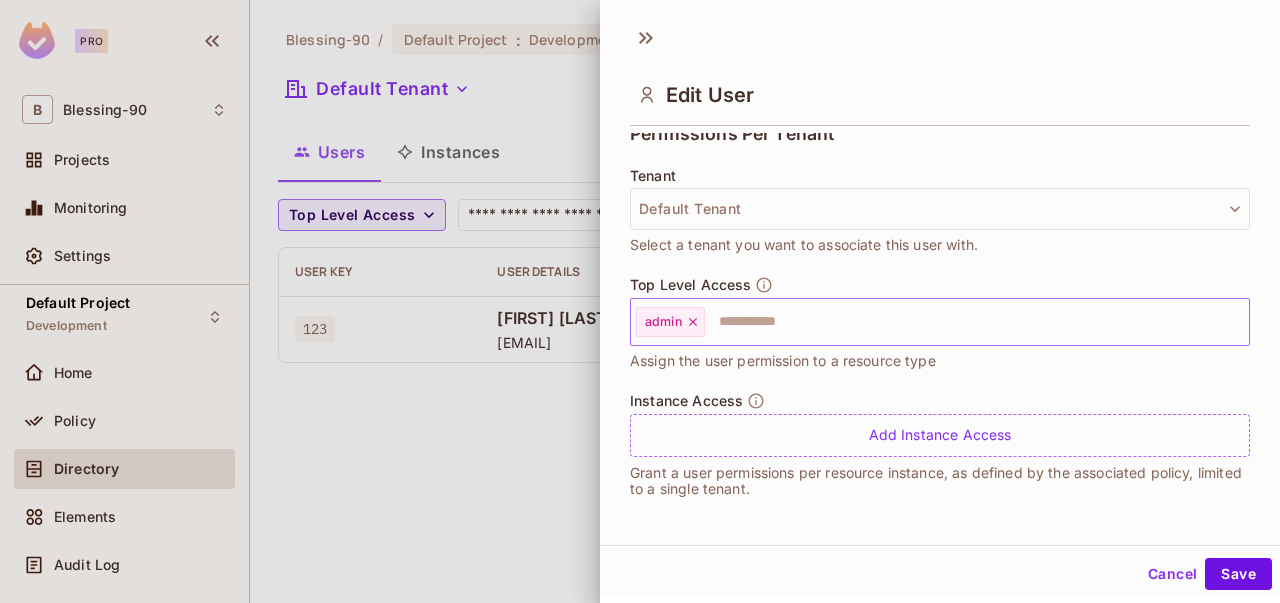 click 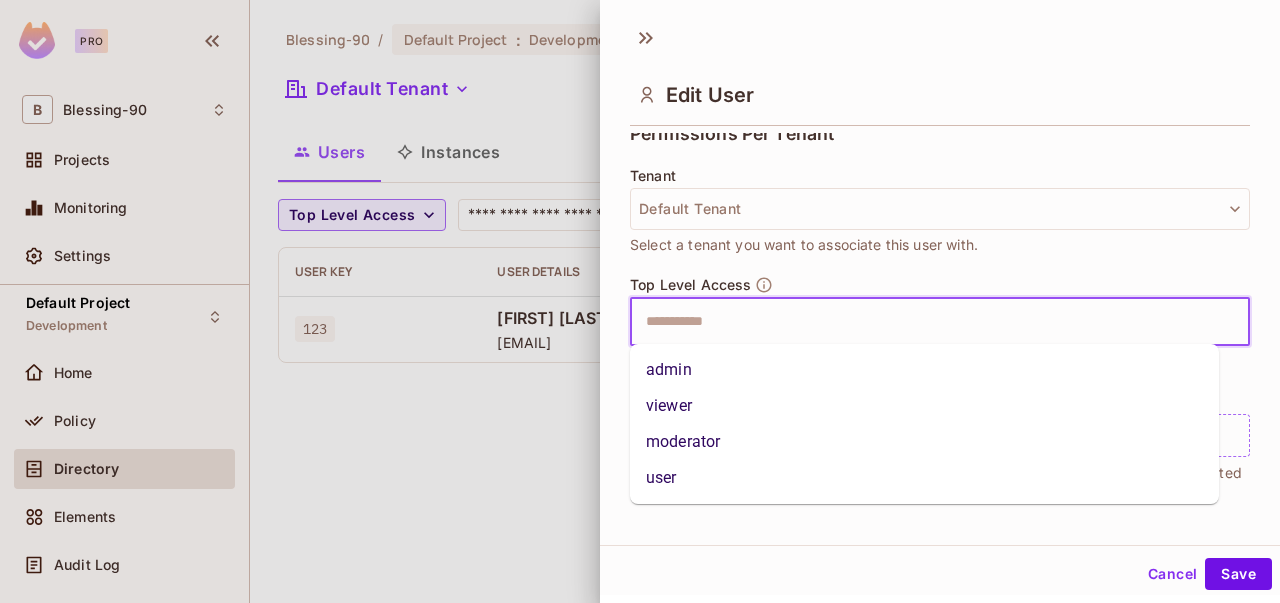 click at bounding box center [922, 322] 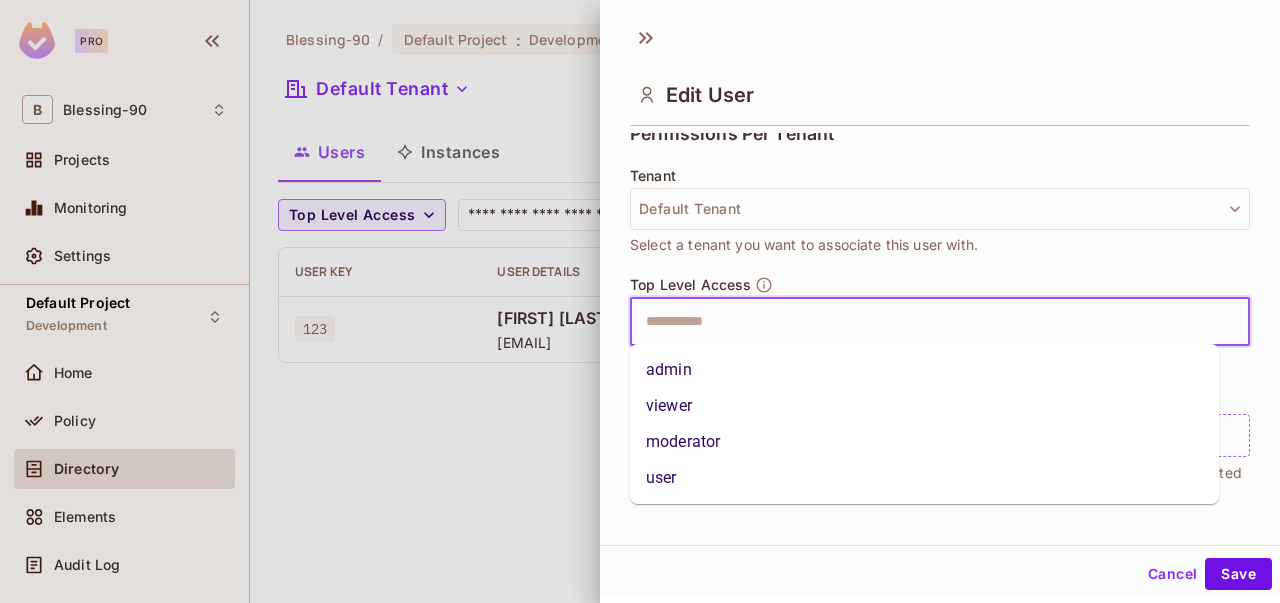 click on "admin" at bounding box center [924, 370] 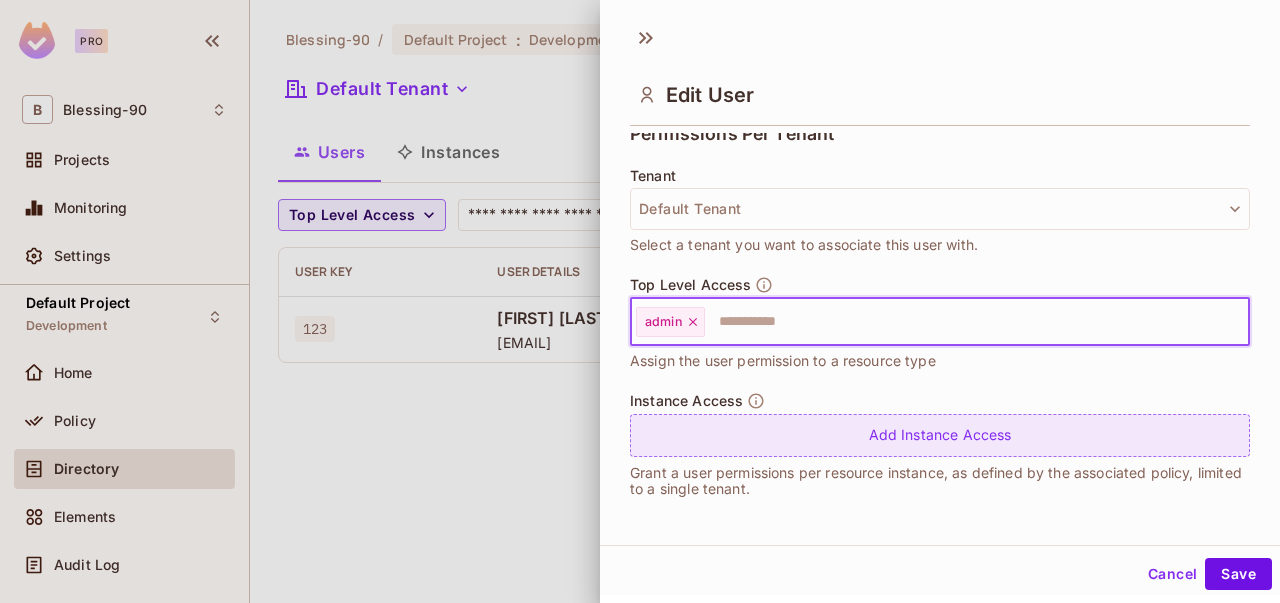 click on "Add Instance Access" at bounding box center (940, 435) 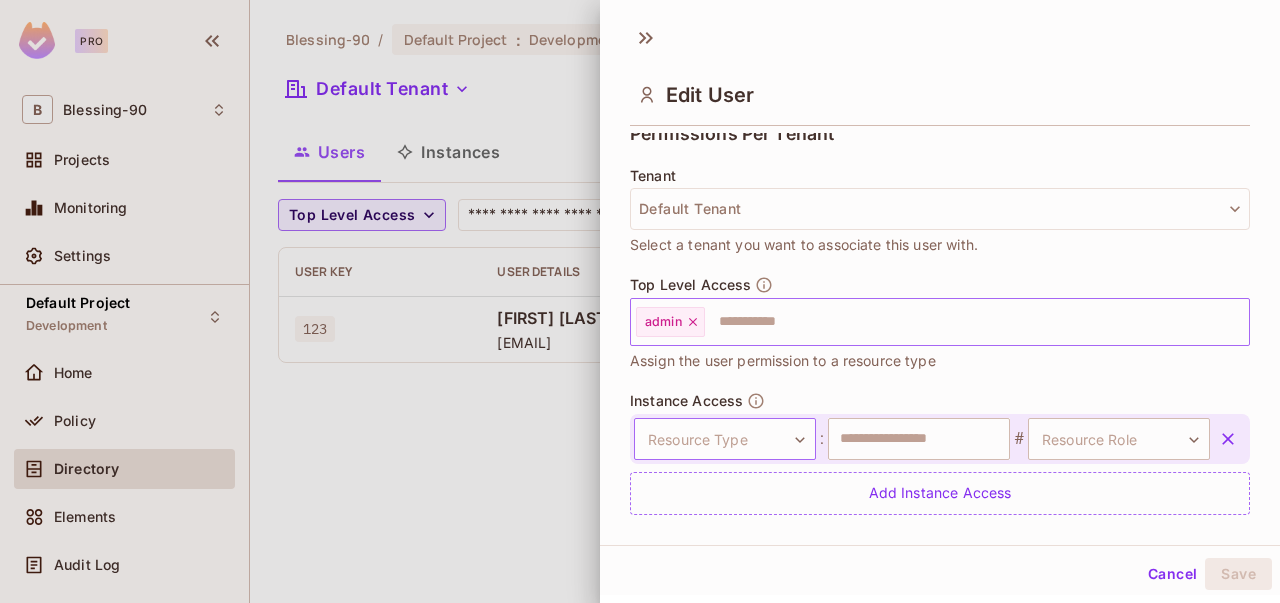 click on "**********" at bounding box center (640, 301) 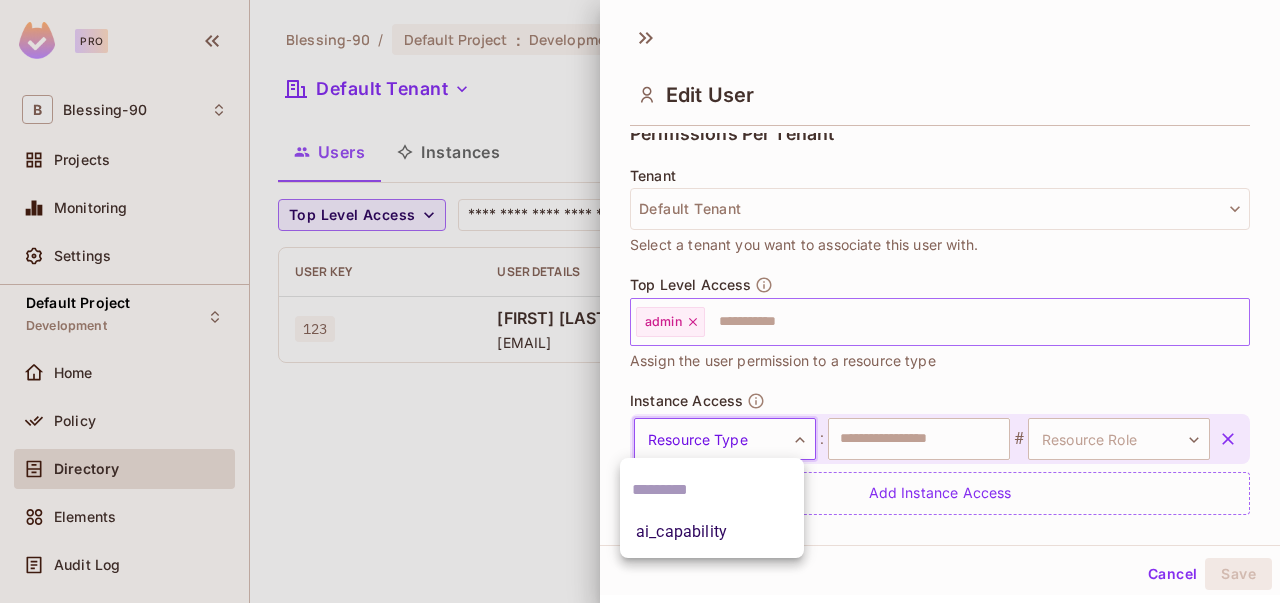 click on "ai_capability" at bounding box center (712, 532) 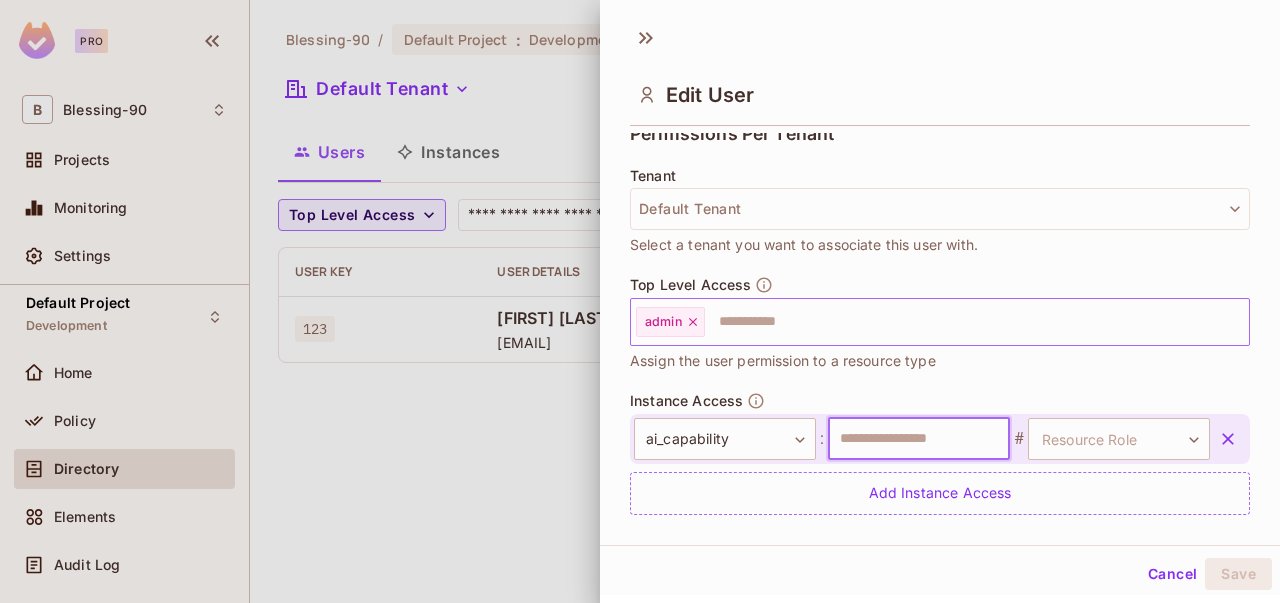 click at bounding box center (919, 439) 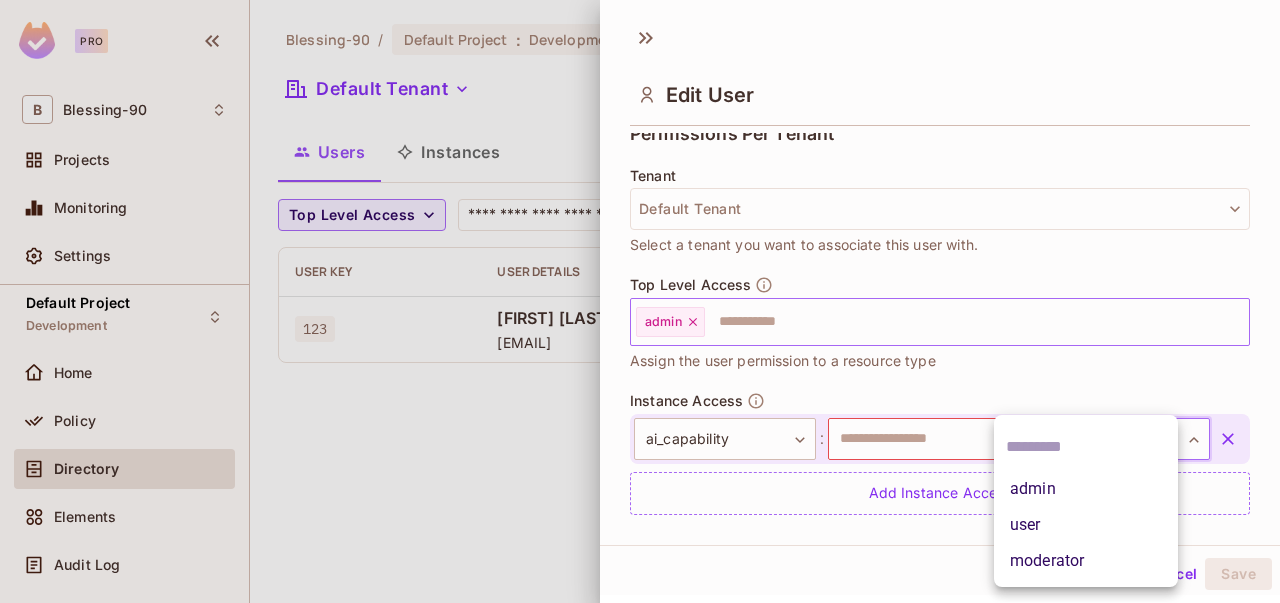 click on "User Key User Details Top Level Access Instance Access 123 Blessing Oduns ayomideb007@gmail.com admin Add Instance Roles" at bounding box center [640, 301] 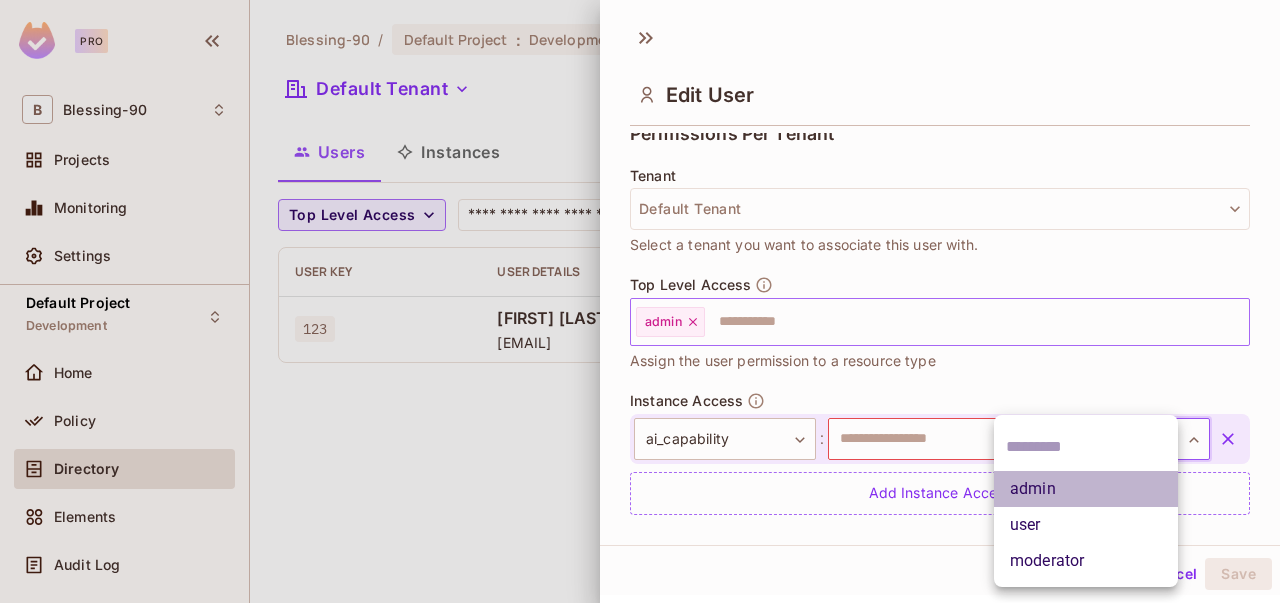 click on "admin" at bounding box center (1086, 489) 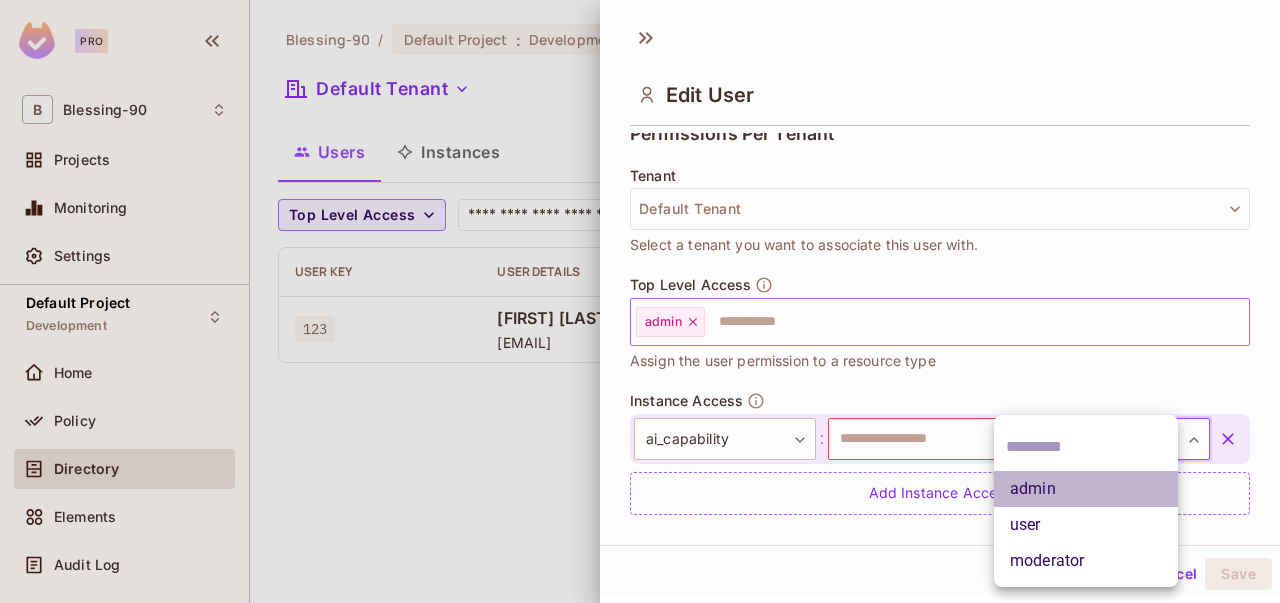 type on "*****" 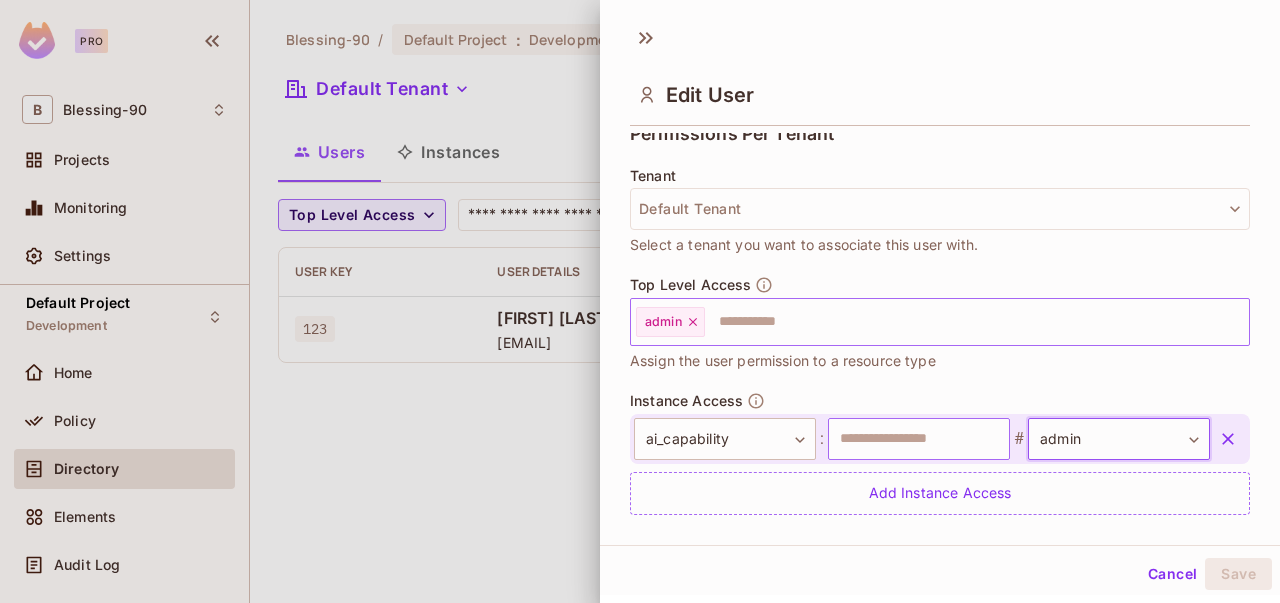 click at bounding box center (919, 439) 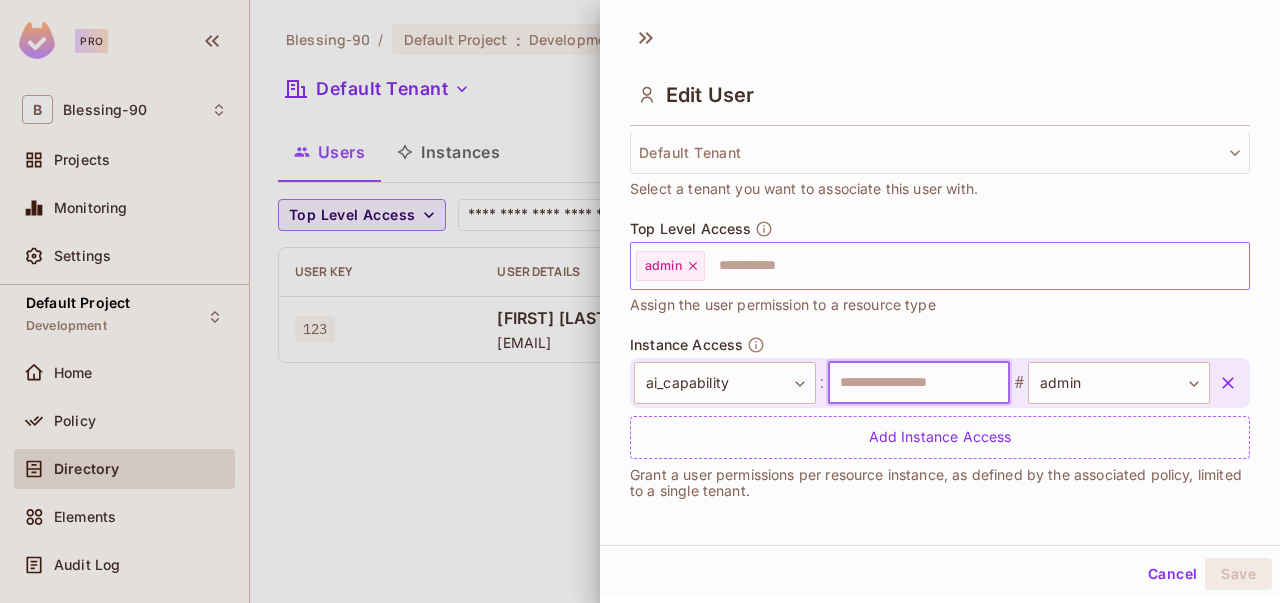 scroll, scrollTop: 518, scrollLeft: 0, axis: vertical 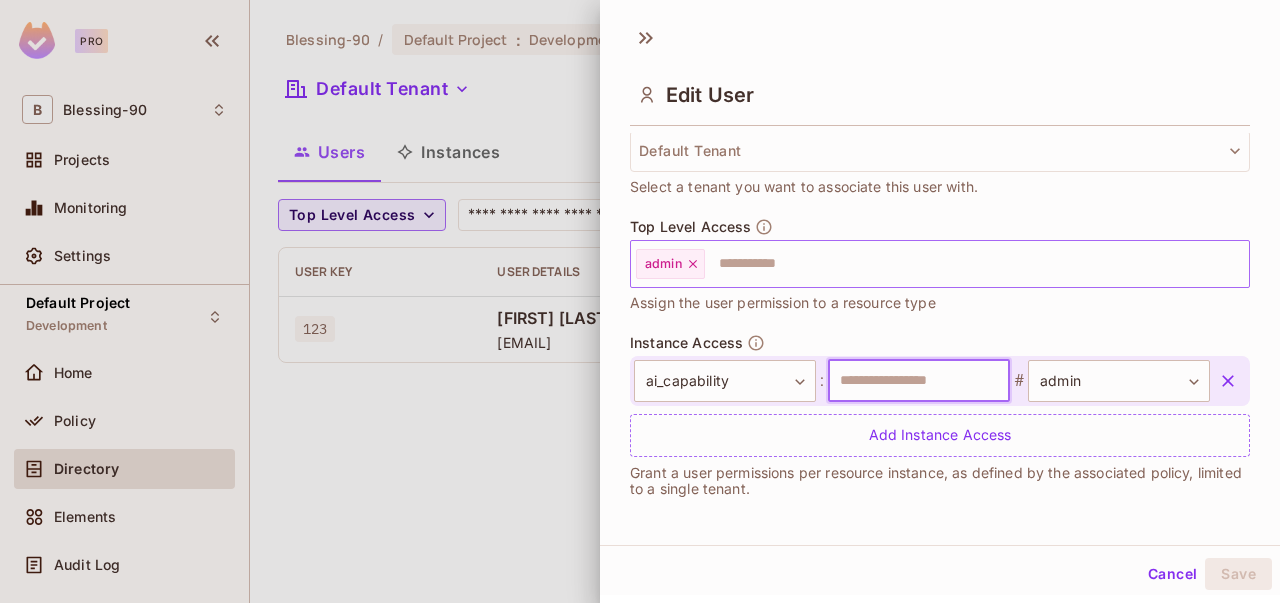 click at bounding box center (919, 381) 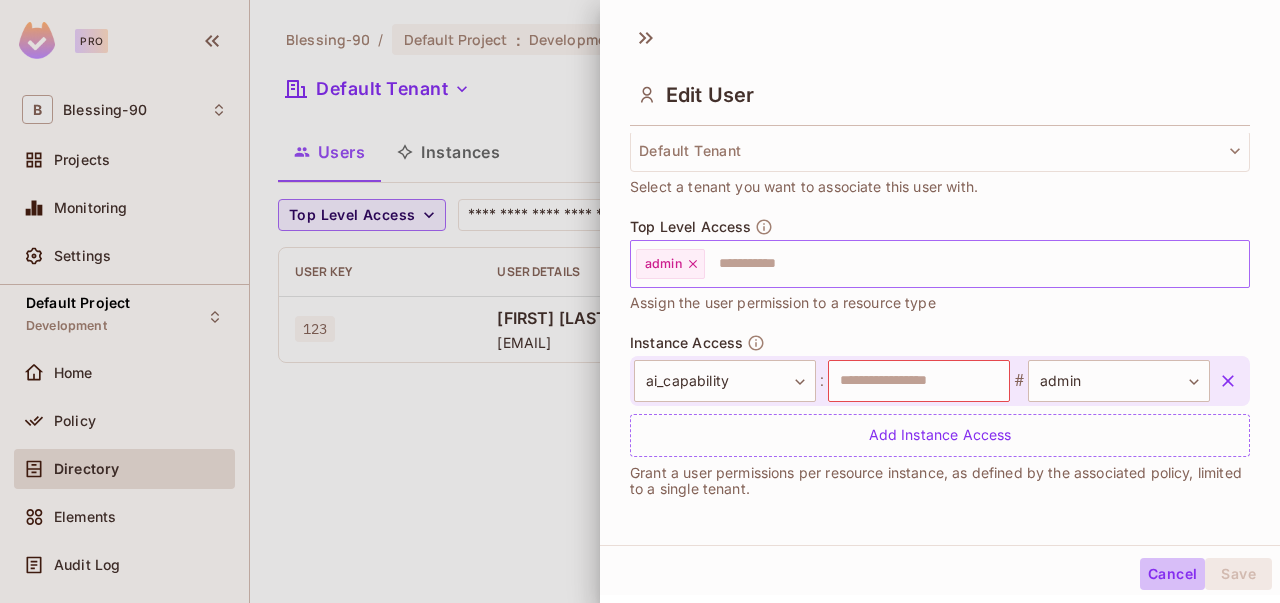 click on "Cancel" at bounding box center (1172, 574) 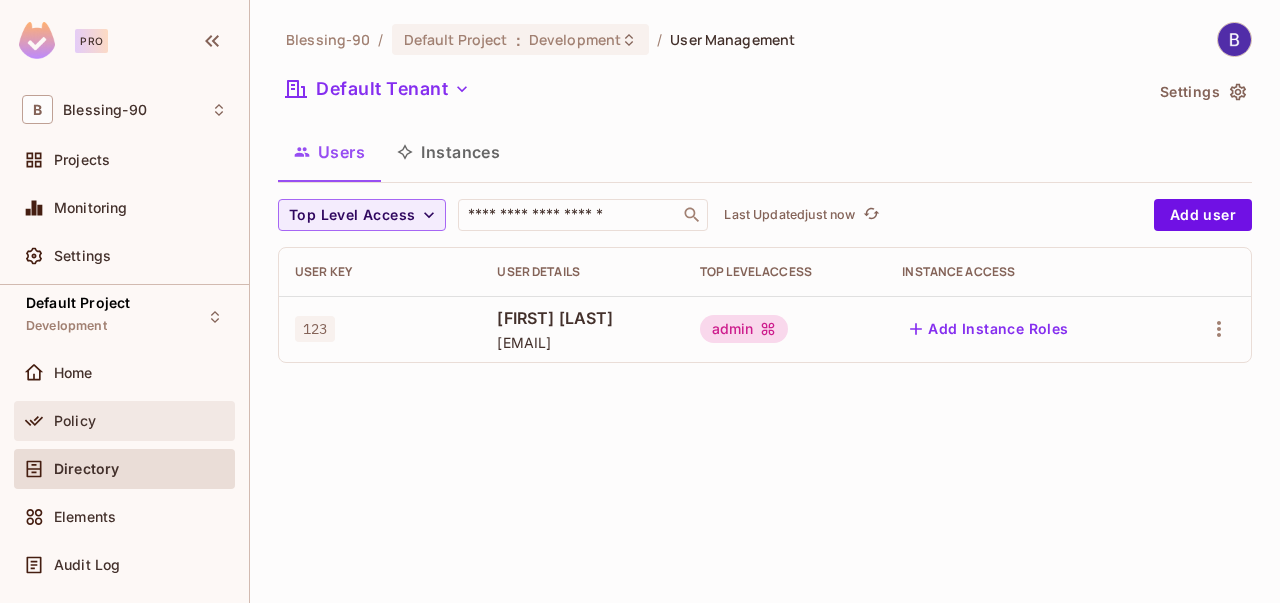 click on "Policy" at bounding box center [140, 421] 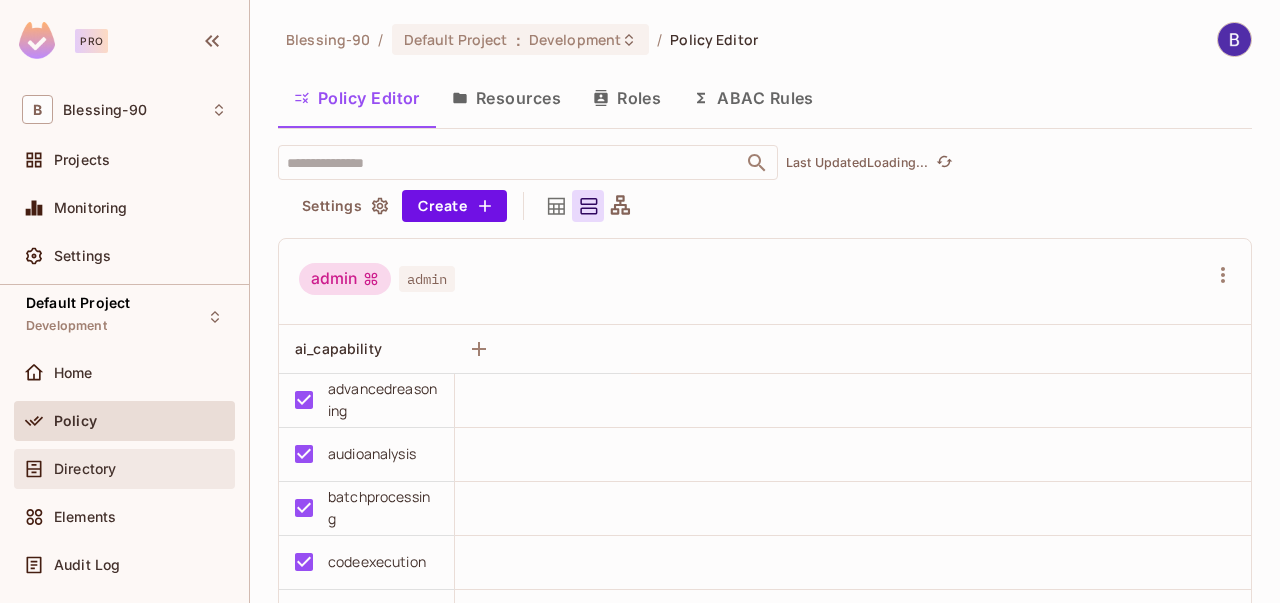 click on "Directory" at bounding box center [85, 469] 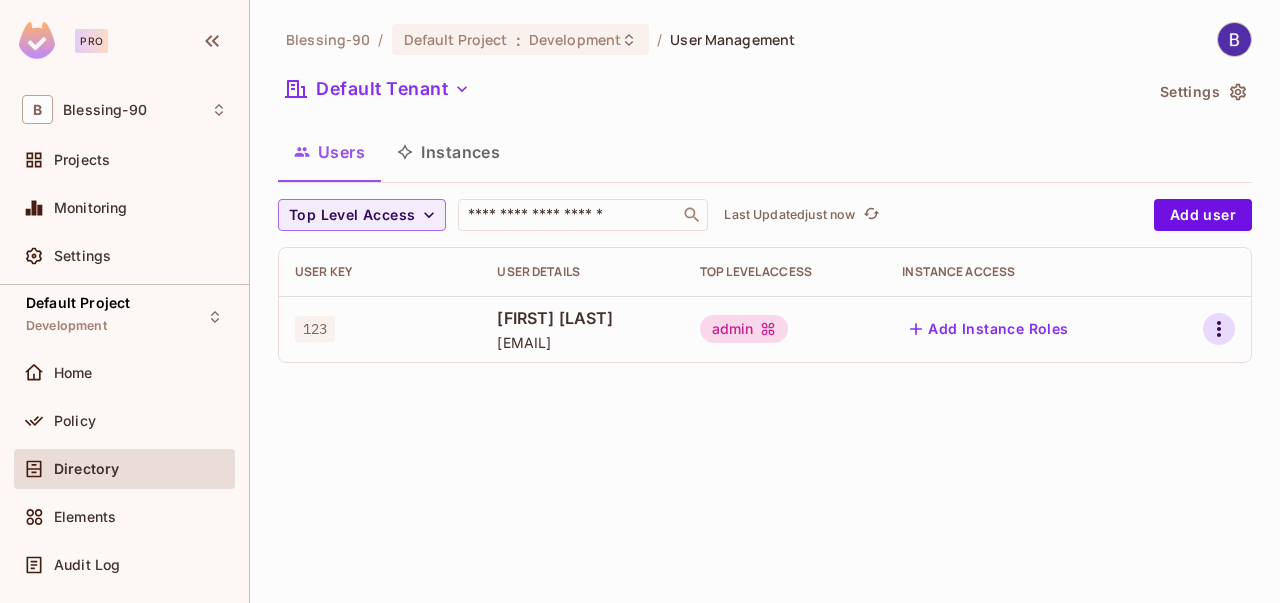 click 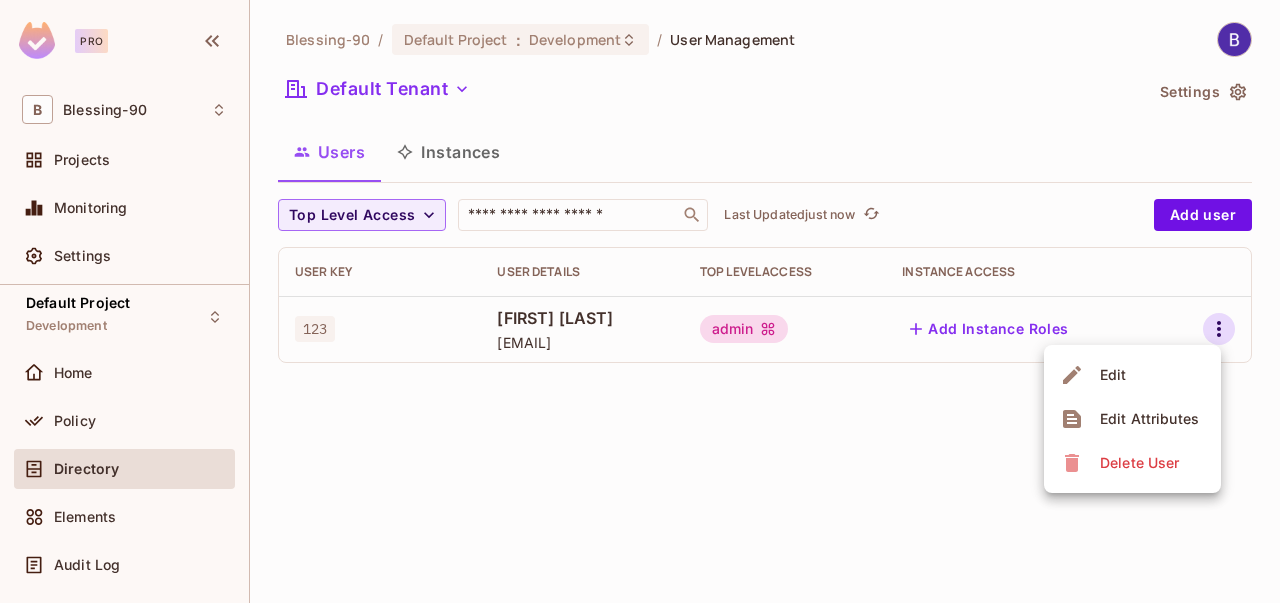 click on "Delete User" at bounding box center [1122, 463] 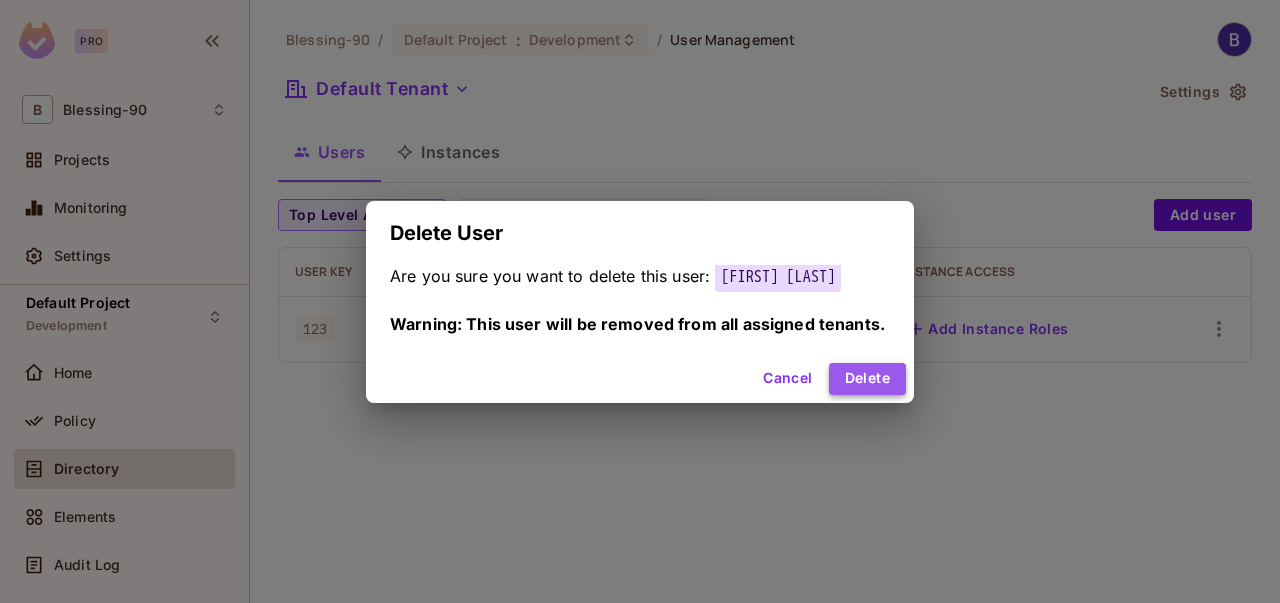click on "Delete" at bounding box center [867, 379] 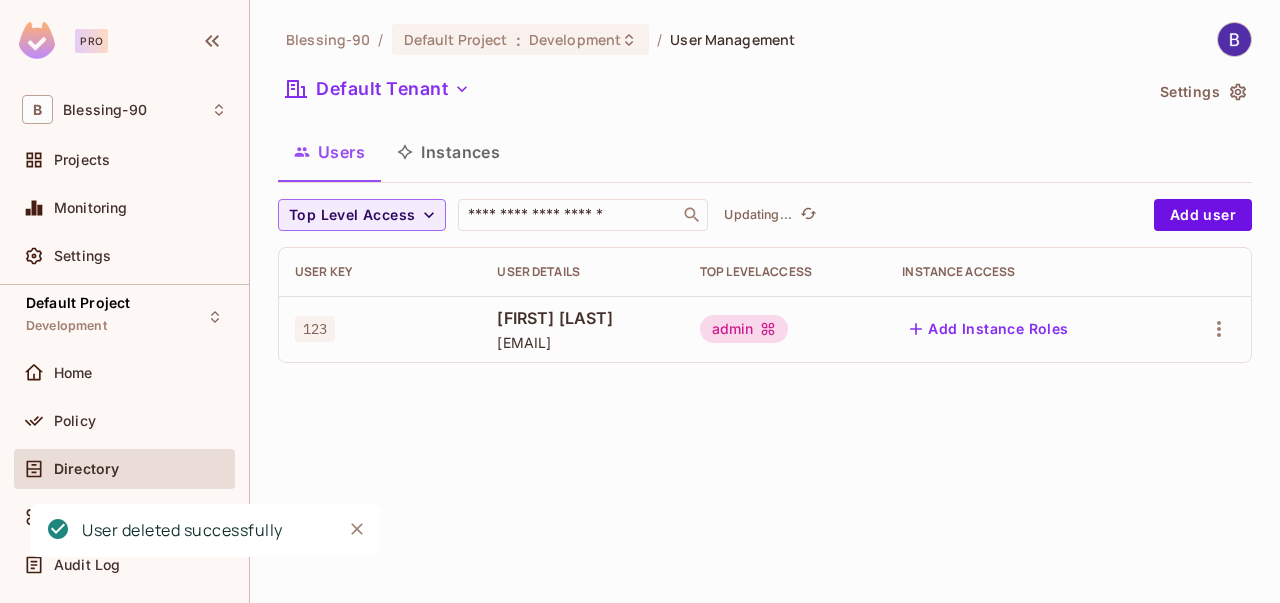 click on "Pro B Blessing-90 Projects Monitoring Settings Default Project Development Home Policy Directory Elements Audit Log URL Mapping Connect 14 days left in Pro Trial Welcome! Upgrade Help & Updates Blessing-90 / Default Project : Development / User Management Default Tenant Settings Users Instances Top Level Access ​ Updating... Add user User Key User Details Top Level Access Instance Access 123 [FIRST] [LAST] [EMAIL] admin Add Instance Roles Delete user User deleted successfully" at bounding box center (640, 301) 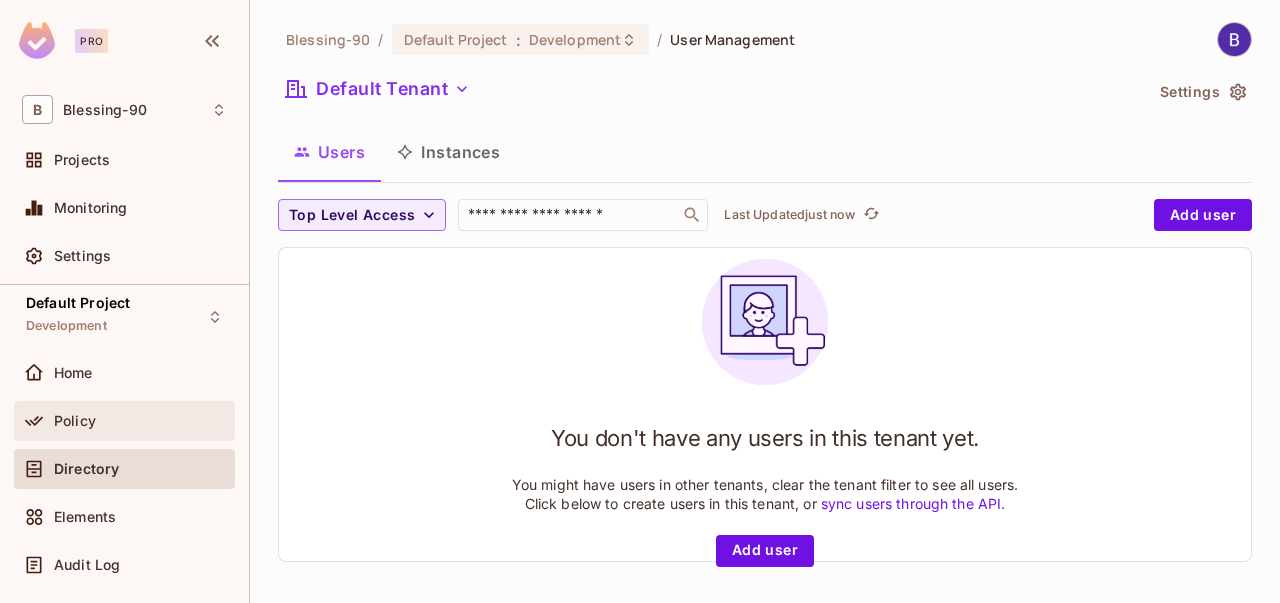 click on "Policy" at bounding box center (140, 421) 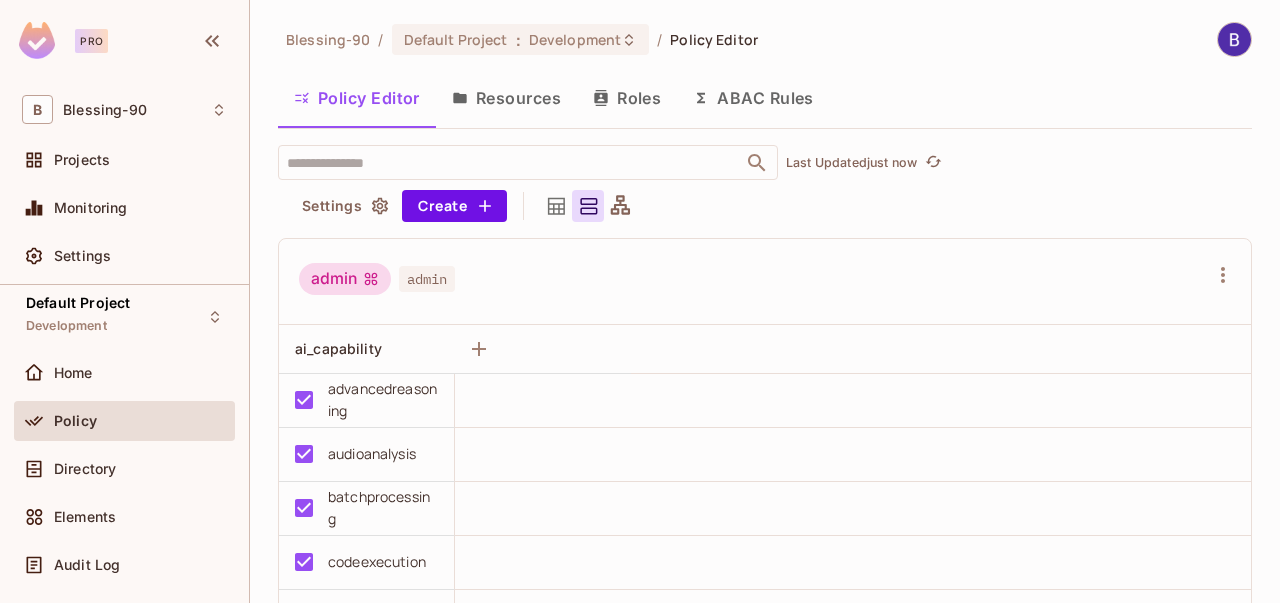 click on "Resources" at bounding box center (506, 98) 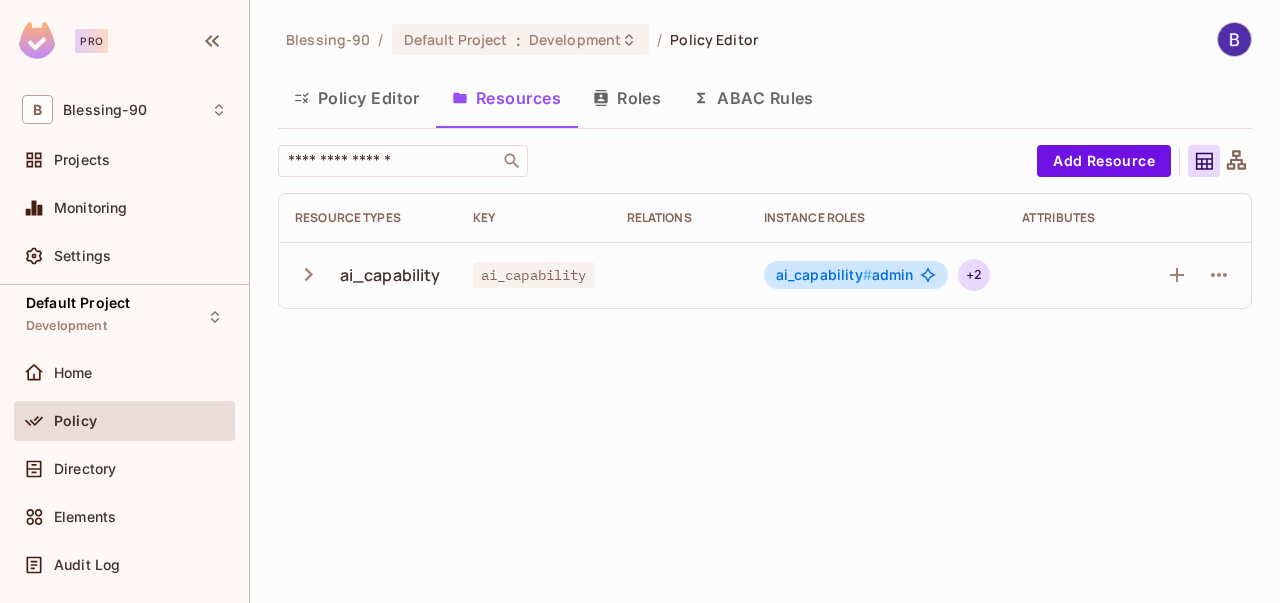 click on "+ 2" at bounding box center (974, 275) 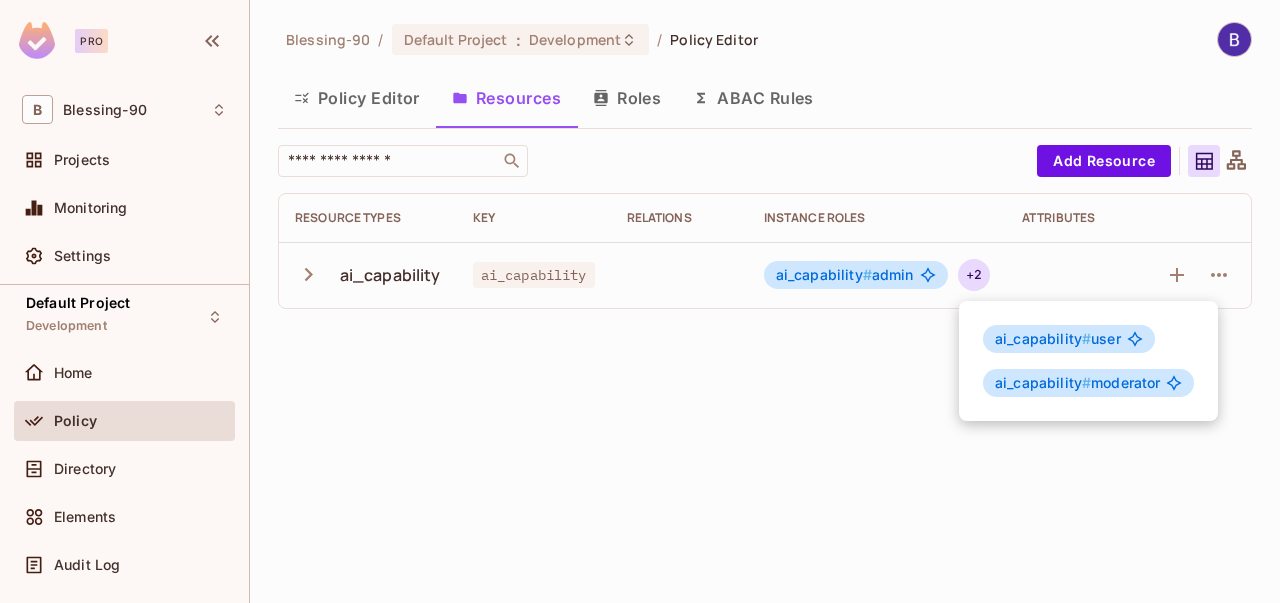 click at bounding box center (640, 301) 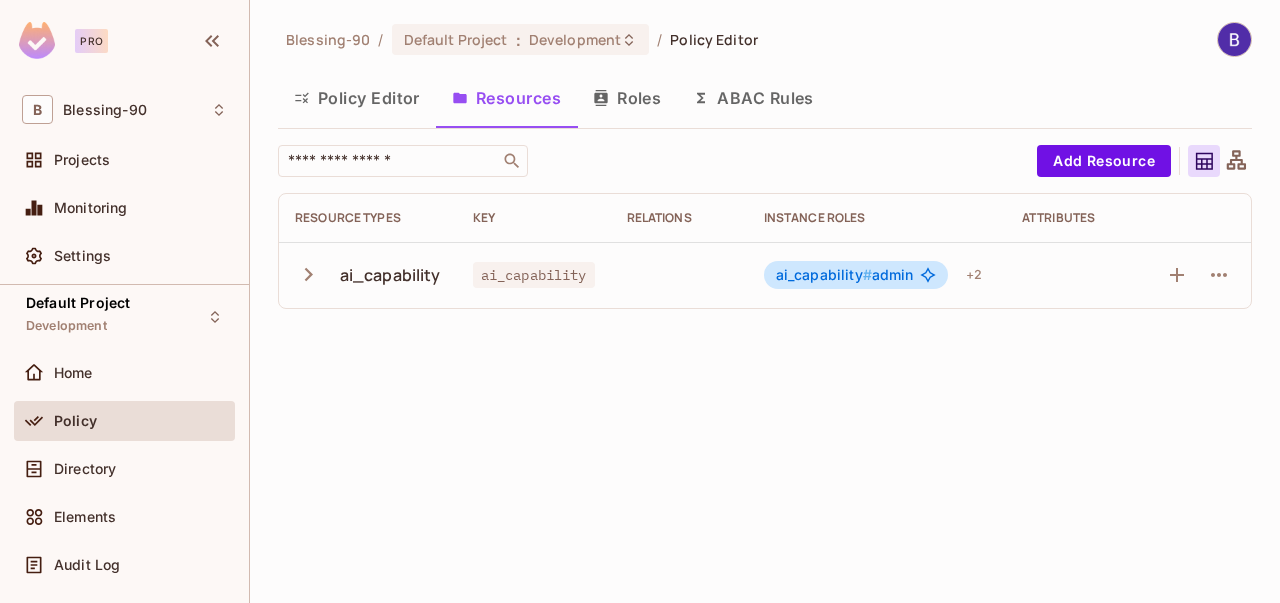 click on "ai_capability # admin" at bounding box center [845, 275] 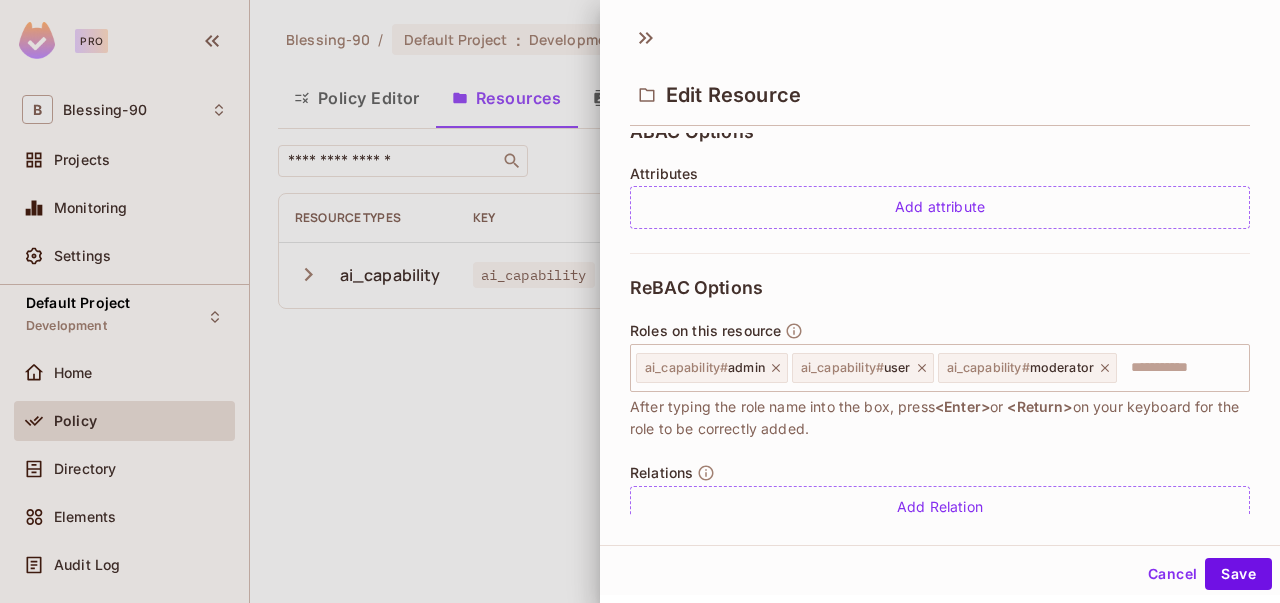 scroll, scrollTop: 556, scrollLeft: 0, axis: vertical 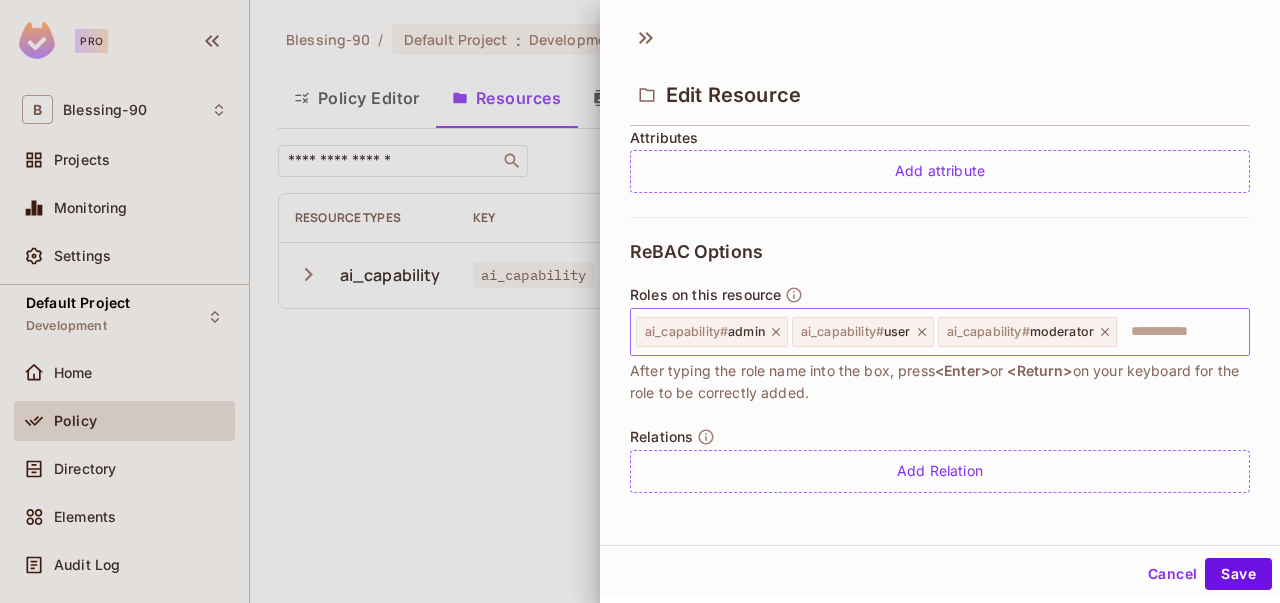 click 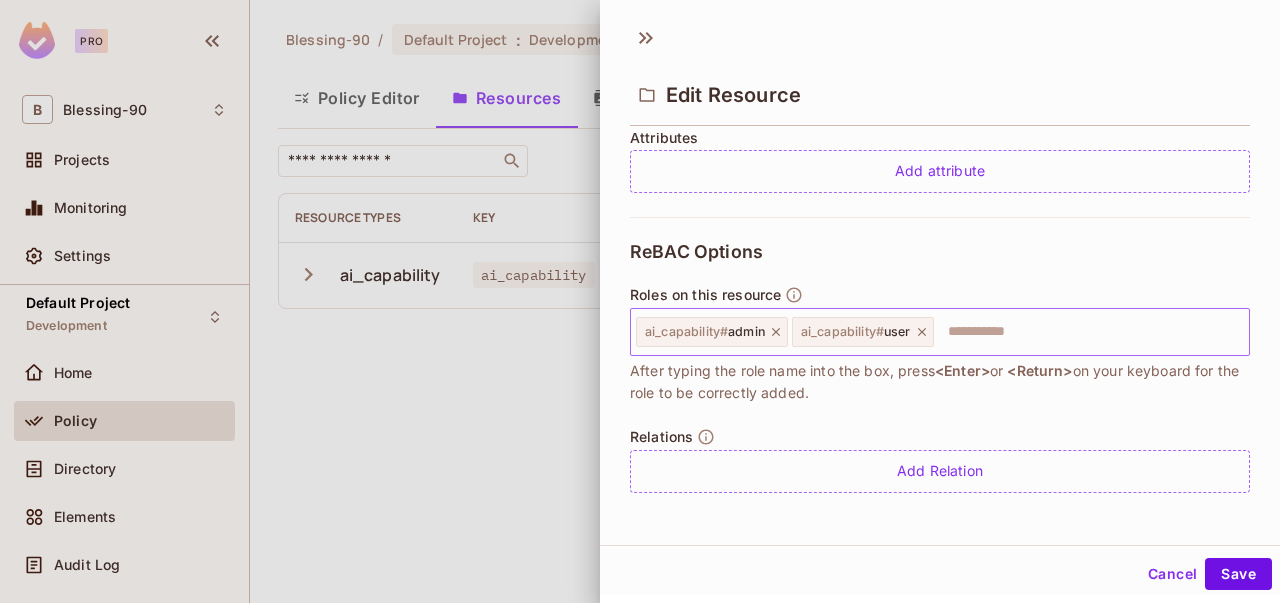click 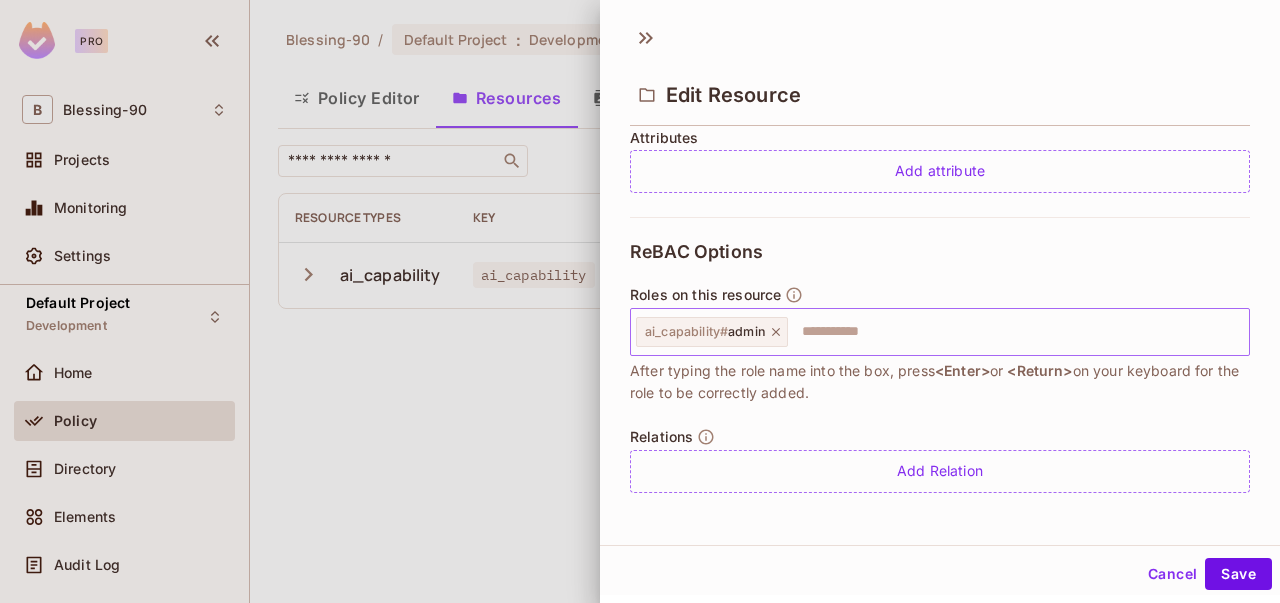 click 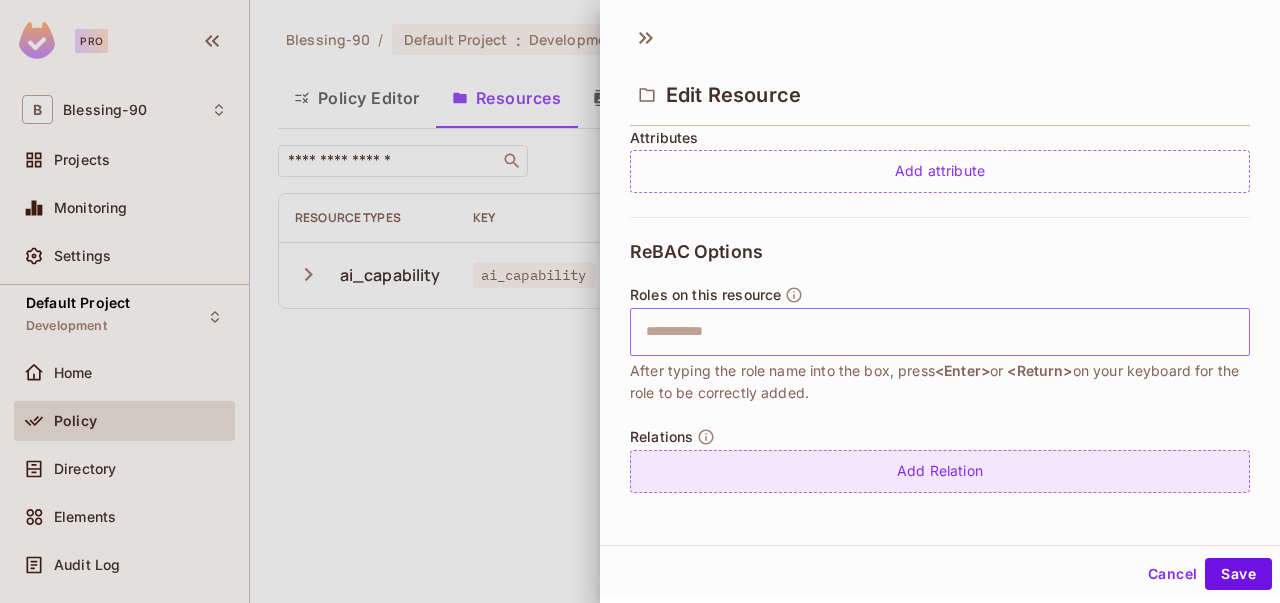 click on "Add Relation" at bounding box center [940, 471] 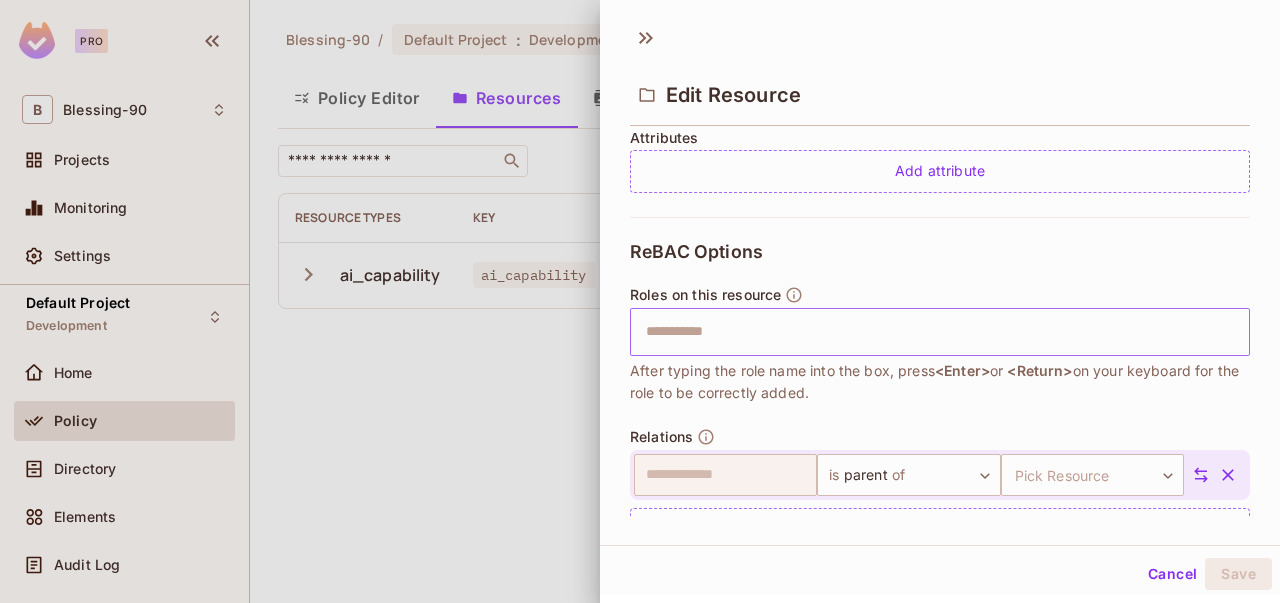 click at bounding box center (1228, 475) 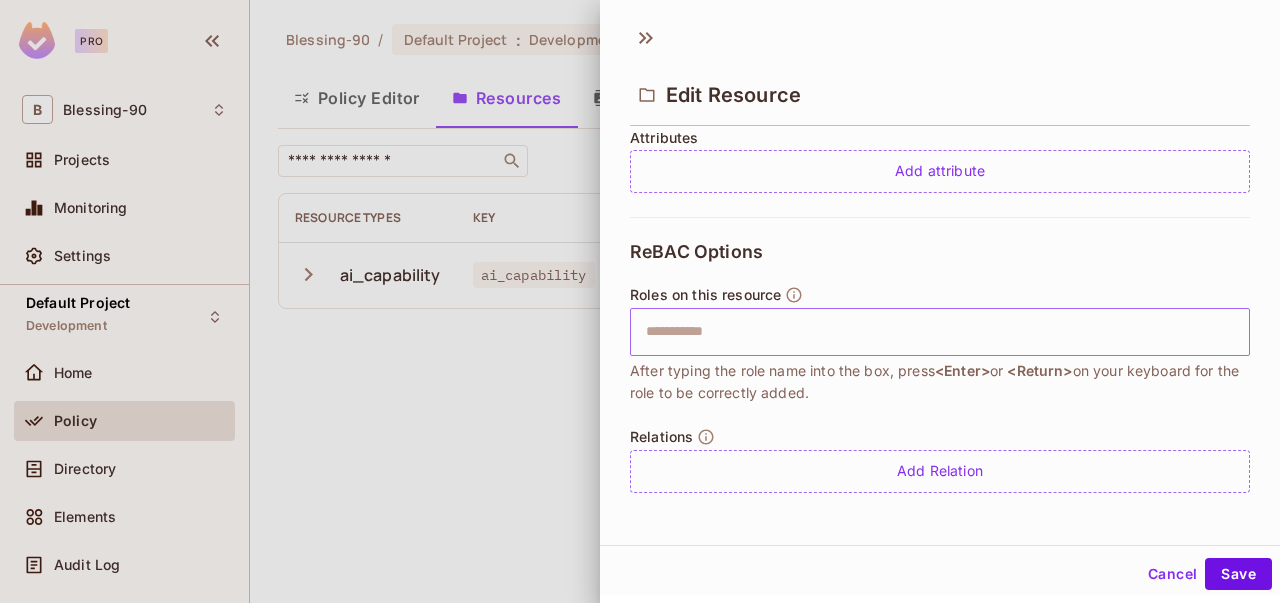 click on "Cancel Save" at bounding box center [940, 574] 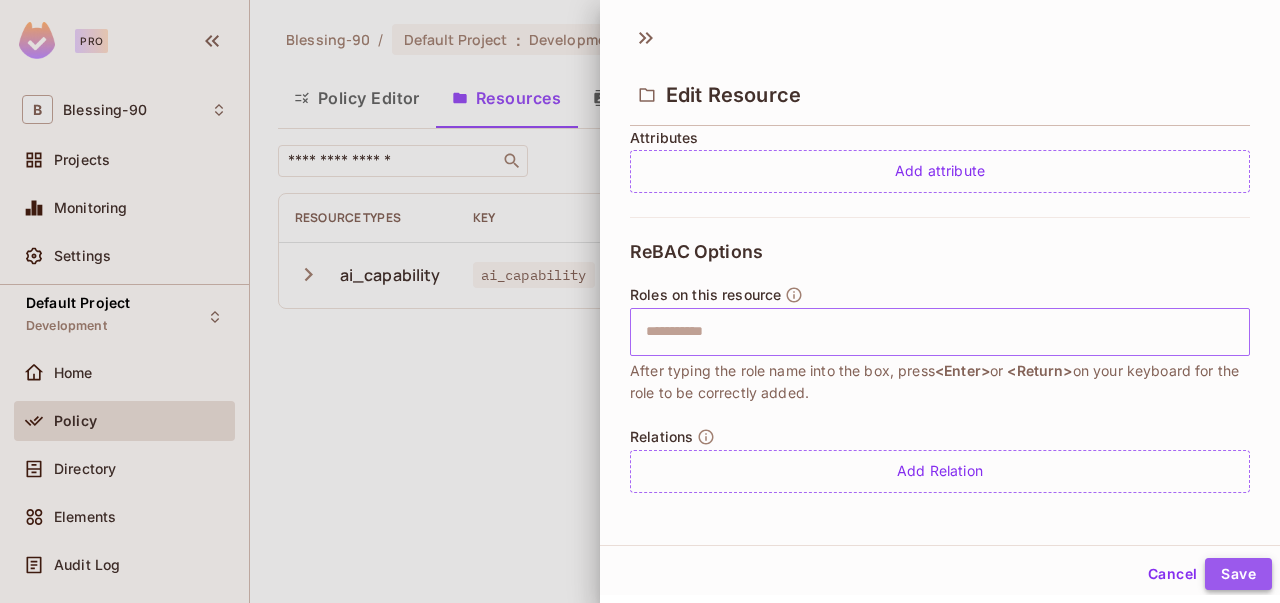 click on "Save" at bounding box center [1238, 574] 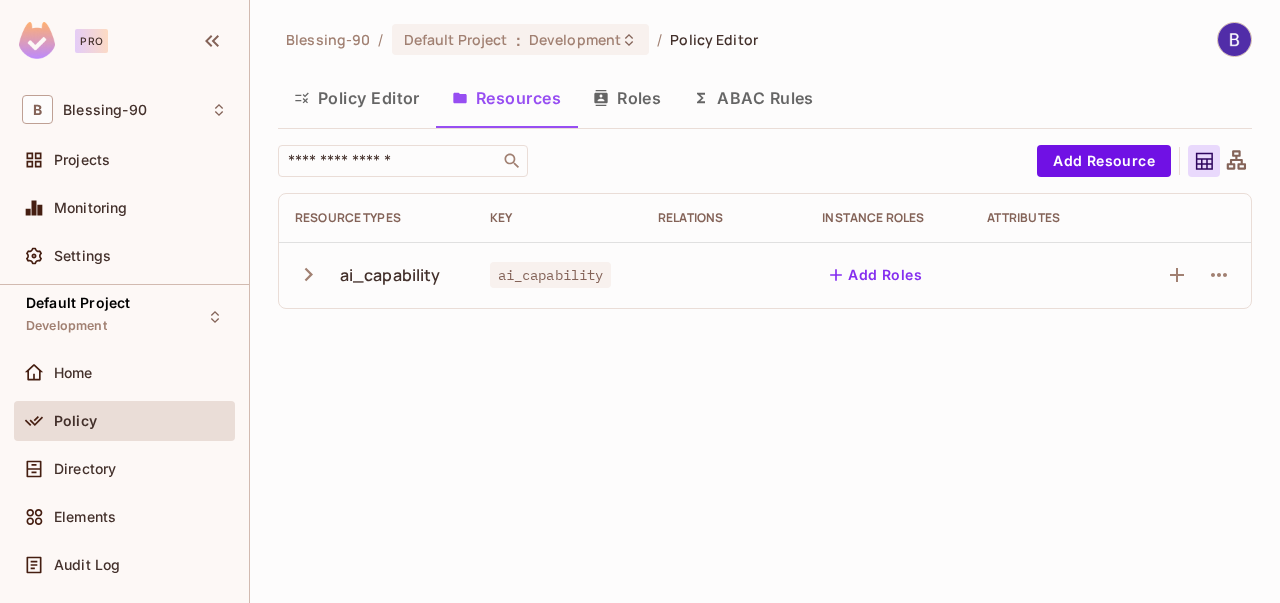 click on "Instance roles" at bounding box center [888, 218] 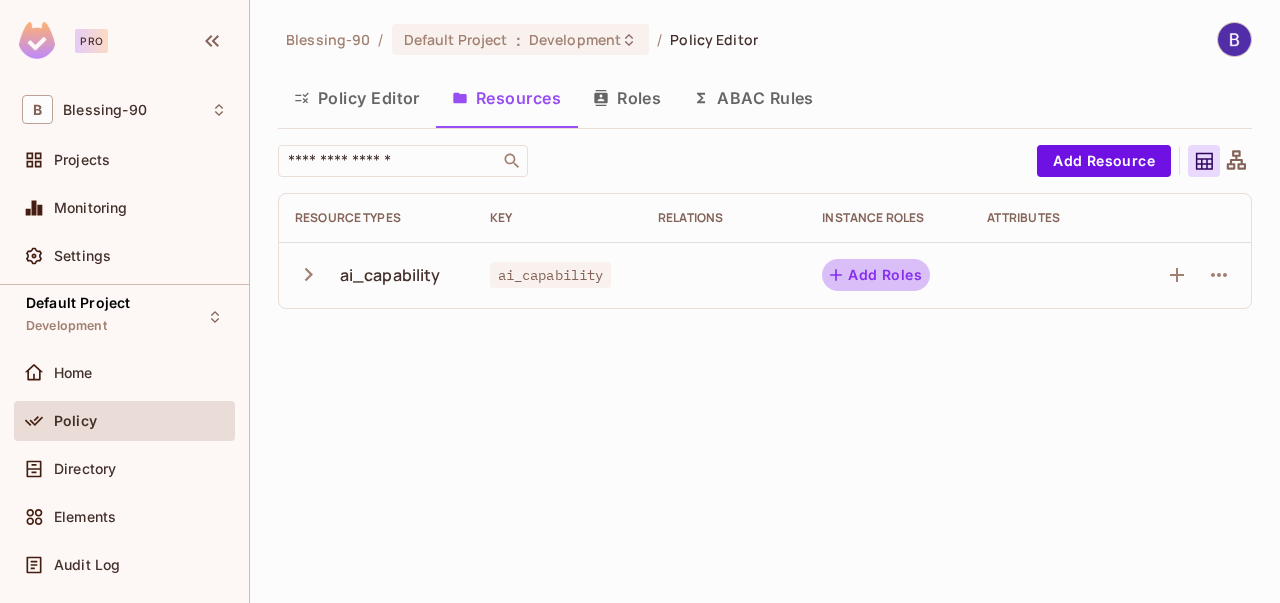 click 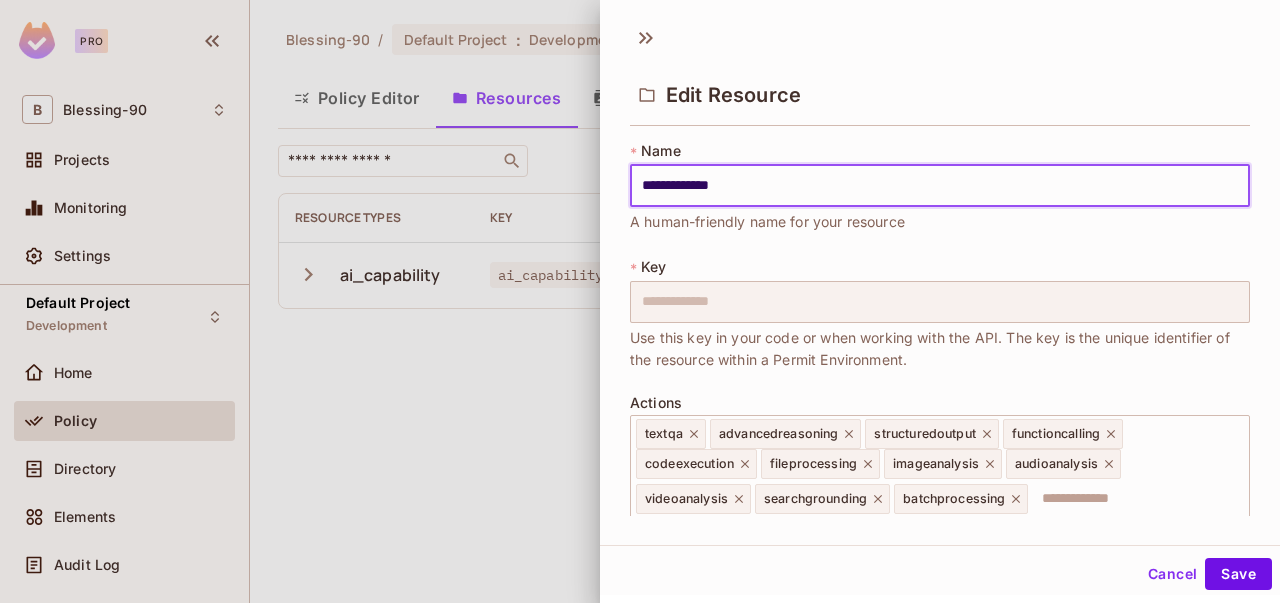 scroll, scrollTop: 556, scrollLeft: 0, axis: vertical 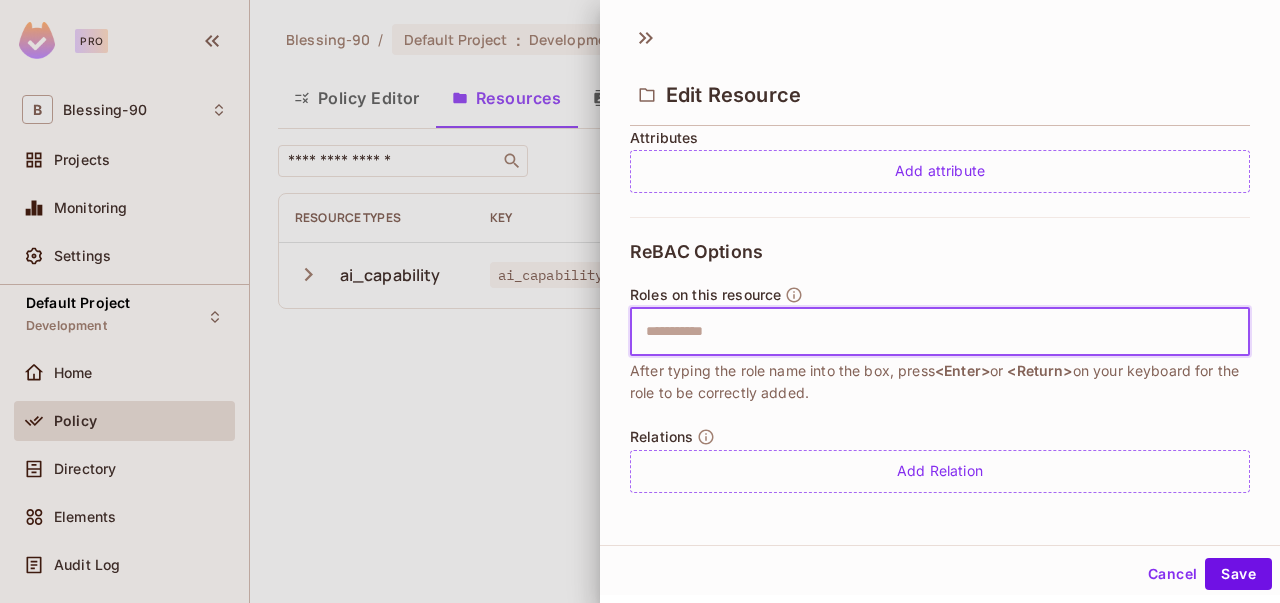 click at bounding box center [937, 332] 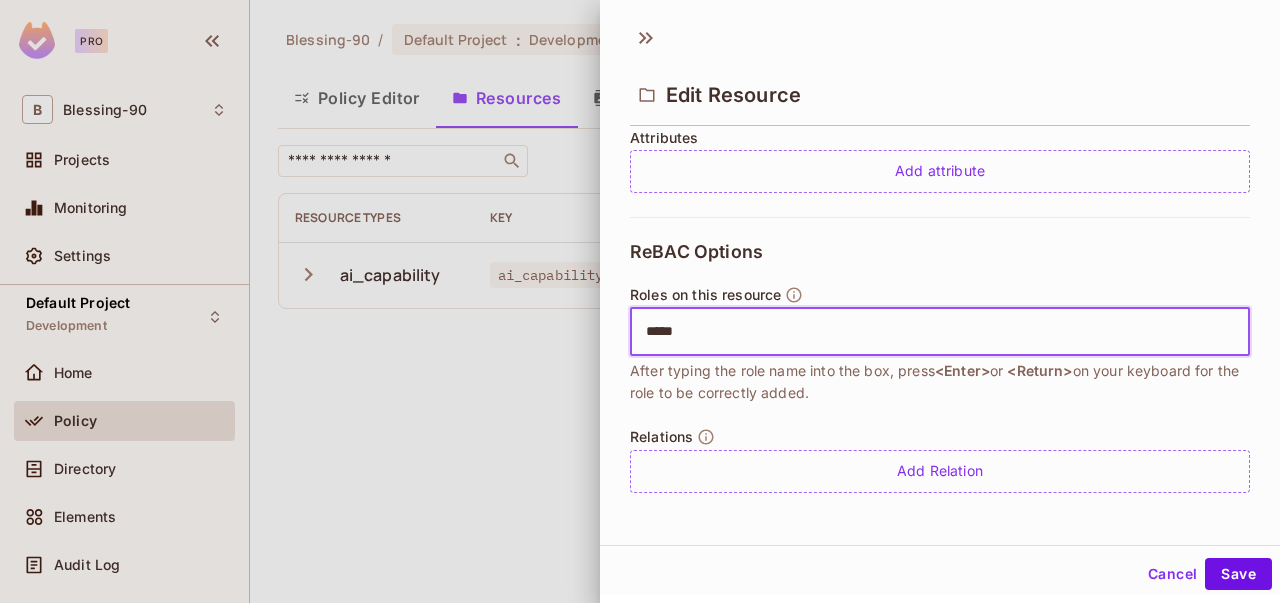type on "******" 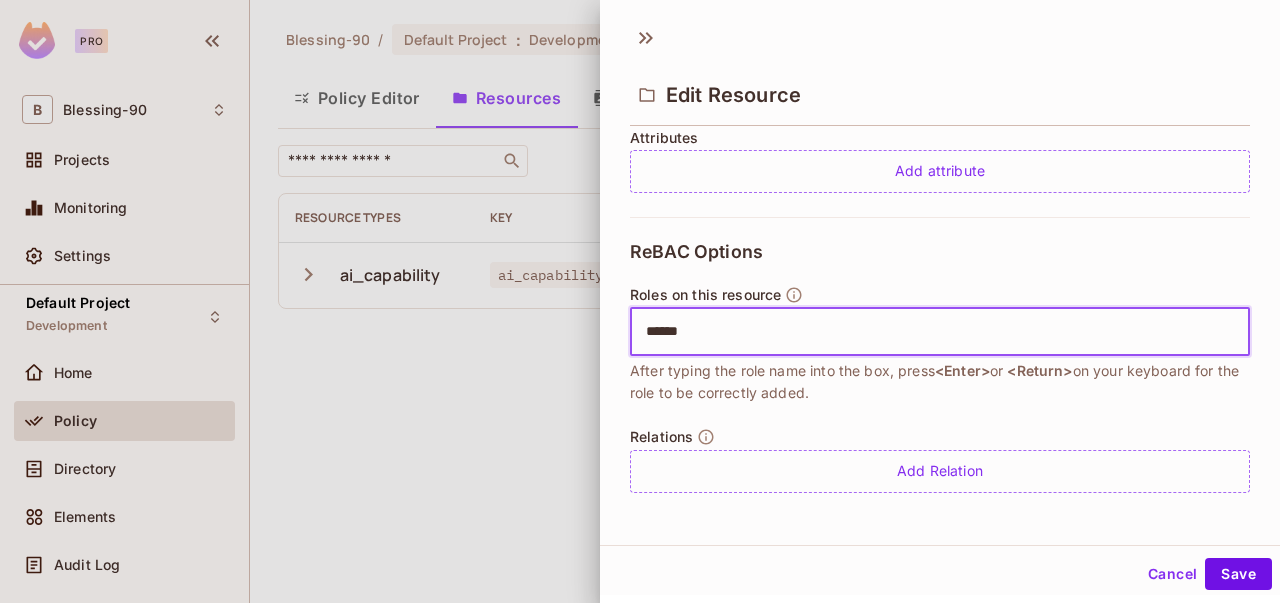 type 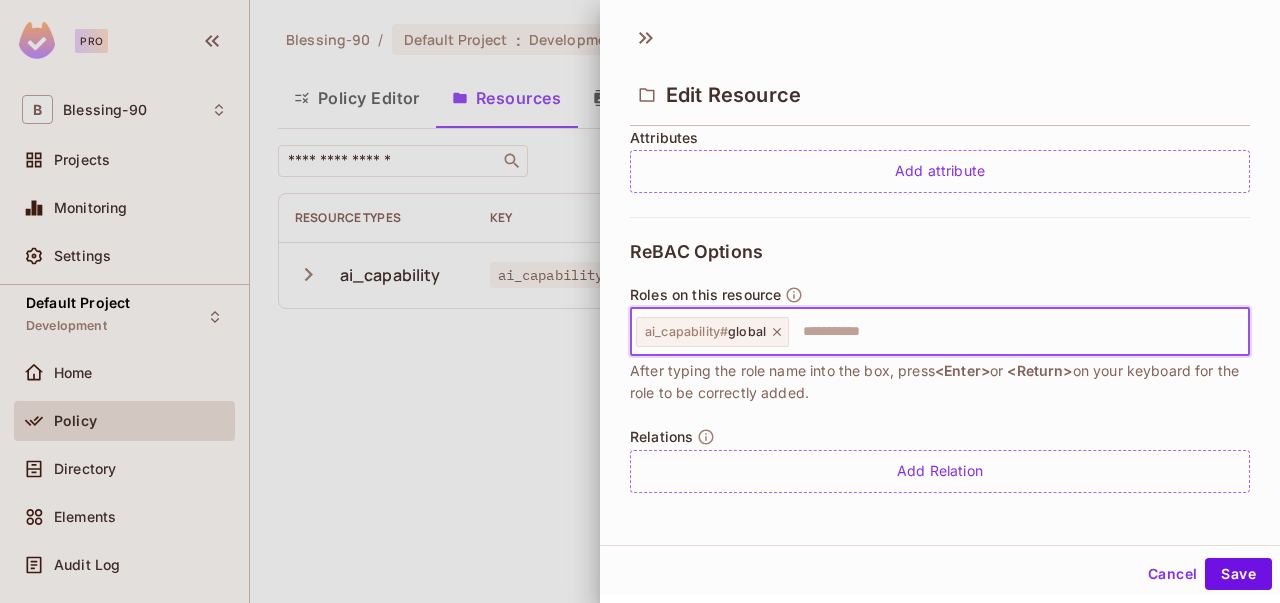 click 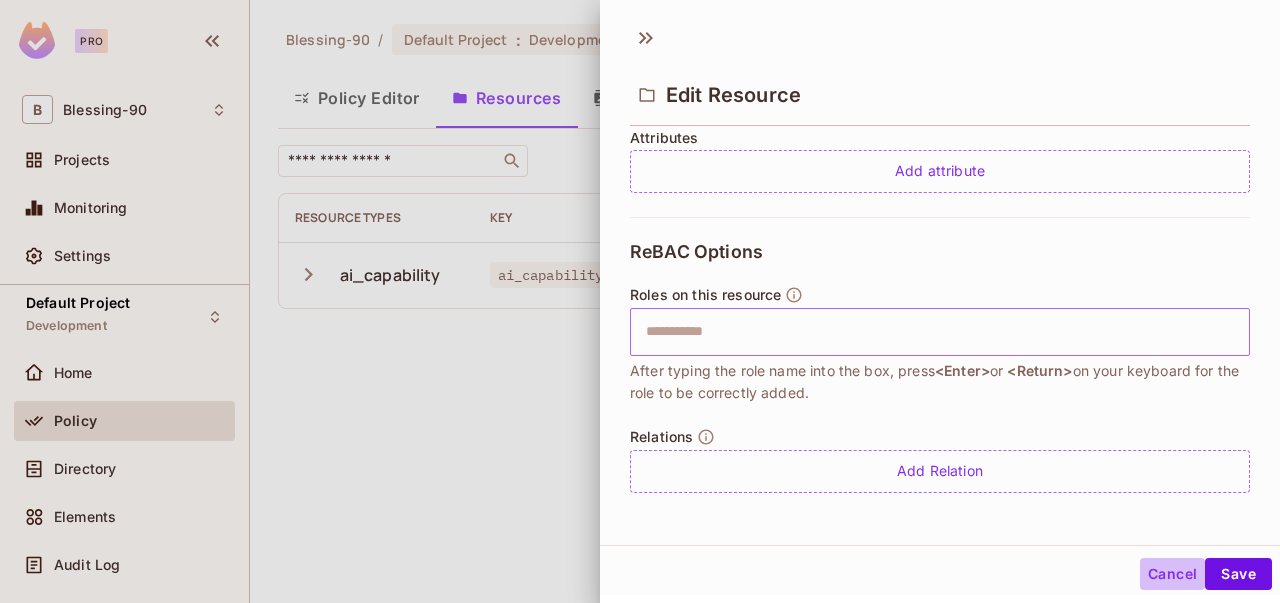 click on "Cancel" at bounding box center (1172, 574) 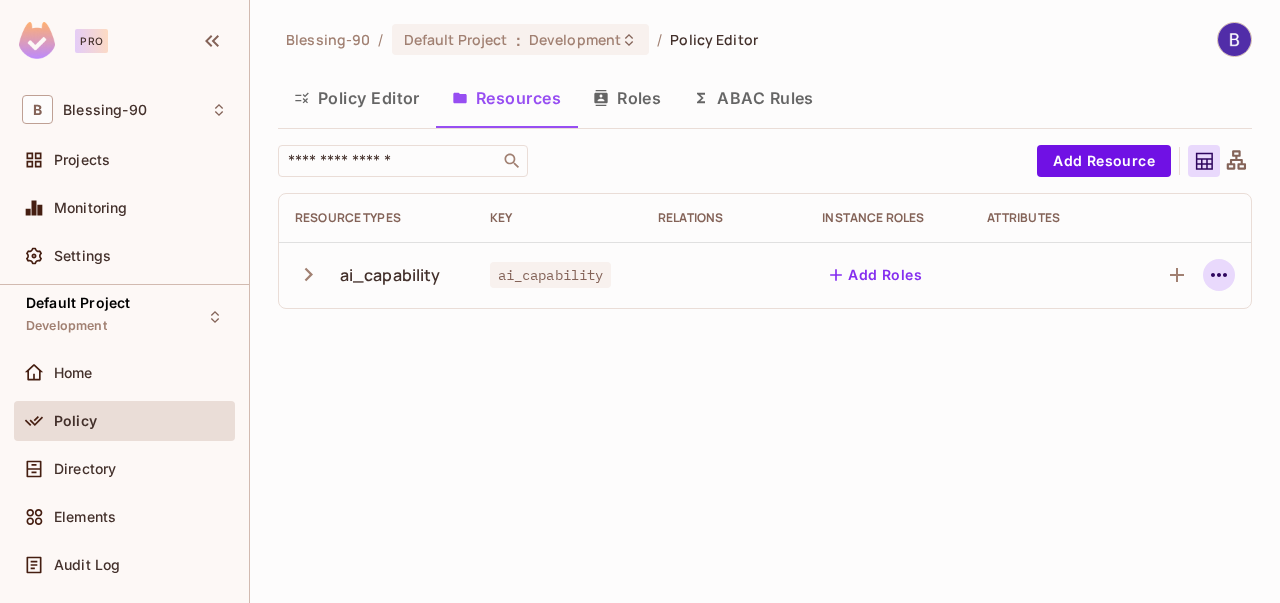 click 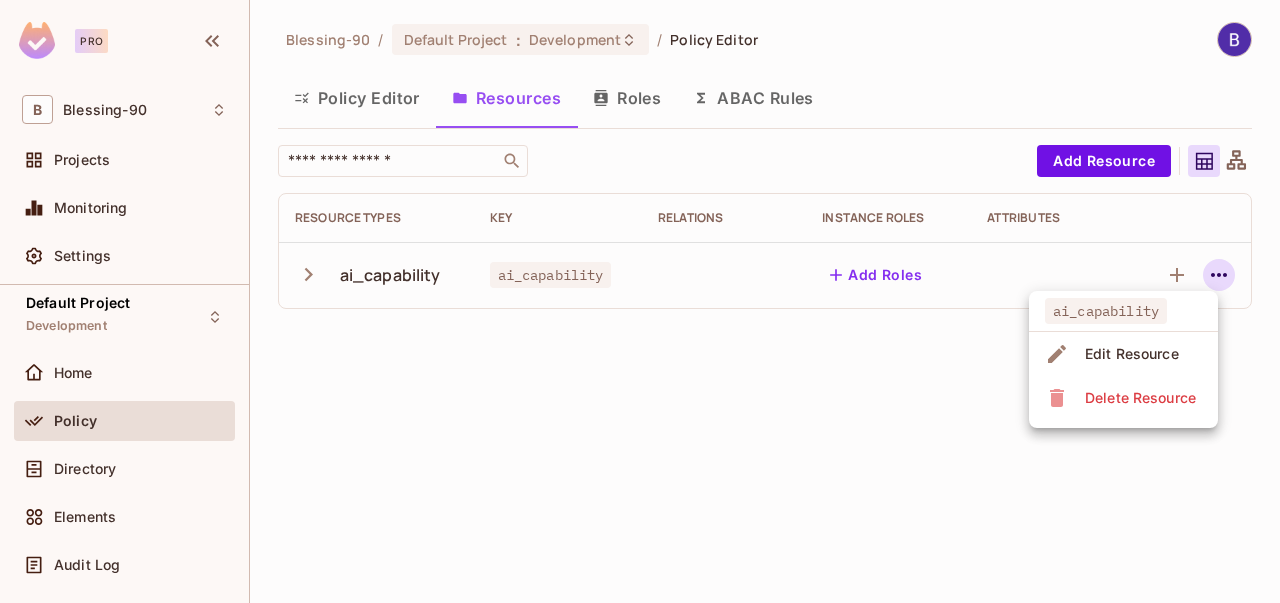 click on "Edit Resource" at bounding box center [1132, 354] 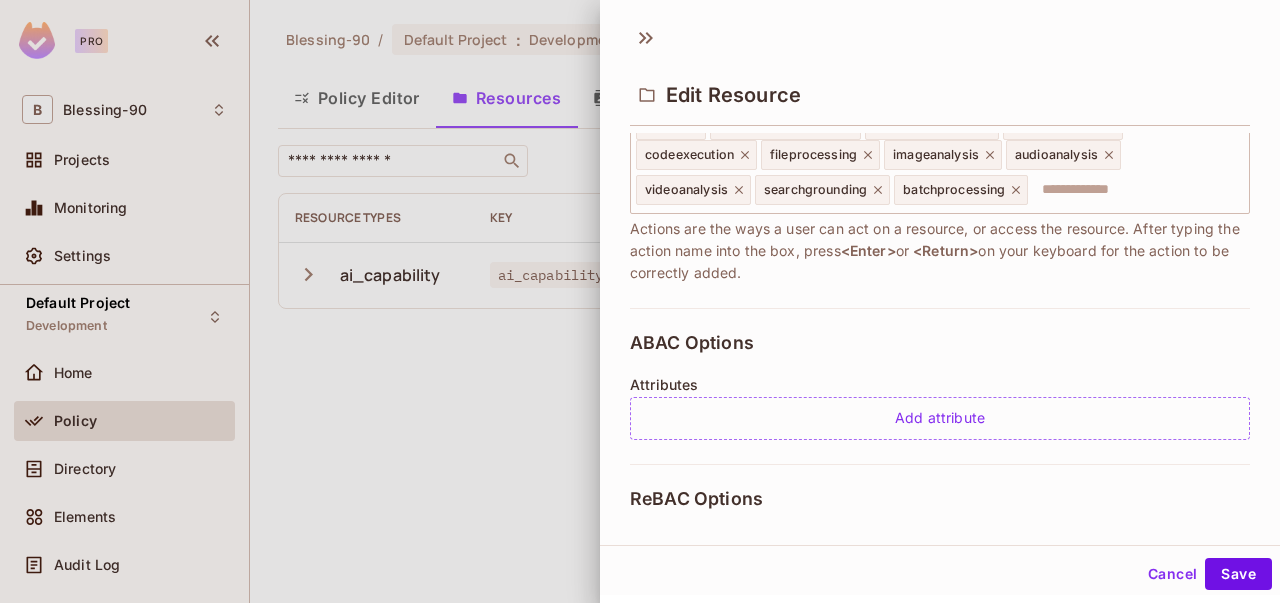 scroll, scrollTop: 556, scrollLeft: 0, axis: vertical 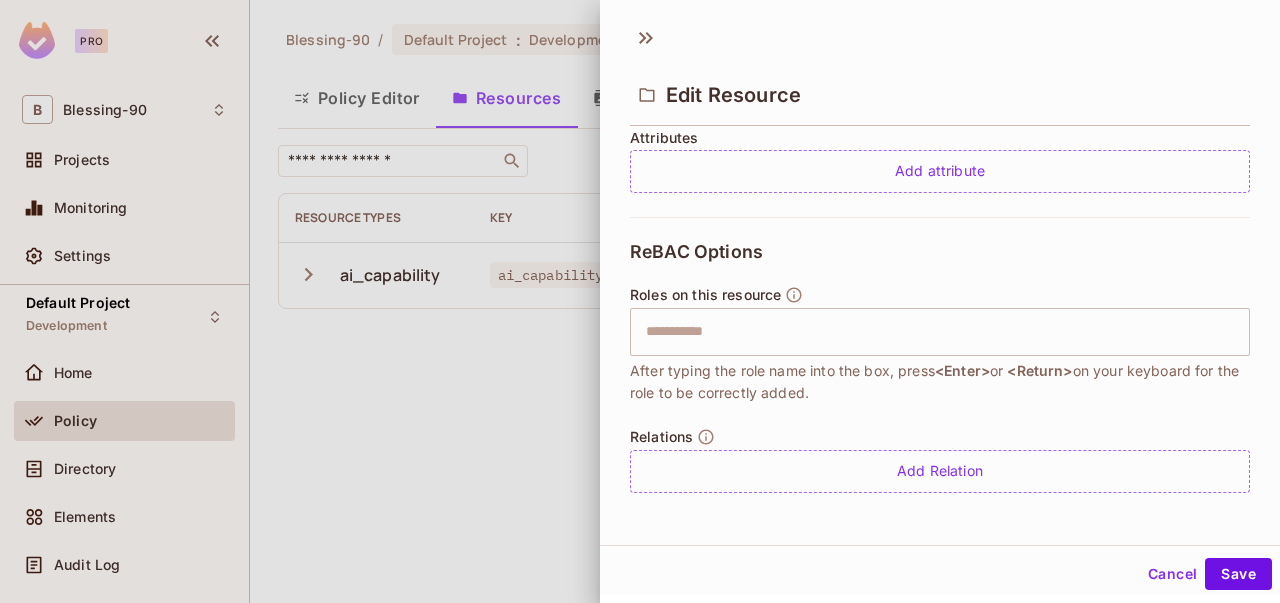 click at bounding box center (937, 332) 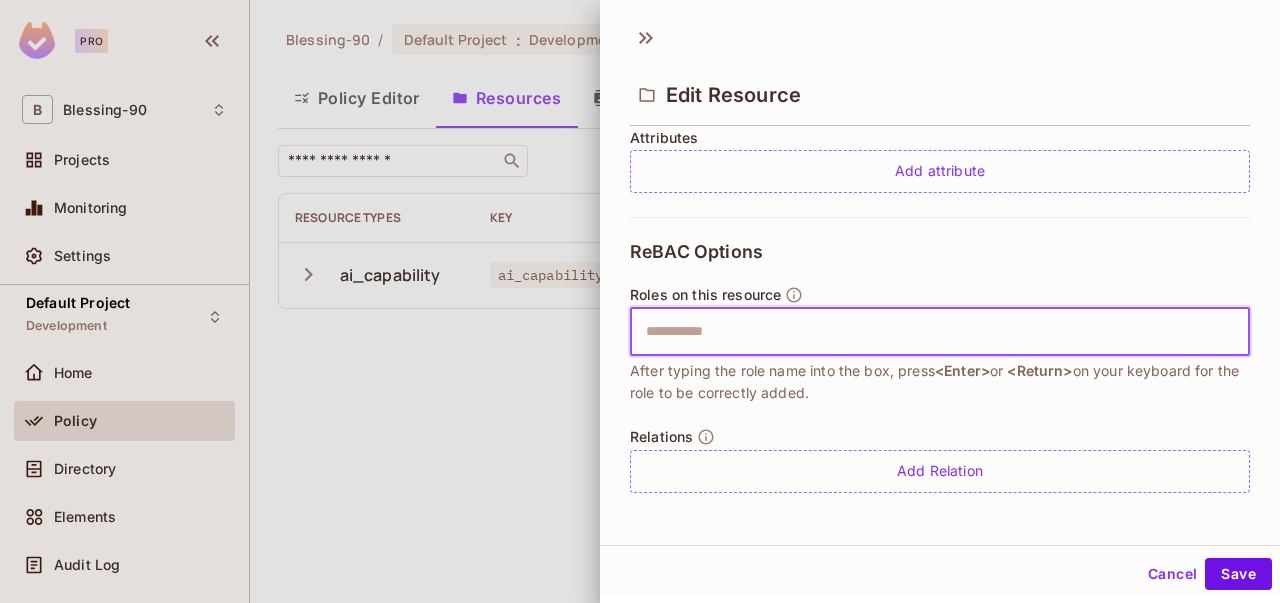click at bounding box center (937, 332) 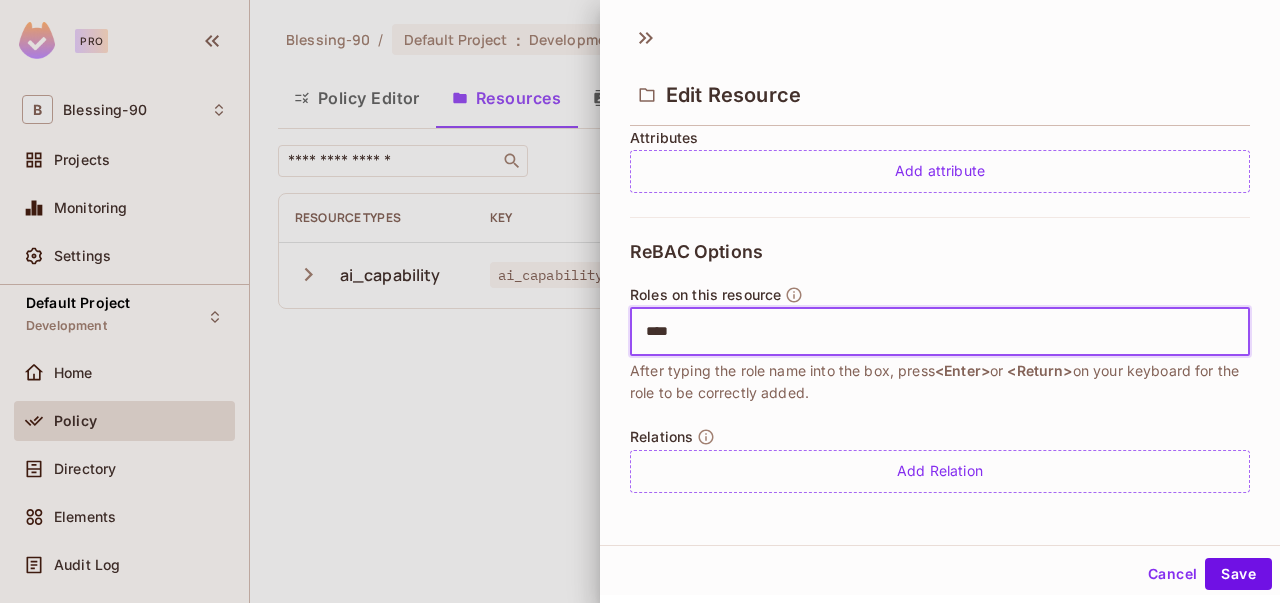 type on "*****" 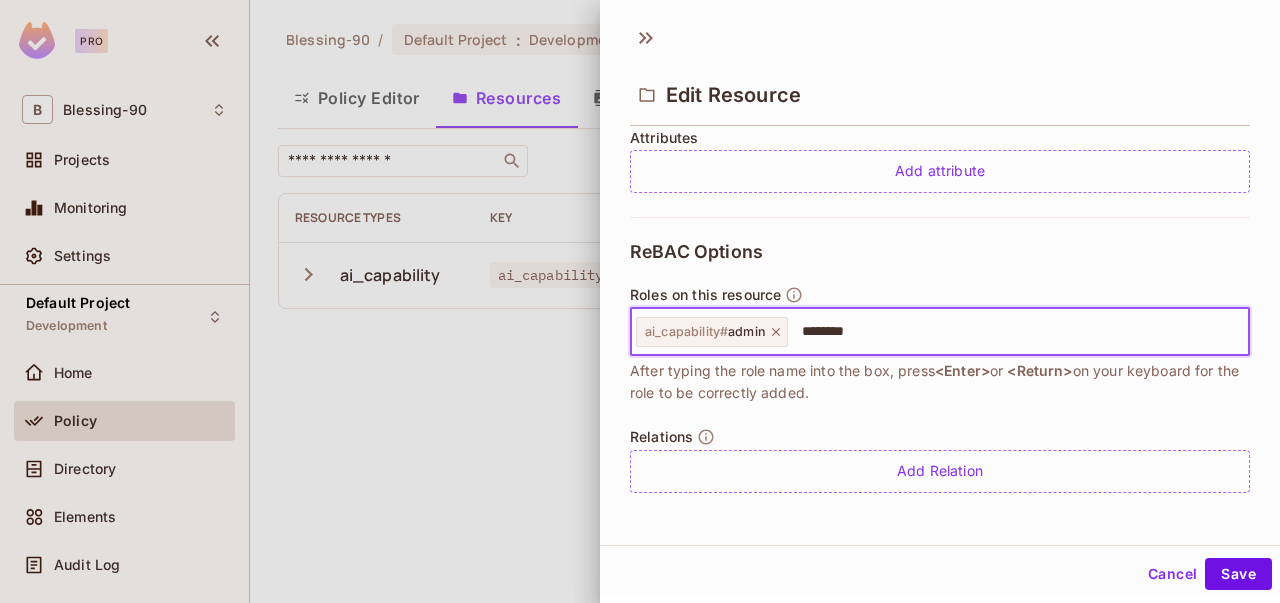 type on "*********" 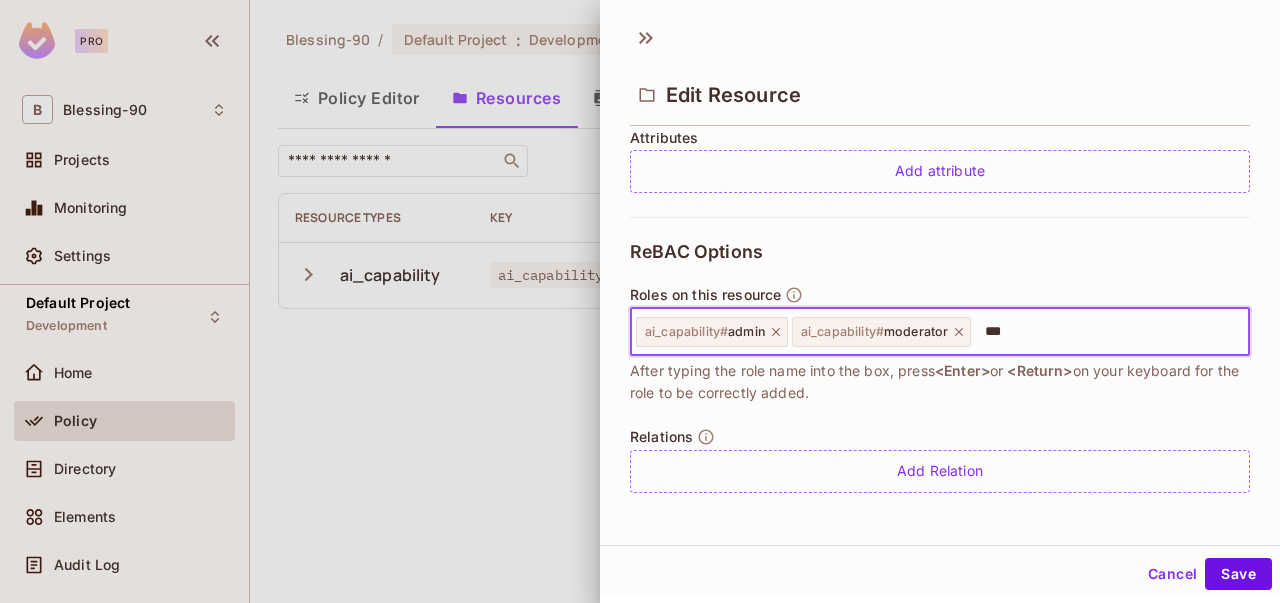 type on "****" 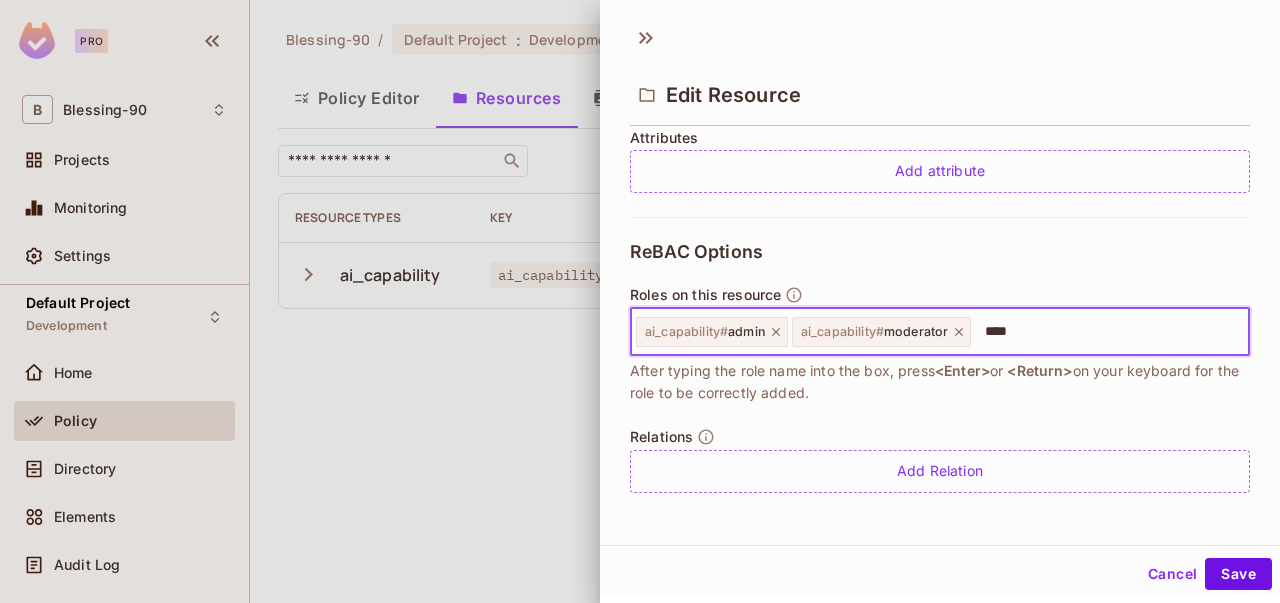 type 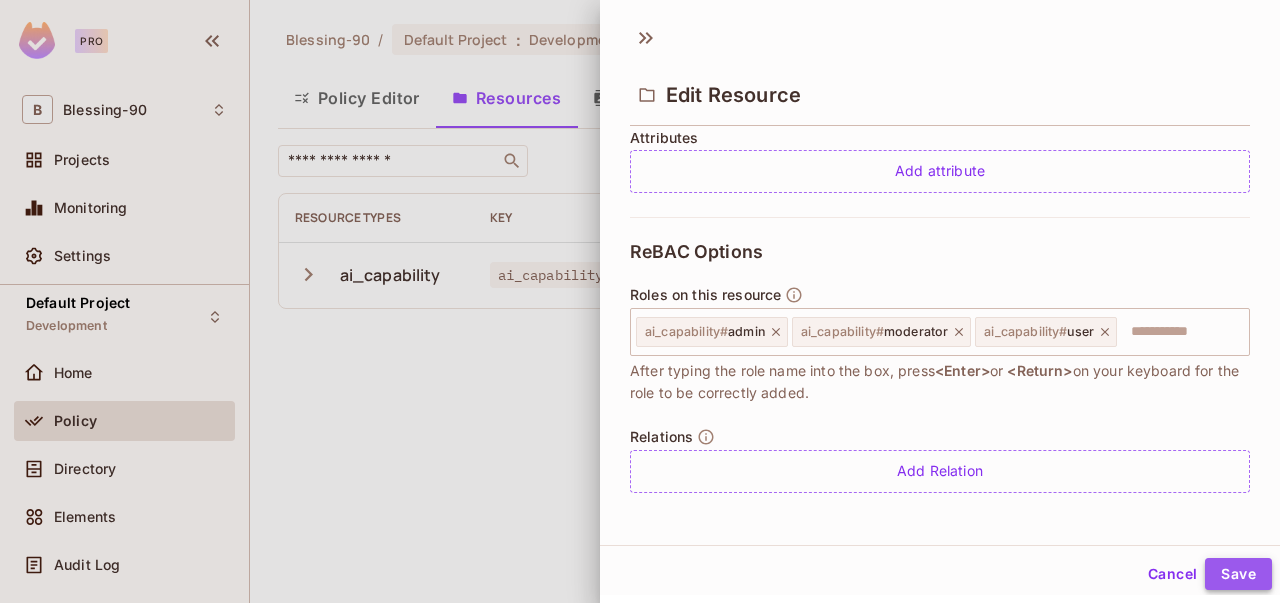 click on "Save" at bounding box center [1238, 574] 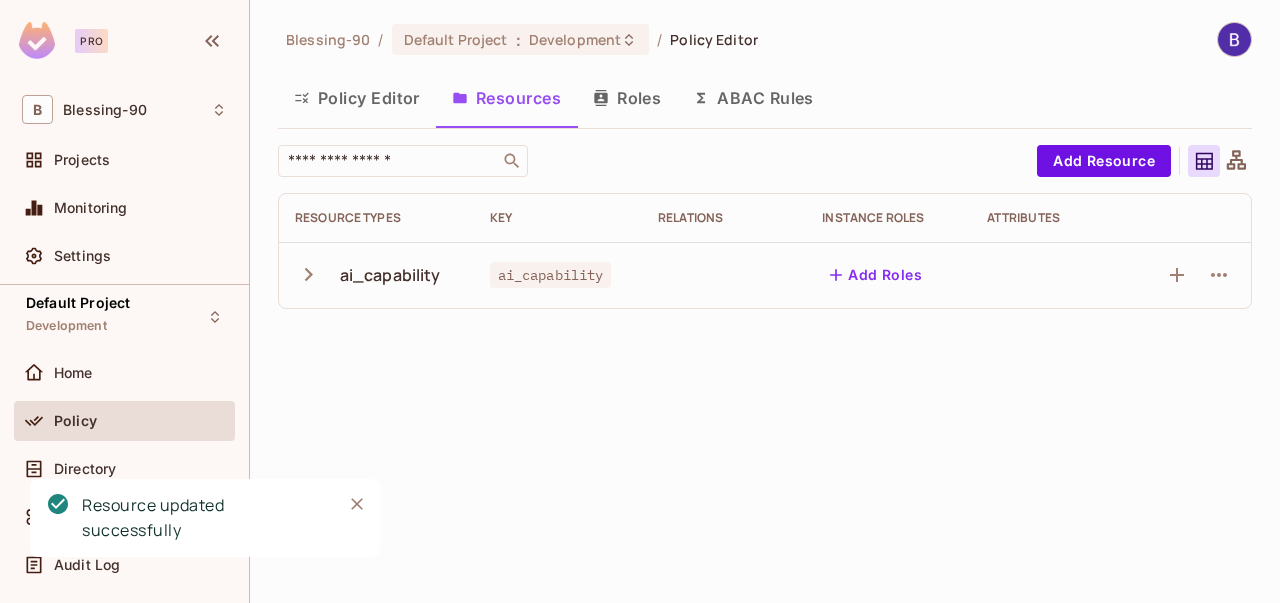 click 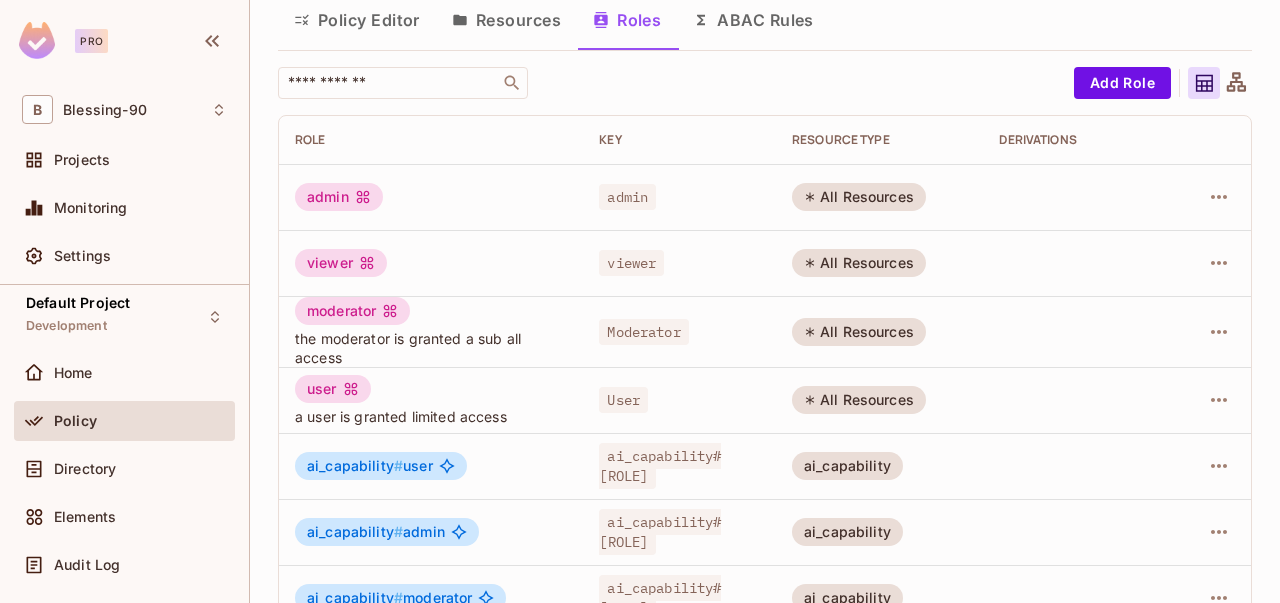 scroll, scrollTop: 121, scrollLeft: 0, axis: vertical 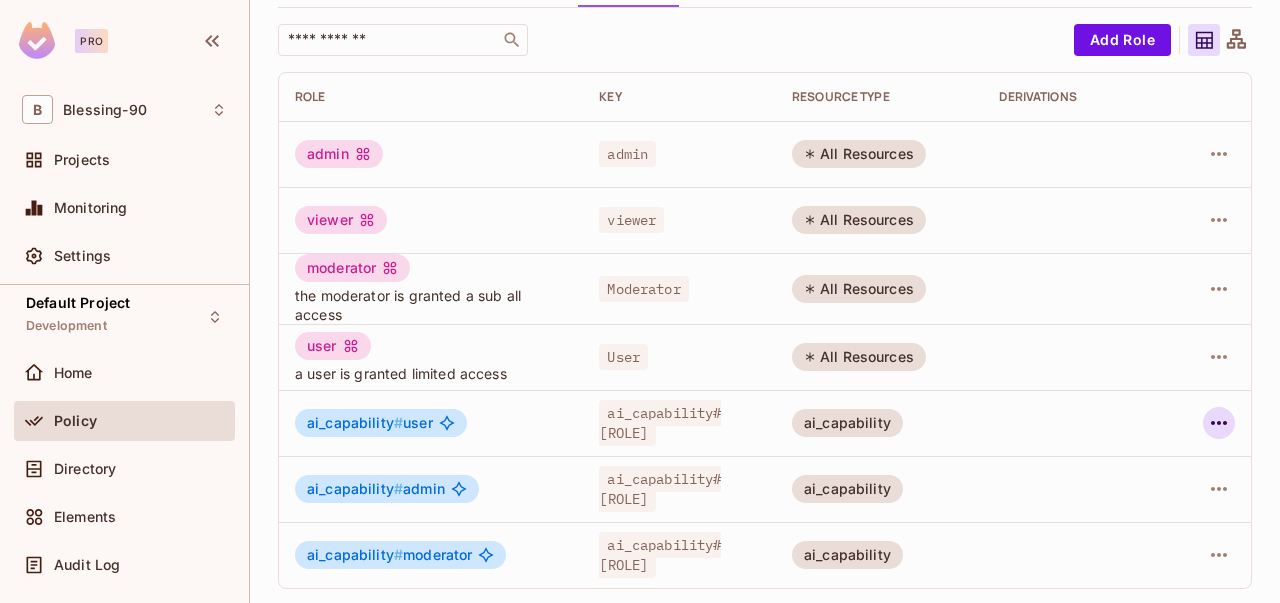 click 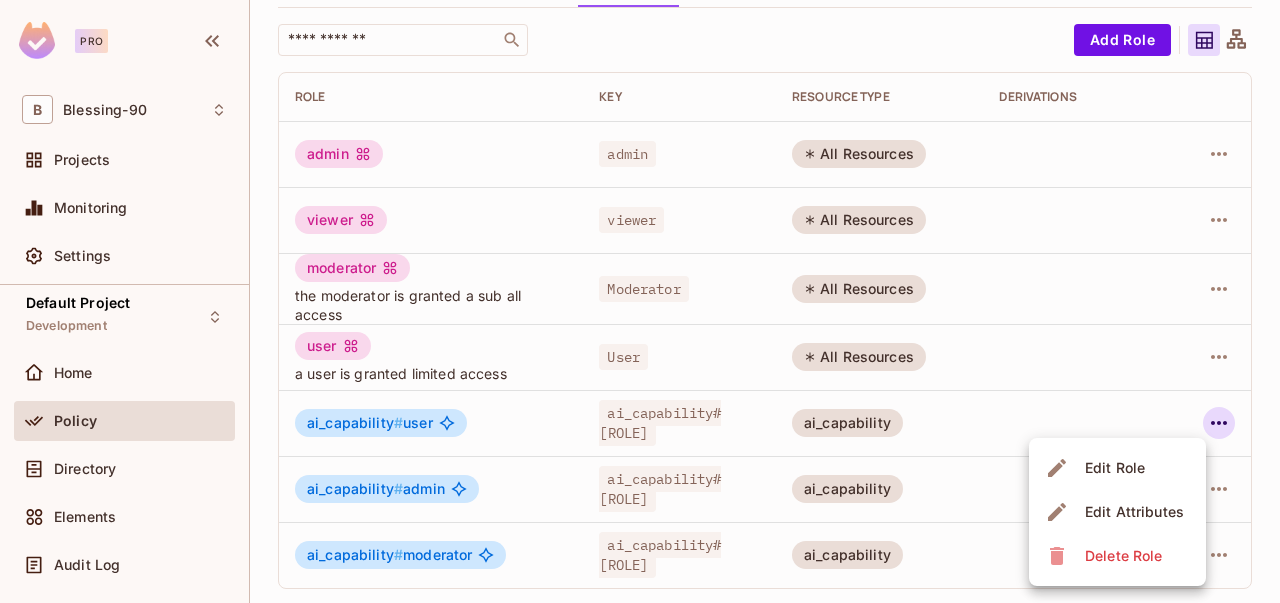 click at bounding box center (640, 301) 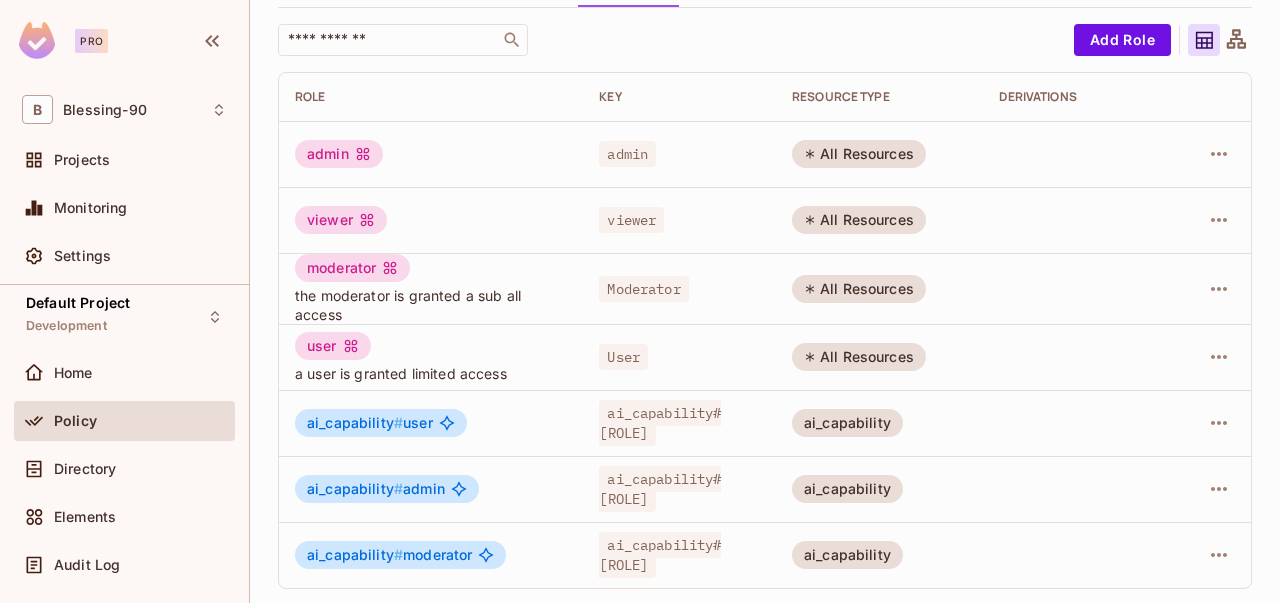 scroll, scrollTop: 0, scrollLeft: 0, axis: both 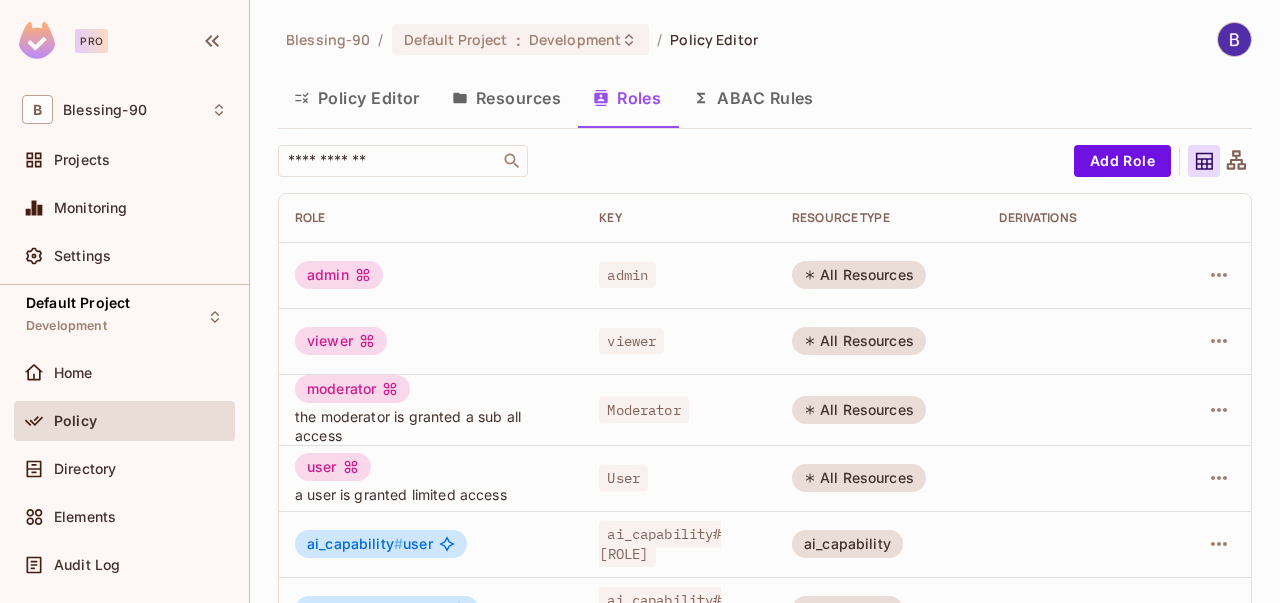 click on "Policy Editor" at bounding box center [357, 98] 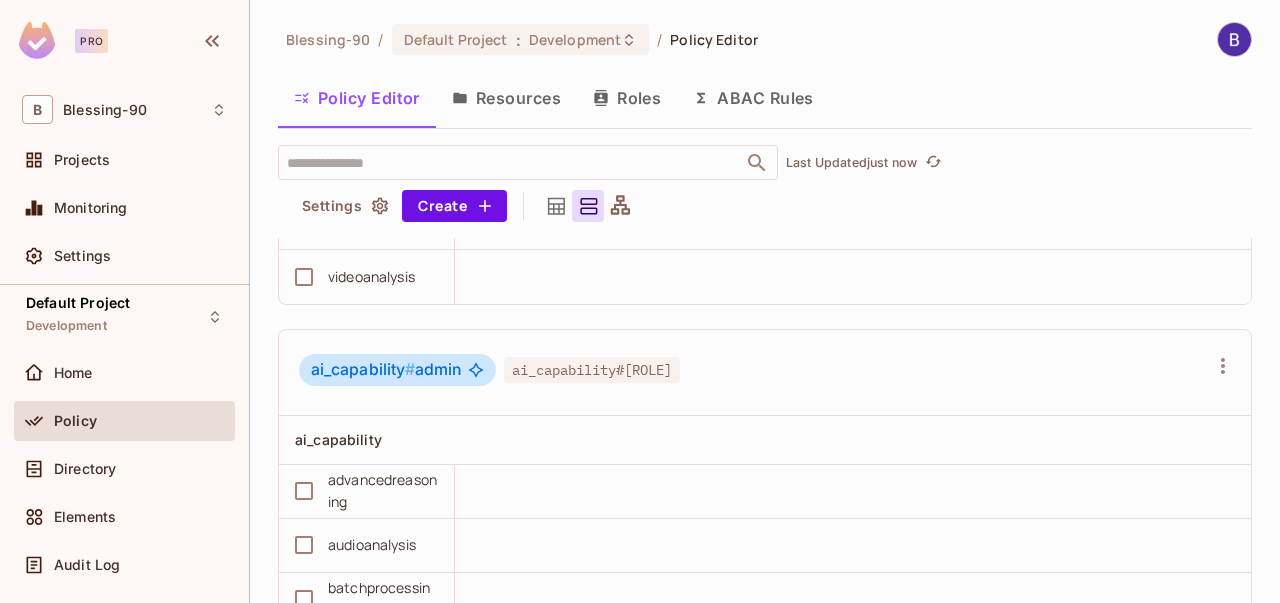scroll, scrollTop: 2982, scrollLeft: 0, axis: vertical 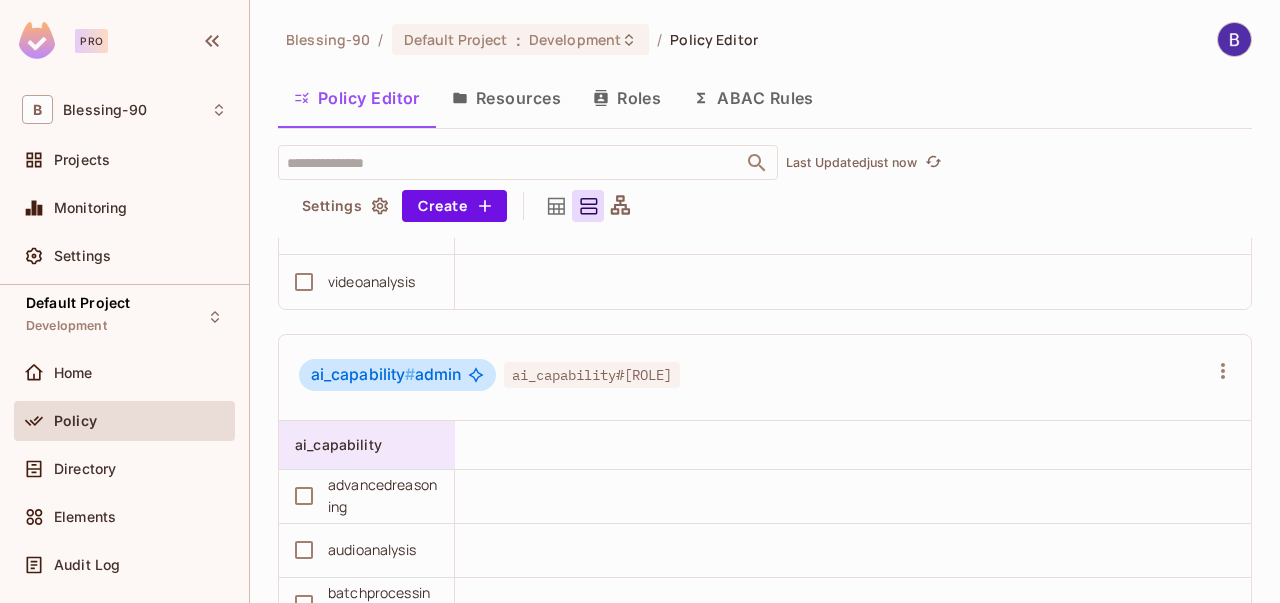 click on "ai_capability" at bounding box center [361, 445] 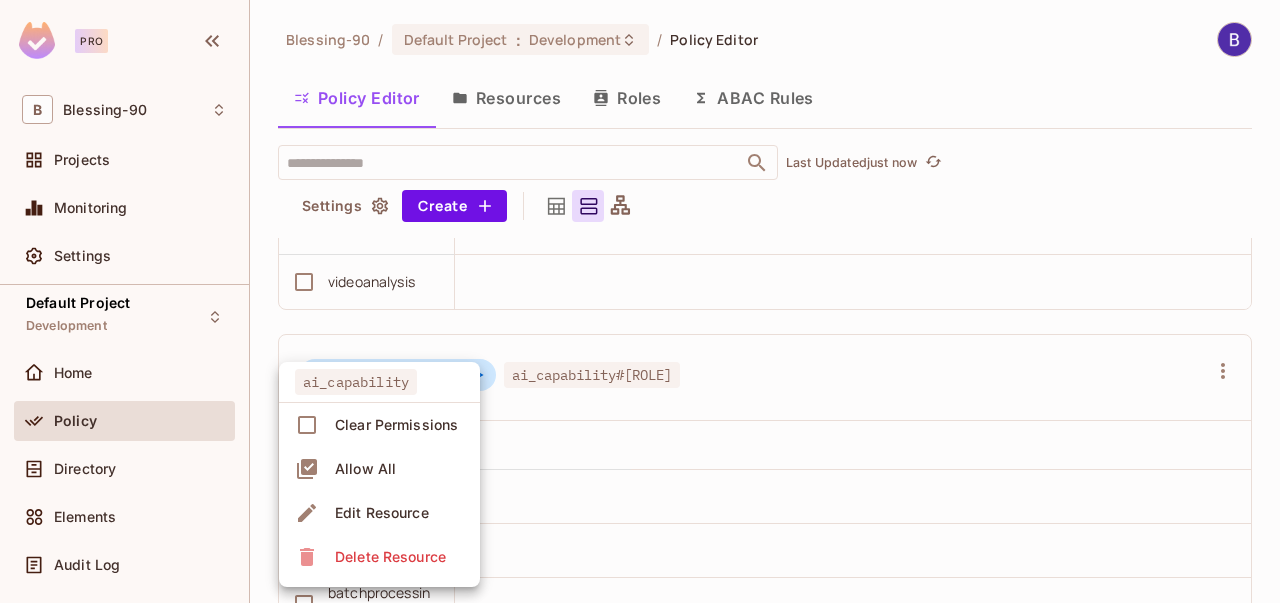 click on "Allow All" at bounding box center [365, 469] 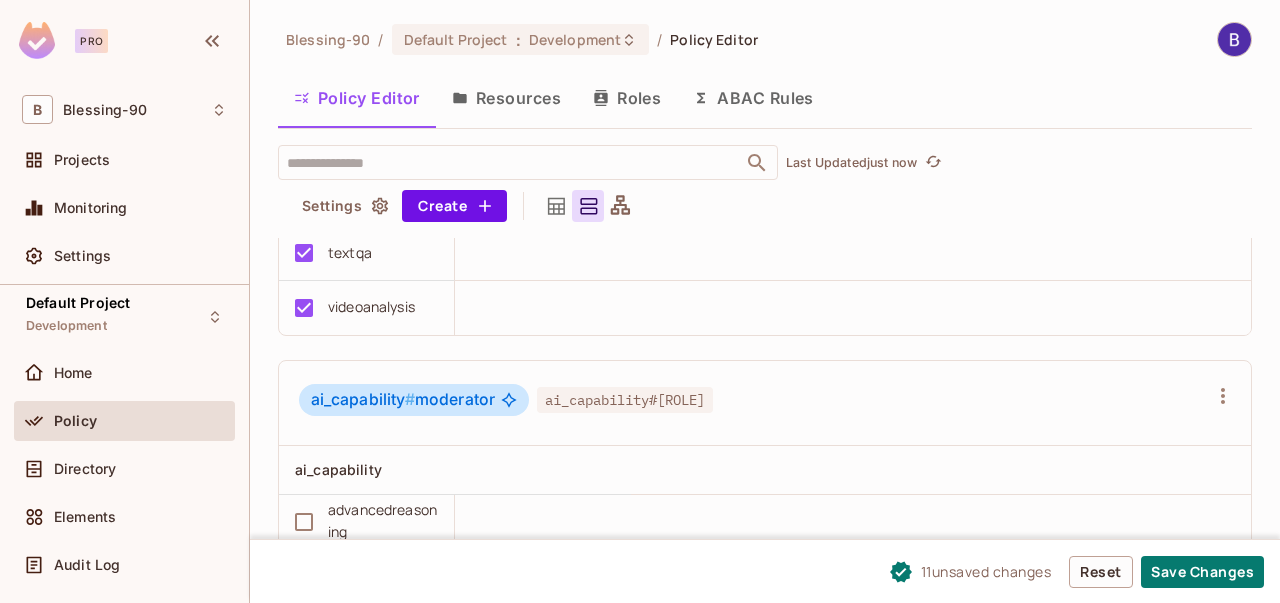 scroll, scrollTop: 3714, scrollLeft: 0, axis: vertical 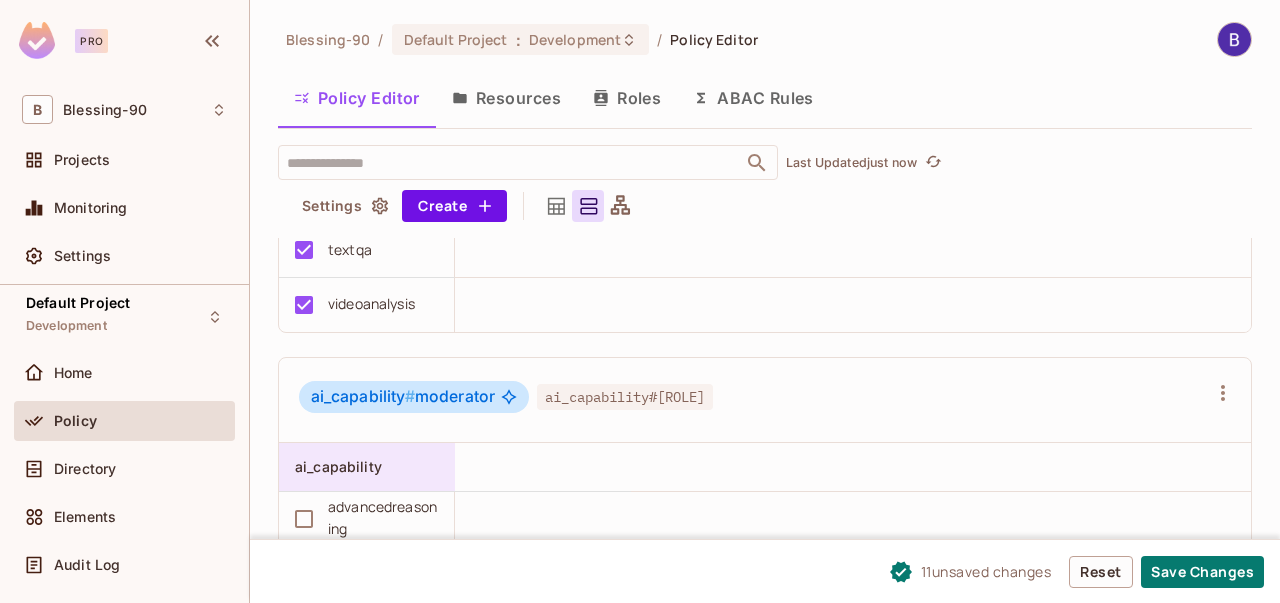 click on "ai_capability" at bounding box center [367, 467] 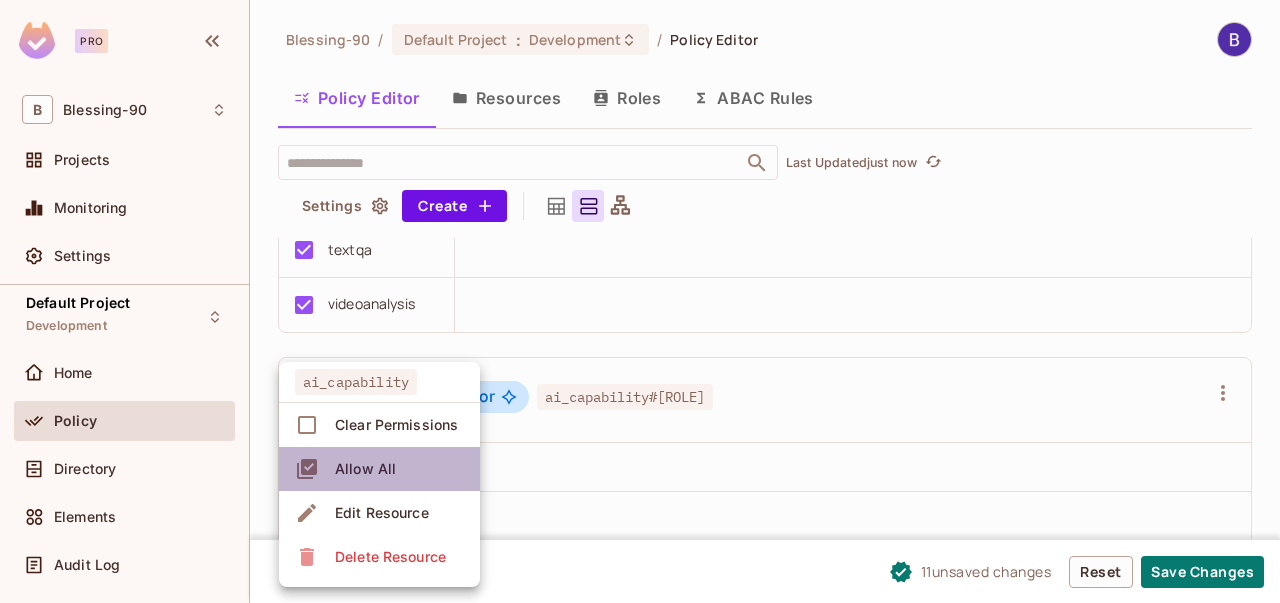 click on "Allow All" at bounding box center [365, 469] 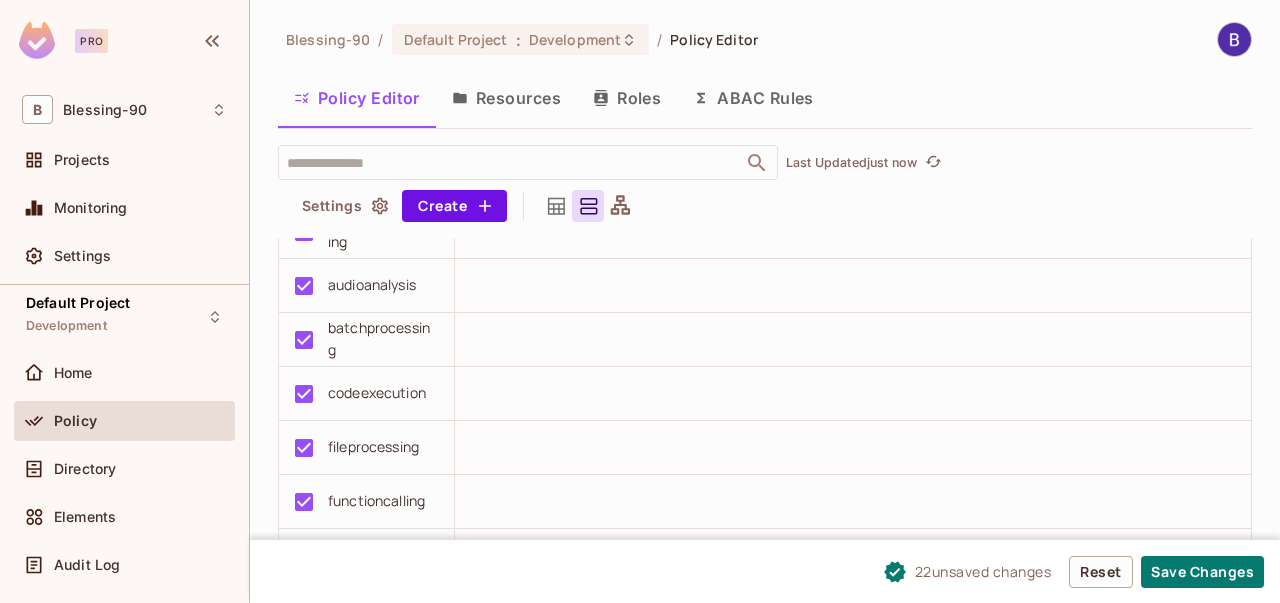 scroll, scrollTop: 3994, scrollLeft: 0, axis: vertical 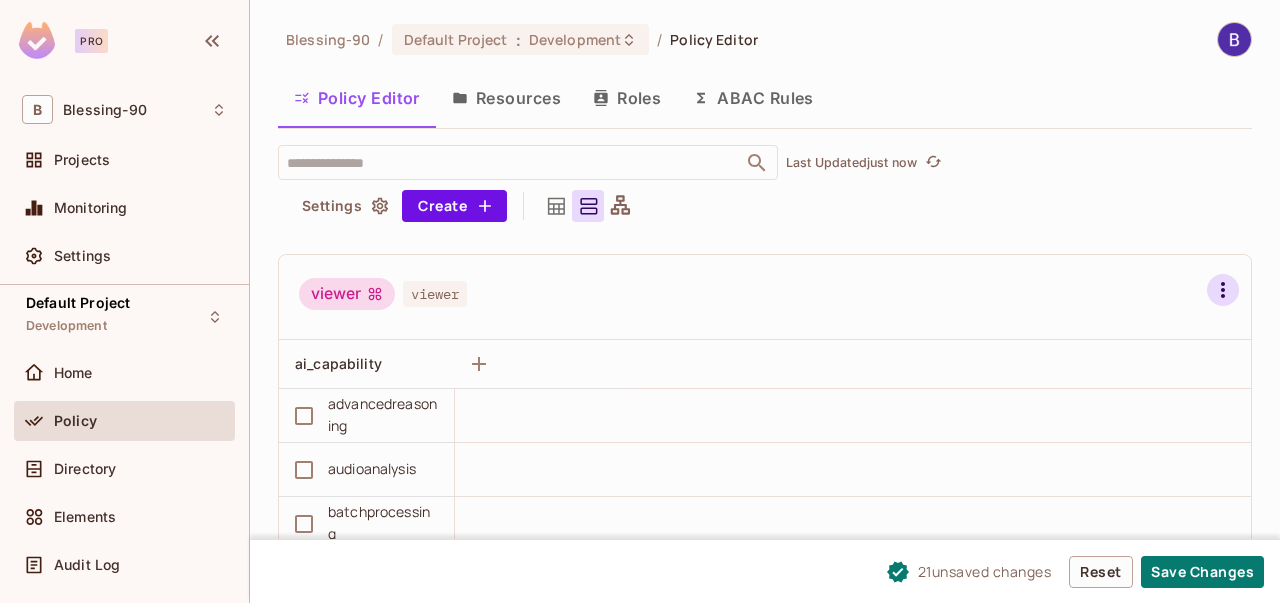 click 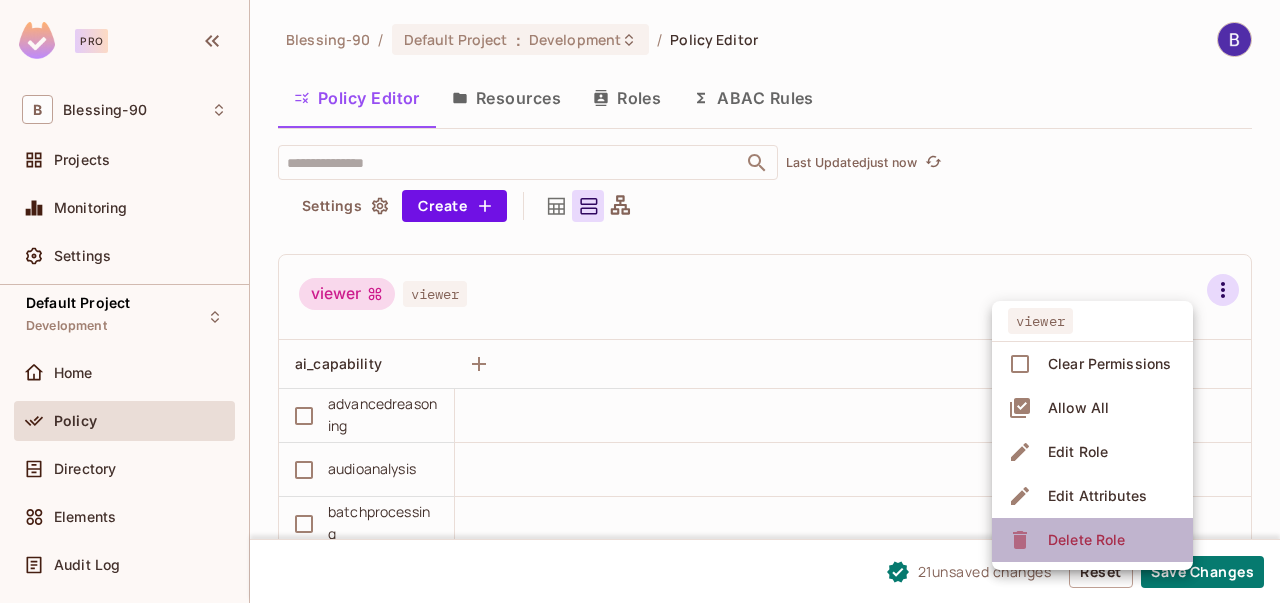 click 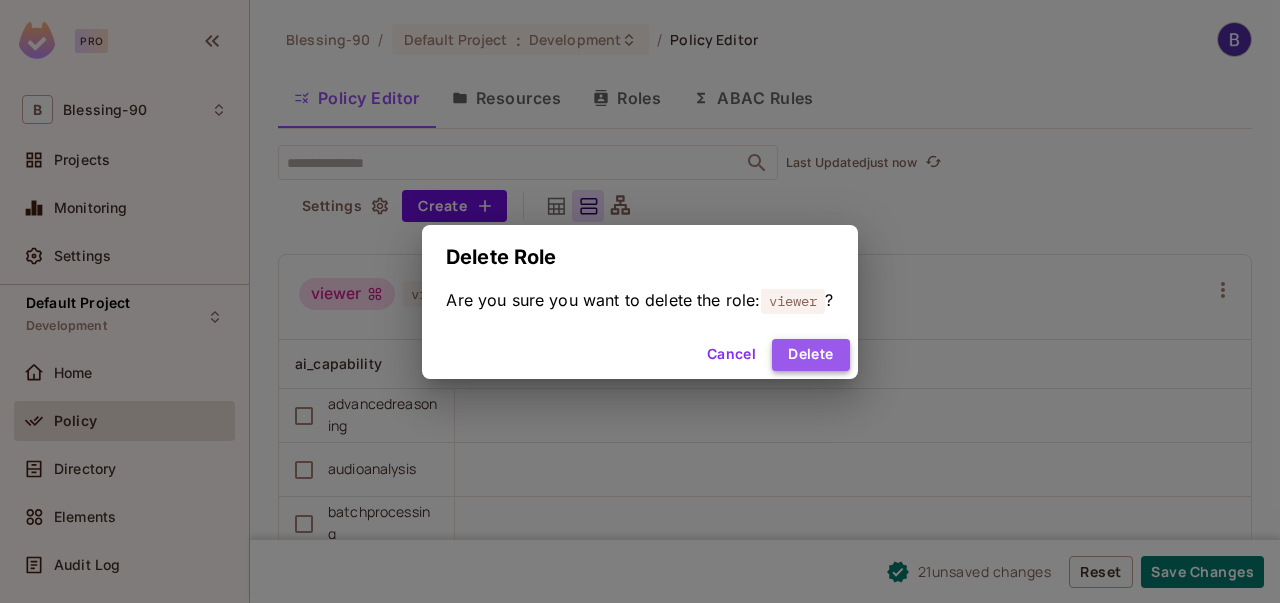 click on "Delete" at bounding box center [810, 355] 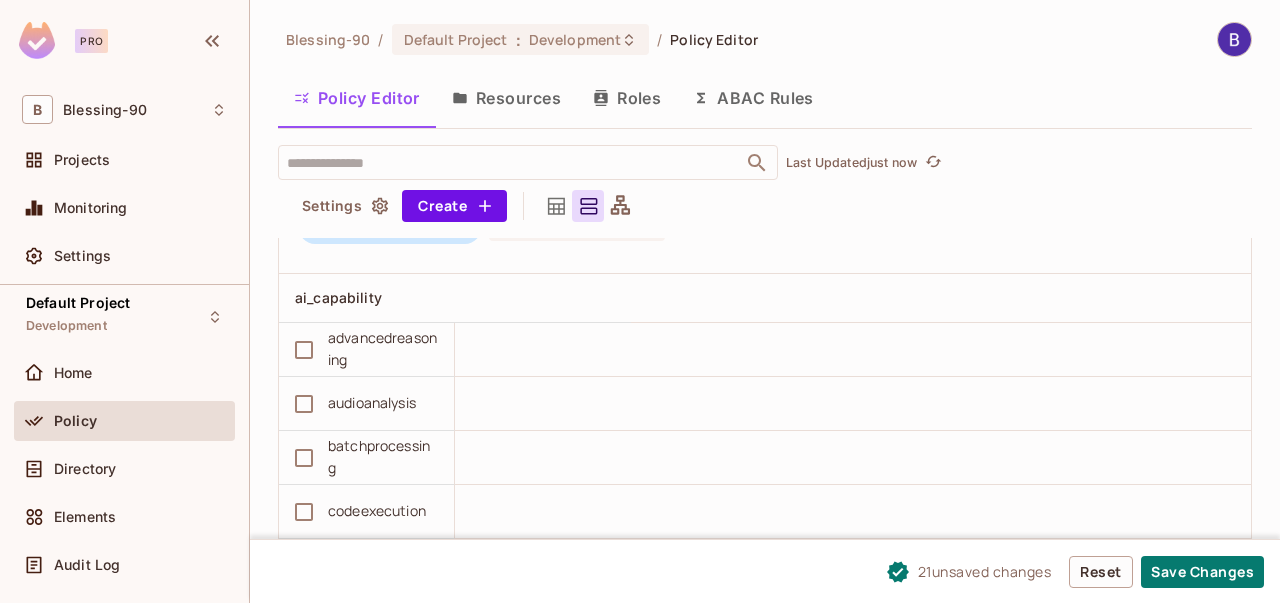 scroll, scrollTop: 3926, scrollLeft: 0, axis: vertical 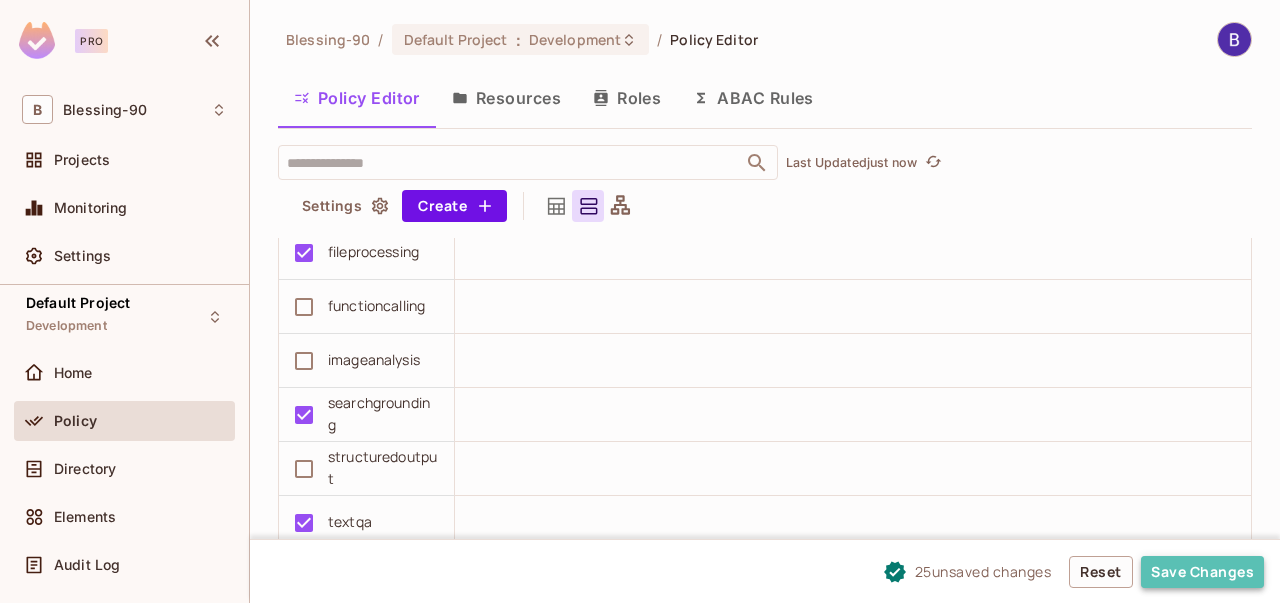 click on "Save Changes" at bounding box center (1202, 572) 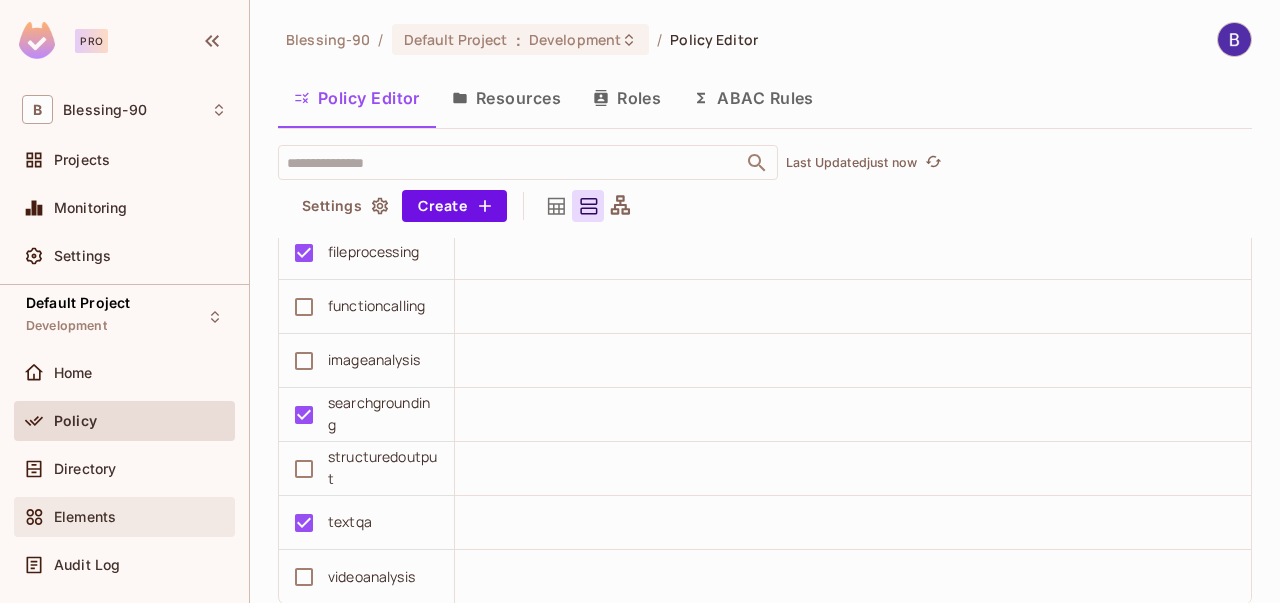 click on "Elements" at bounding box center [85, 517] 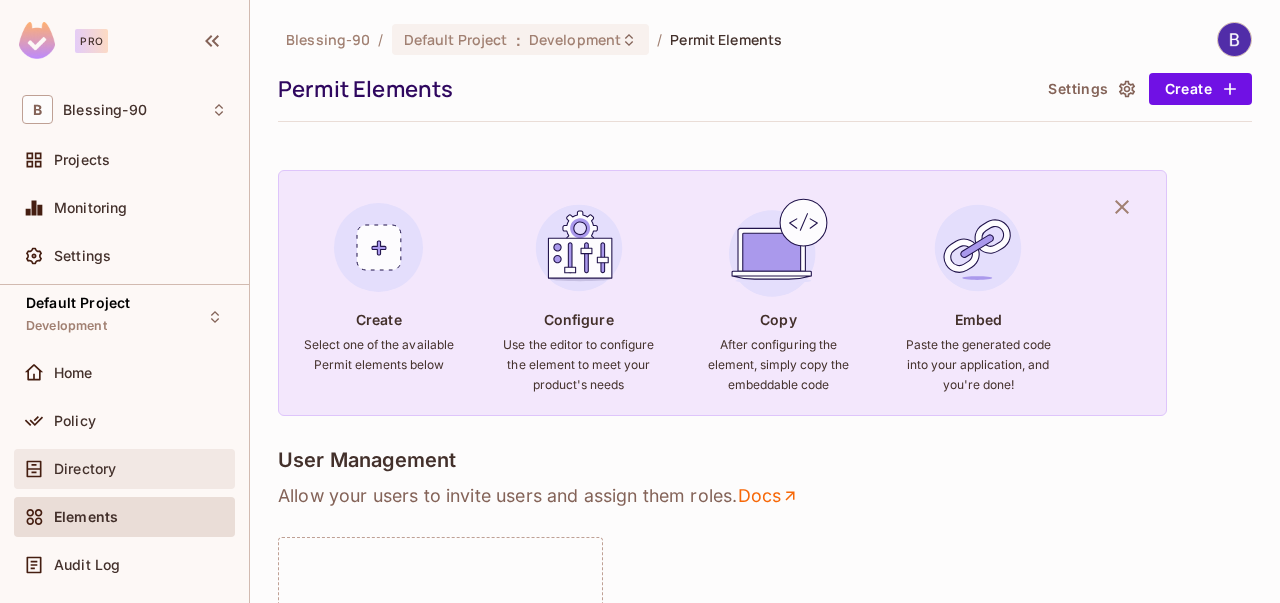click on "Directory" at bounding box center (85, 469) 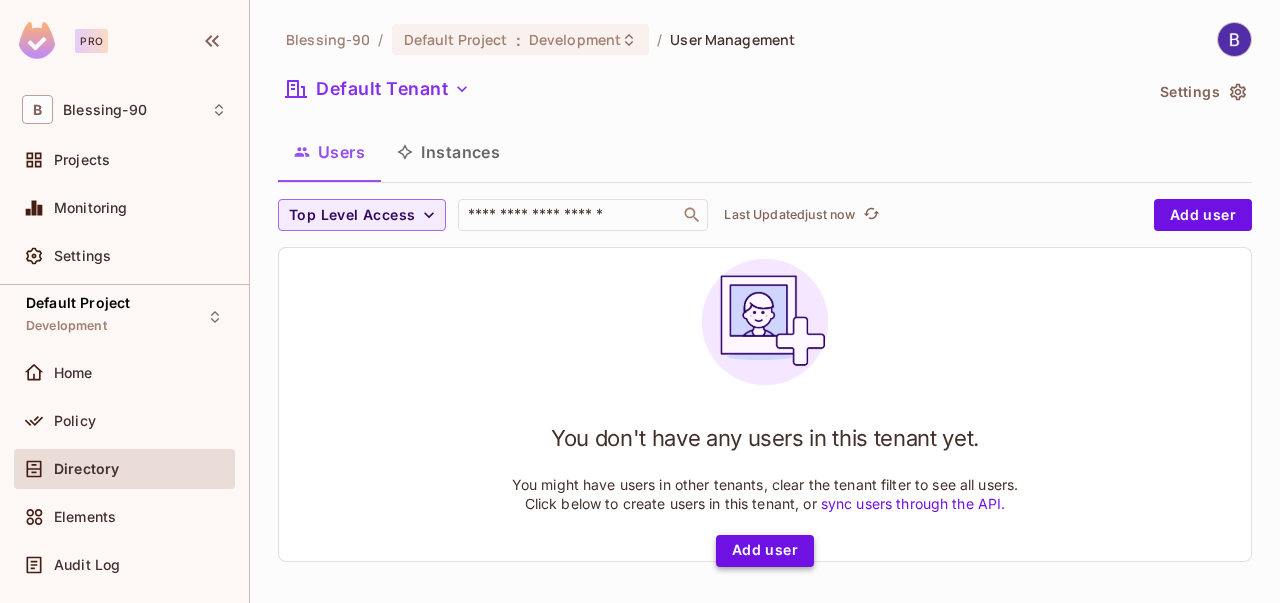 click on "Add user" at bounding box center (765, 551) 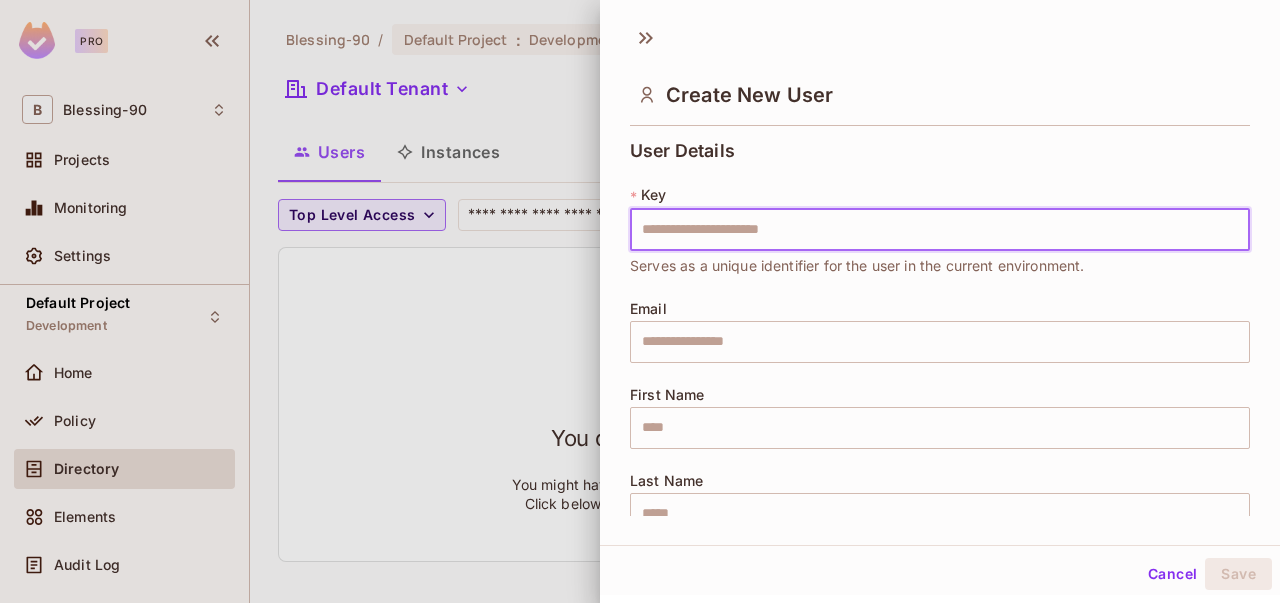click at bounding box center [940, 230] 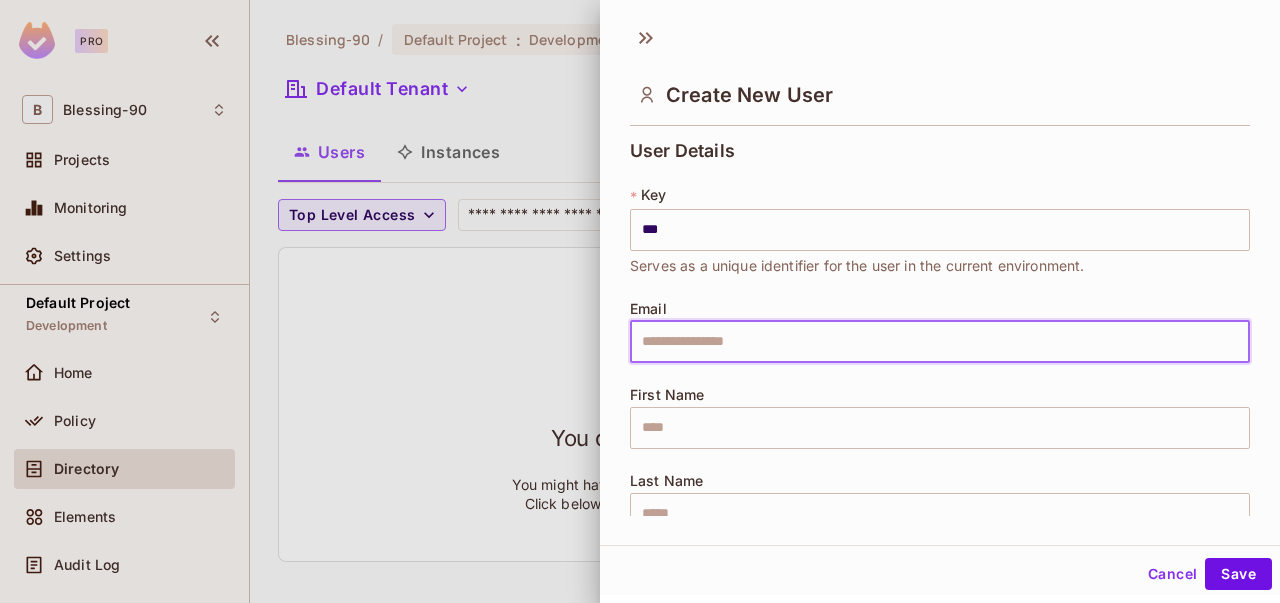 click at bounding box center (940, 342) 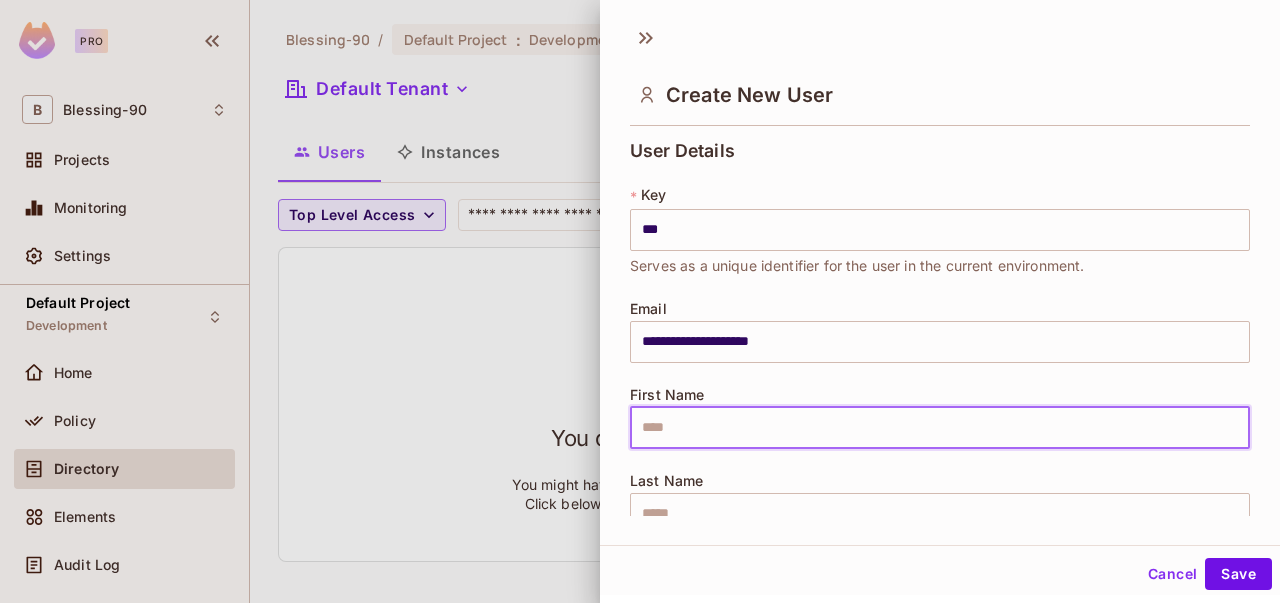 click at bounding box center (940, 428) 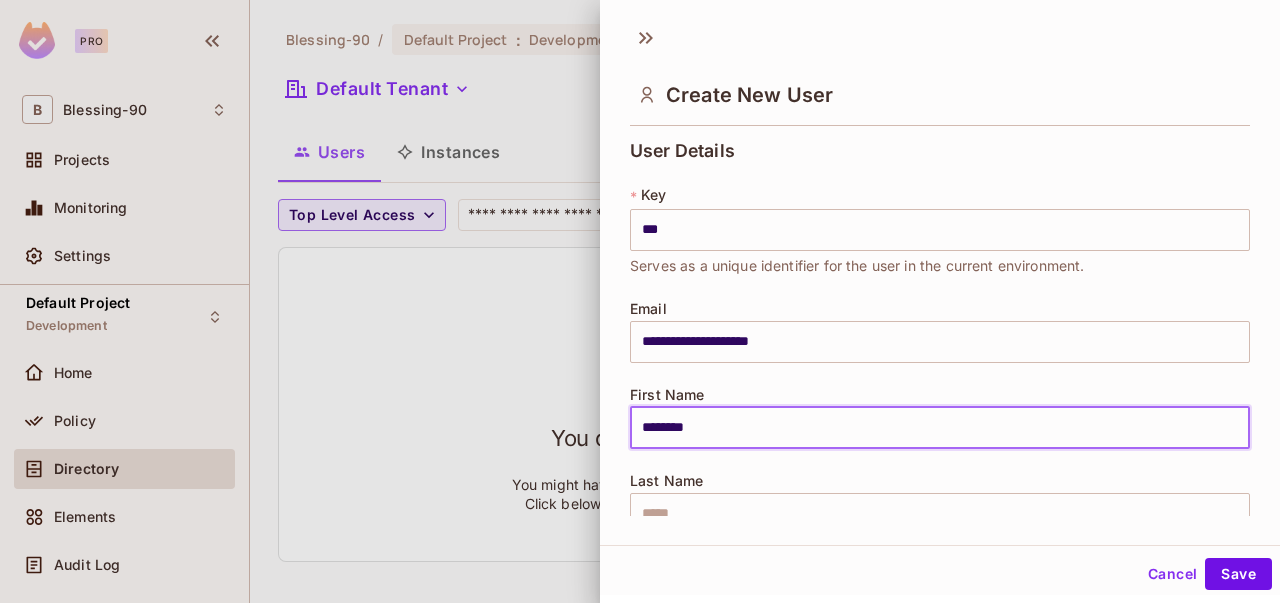 type on "*****" 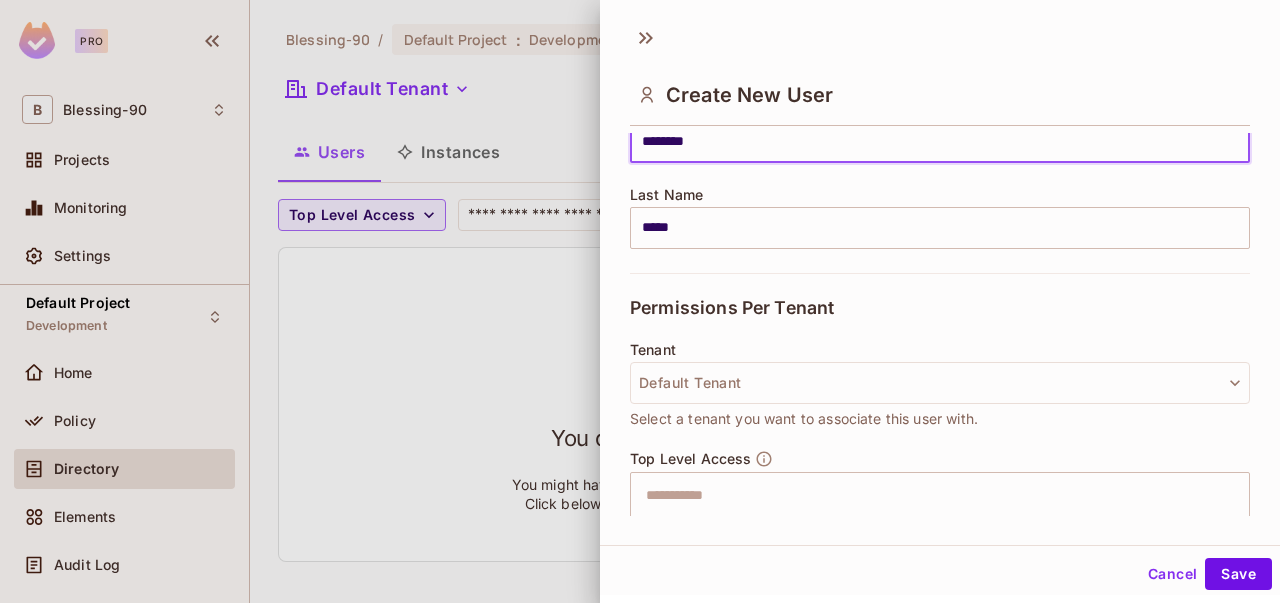 scroll, scrollTop: 288, scrollLeft: 0, axis: vertical 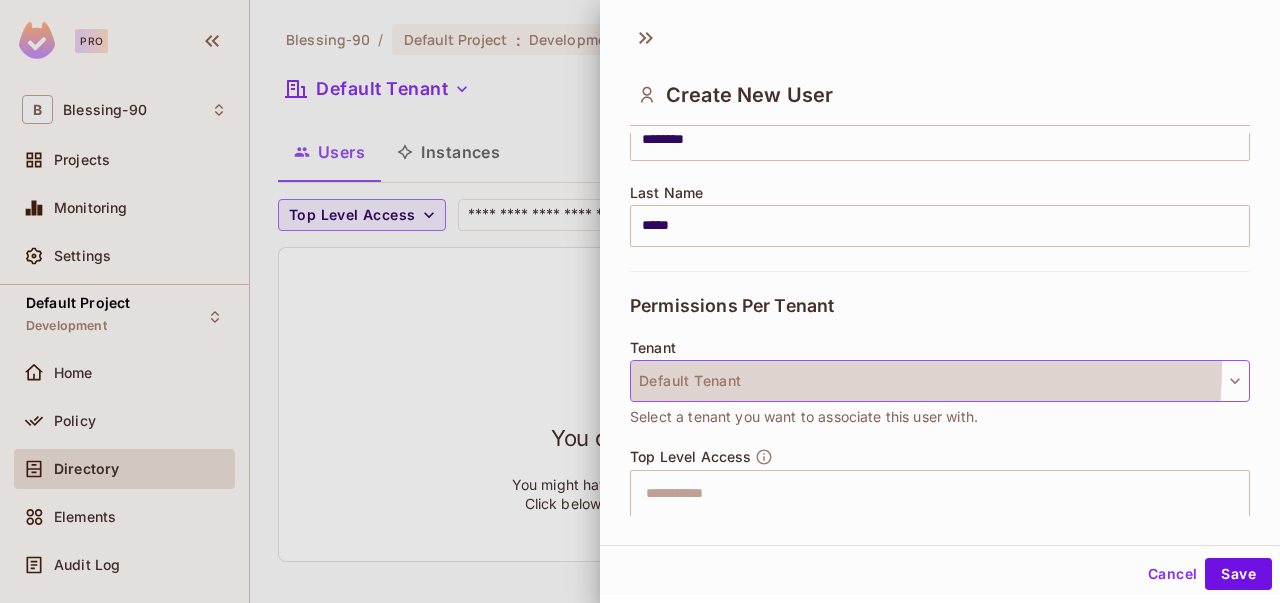 click on "Default Tenant" at bounding box center (940, 381) 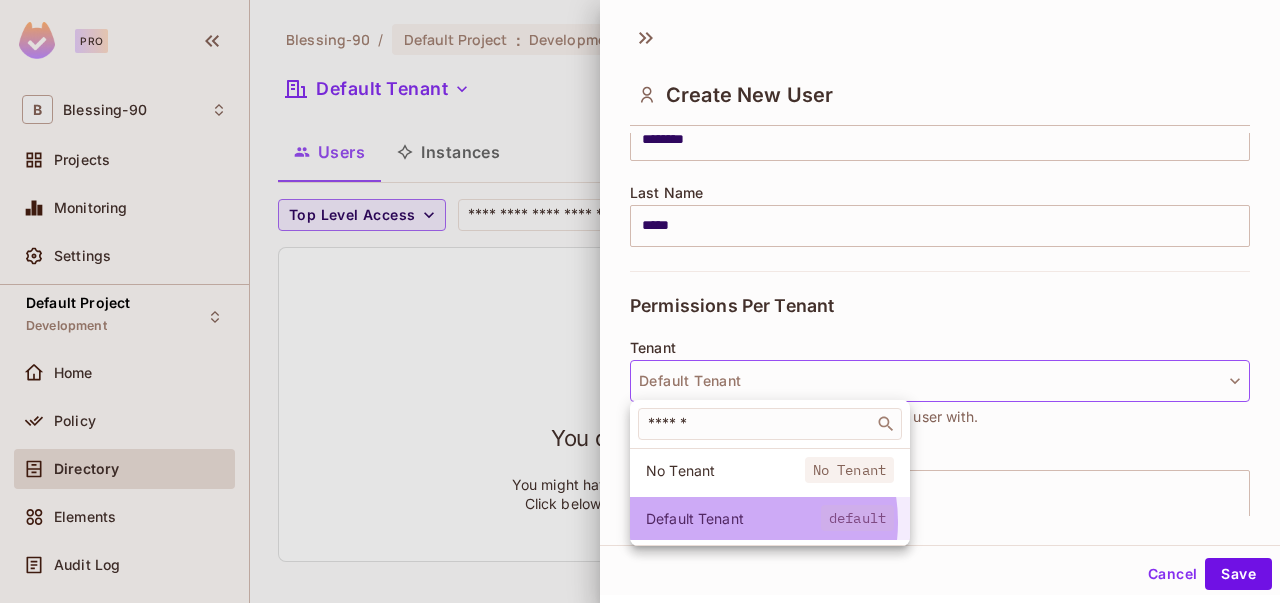 click on "Default Tenant" at bounding box center [733, 518] 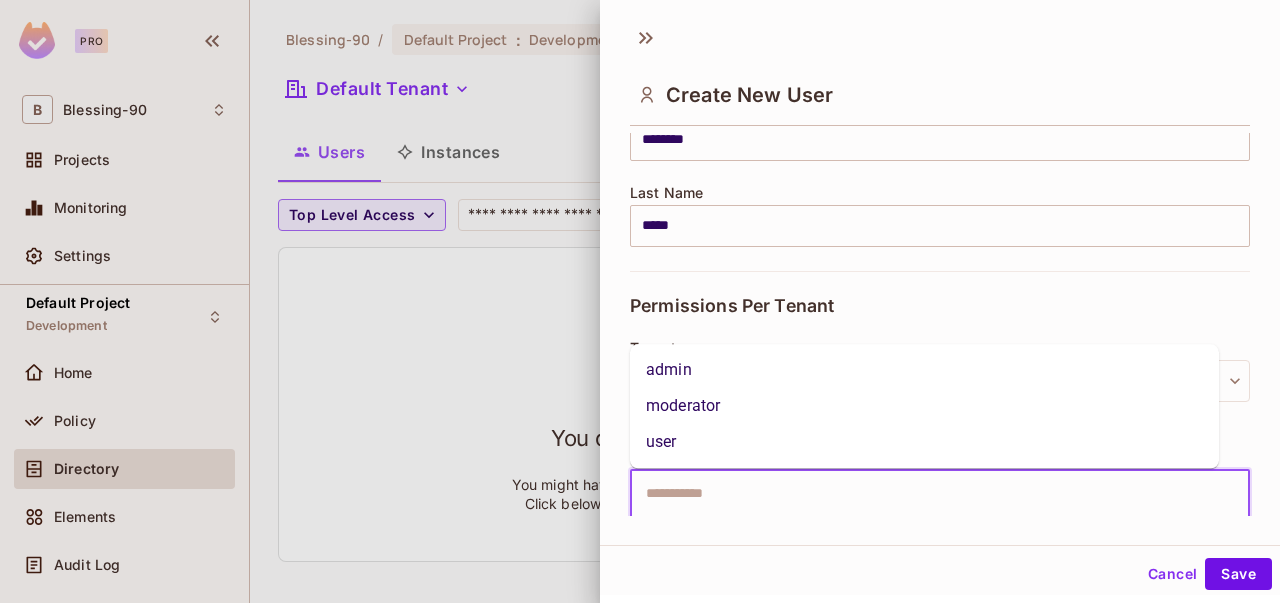 click at bounding box center [922, 494] 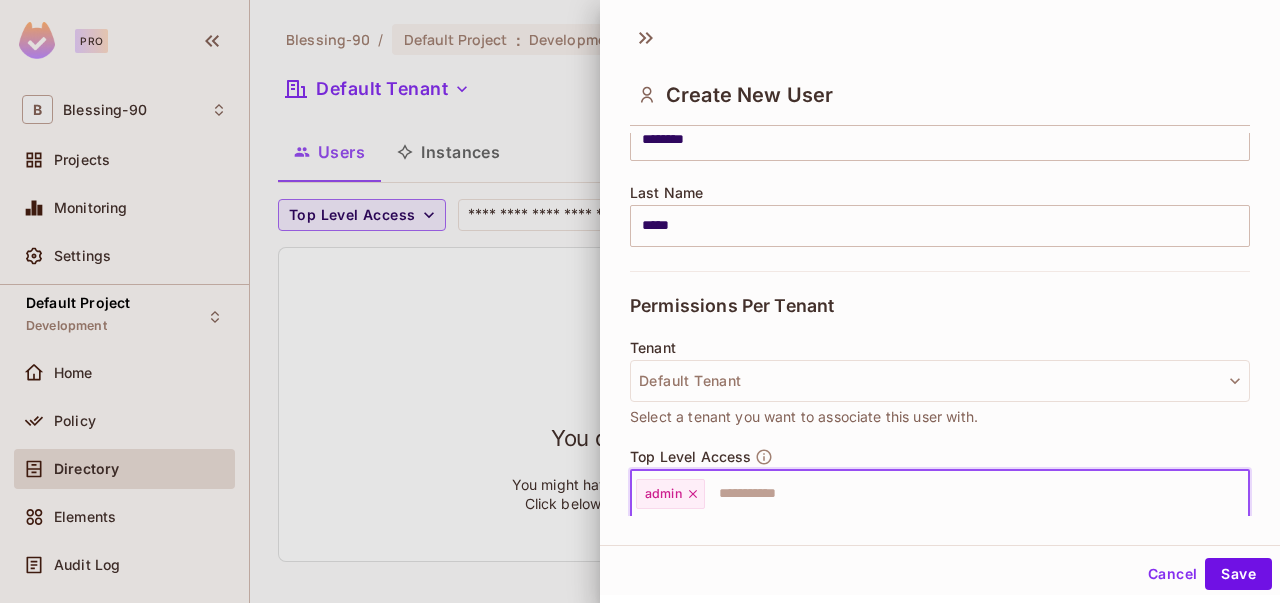 scroll, scrollTop: 460, scrollLeft: 0, axis: vertical 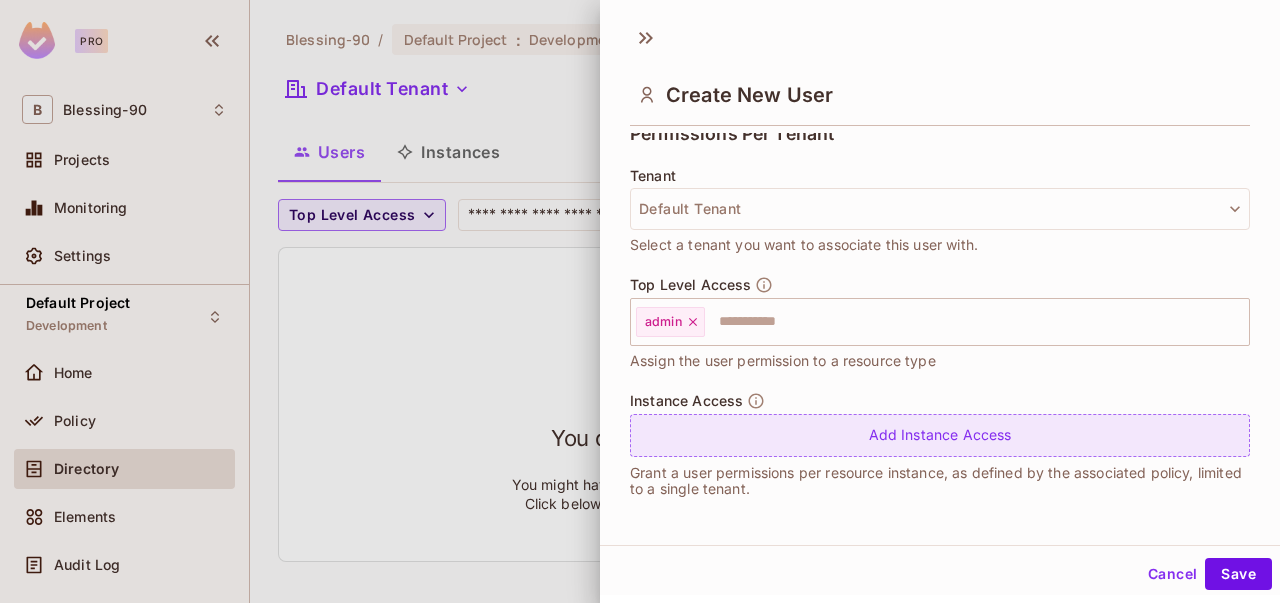 click on "Add Instance Access" at bounding box center (940, 435) 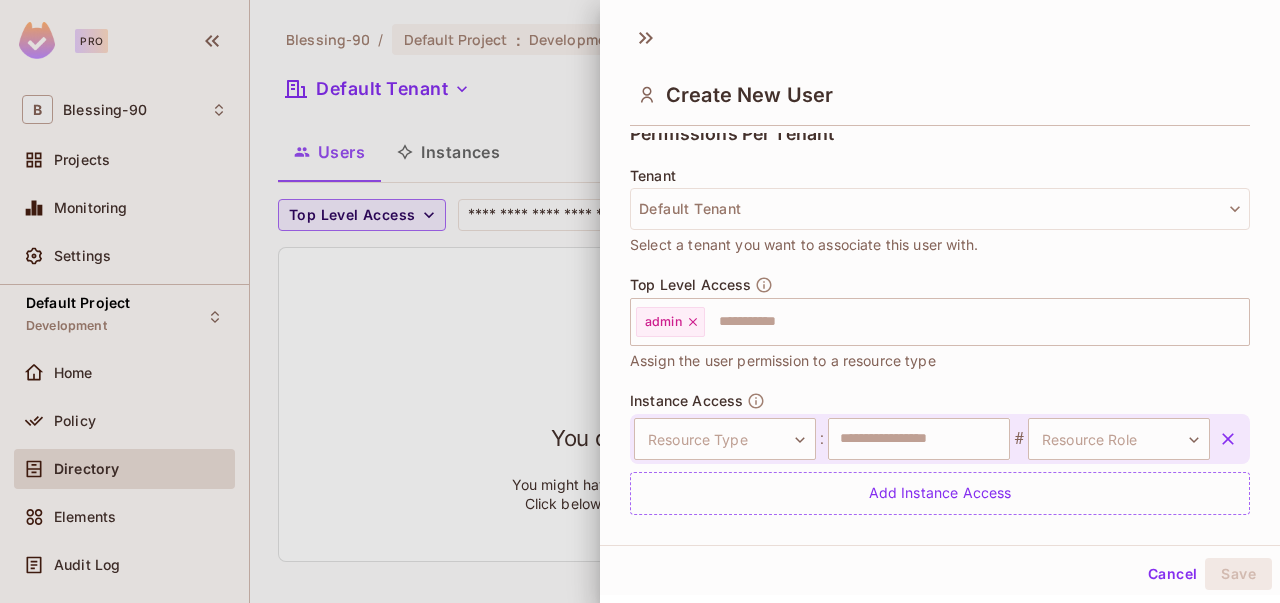 click 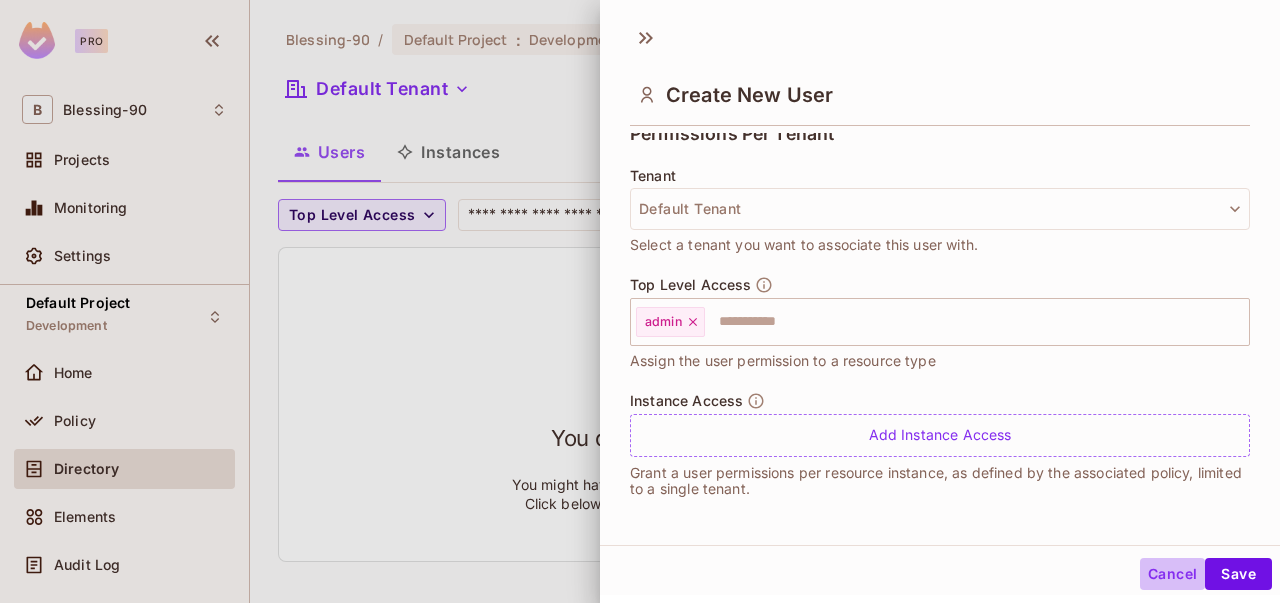 click on "Cancel" at bounding box center (1172, 574) 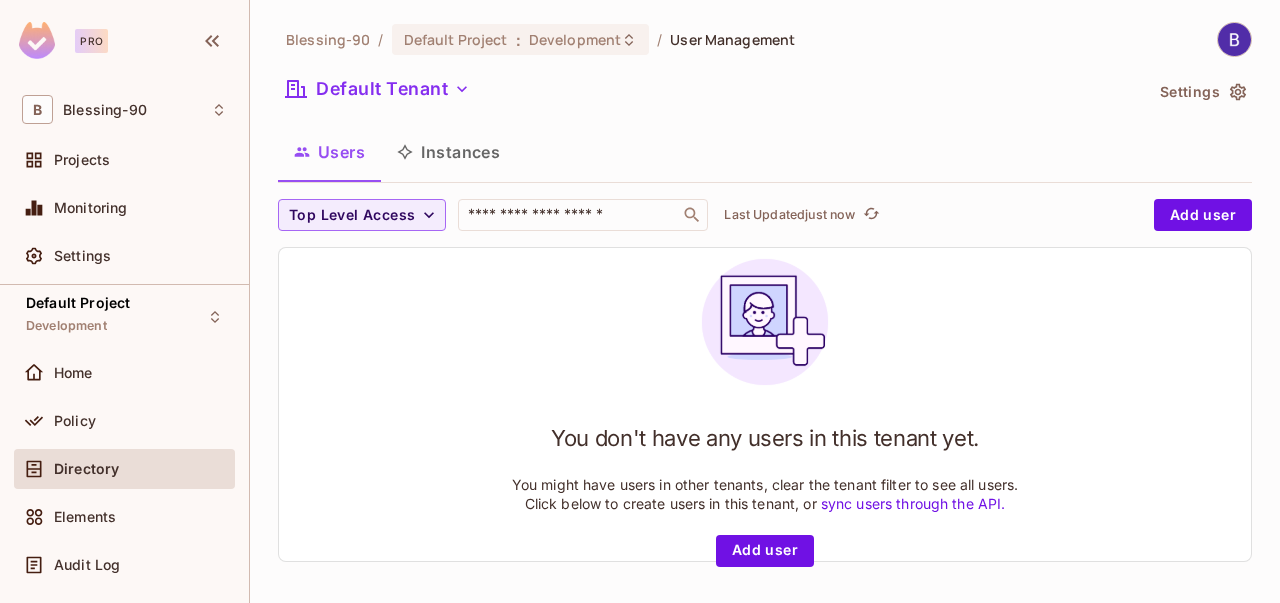 click on "Instances" at bounding box center (448, 152) 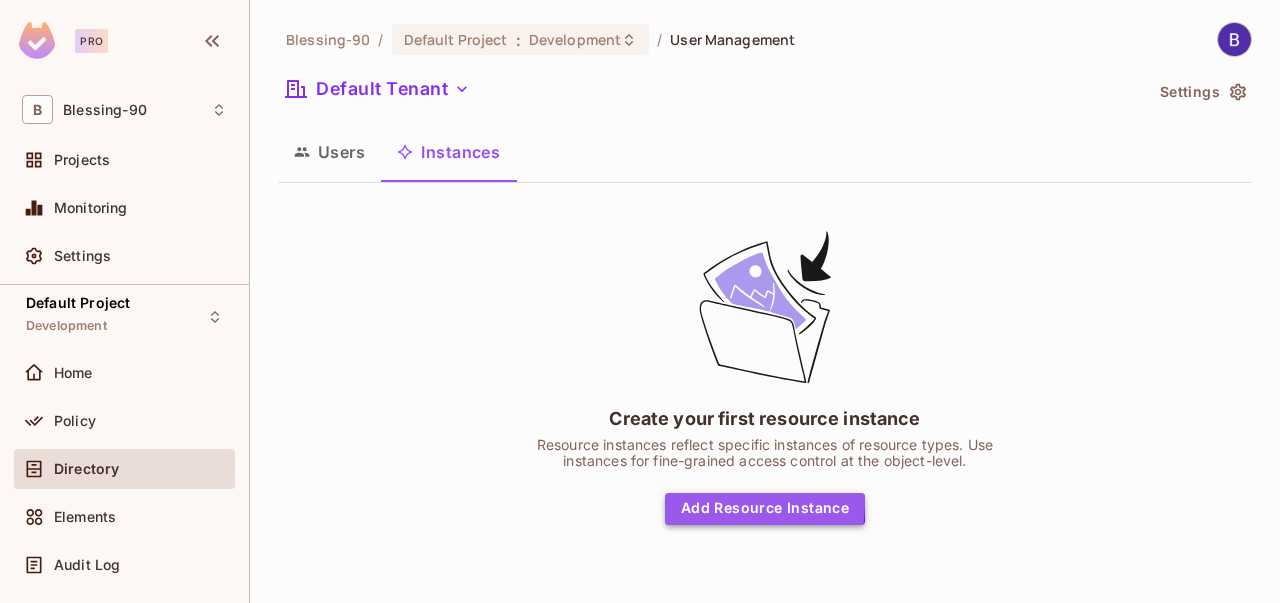 click on "Add Resource Instance" at bounding box center (765, 509) 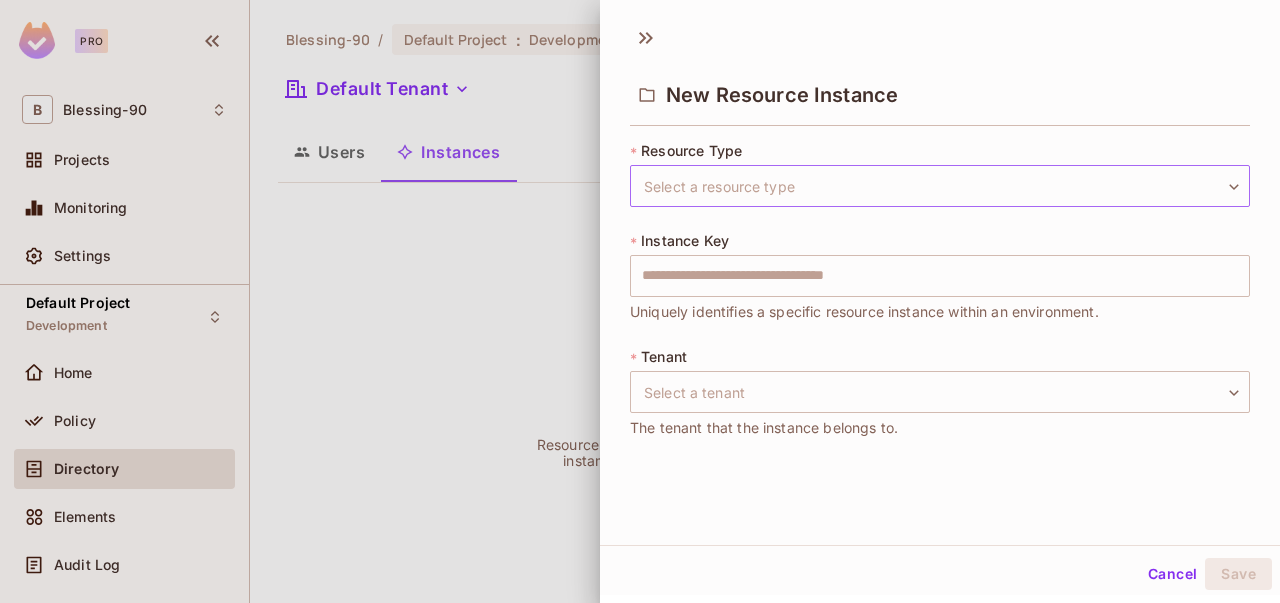 click on "Pro B Blessing-90 Projects Monitoring Settings Default Project Development Home Policy Directory Elements Audit Log URL Mapping Connect 14 days left in Pro Trial Welcome! Upgrade Help & Updates Blessing-90 / Default Project : Development / User Management Default Tenant Settings Users Instances Create your first resource instance Resource instances reflect specific instances of resource types. Use instances for fine-grained access control at the object-level. Add Resource Instance
New Resource Instance * Resource Type Select a resource type ​ Select a resource type * Instance Key ​ Uniquely identifies a specific resource instance within an environment. * Tenant Select a tenant ​ Select a tenant The tenant that the instance belongs to. Cancel Save" at bounding box center (640, 301) 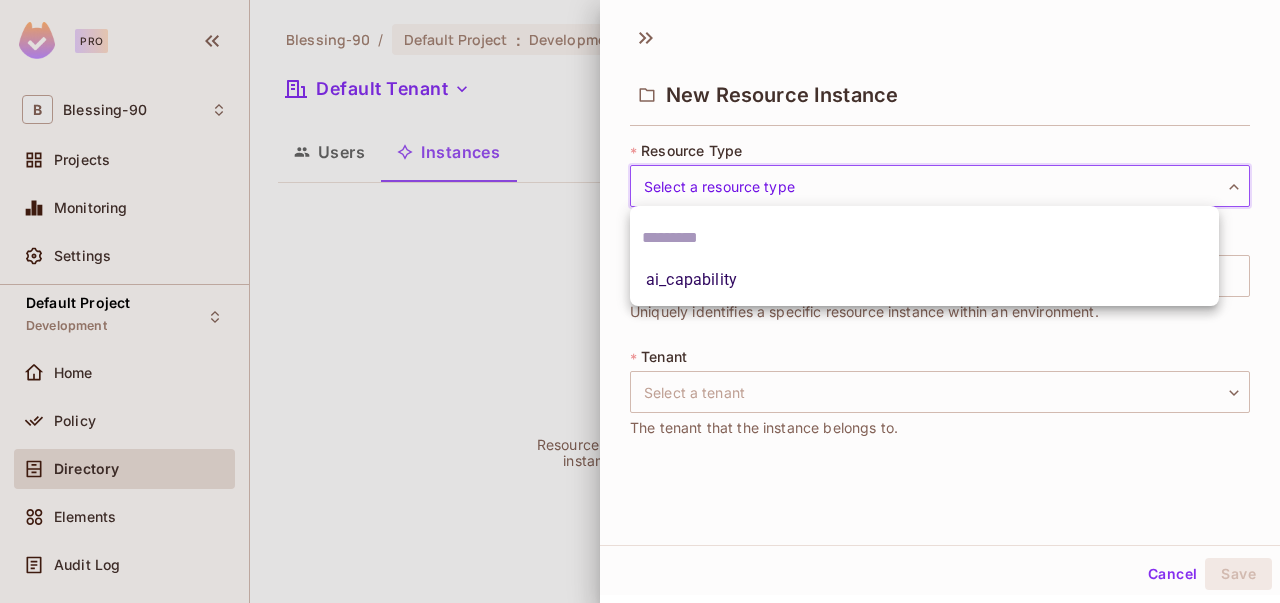click on "ai_capability" at bounding box center [924, 280] 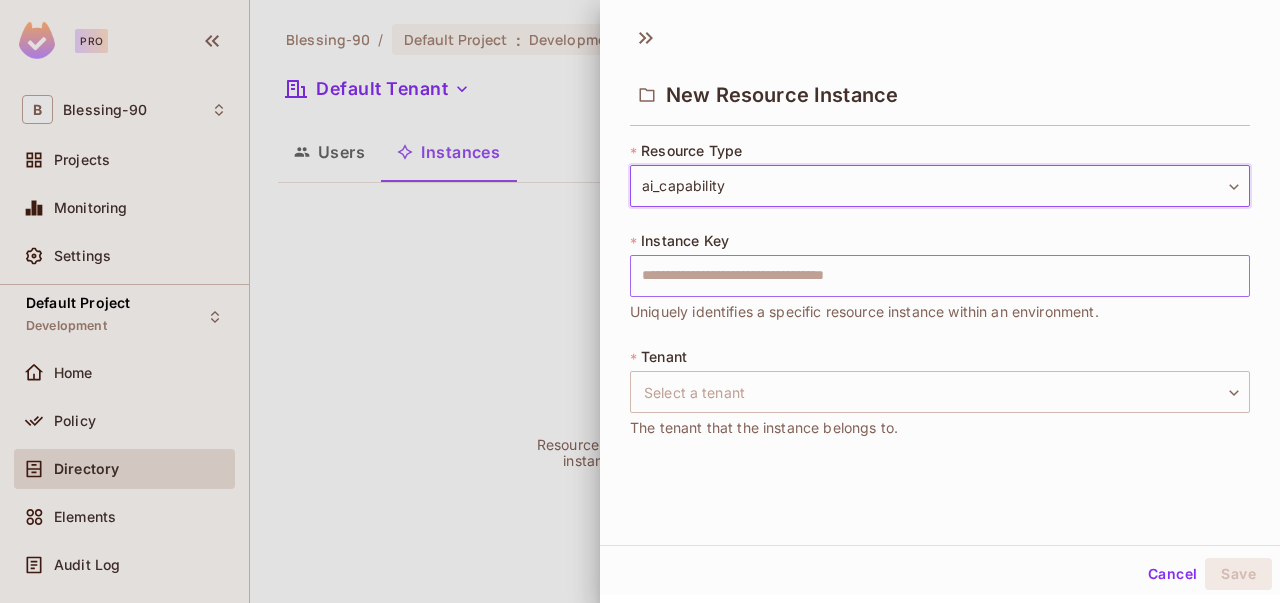 click at bounding box center (940, 276) 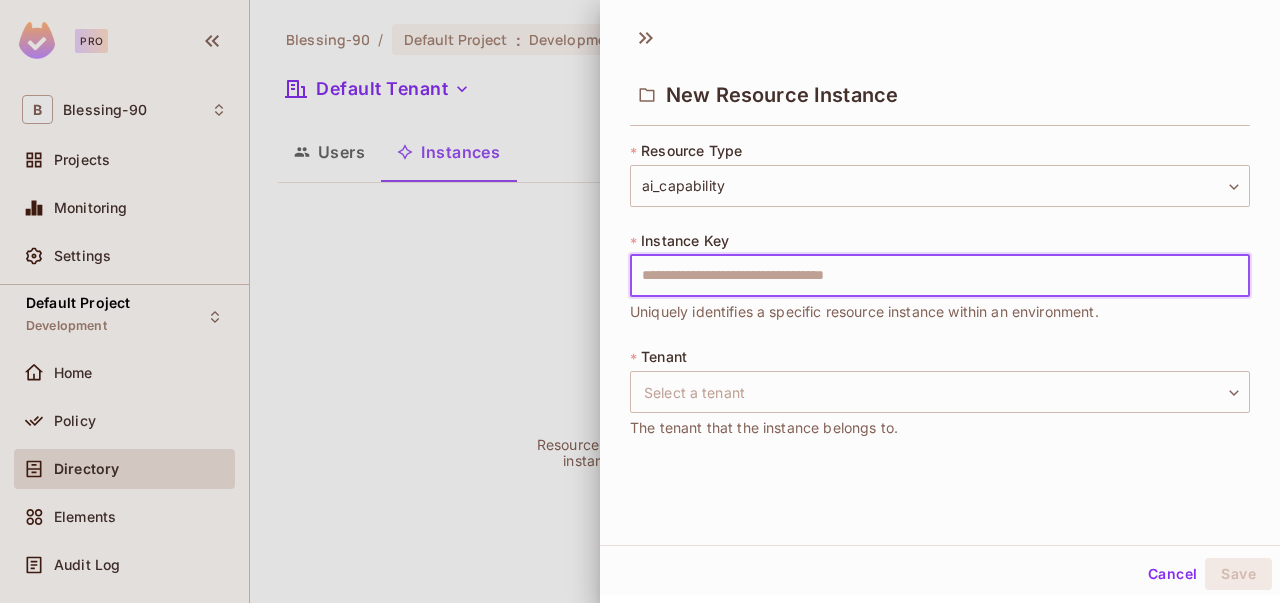 type on "**********" 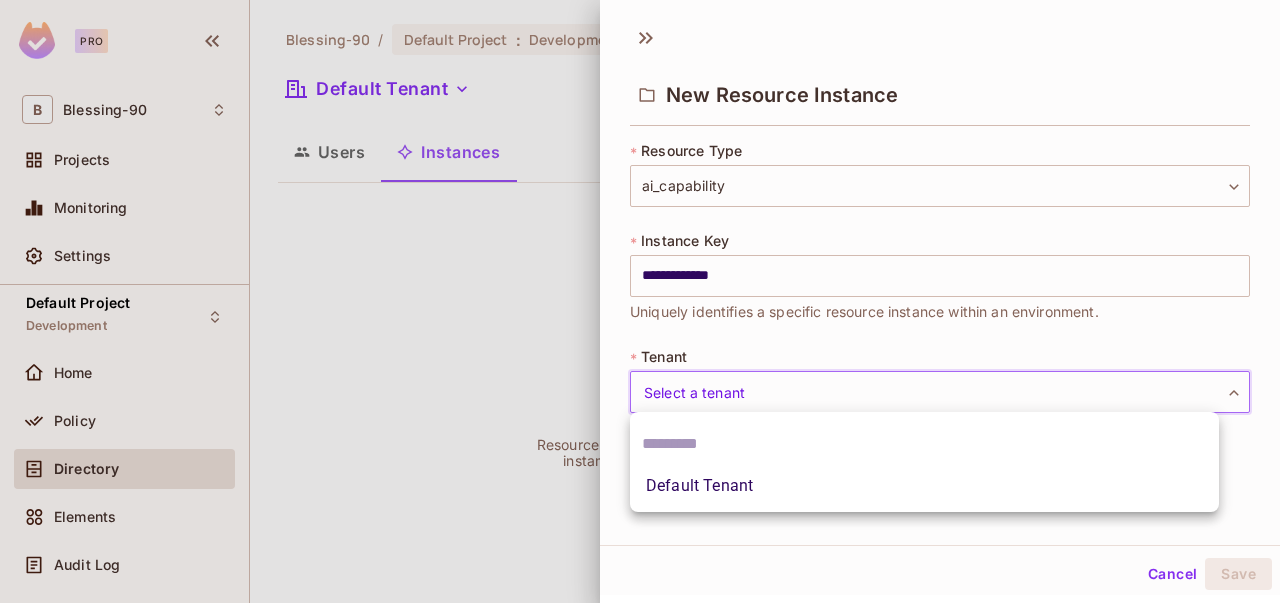 click on "**********" at bounding box center (640, 301) 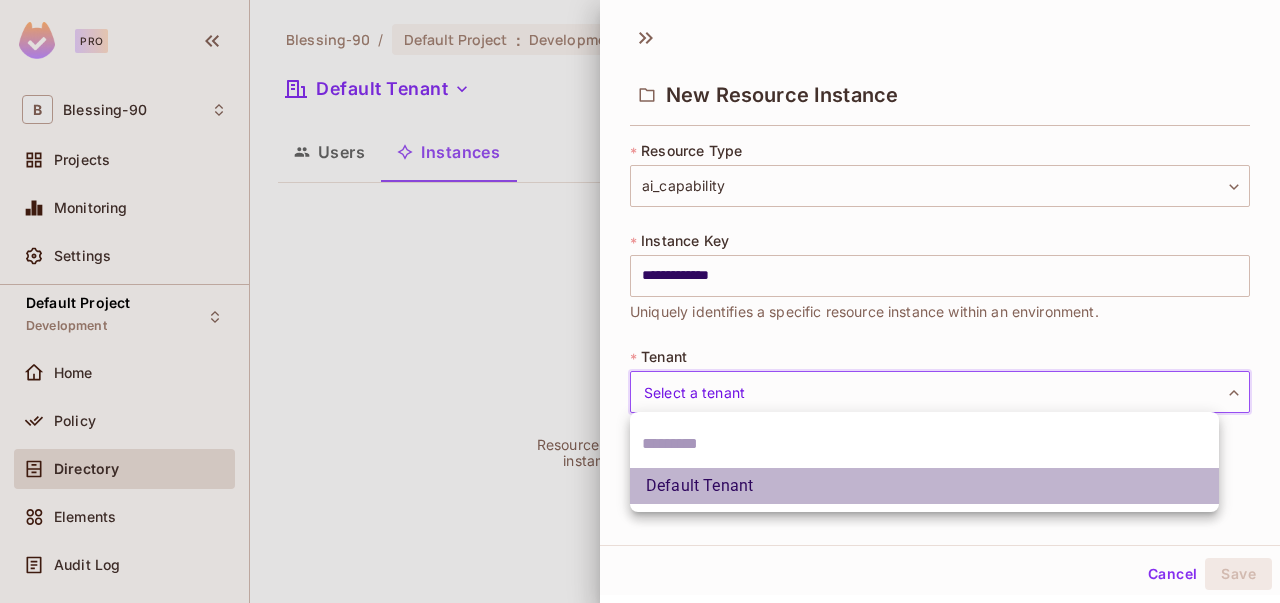 click on "Default Tenant" at bounding box center [924, 486] 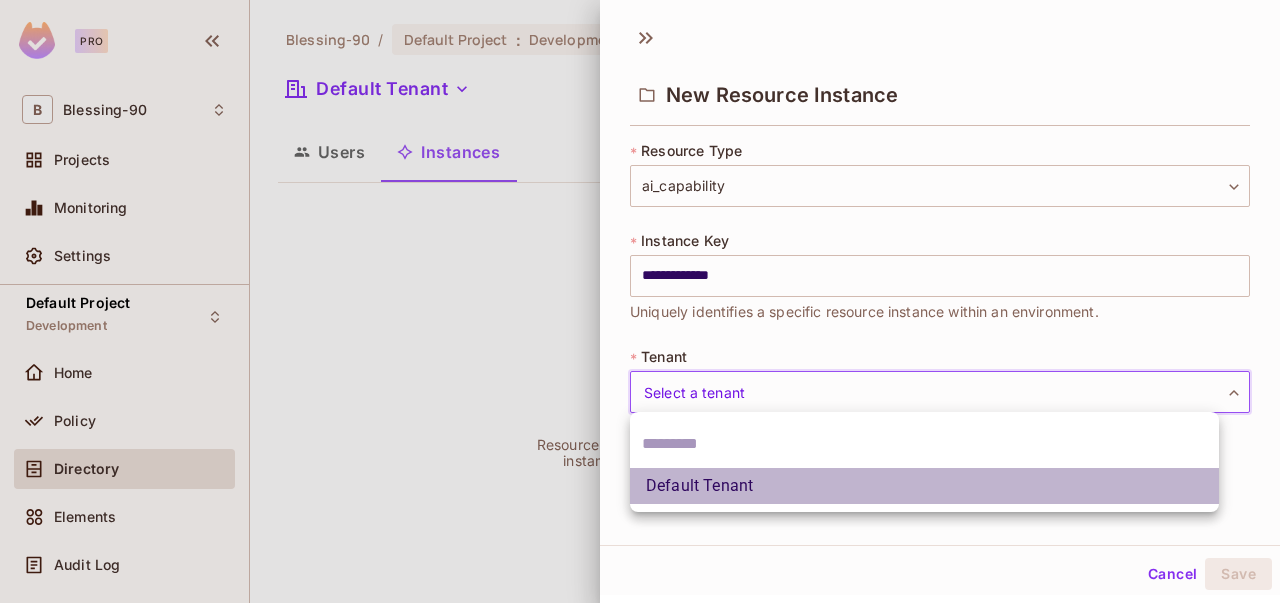 type on "*******" 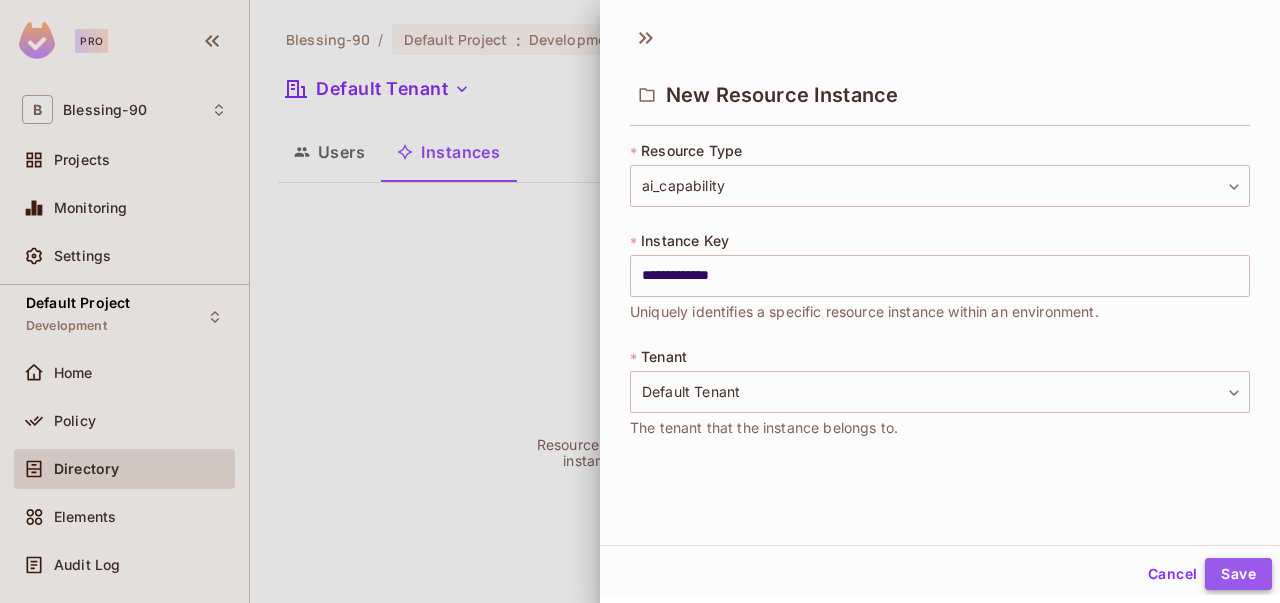 click on "Save" at bounding box center [1238, 574] 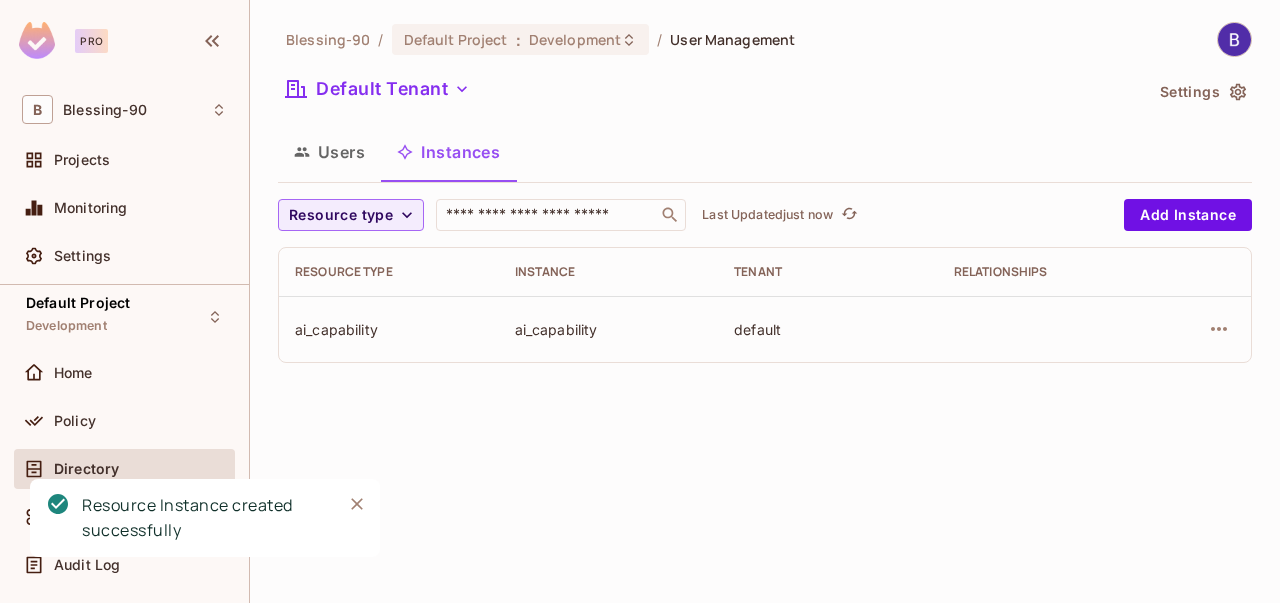 click on "Users" at bounding box center (329, 152) 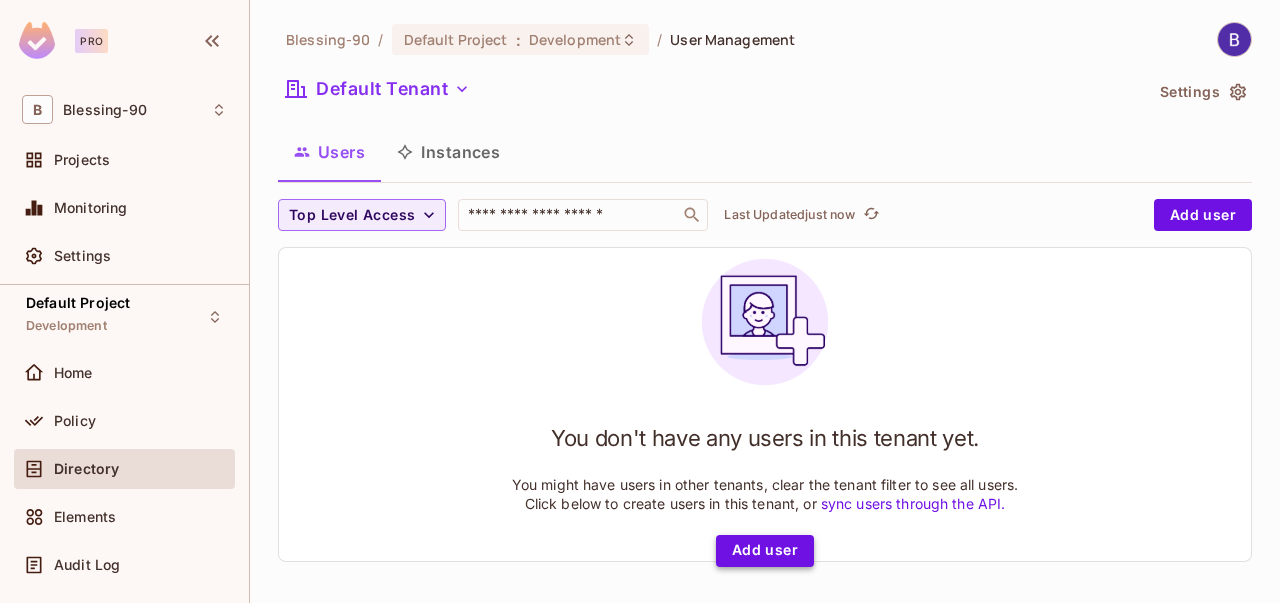 click on "Add user" at bounding box center [765, 551] 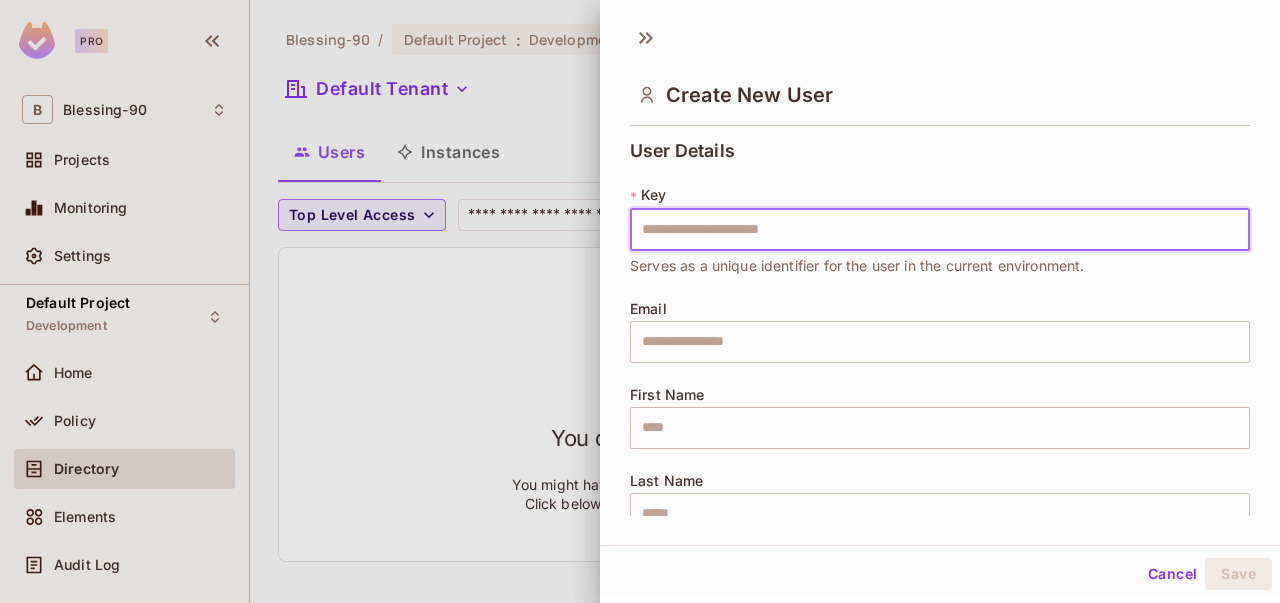 click at bounding box center (940, 230) 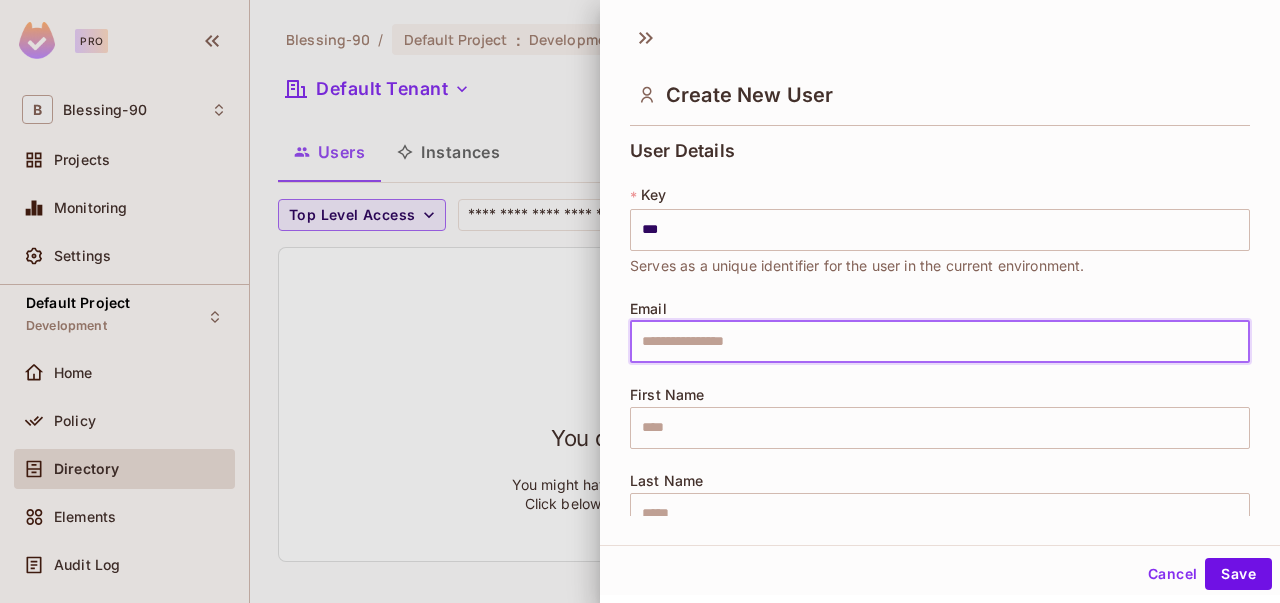click at bounding box center [940, 342] 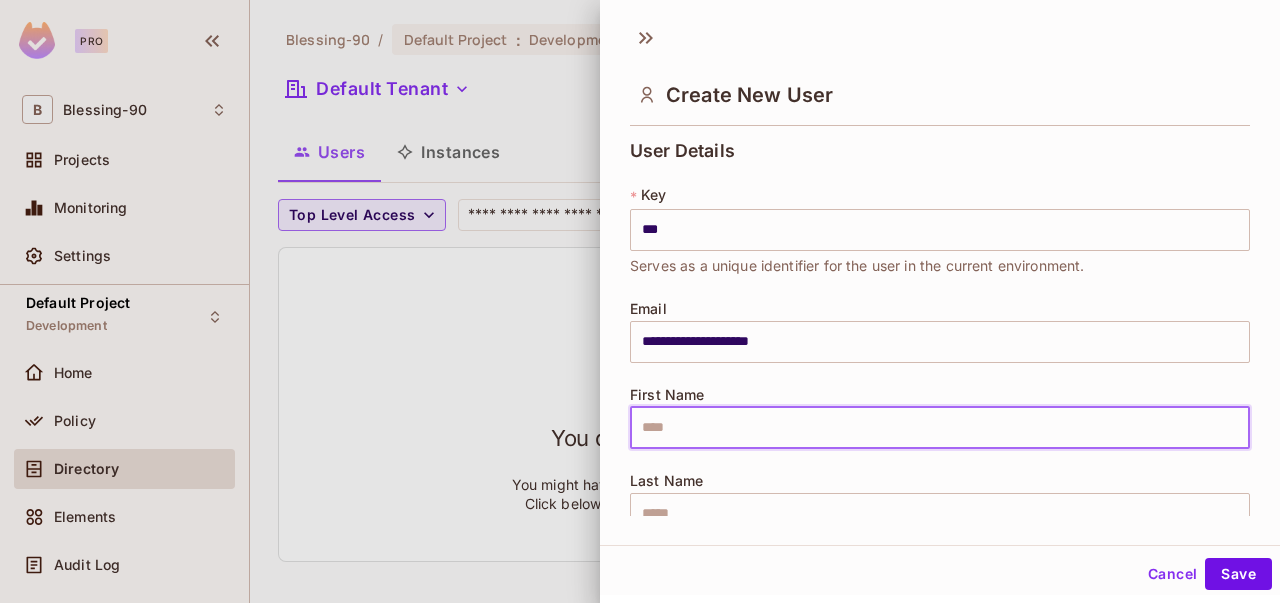 click at bounding box center [940, 428] 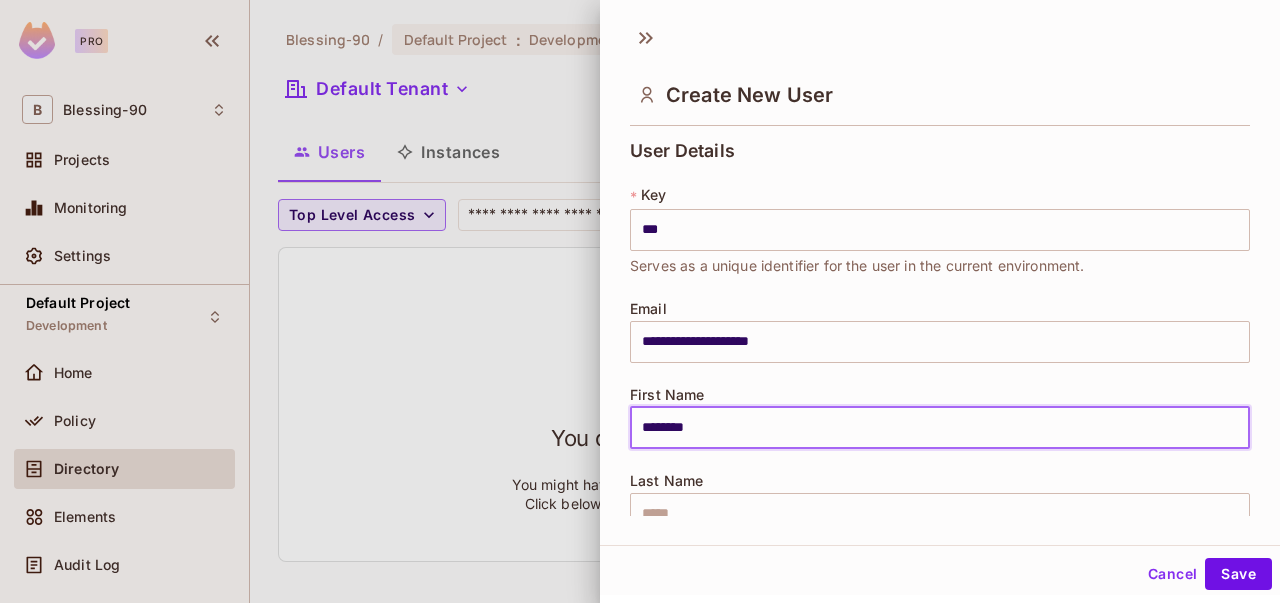 type on "*****" 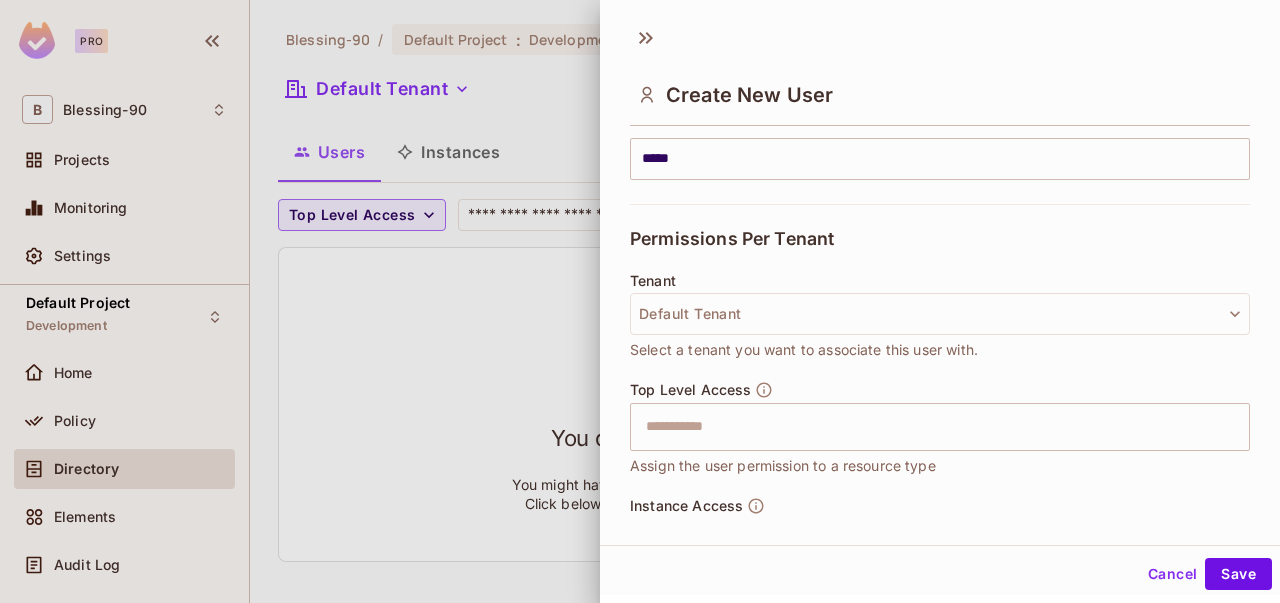 scroll, scrollTop: 342, scrollLeft: 0, axis: vertical 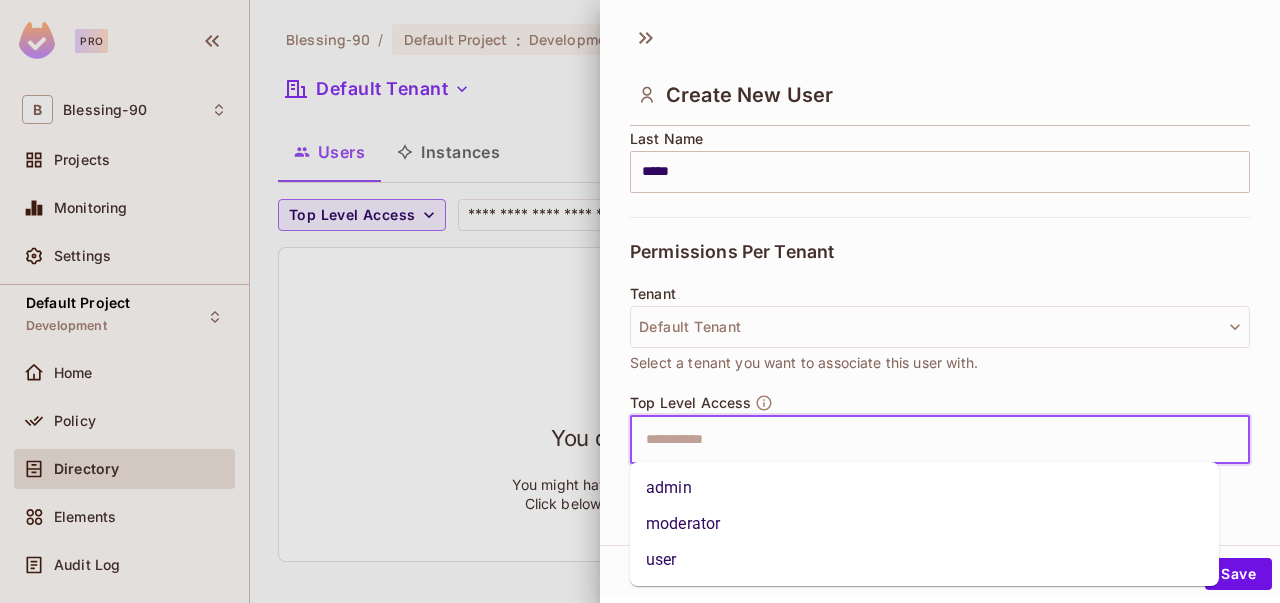 click at bounding box center [922, 440] 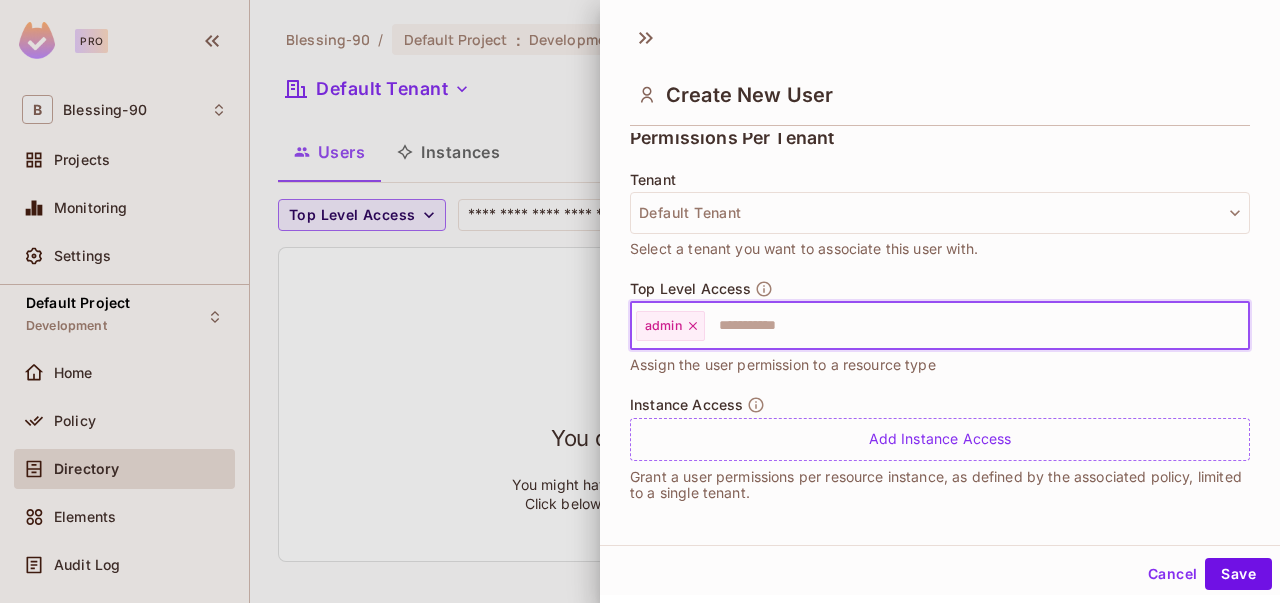 scroll, scrollTop: 460, scrollLeft: 0, axis: vertical 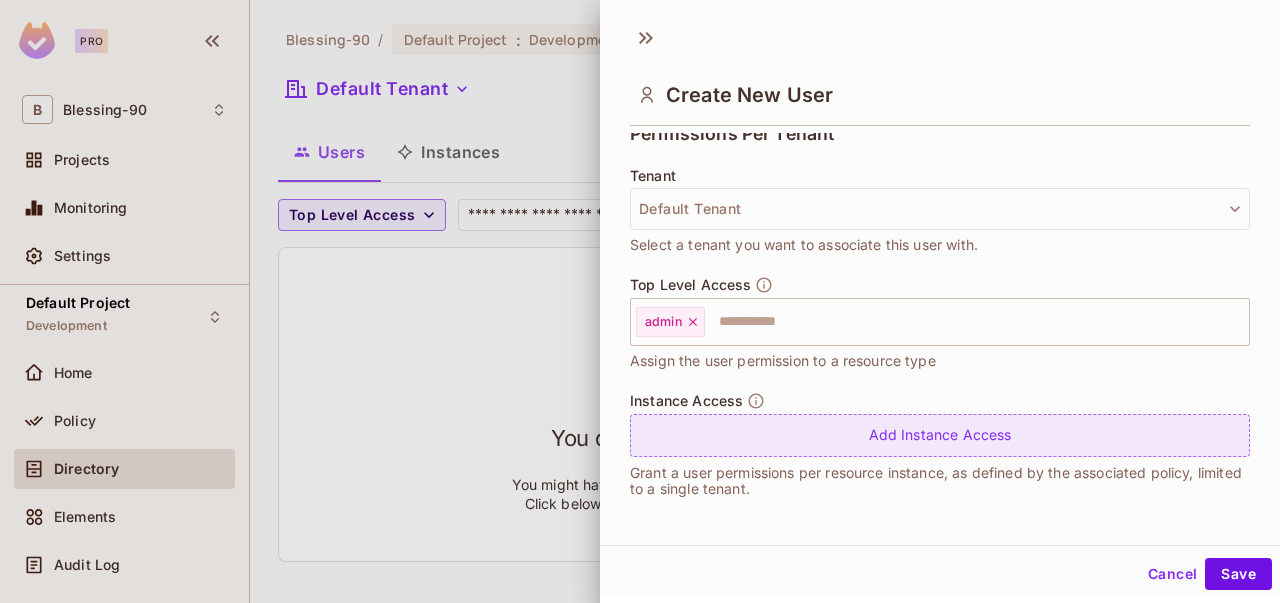 click on "Add Instance Access" at bounding box center (940, 435) 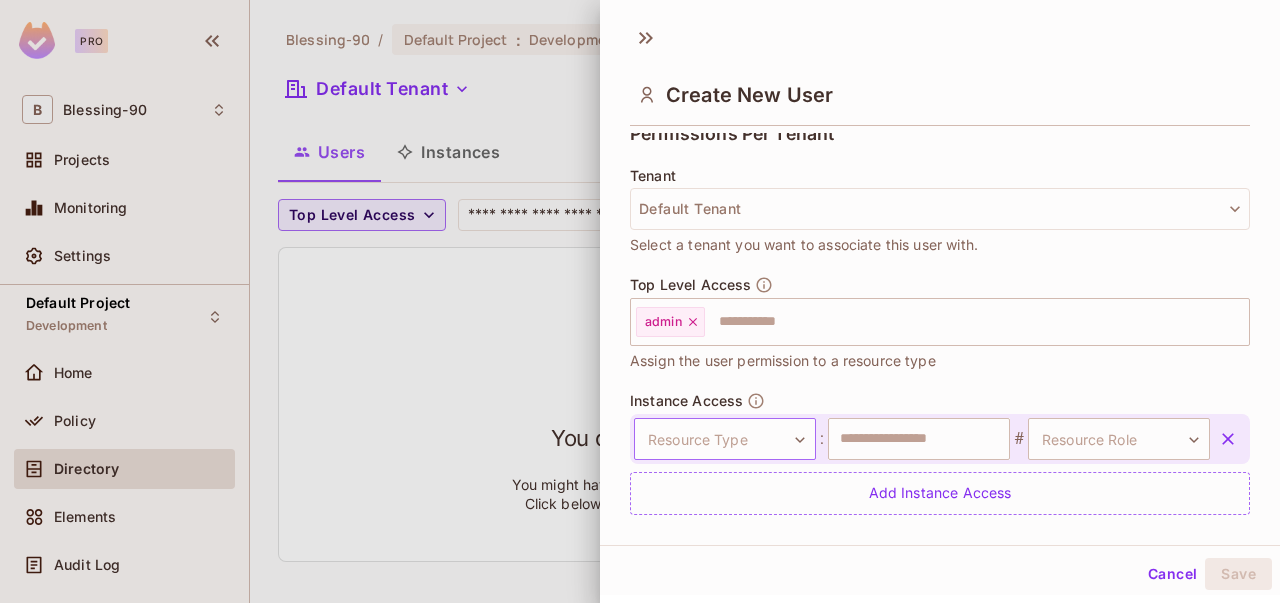 click on "**********" at bounding box center (640, 301) 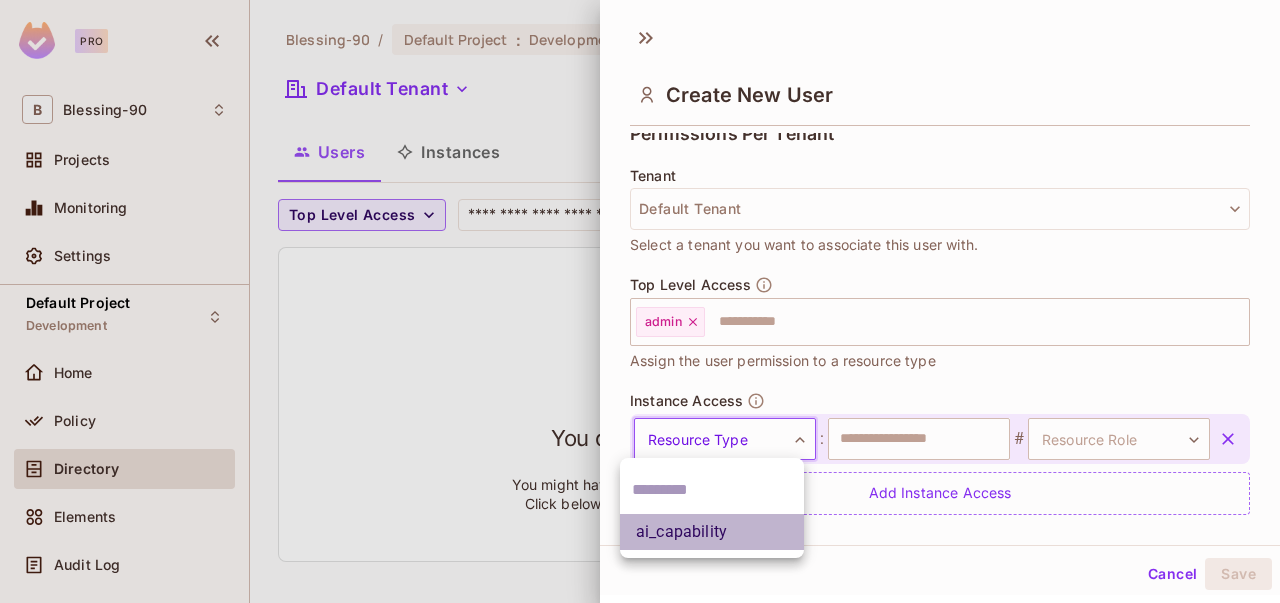 click on "ai_capability" at bounding box center [712, 532] 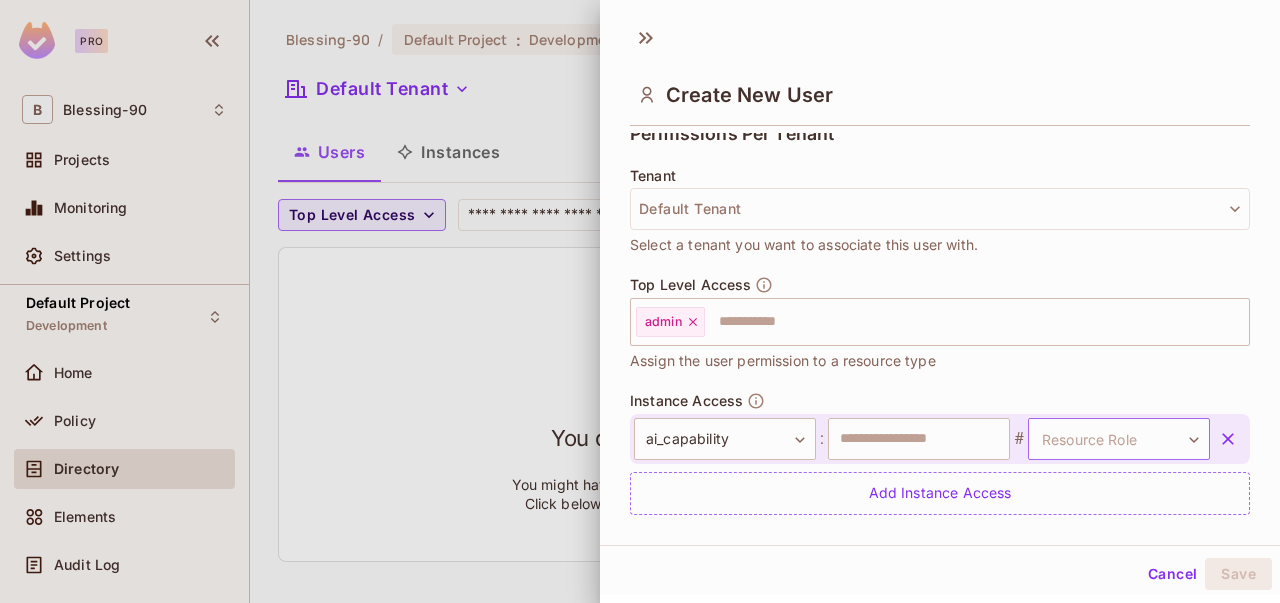 click on "**********" at bounding box center [640, 301] 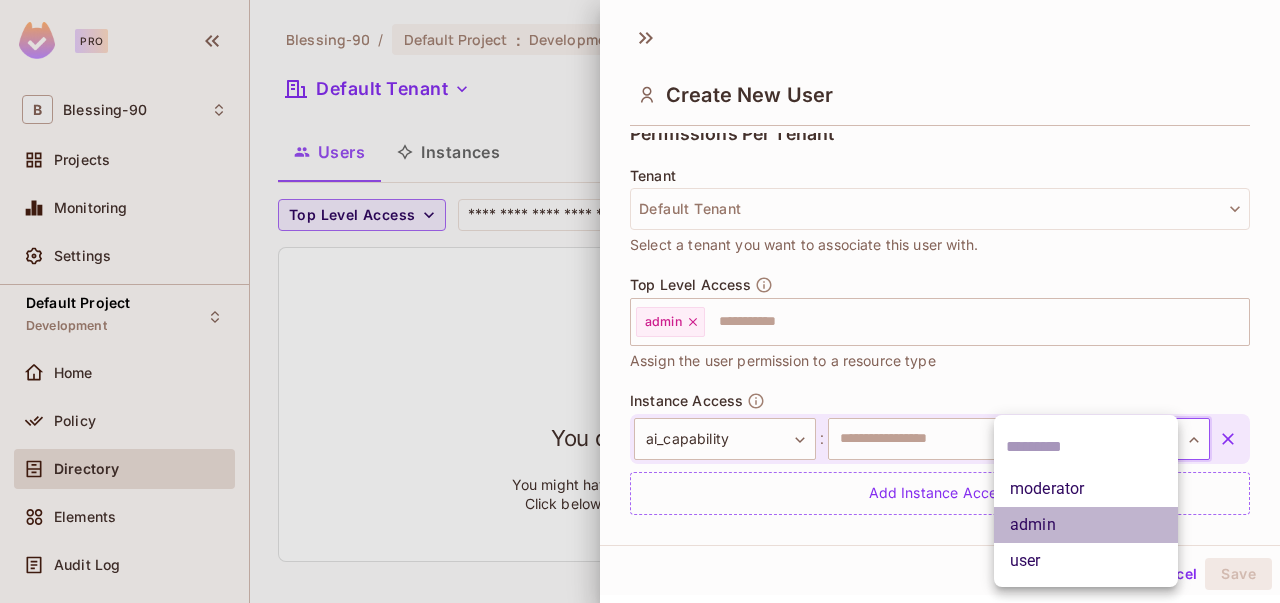 click on "admin" at bounding box center (1086, 525) 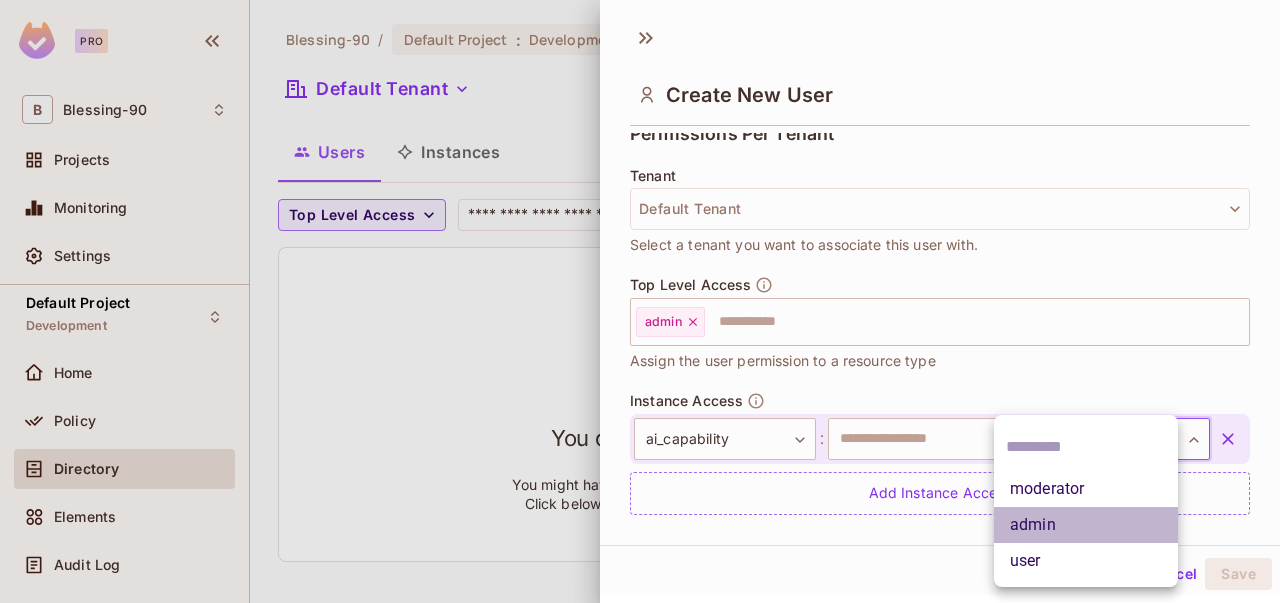 type on "*****" 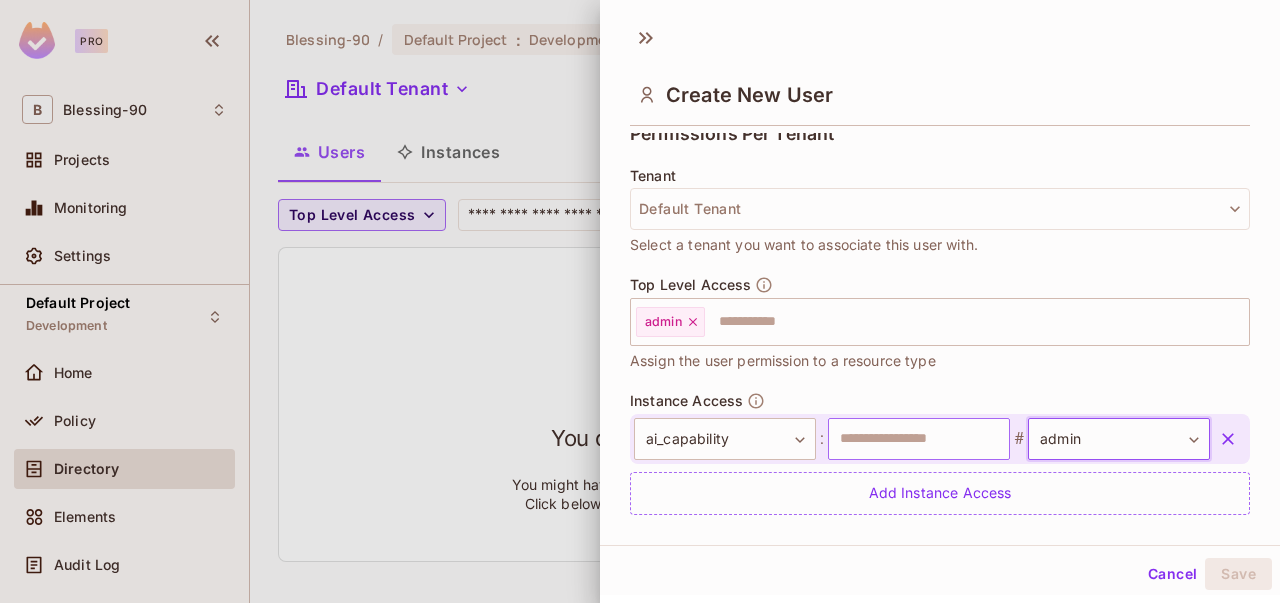 click at bounding box center (919, 439) 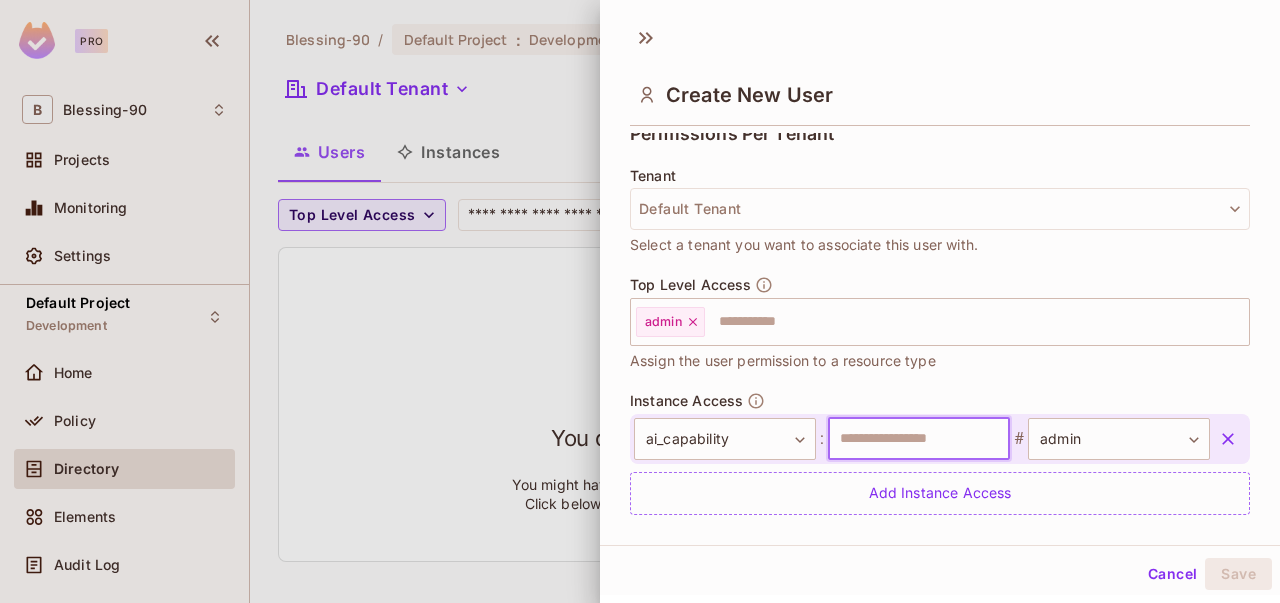 click at bounding box center [919, 439] 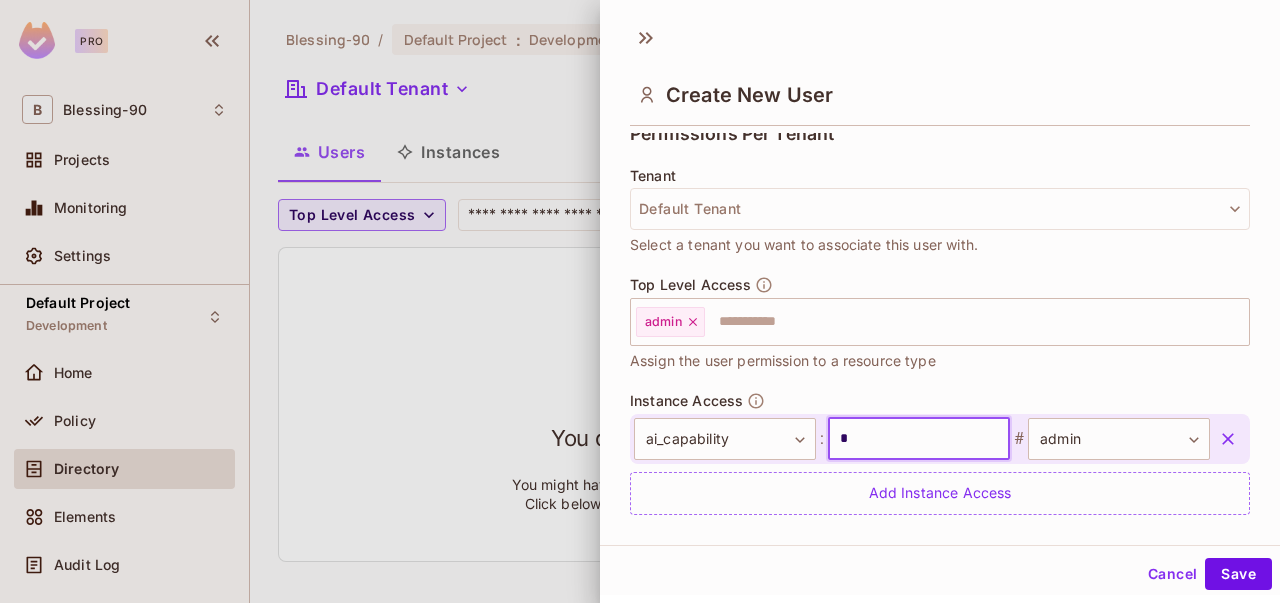 click on "*" at bounding box center [919, 439] 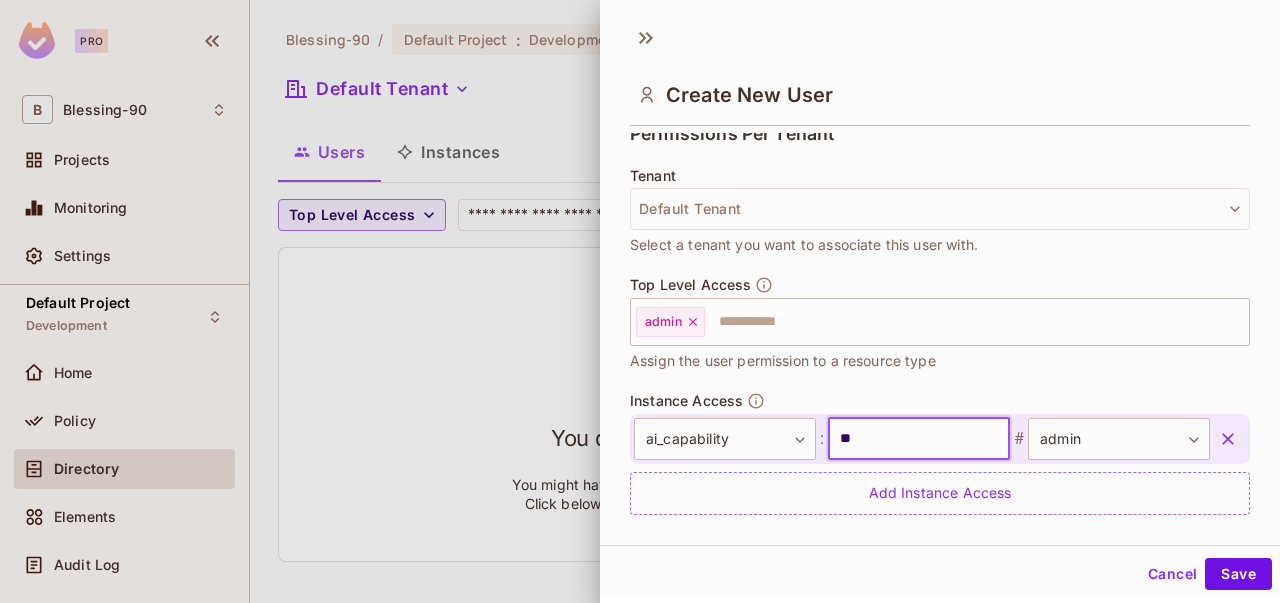 type on "*" 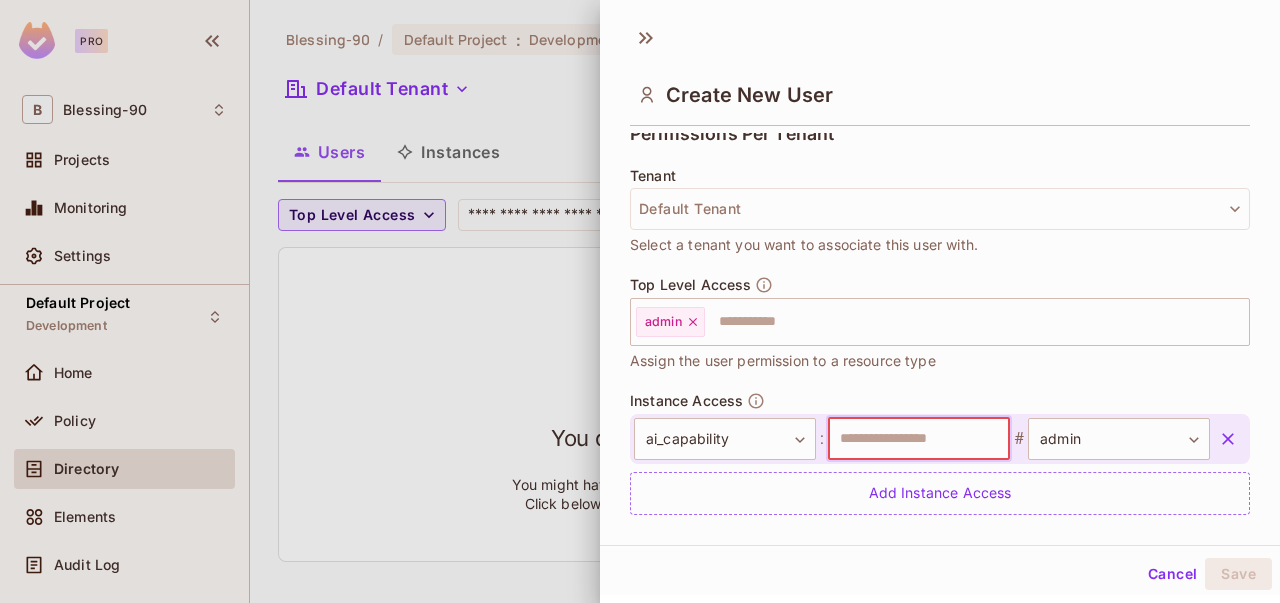 click at bounding box center (919, 439) 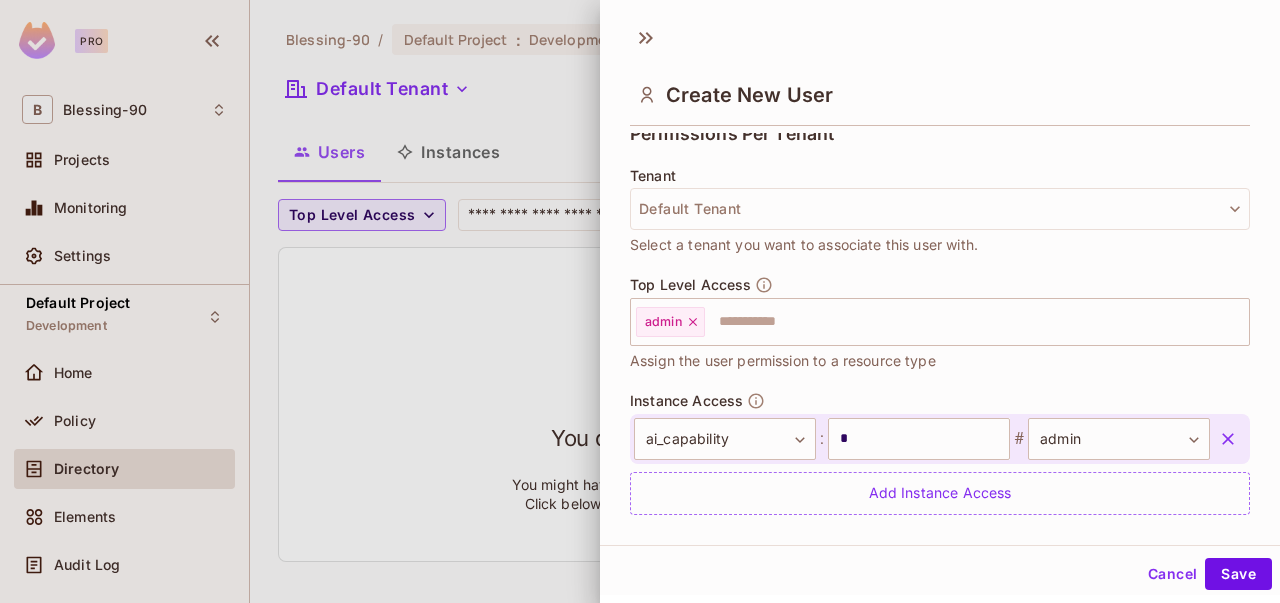 click on "*" at bounding box center [919, 439] 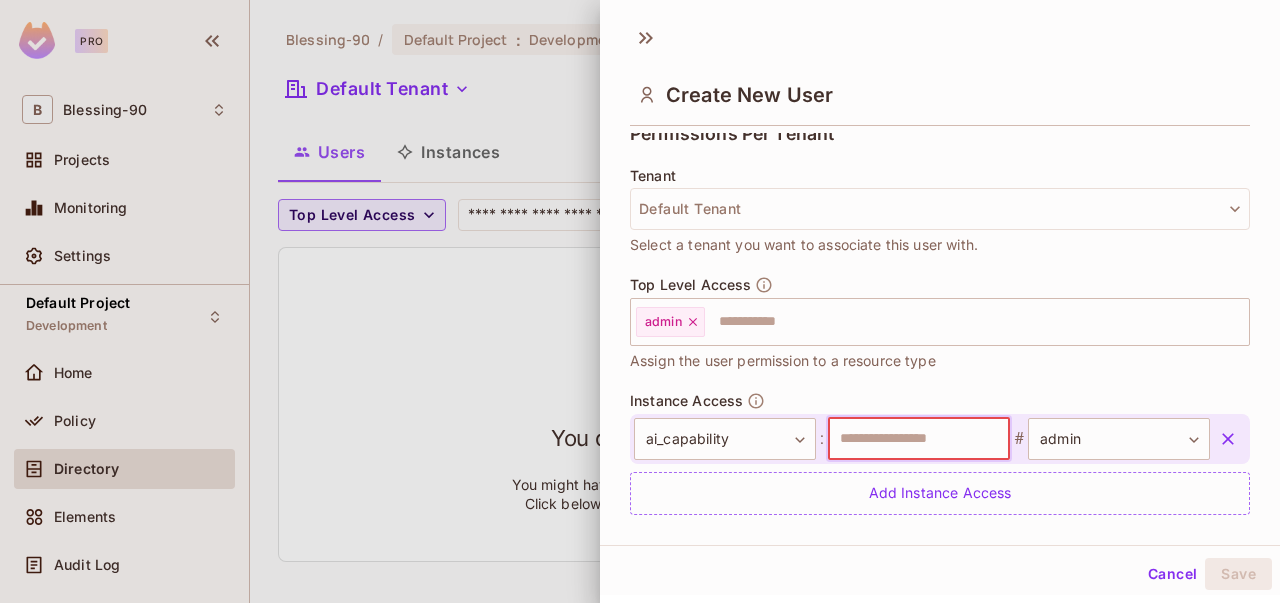 click at bounding box center [919, 439] 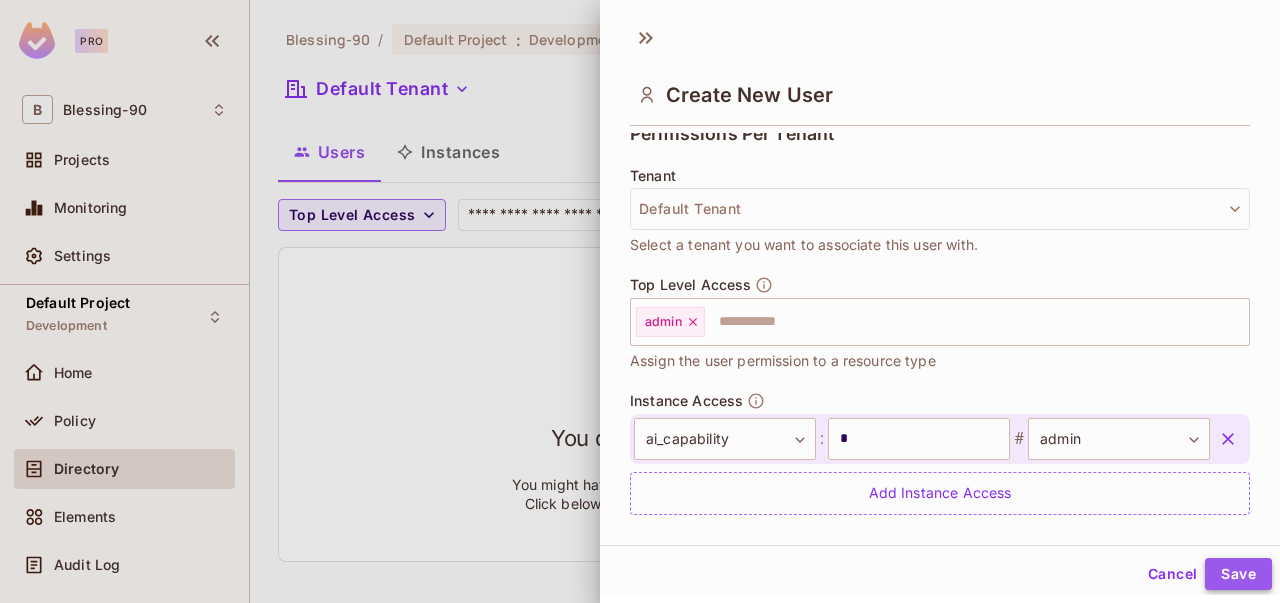 click on "Save" at bounding box center (1238, 574) 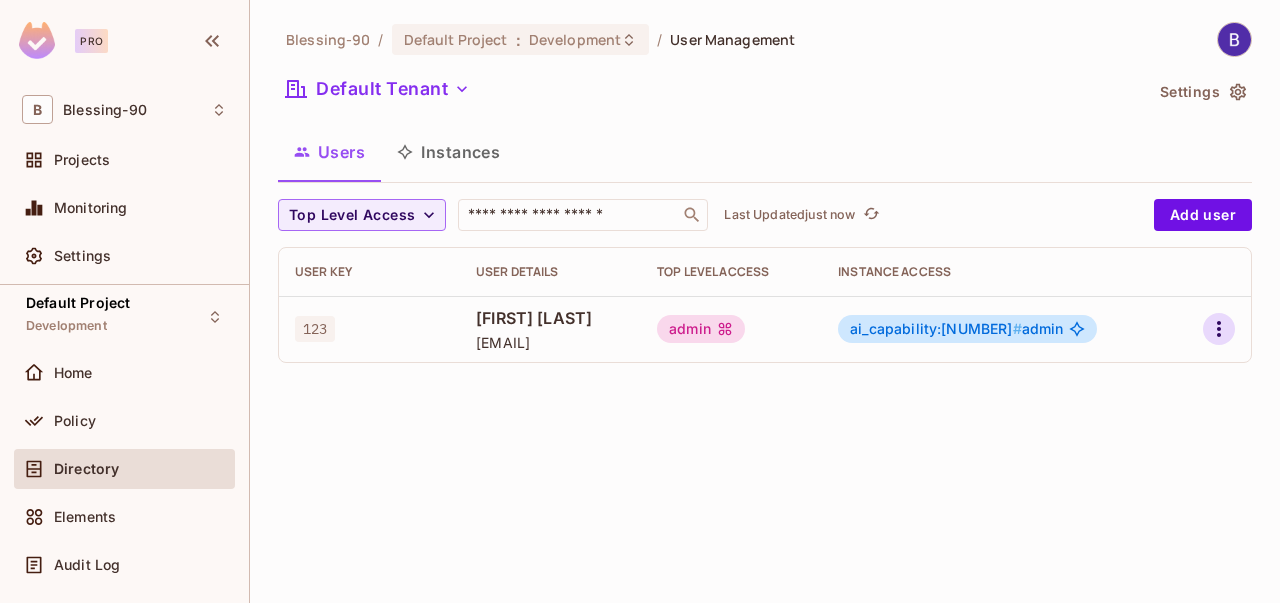 click 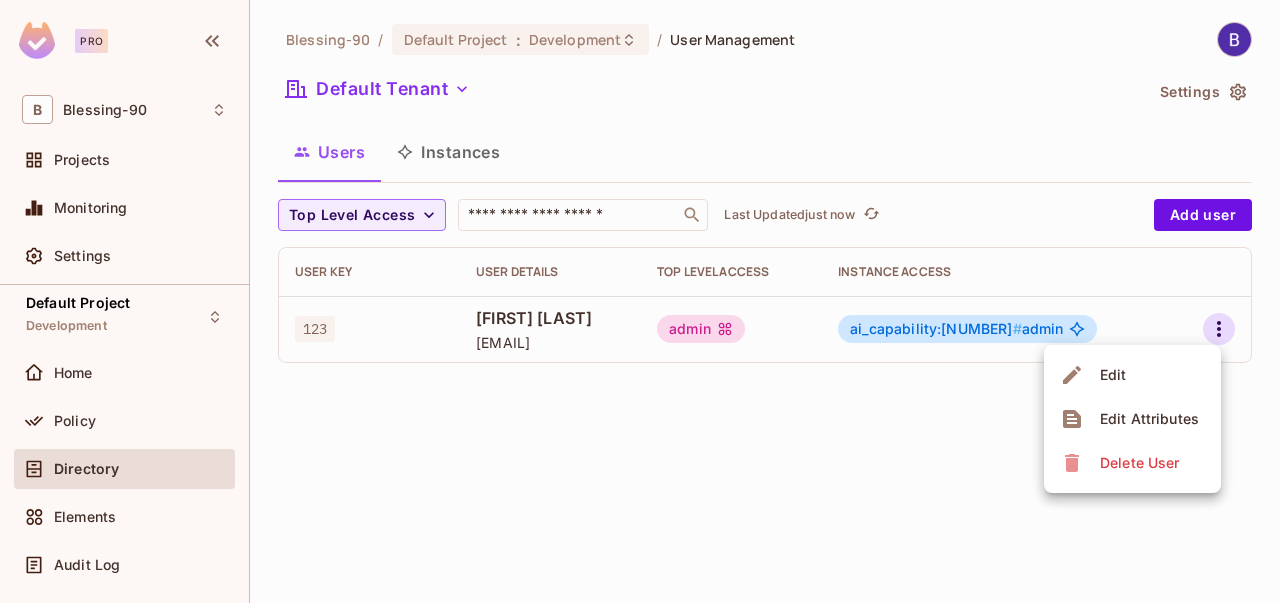 click on "Edit" at bounding box center (1132, 375) 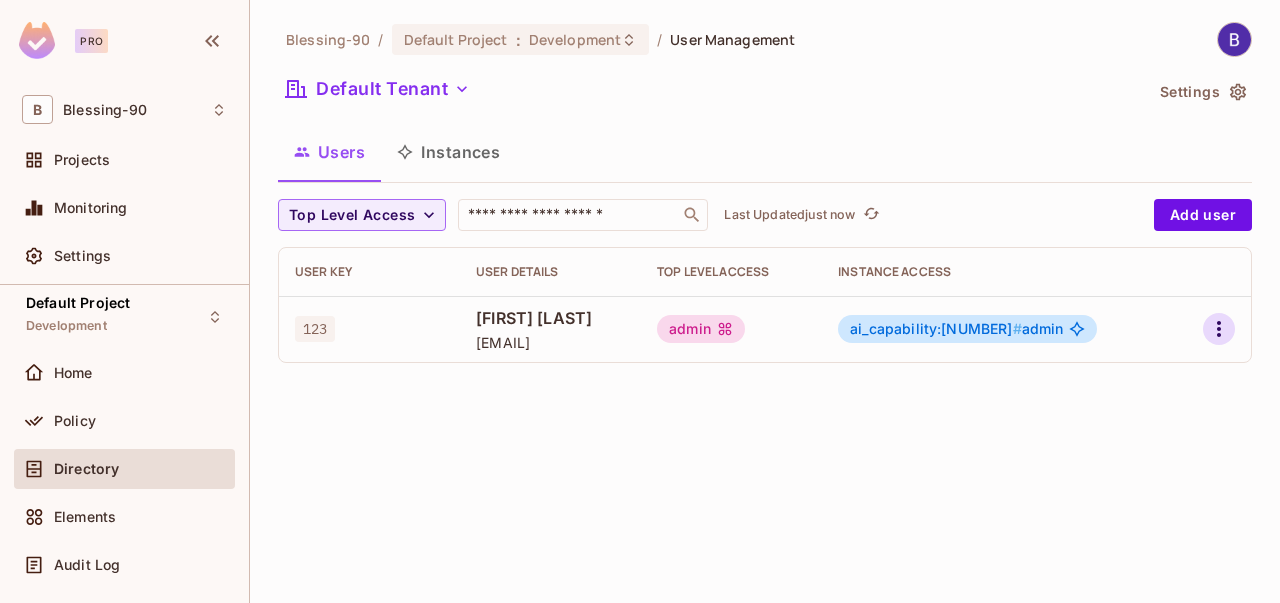 click 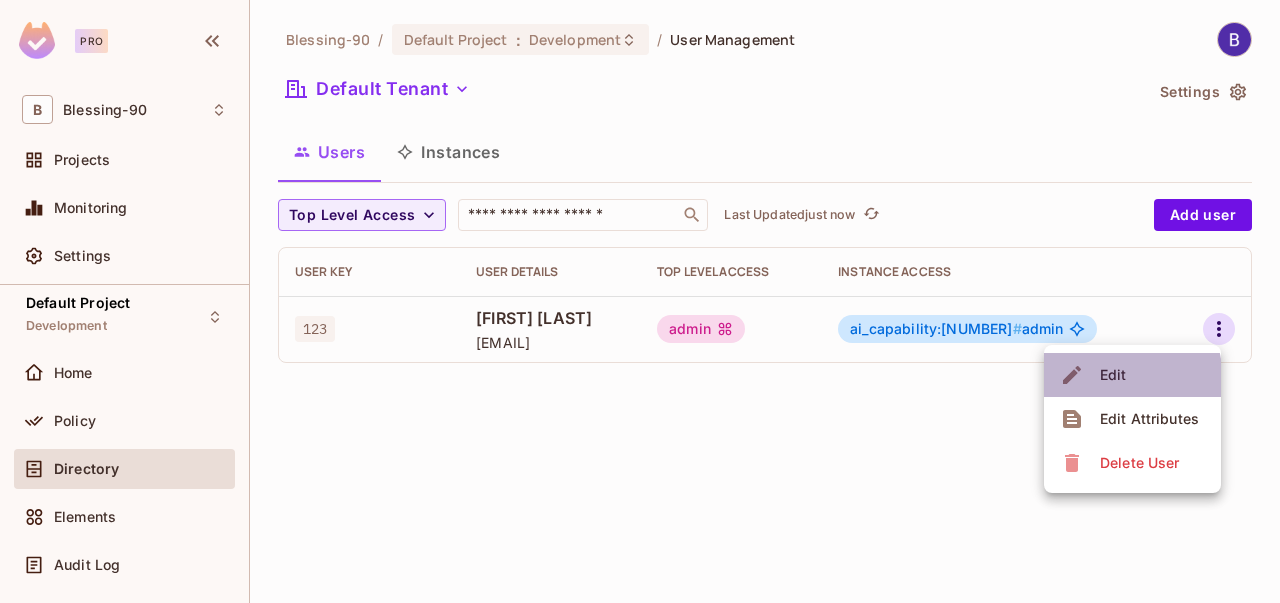 click 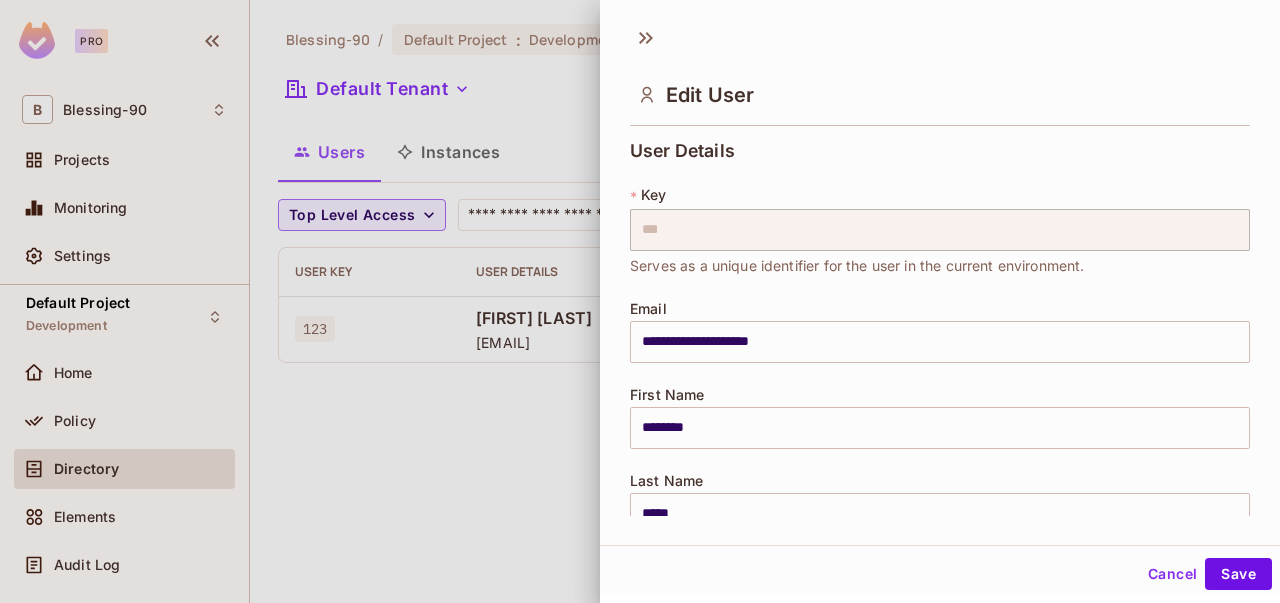 scroll, scrollTop: 518, scrollLeft: 0, axis: vertical 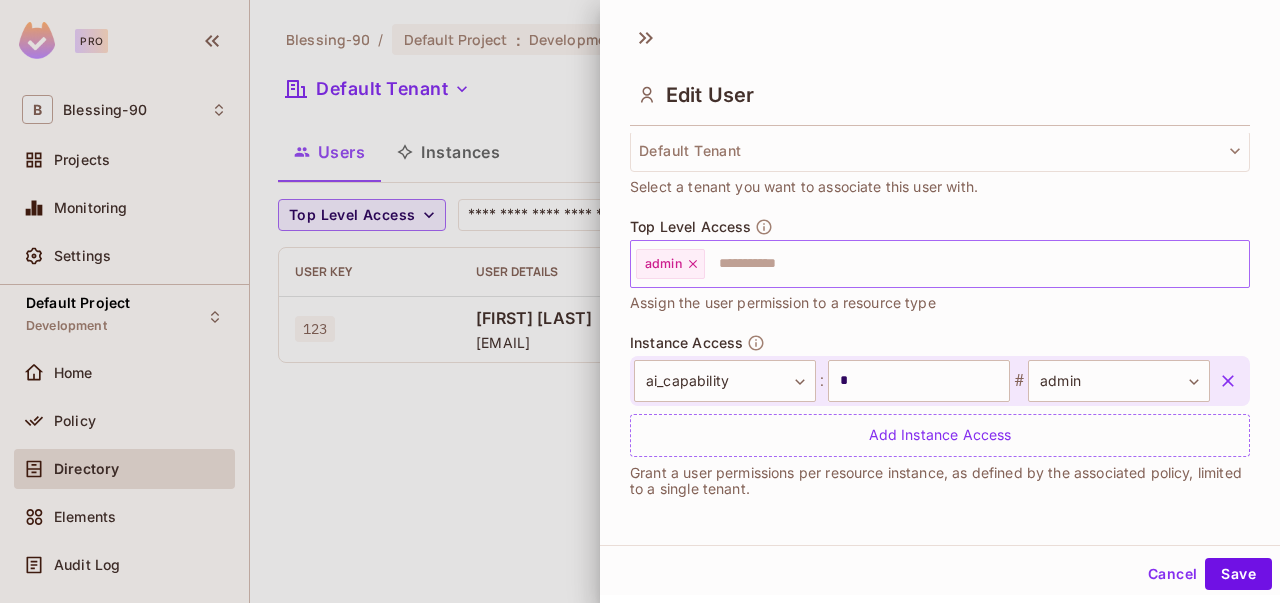 click 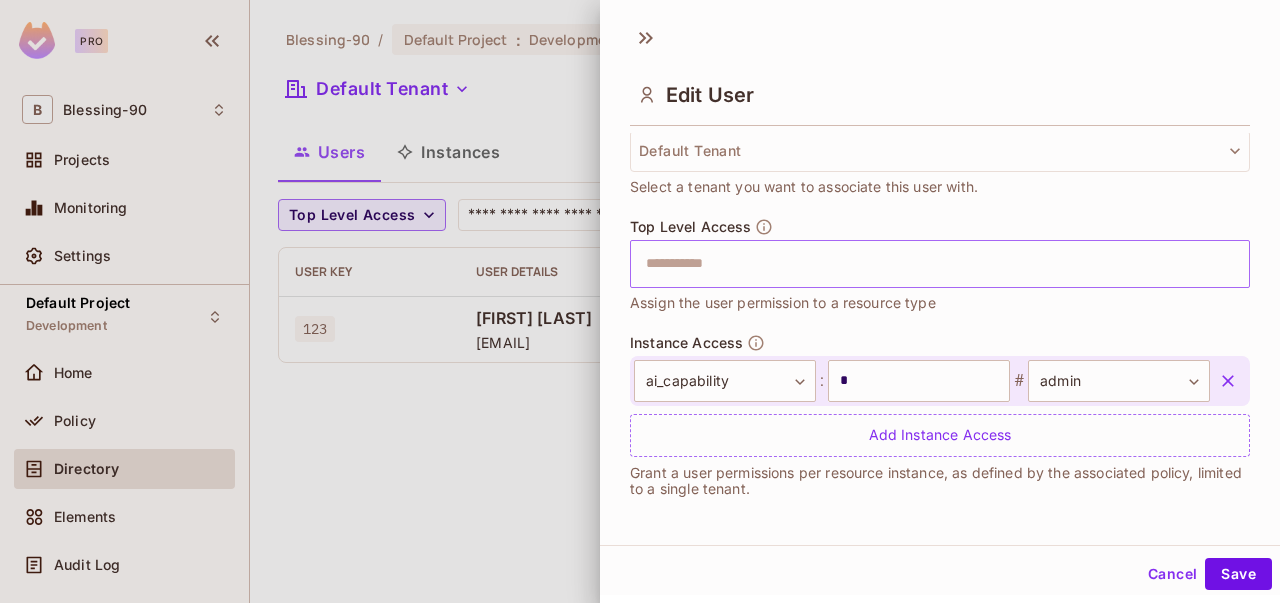 click 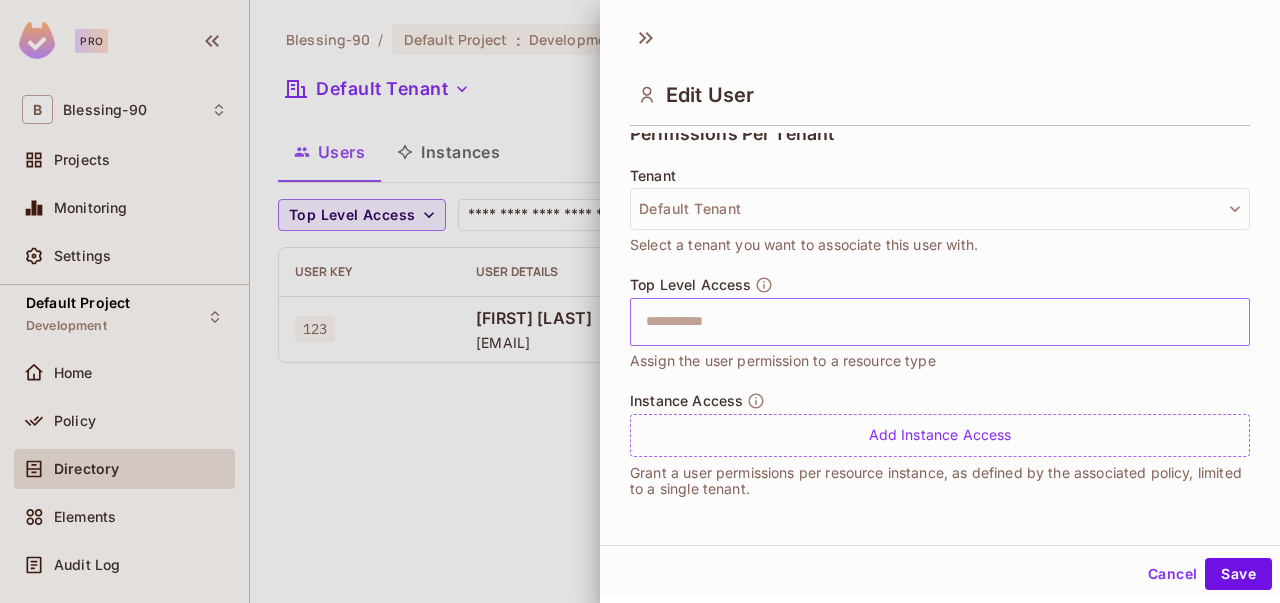 click at bounding box center (922, 322) 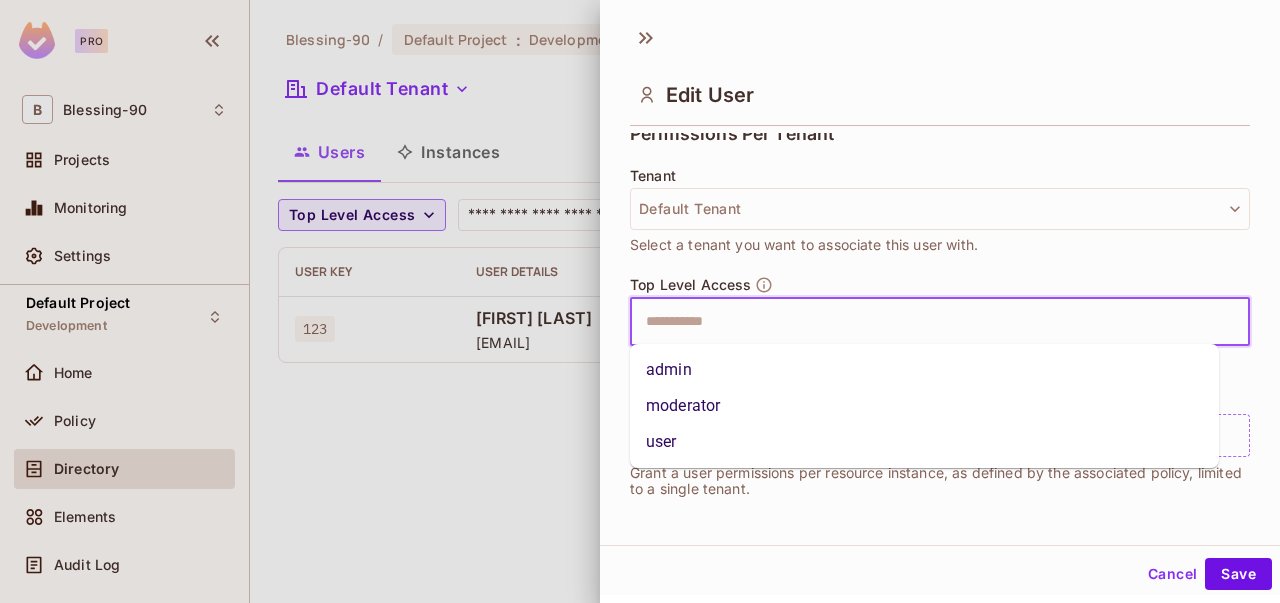 click on "admin" at bounding box center (924, 370) 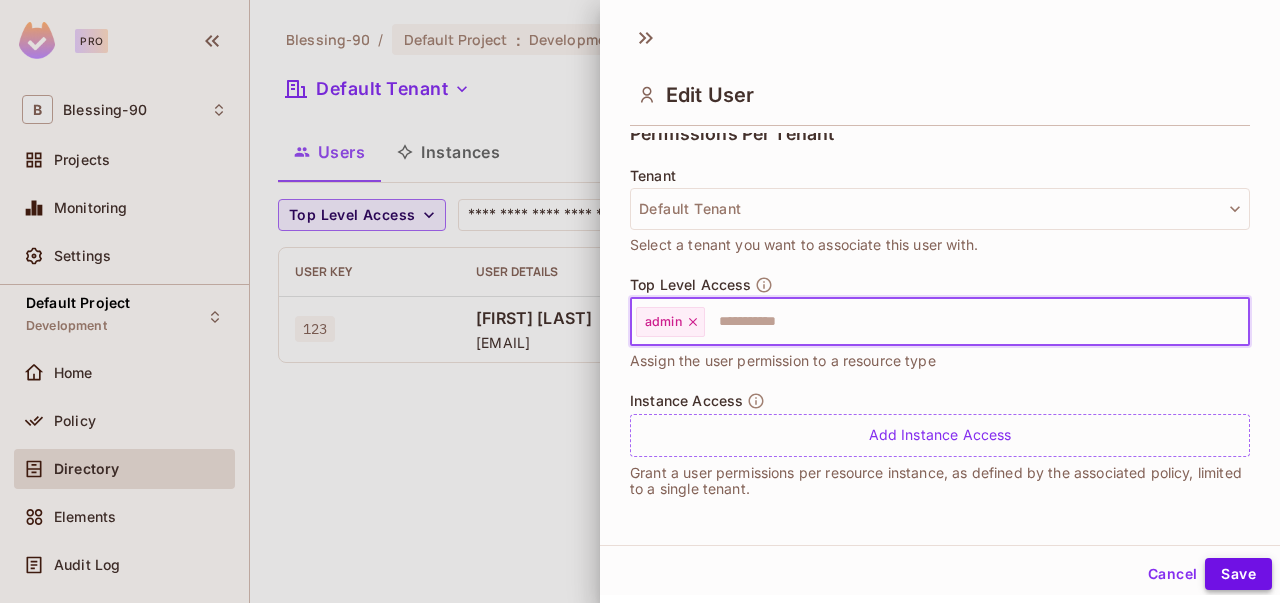 click on "Save" at bounding box center (1238, 574) 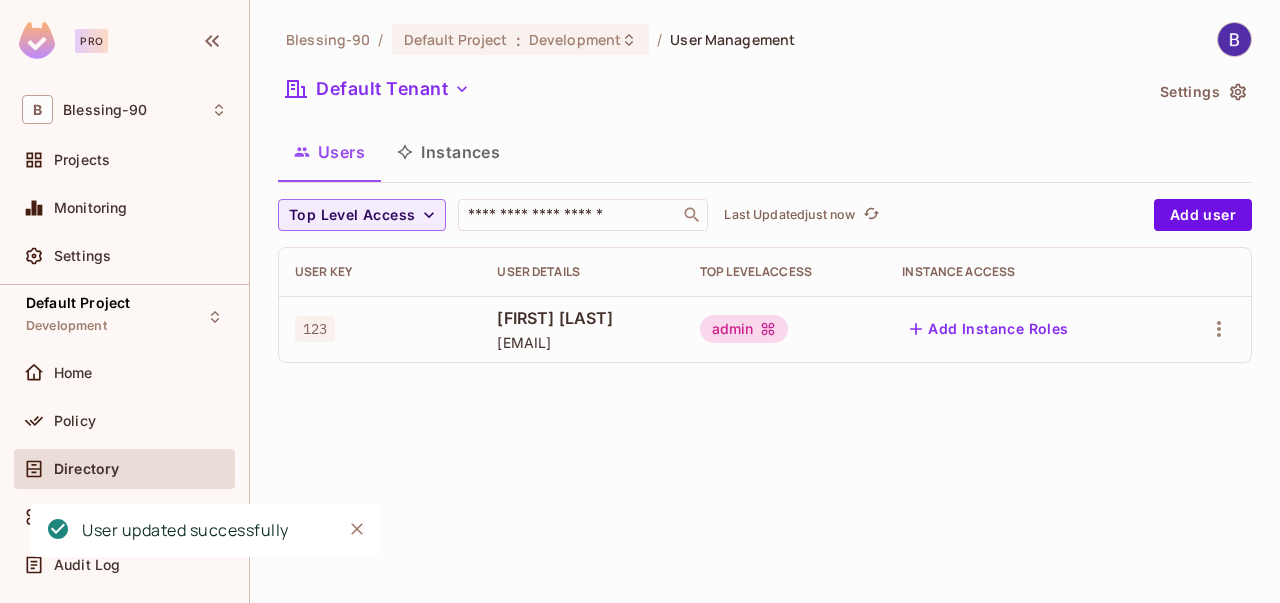 click on "Blessing-90 / Default Project : Development / User Management Default Tenant Settings Users Instances Top Level Access ​ Last Updated  just now Add user User Key User Details Top Level Access Instance Access 123 [FIRST] [LAST] [EMAIL] admin Add Instance Roles" at bounding box center (765, 301) 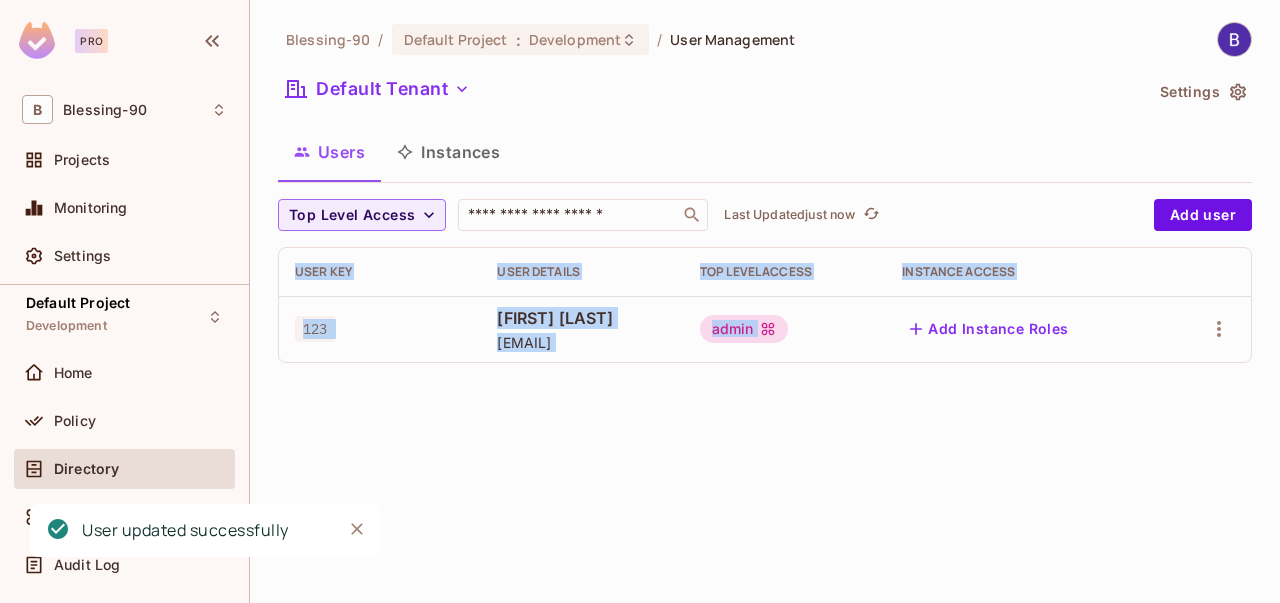 click on "Blessing-90 / Default Project : Development / User Management Default Tenant Settings Users Instances Top Level Access ​ Last Updated  just now Add user User Key User Details Top Level Access Instance Access 123 [FIRST] [LAST] [EMAIL] admin Add Instance Roles" at bounding box center (765, 301) 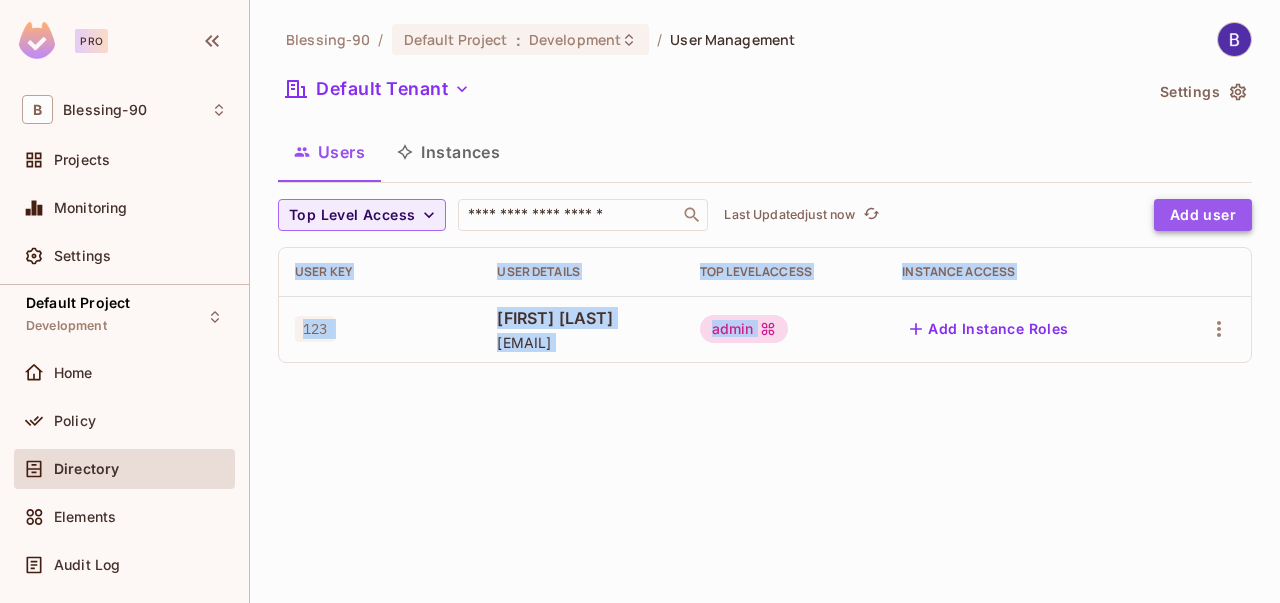click on "Add user" at bounding box center [1203, 215] 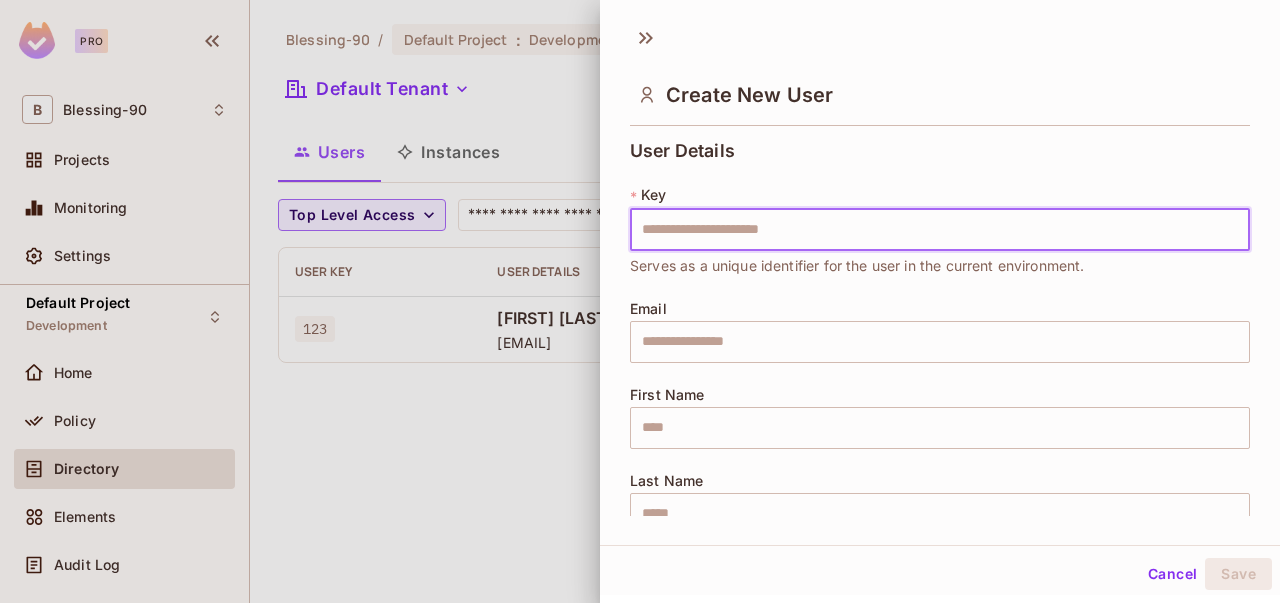 click at bounding box center (940, 230) 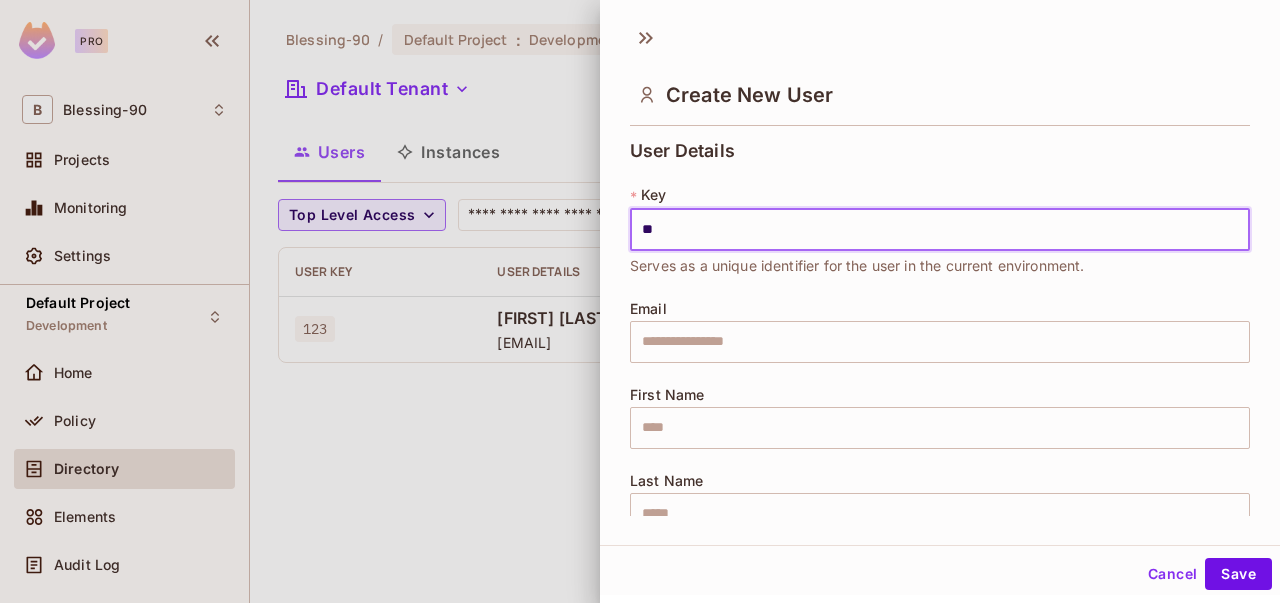 type on "*" 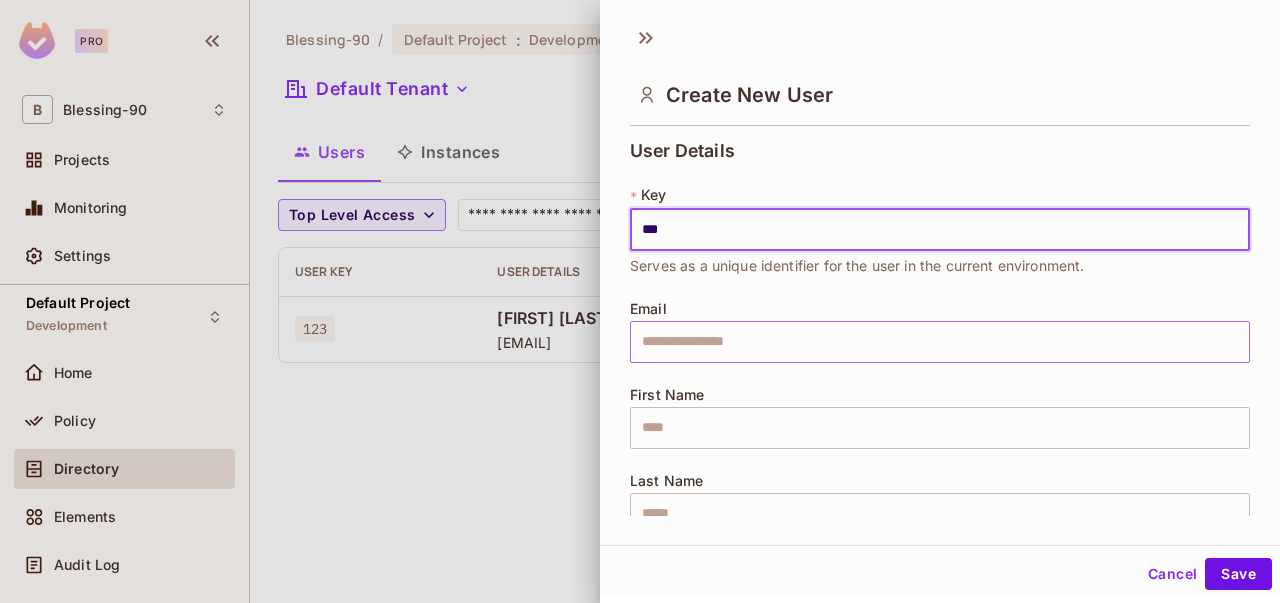 type on "***" 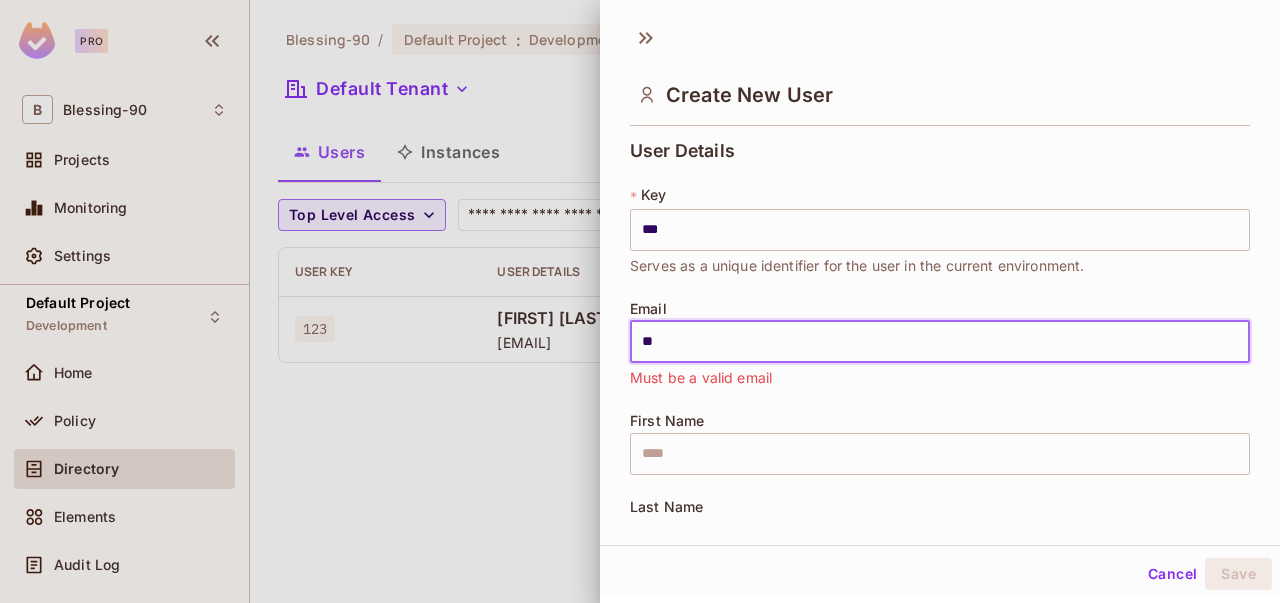 type on "*" 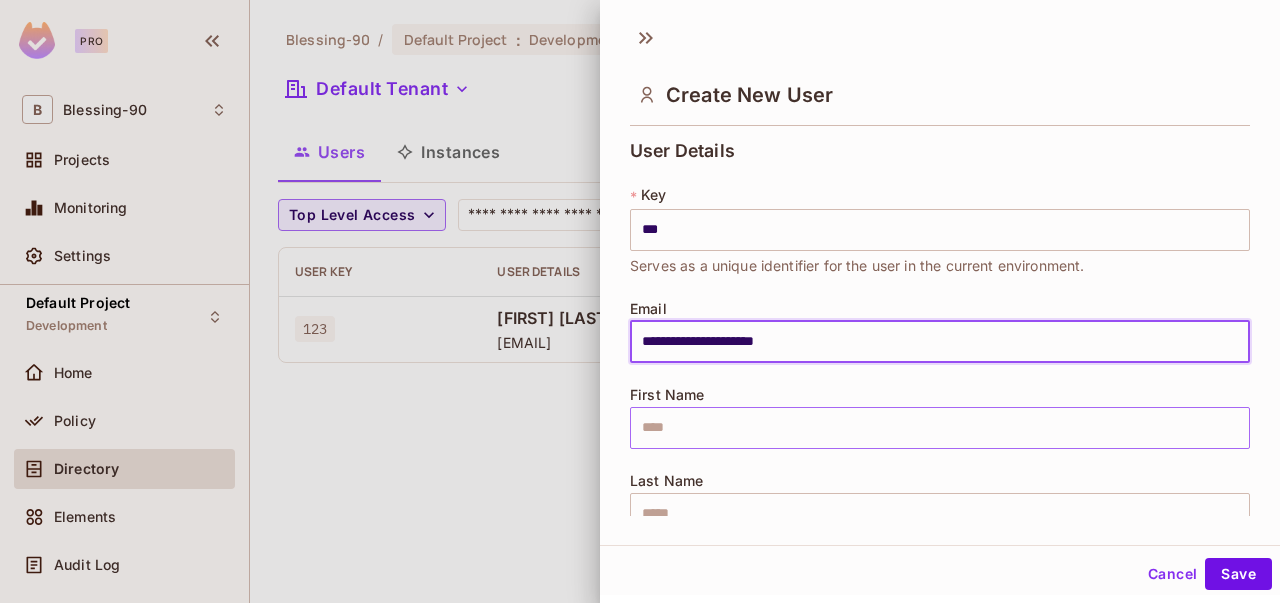 type on "**********" 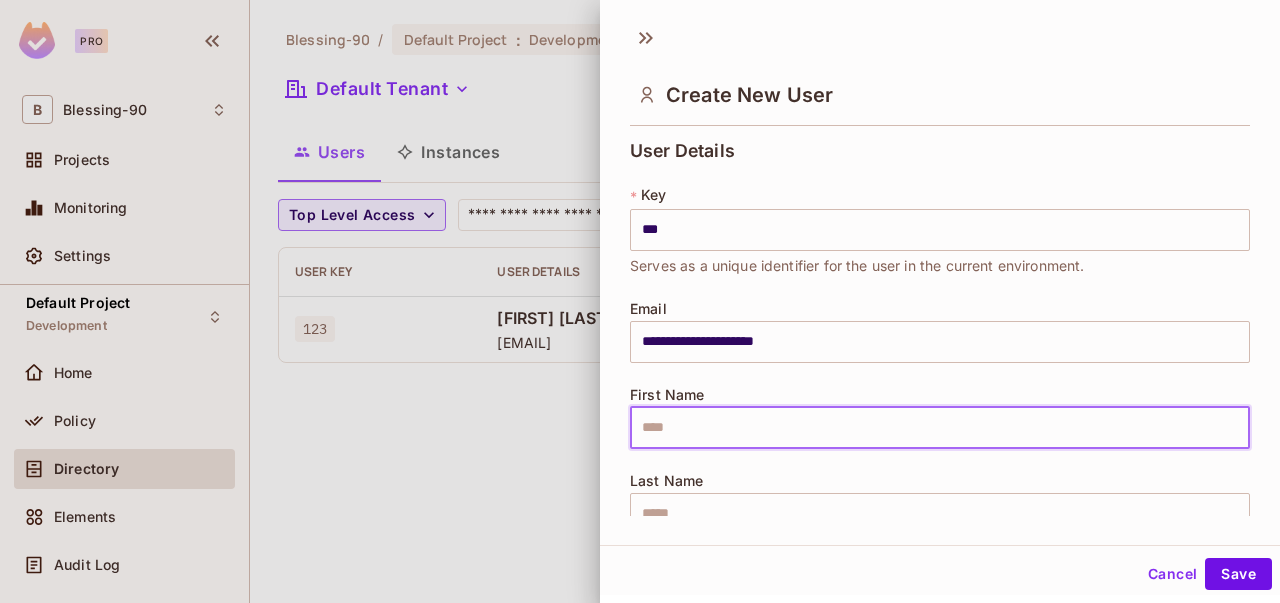 click at bounding box center [940, 428] 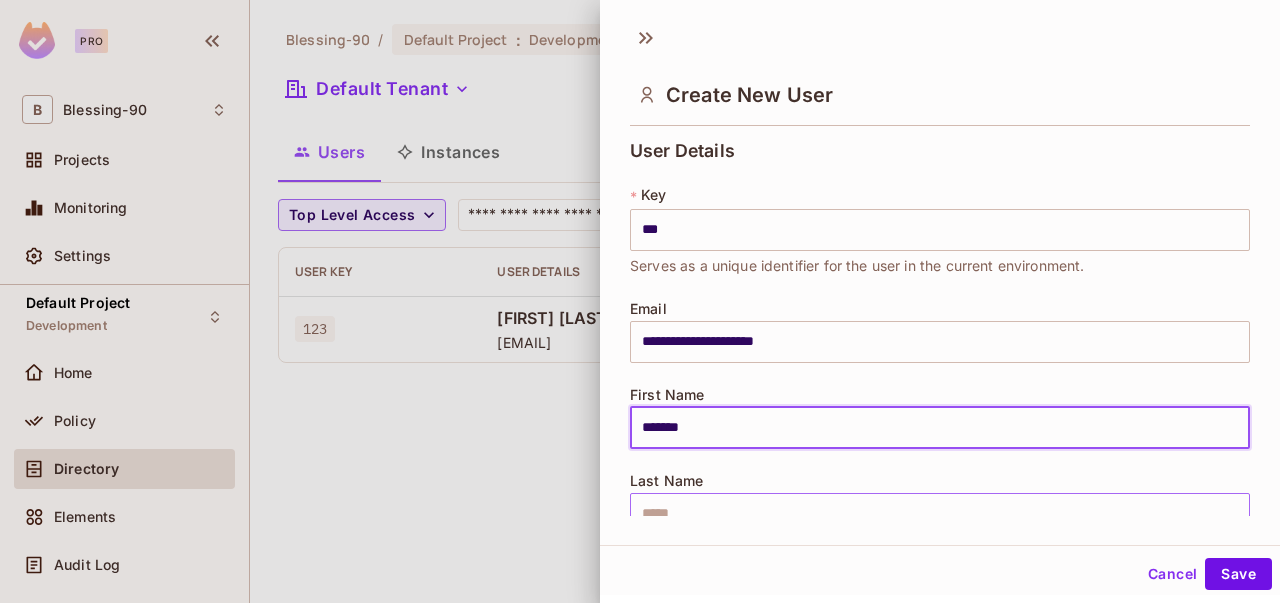 type on "*******" 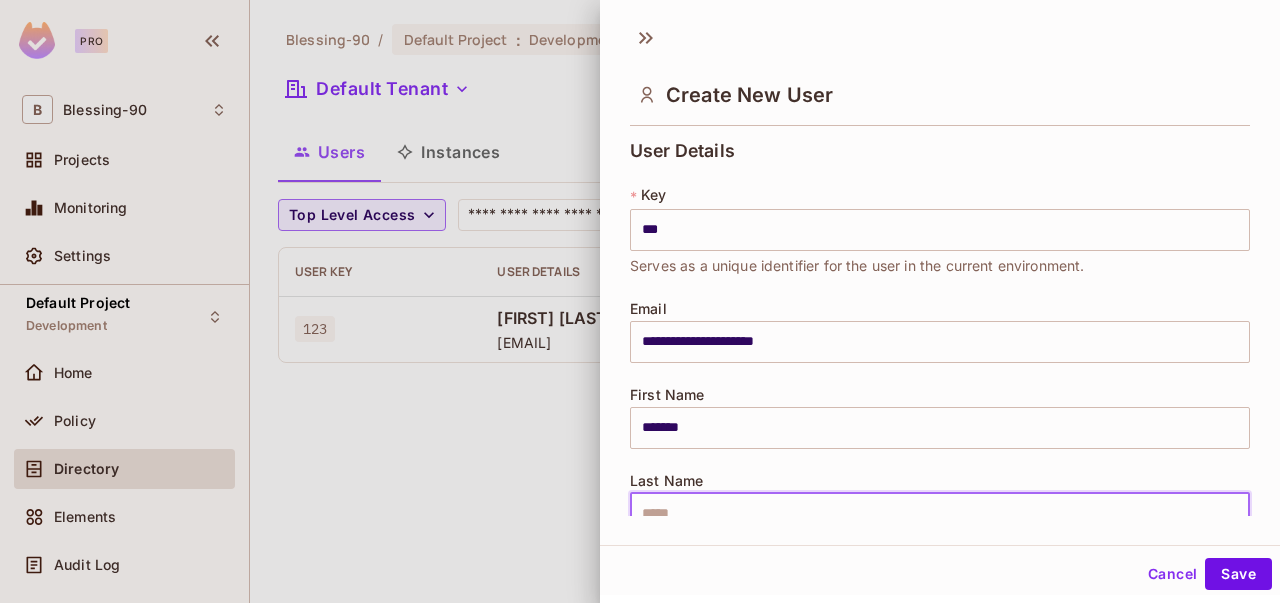 click at bounding box center (940, 514) 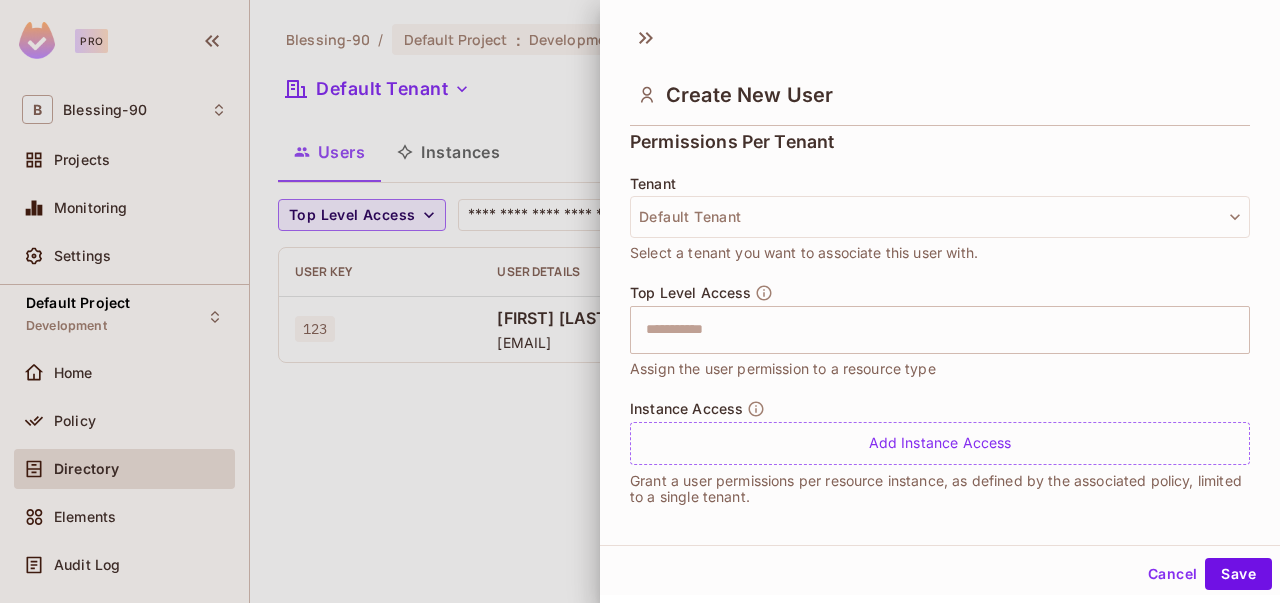 scroll, scrollTop: 457, scrollLeft: 0, axis: vertical 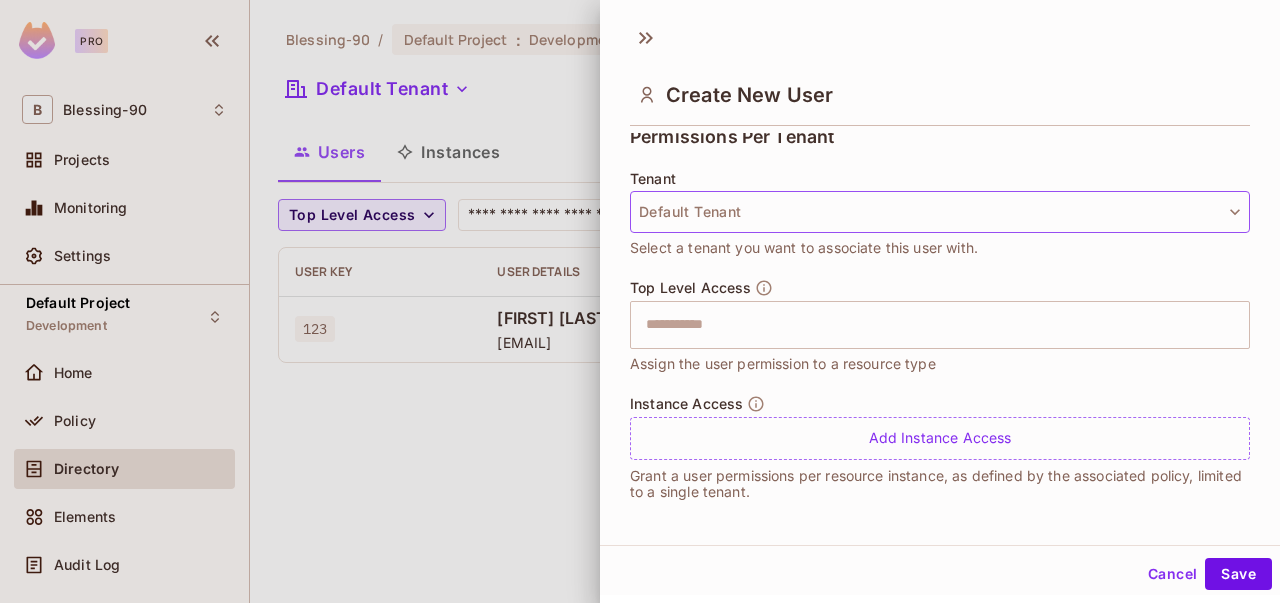 type on "*****" 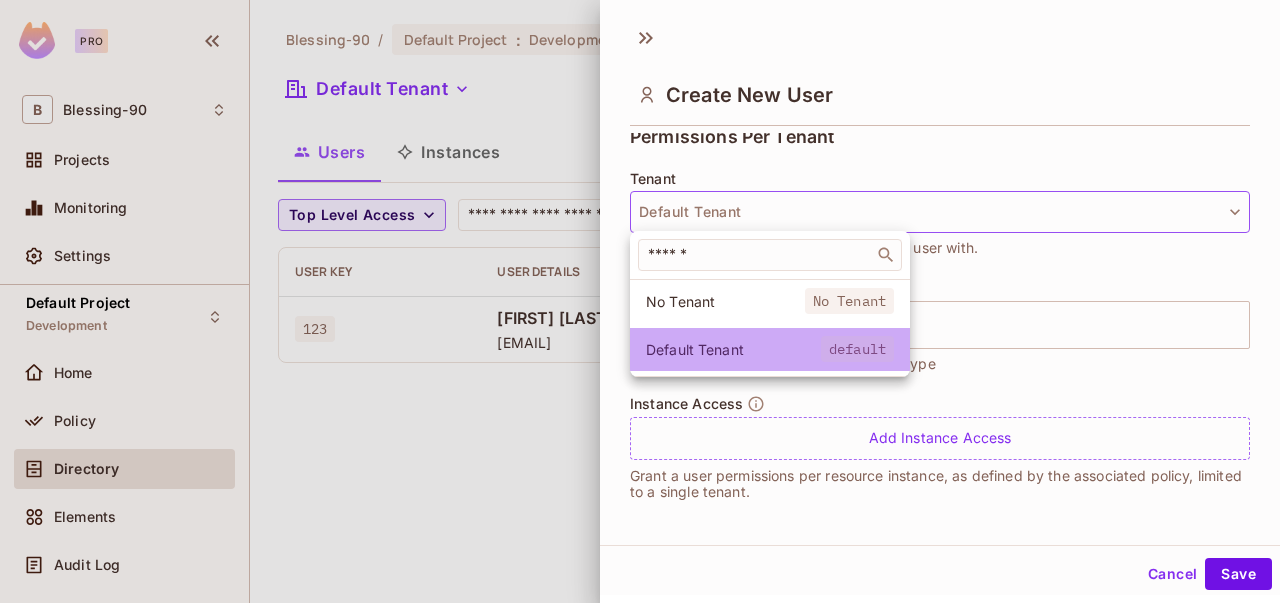 click on "default" at bounding box center [857, 349] 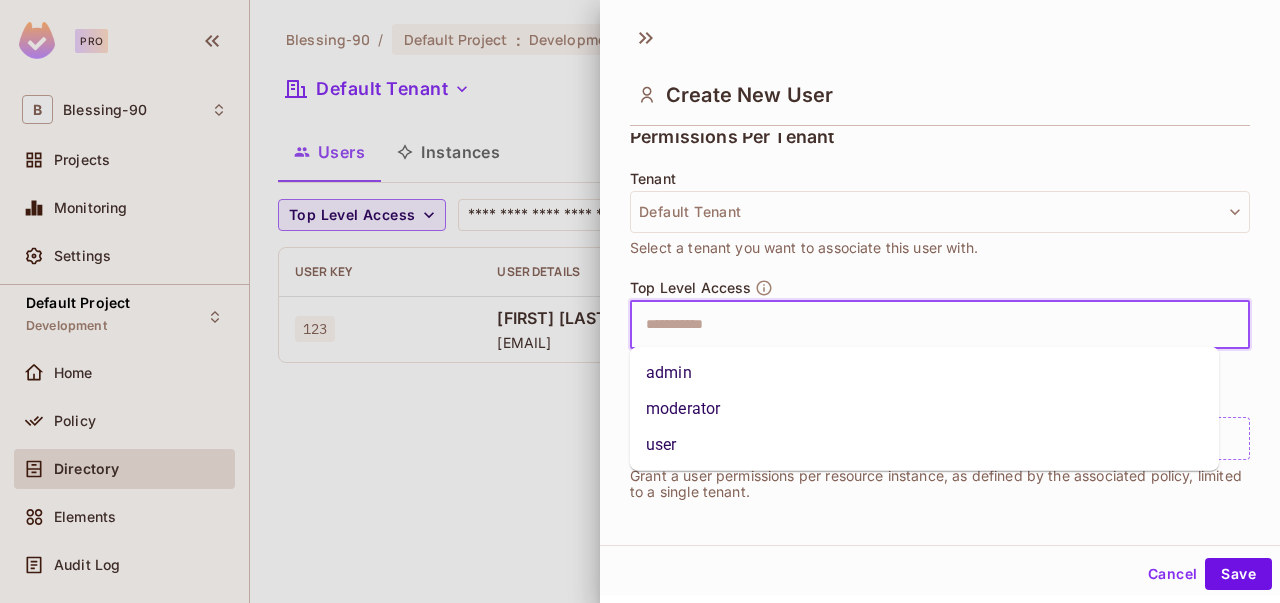 click at bounding box center [922, 325] 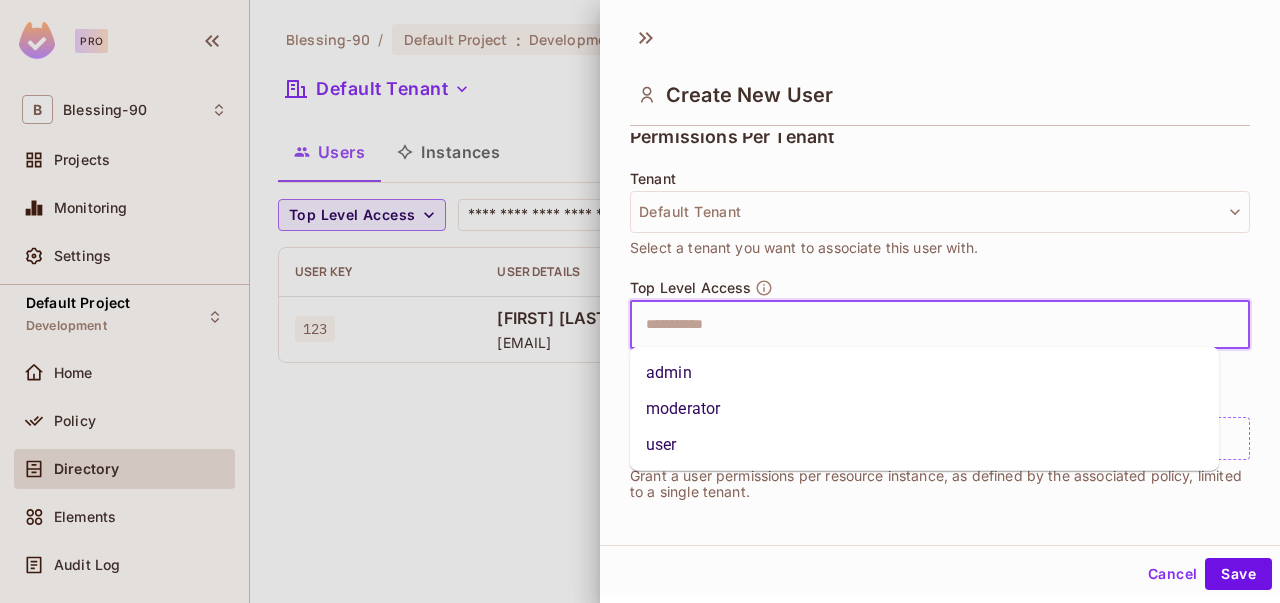click on "moderator" at bounding box center (924, 409) 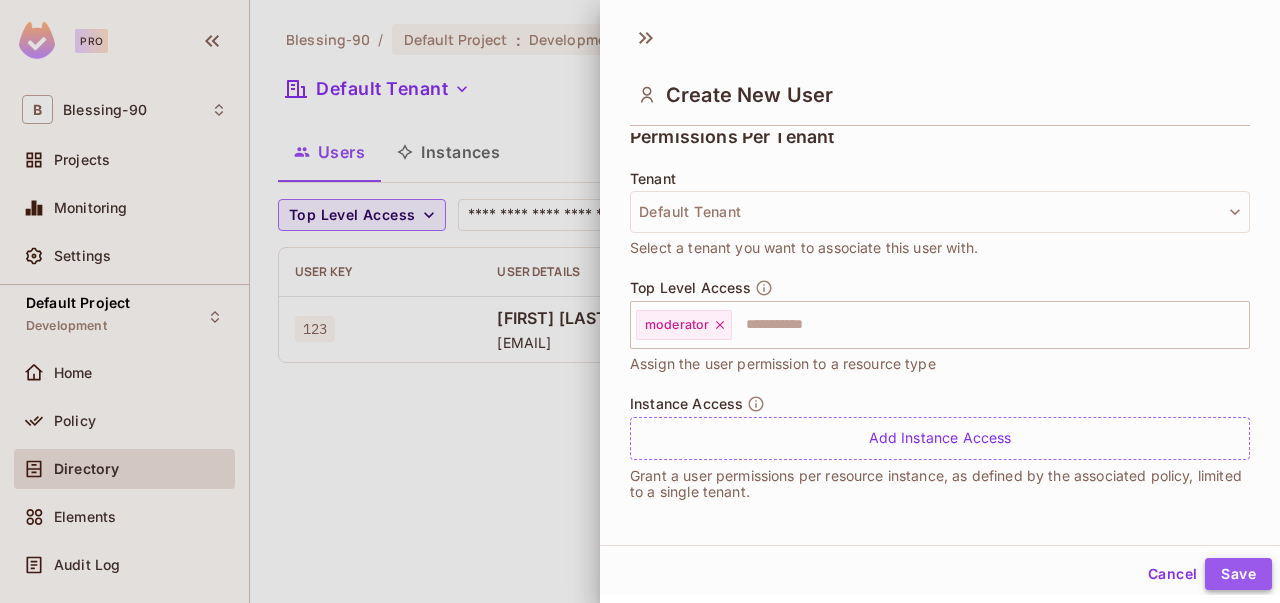 click on "Save" at bounding box center (1238, 574) 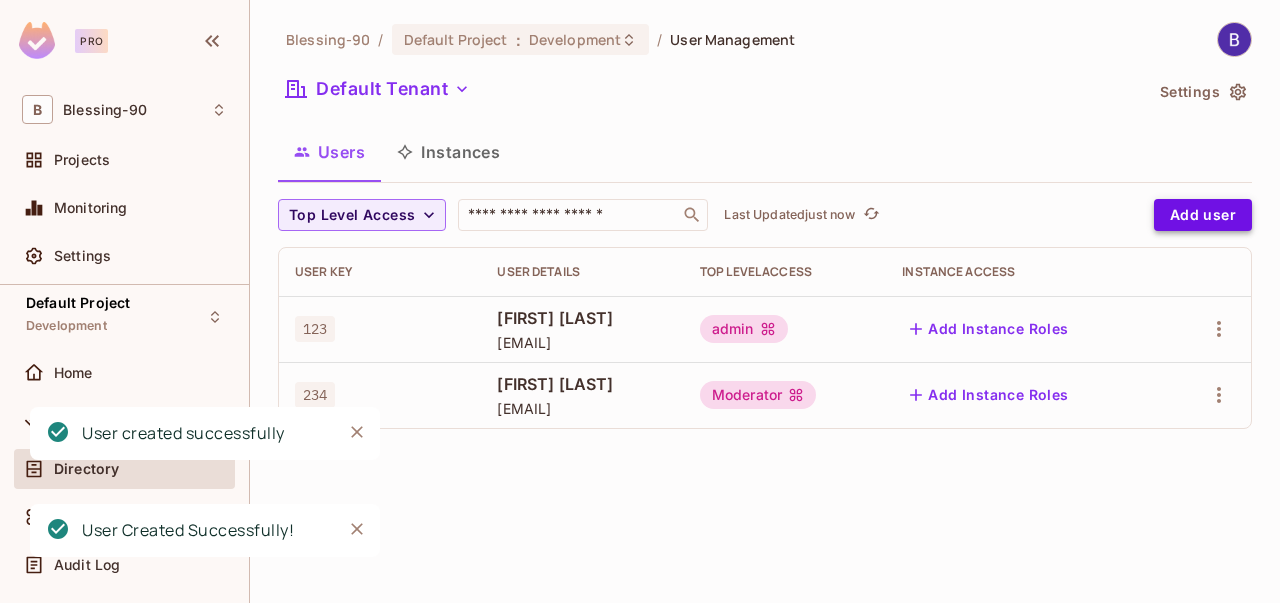 click on "Add user" at bounding box center [1203, 215] 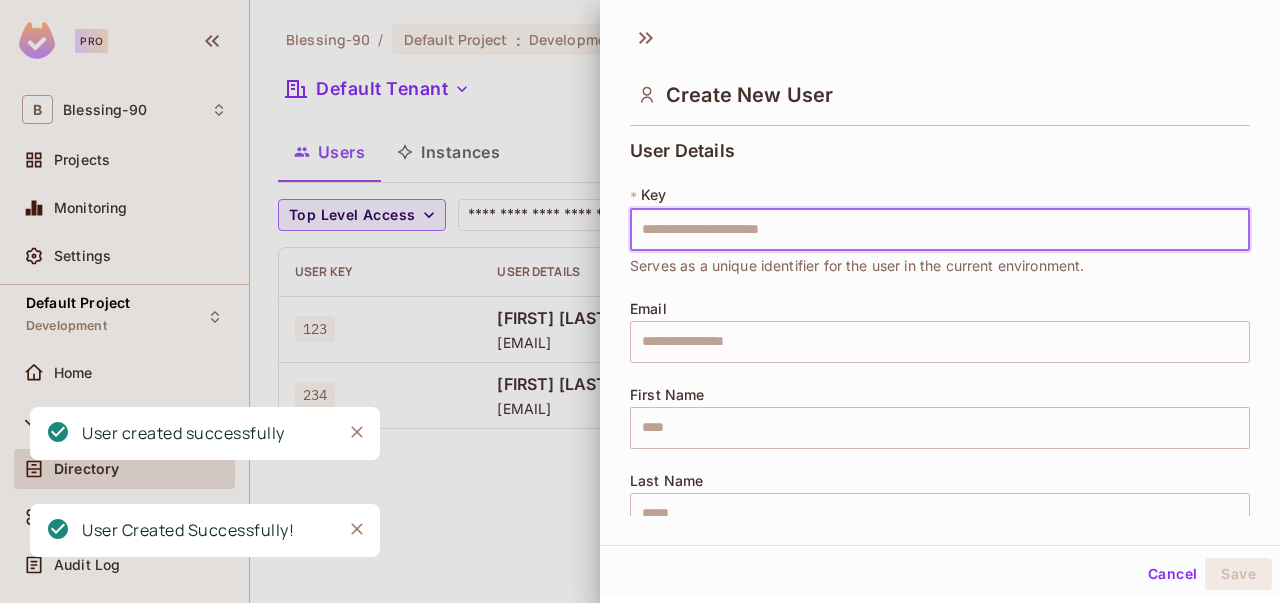 click at bounding box center [940, 230] 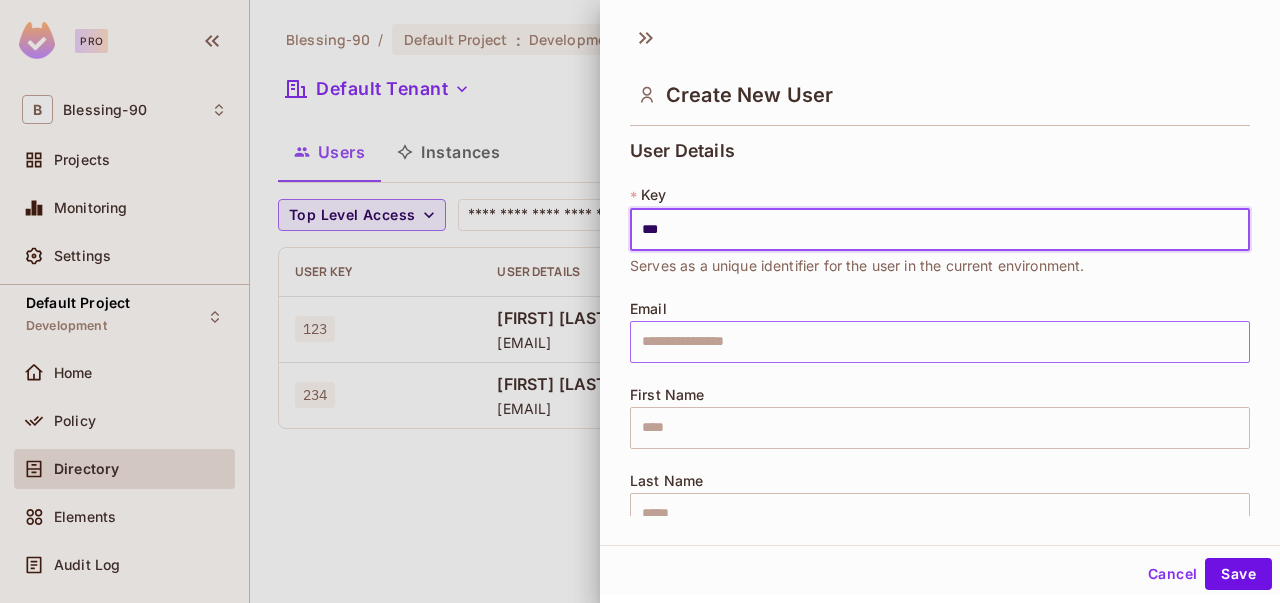 type on "***" 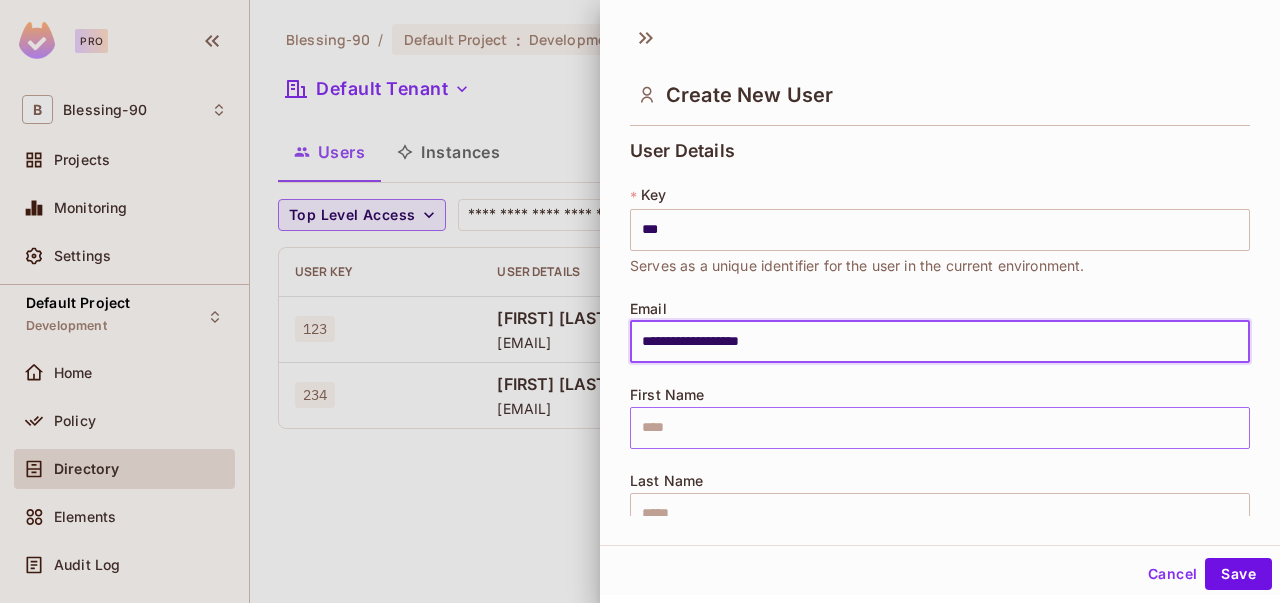 type on "**********" 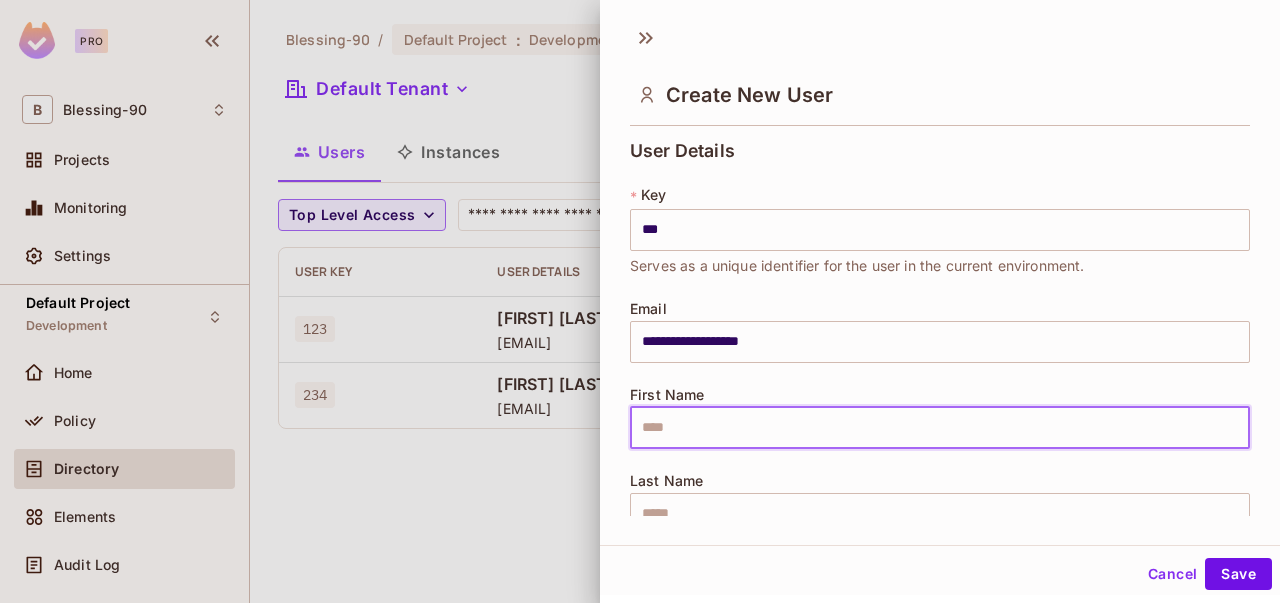 click at bounding box center (940, 428) 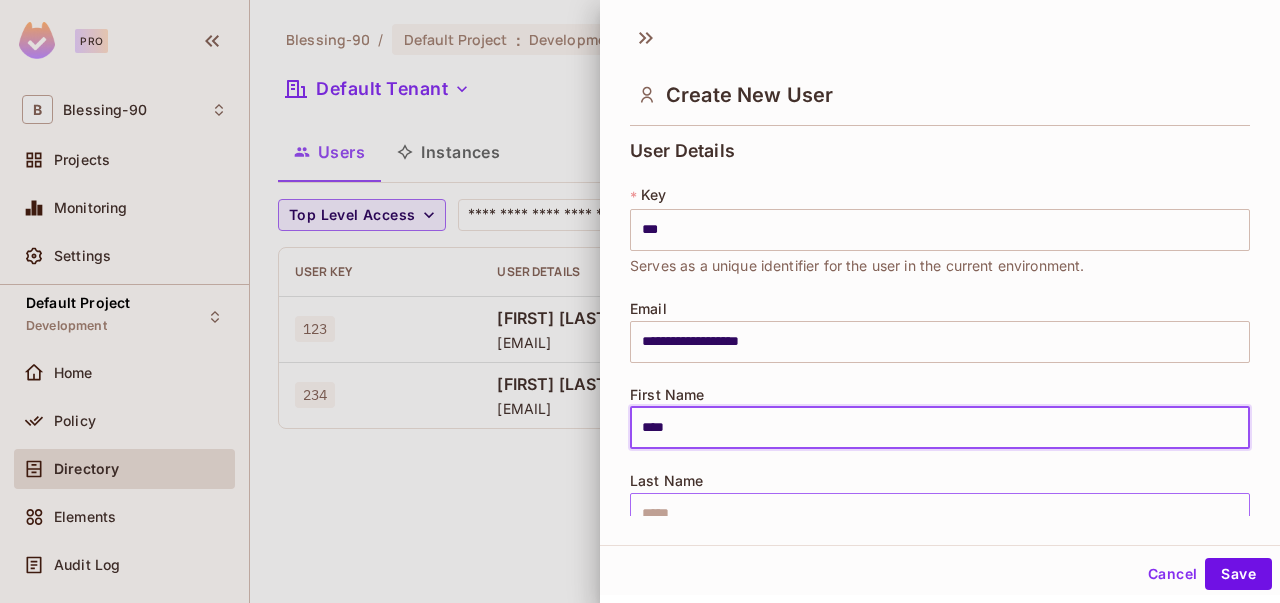 type on "****" 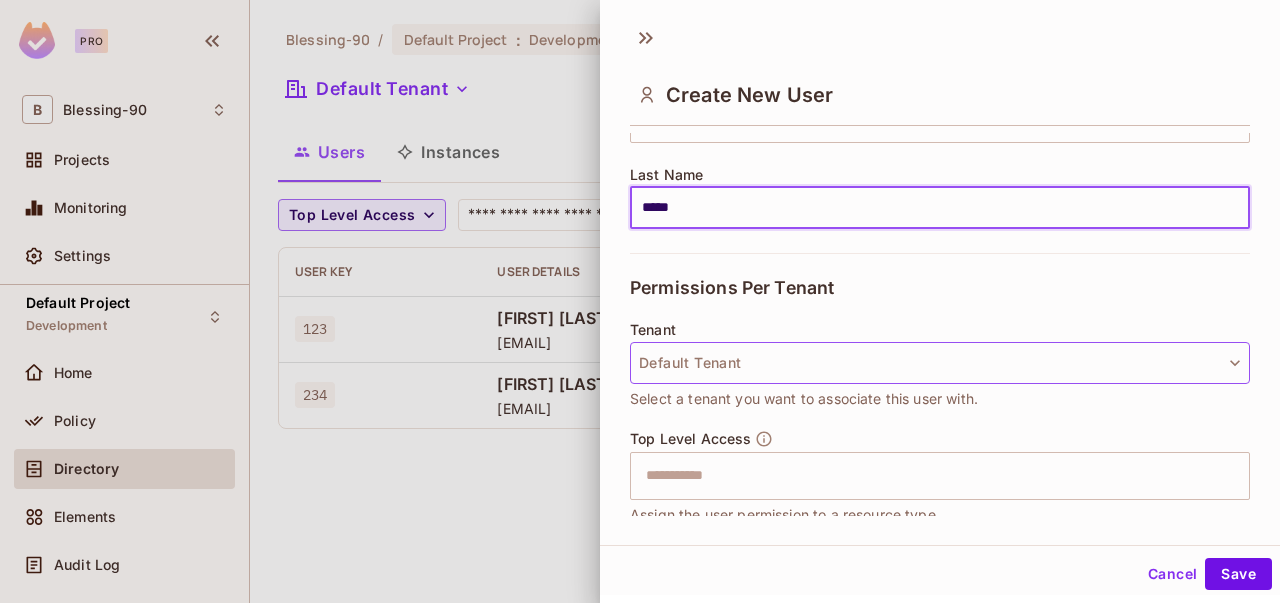 scroll, scrollTop: 304, scrollLeft: 0, axis: vertical 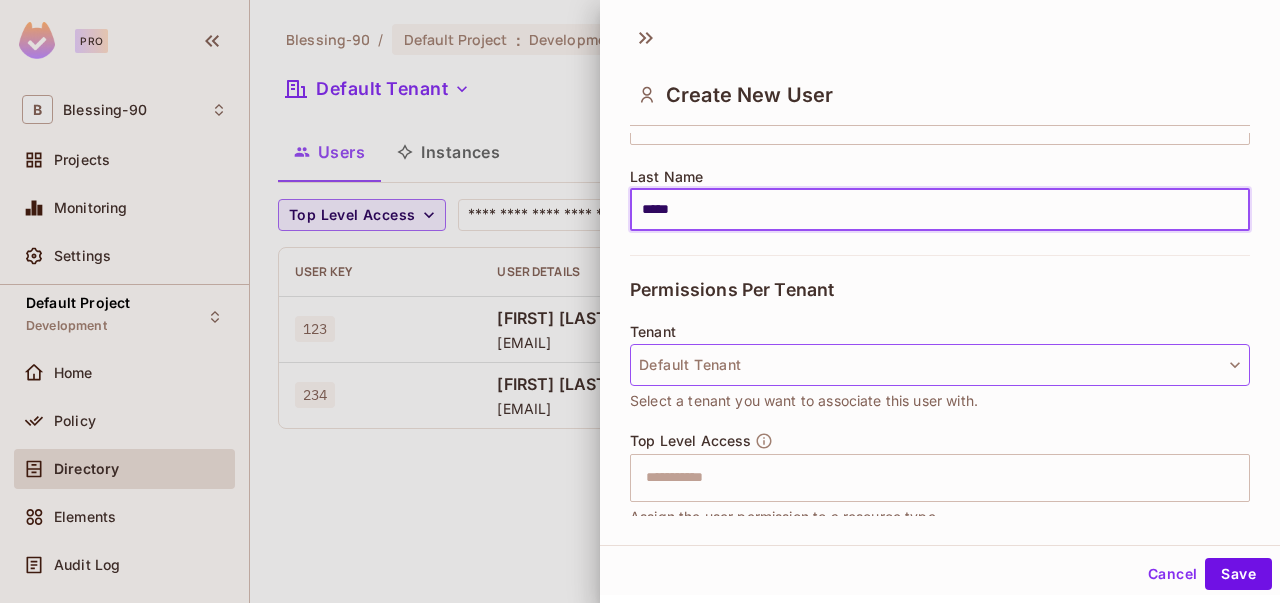 type on "*****" 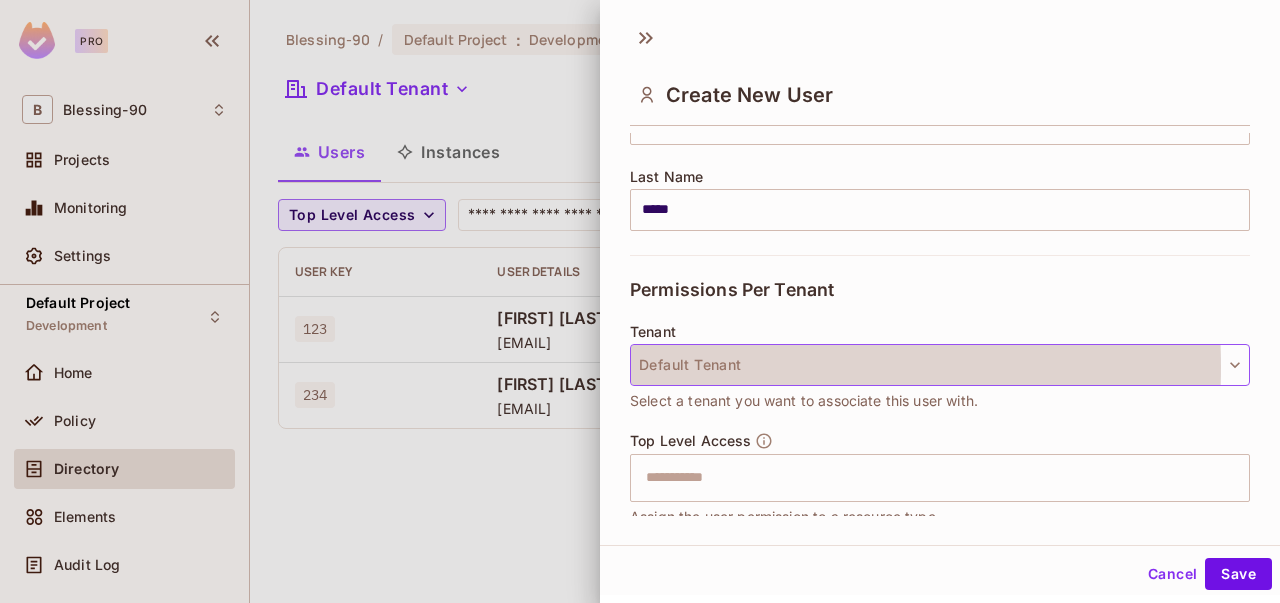 click on "Default Tenant" at bounding box center [940, 365] 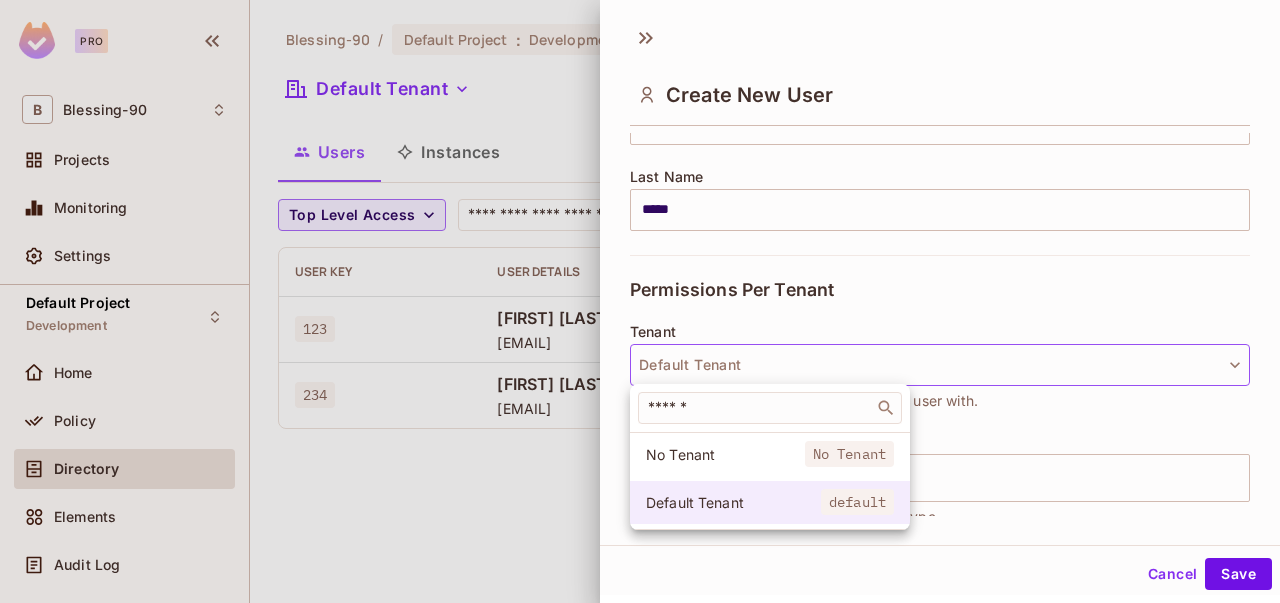 click on "Default Tenant default" at bounding box center [770, 502] 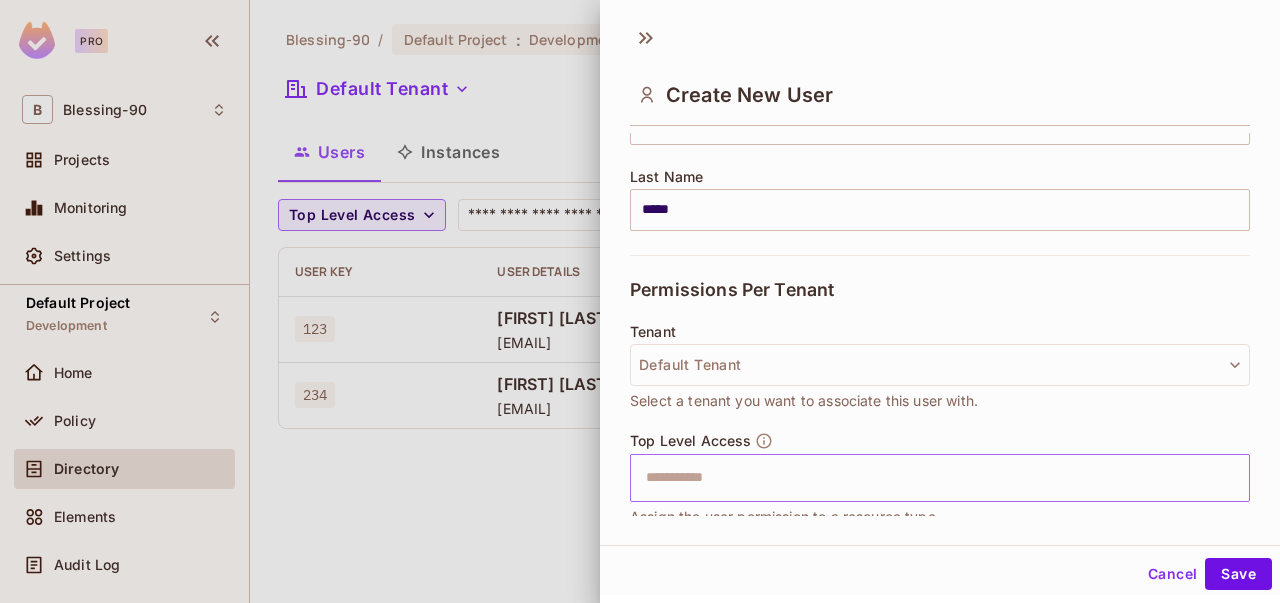 click at bounding box center [922, 478] 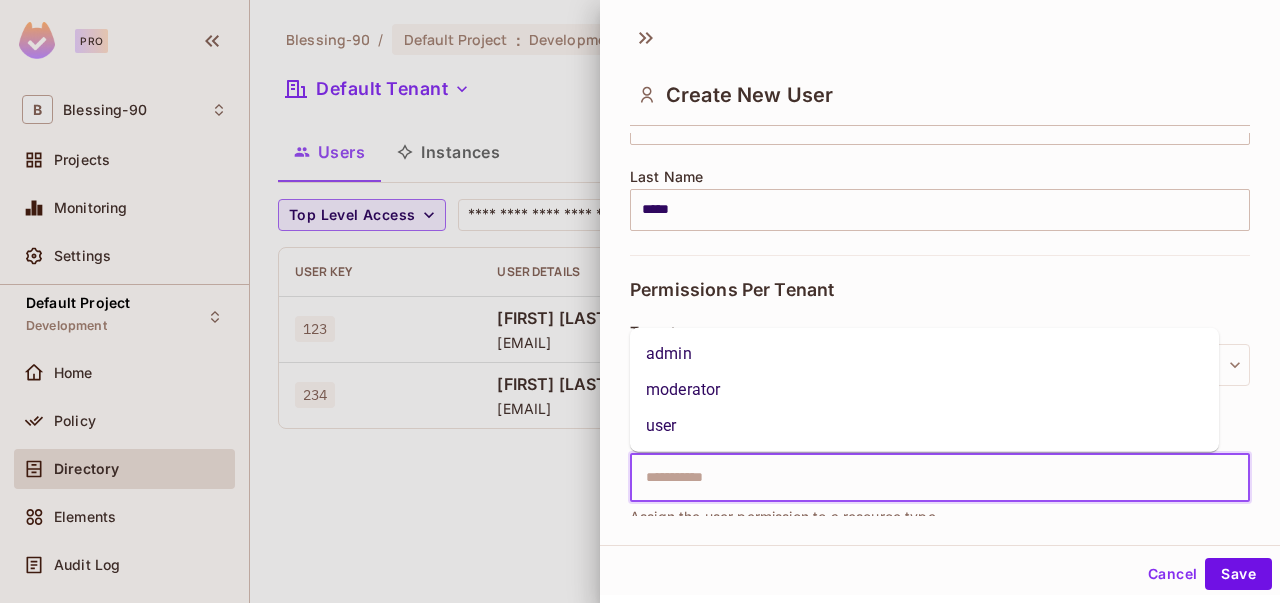 click on "user" at bounding box center [924, 426] 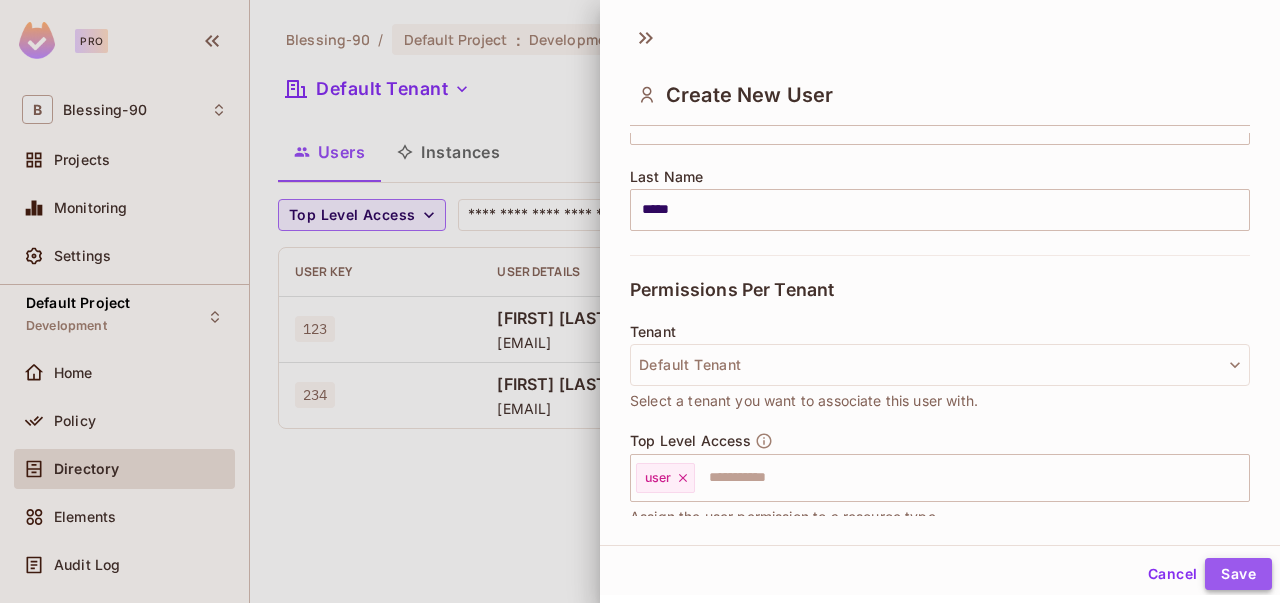 click on "Save" at bounding box center (1238, 574) 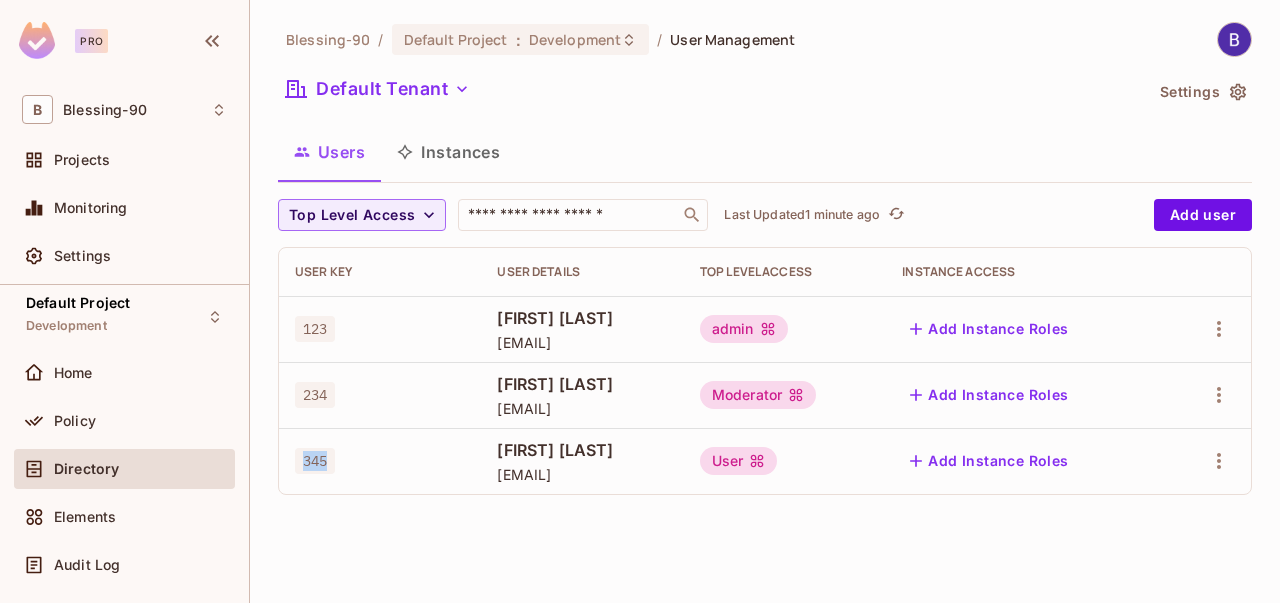 drag, startPoint x: 330, startPoint y: 457, endPoint x: 285, endPoint y: 462, distance: 45.276924 